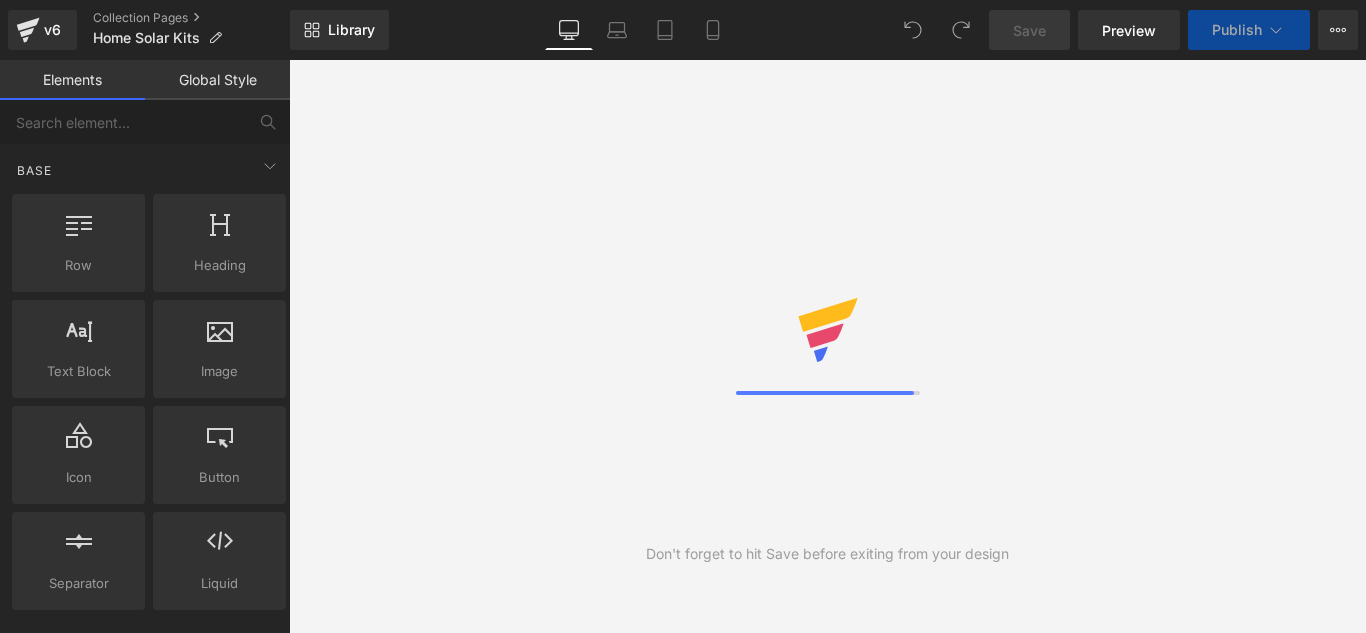 scroll, scrollTop: 0, scrollLeft: 0, axis: both 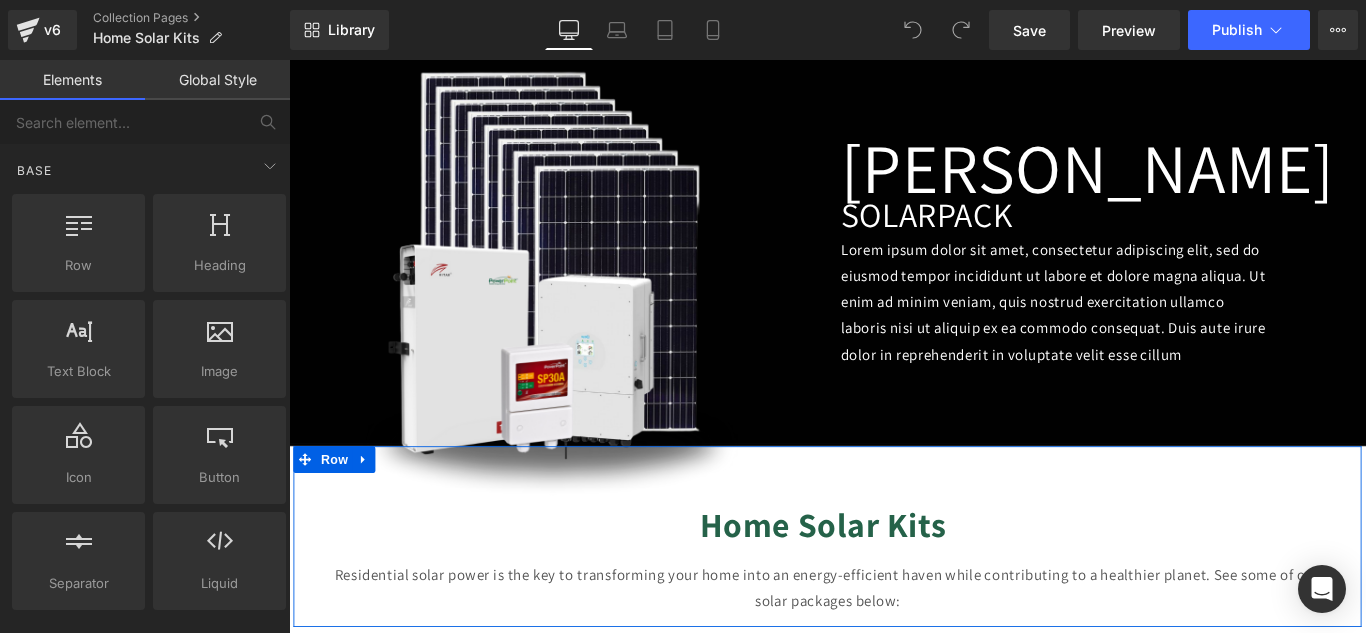click on "Home Solar Kits   Heading         Residential solar power is the key to transforming your home into an energy-efficient haven while contributing to a healthier planet.  See some of our solar packages below: Text Block         Row         Row" at bounding box center [894, 595] 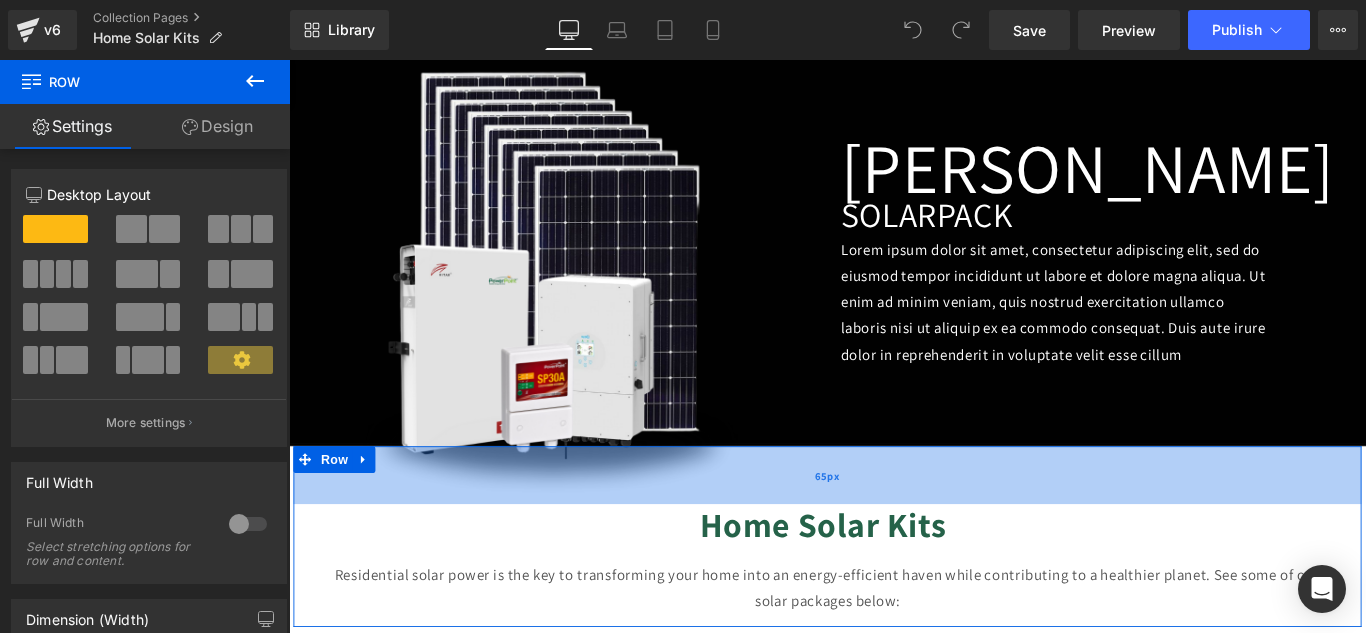 click on "65px" at bounding box center (894, 526) 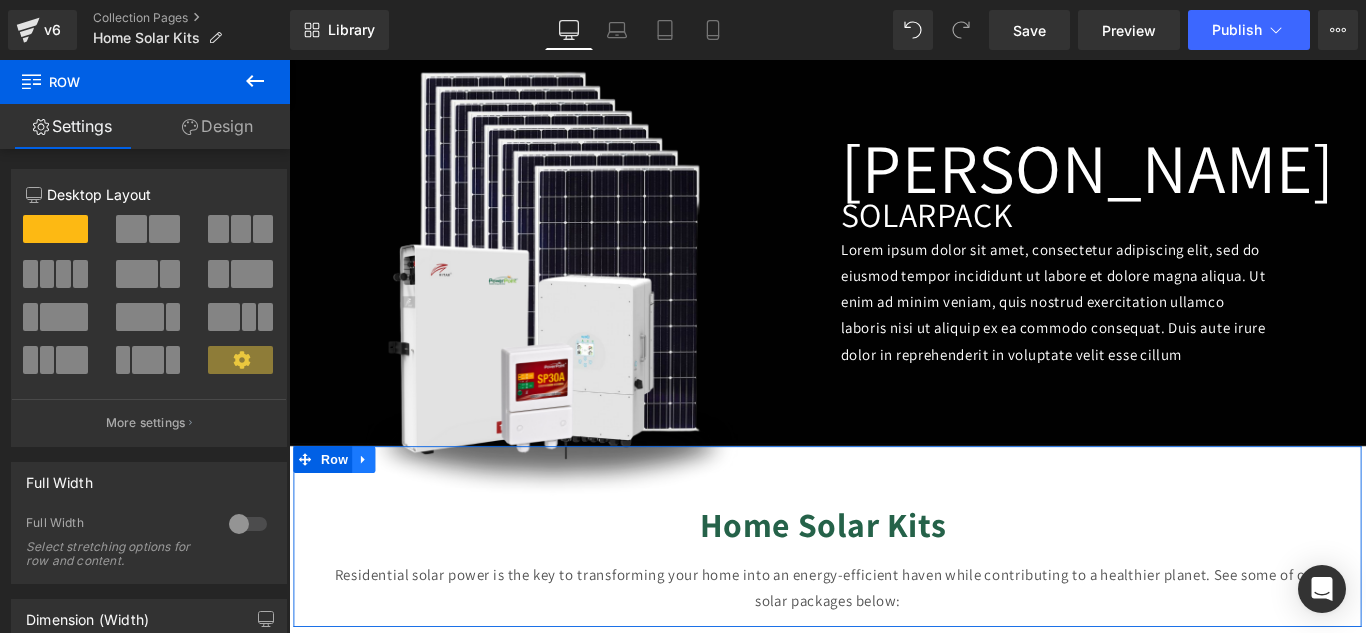 click at bounding box center (373, 509) 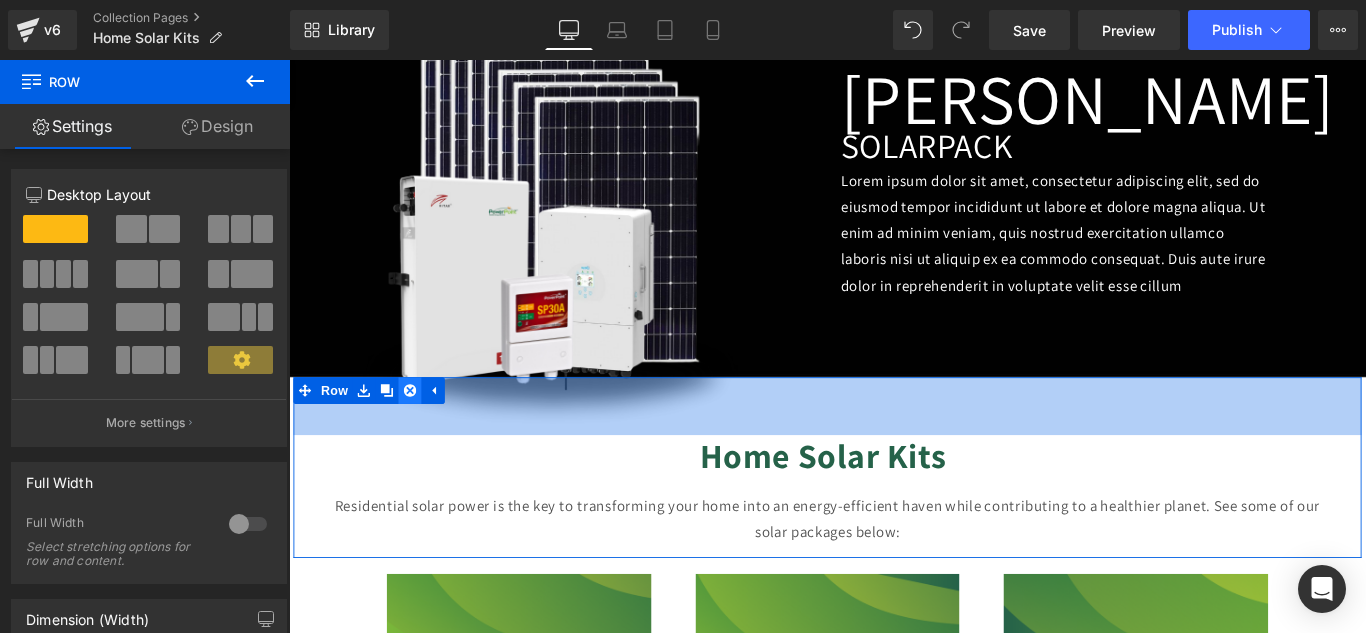 scroll, scrollTop: 1619, scrollLeft: 0, axis: vertical 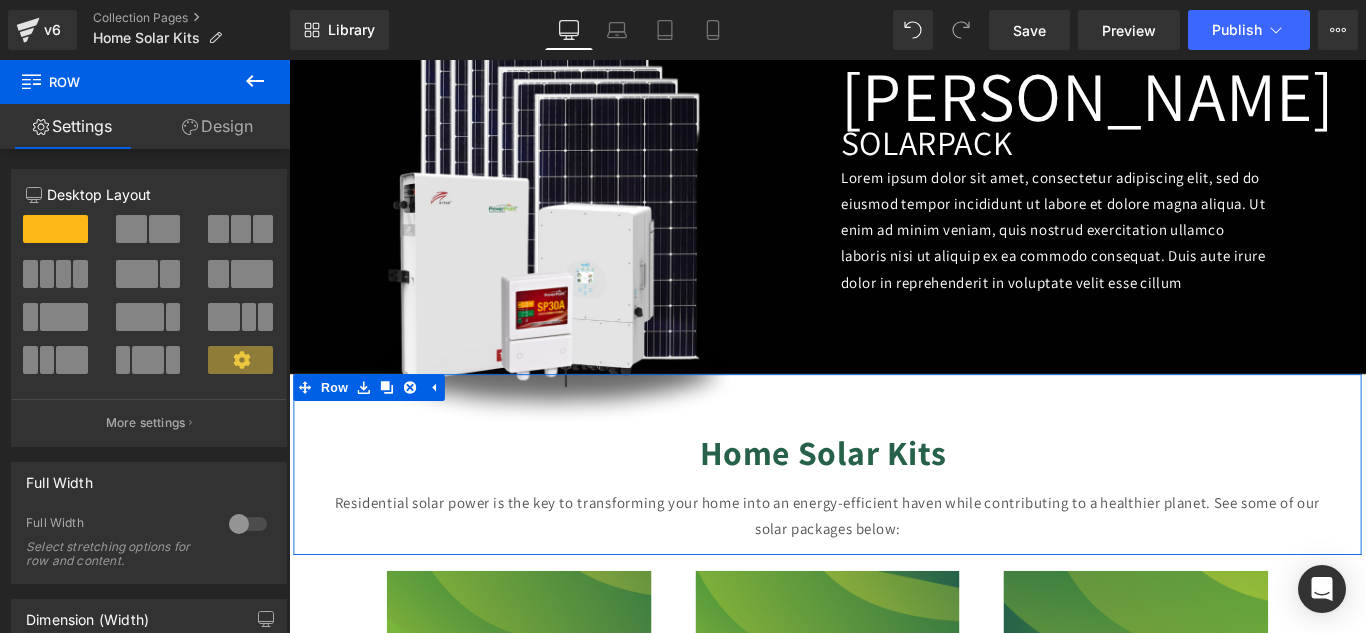 click on "Residential solar power is the key to transforming your home into an energy-efficient haven while contributing to a healthier planet.  See some of our solar packages below:" at bounding box center (894, 572) 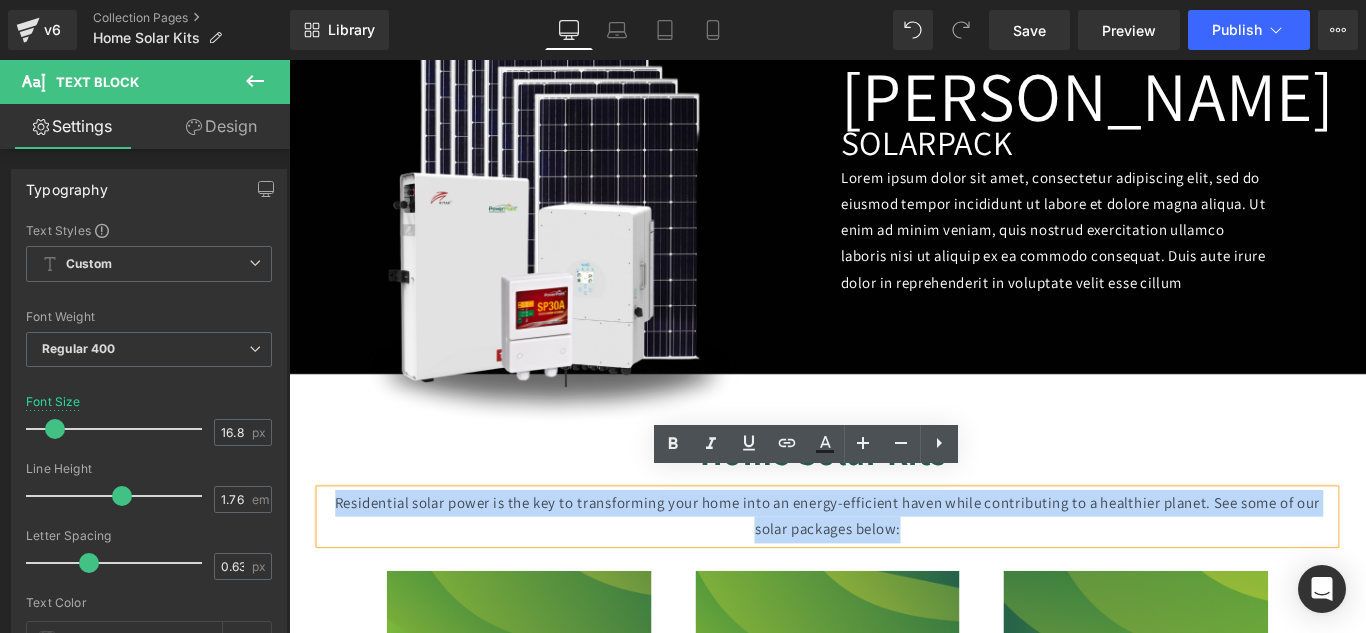 drag, startPoint x: 328, startPoint y: 538, endPoint x: 970, endPoint y: 561, distance: 642.41187 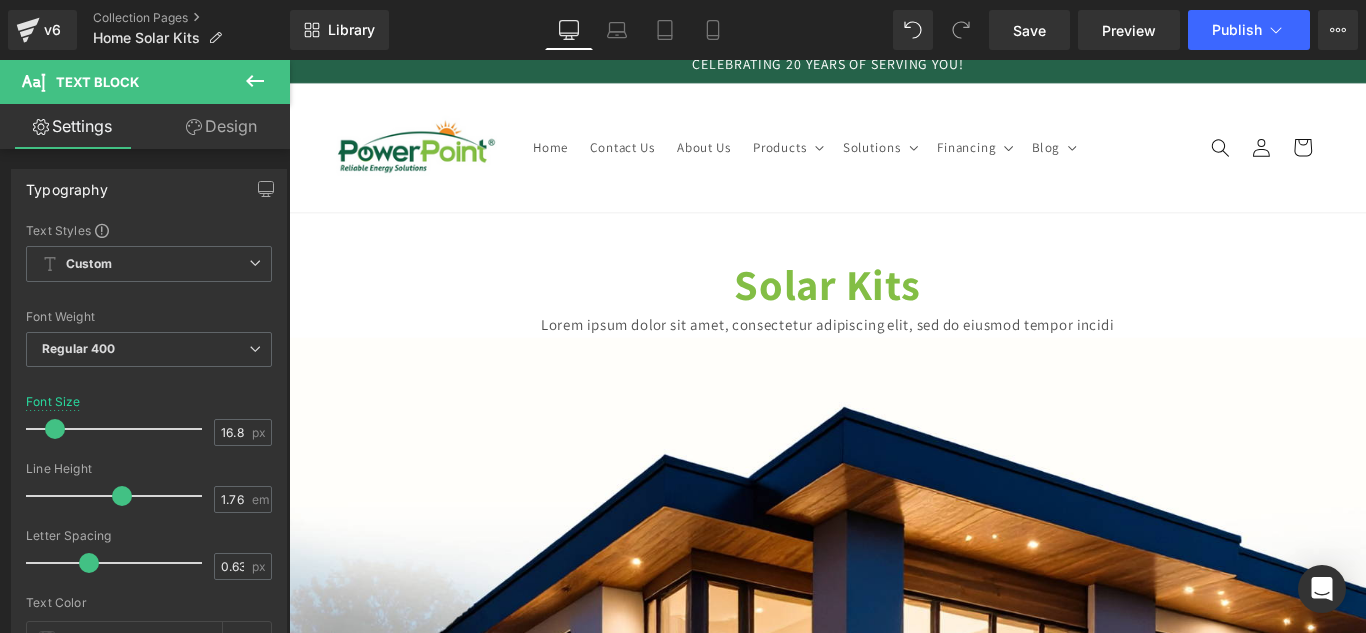scroll, scrollTop: 0, scrollLeft: 0, axis: both 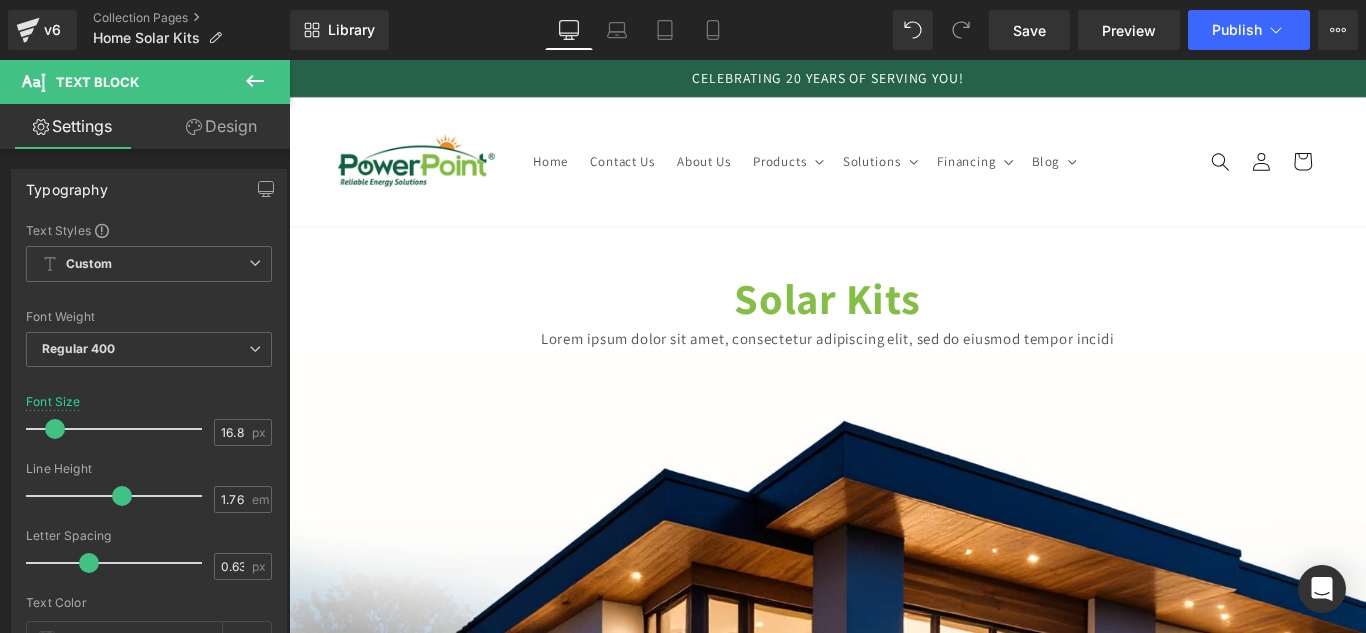 click on "Image
[GEOGRAPHIC_DATA]
Heading         SOLAR  PACK Heading
Lorem ipsum dolor sit amet, consectetur adipiscing elit, sed do eiusmod tempor incididunt ut labore et dolore magna aliqua. Ut enim ad minim veniam, quis nostrud exercitation ullamco laboris nisi ut aliquip ex ea commodo consequat. Duis aute irure dolor in reprehenderit in voluptate velit esse cillum
Text Block
Row         Image         [PERSON_NAME]  Heading         SOLAR  PACK Heading         Lorem ipsum dolor sit amet, consectetur adipiscing elit, sed do eiusmod tempor incididunt ut labore et dolore magna aliqua. Ut enim ad minim veniam, quis nostrud exercitation ullamco laboris nisi ut aliquip ex ea commodo consequat. Duis aute irure dolor in reprehenderit in voluptate velit esse cillum  Text Block         Row" at bounding box center [894, 1210] 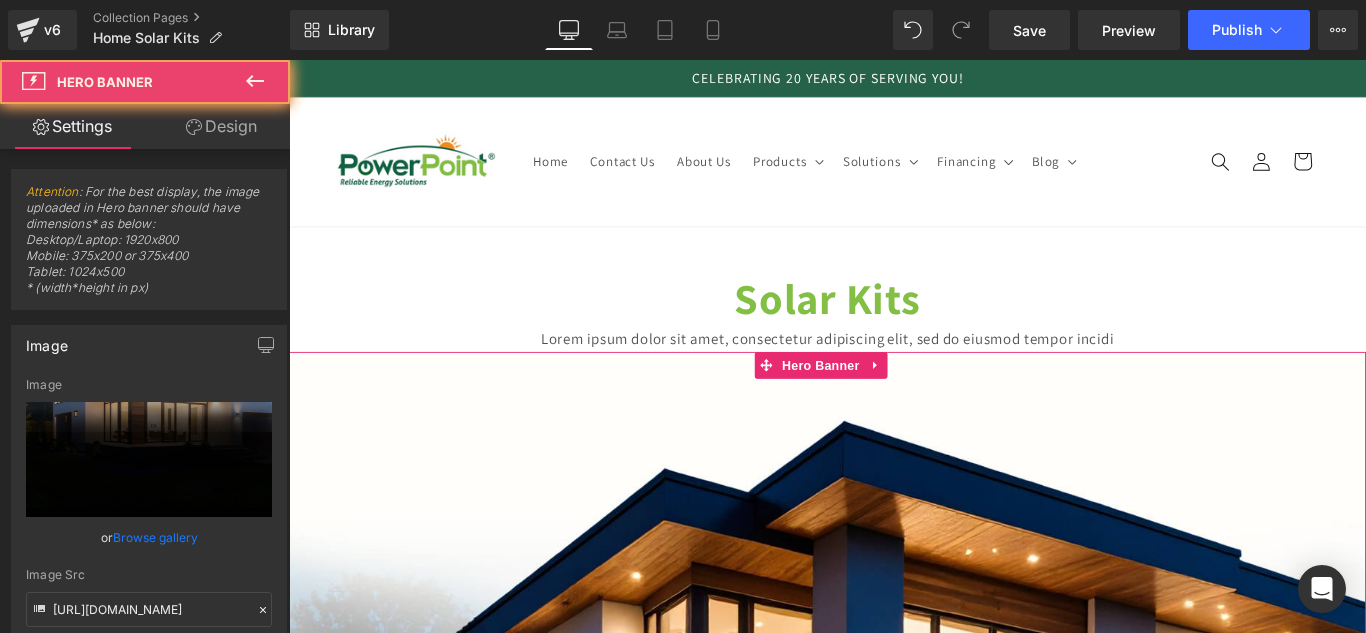 click on "Image
[GEOGRAPHIC_DATA]
Heading         SOLAR  PACK Heading
Lorem ipsum dolor sit amet, consectetur adipiscing elit, sed do eiusmod tempor incididunt ut labore et dolore magna aliqua. Ut enim ad minim veniam, quis nostrud exercitation ullamco laboris nisi ut aliquip ex ea commodo consequat. Duis aute irure dolor in reprehenderit in voluptate velit esse cillum
Text Block
Row         Image         [PERSON_NAME]  Heading         SOLAR  PACK Heading         Lorem ipsum dolor sit amet, consectetur adipiscing elit, sed do eiusmod tempor incididunt ut labore et dolore magna aliqua. Ut enim ad minim veniam, quis nostrud exercitation ullamco laboris nisi ut aliquip ex ea commodo consequat. Duis aute irure dolor in reprehenderit in voluptate velit esse cillum  Text Block         Row" at bounding box center [894, 1210] 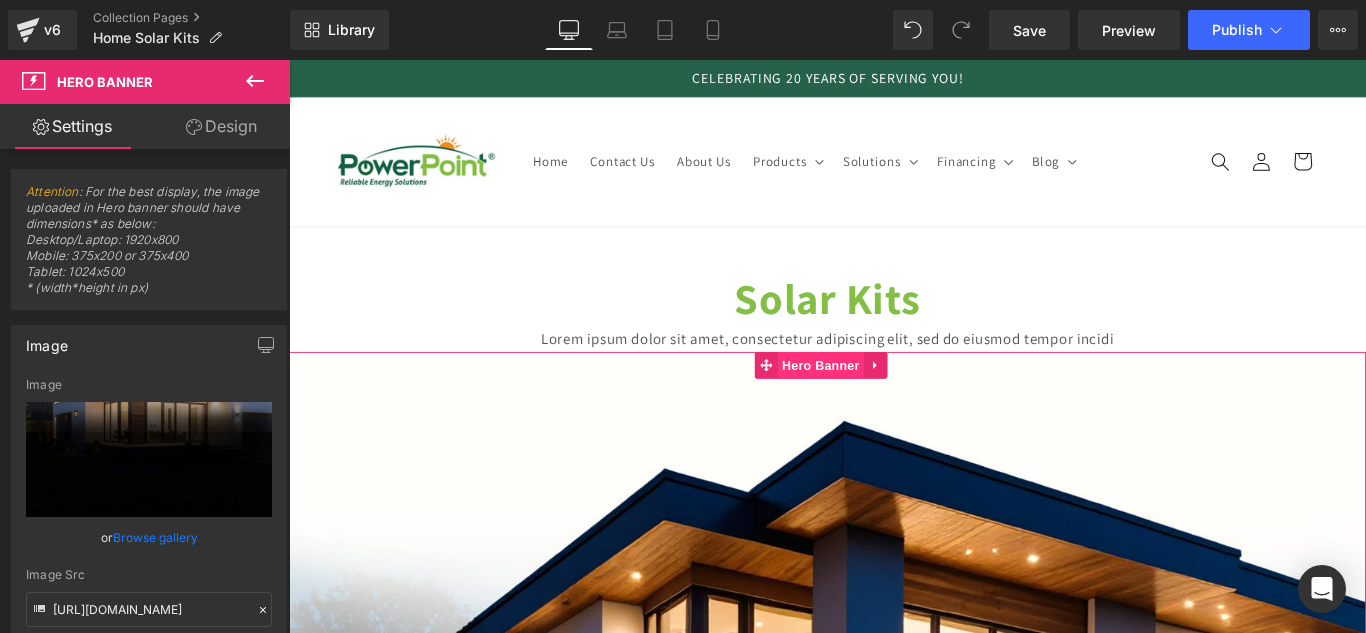 click on "Hero Banner" at bounding box center (886, 403) 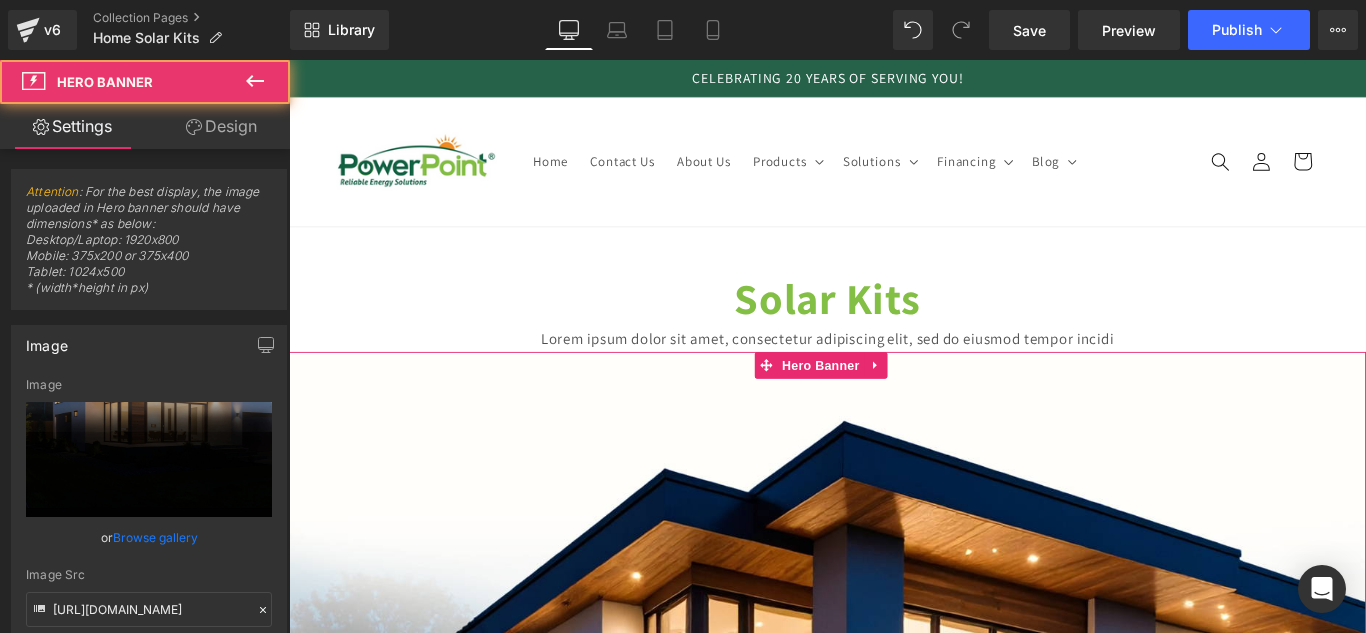 click on "Design" at bounding box center [221, 126] 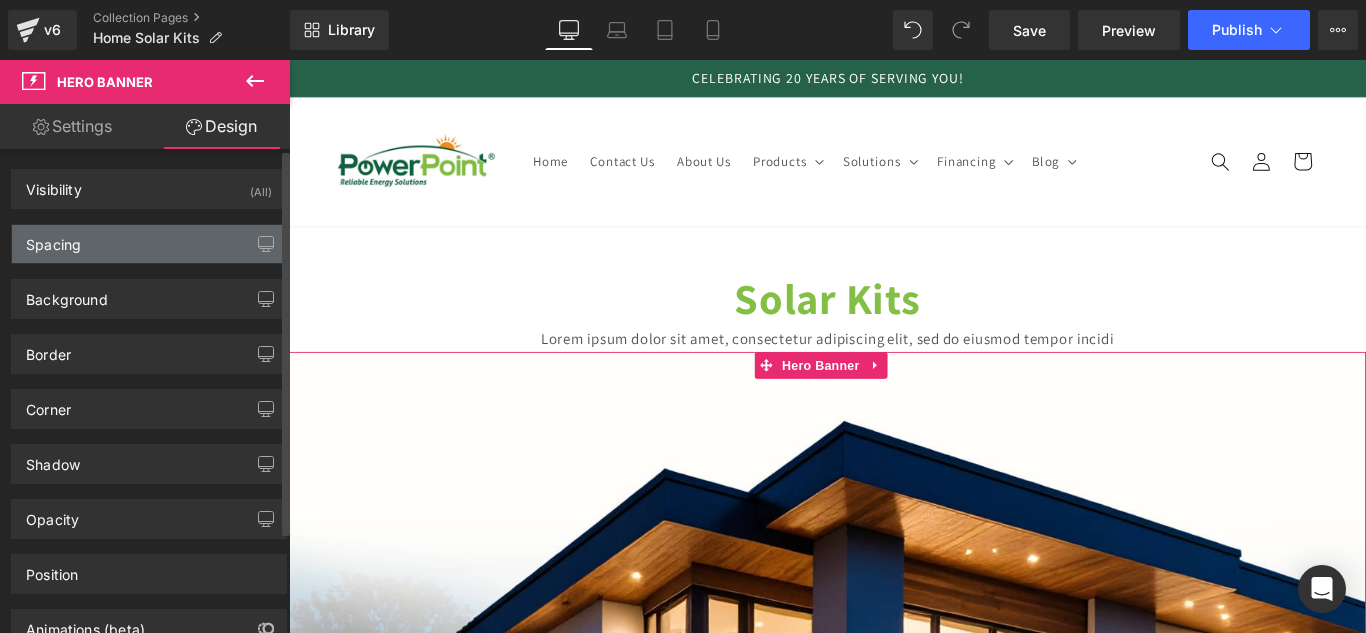 type on "0" 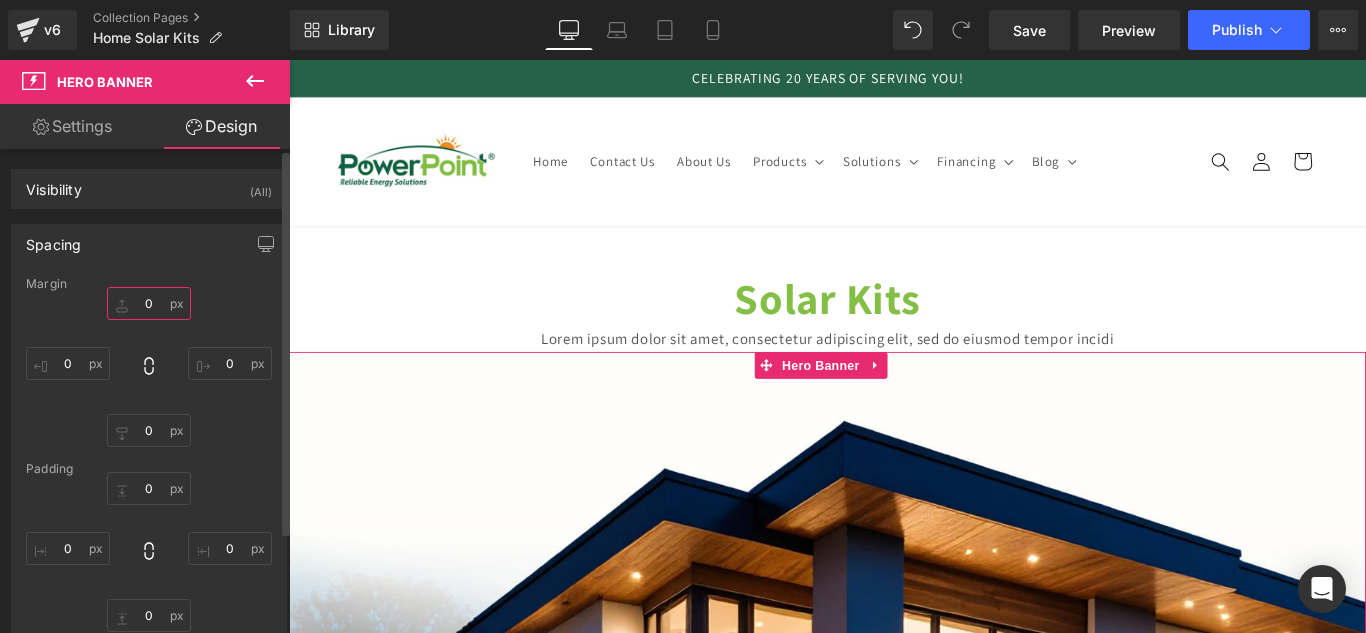 click on "0" at bounding box center (149, 303) 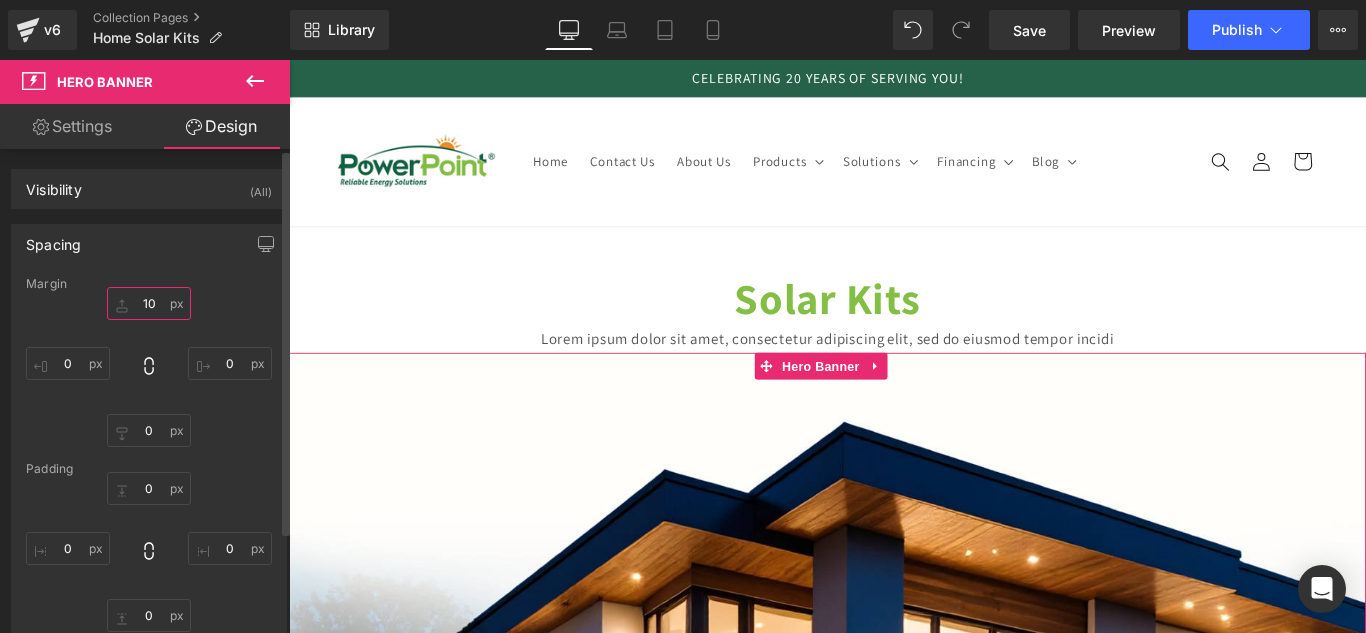 type on "100" 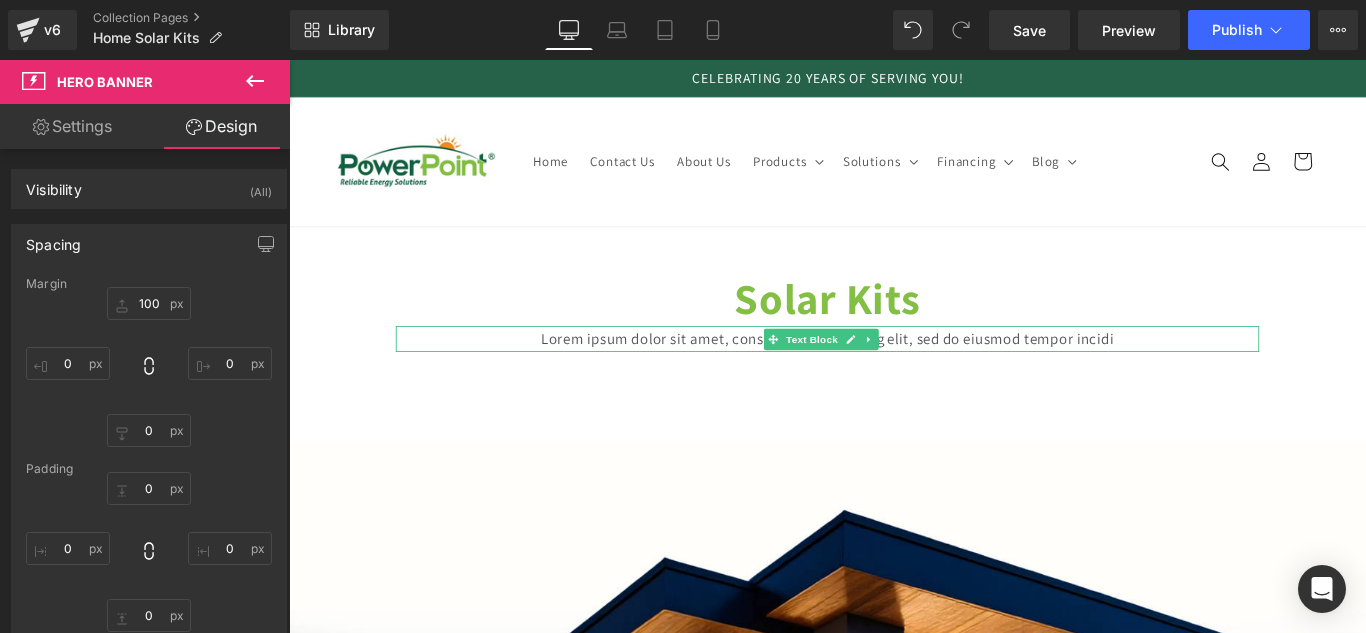 click on "Lorem ipsum dolor sit amet, consectetur adipiscing elit, sed do eiusmod tempor incidi" at bounding box center (894, 374) 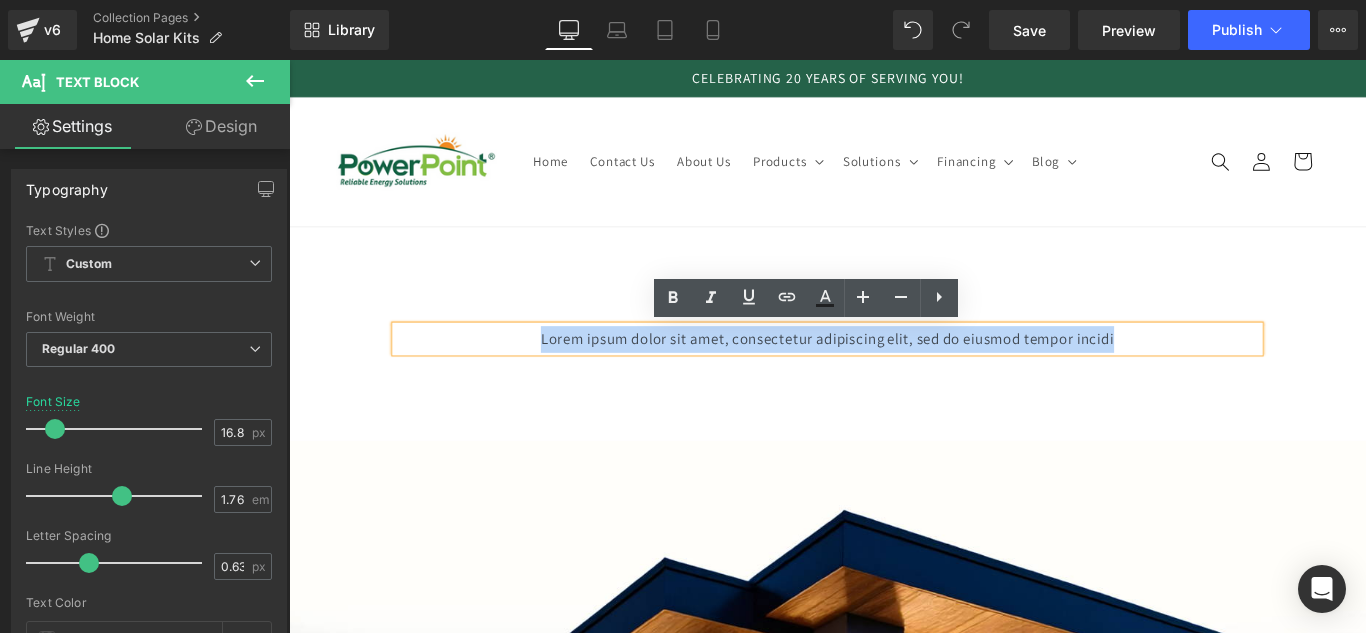 drag, startPoint x: 1209, startPoint y: 370, endPoint x: 564, endPoint y: 368, distance: 645.0031 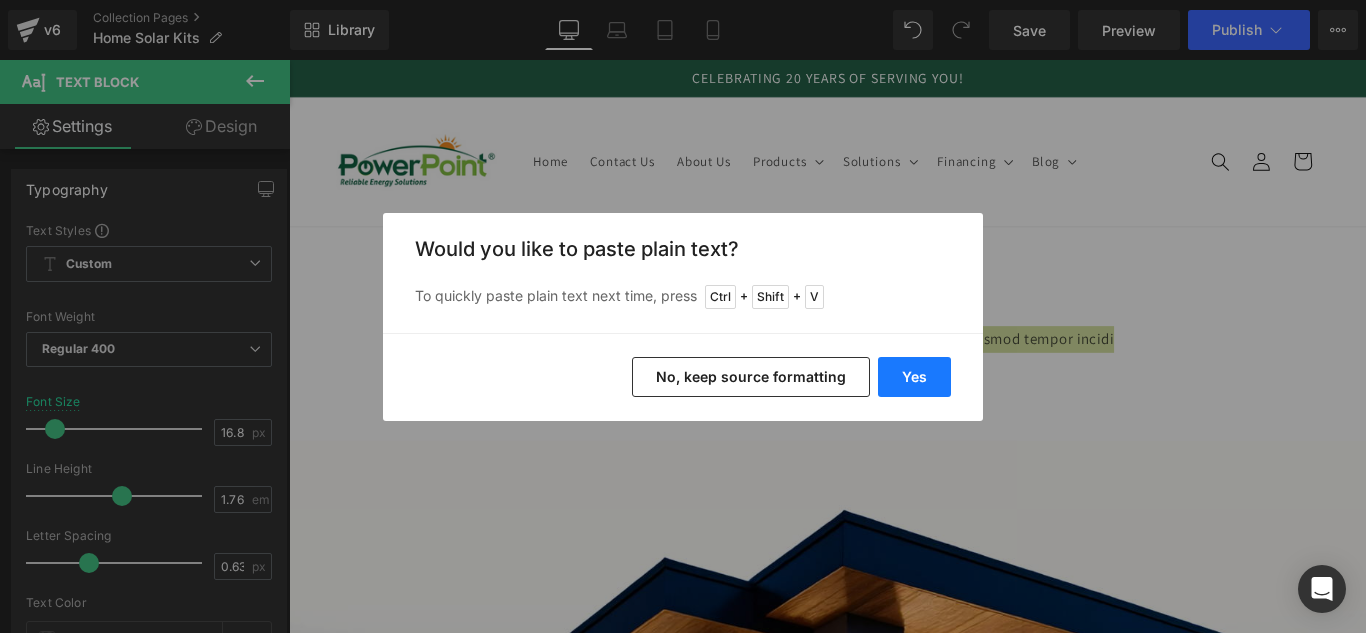 click on "Yes" at bounding box center [914, 377] 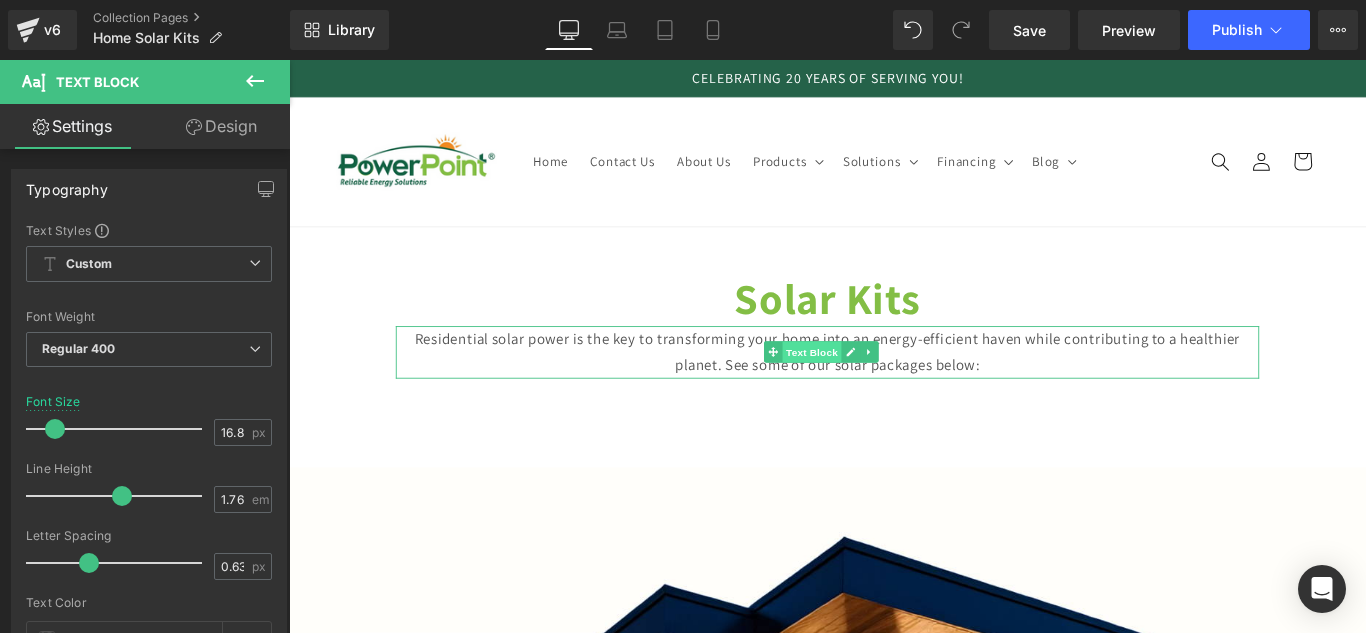 click on "Text Block" at bounding box center (876, 388) 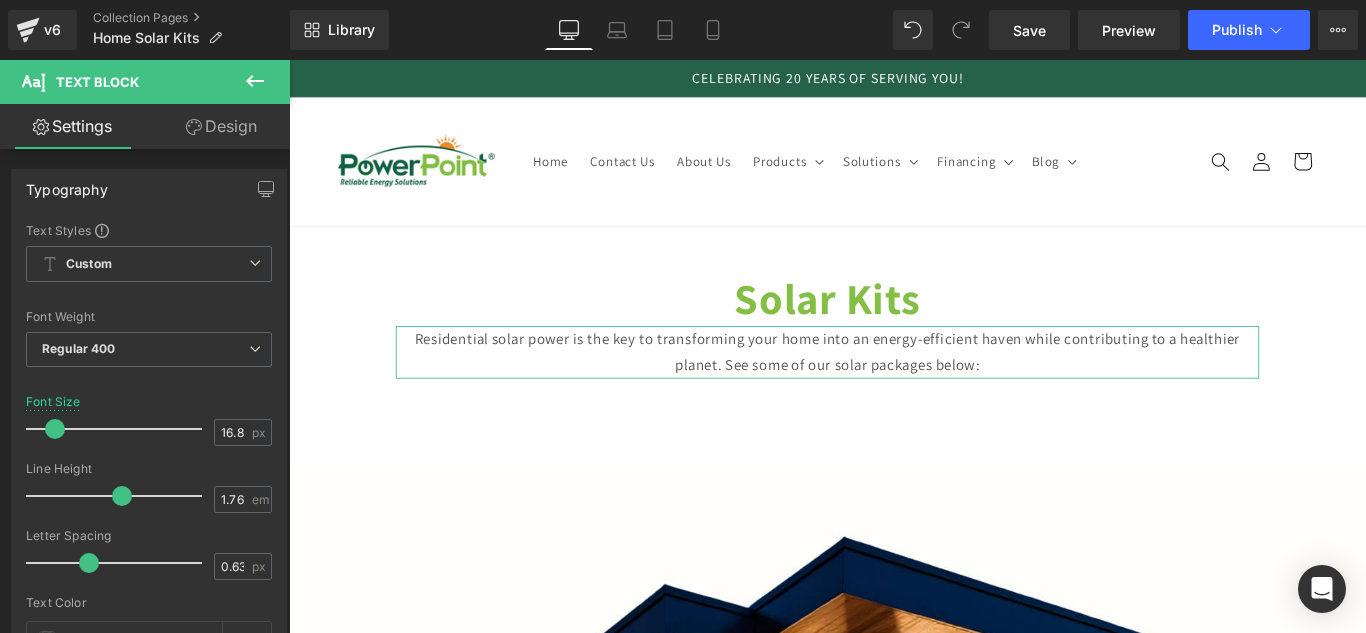 click on "Design" at bounding box center (221, 126) 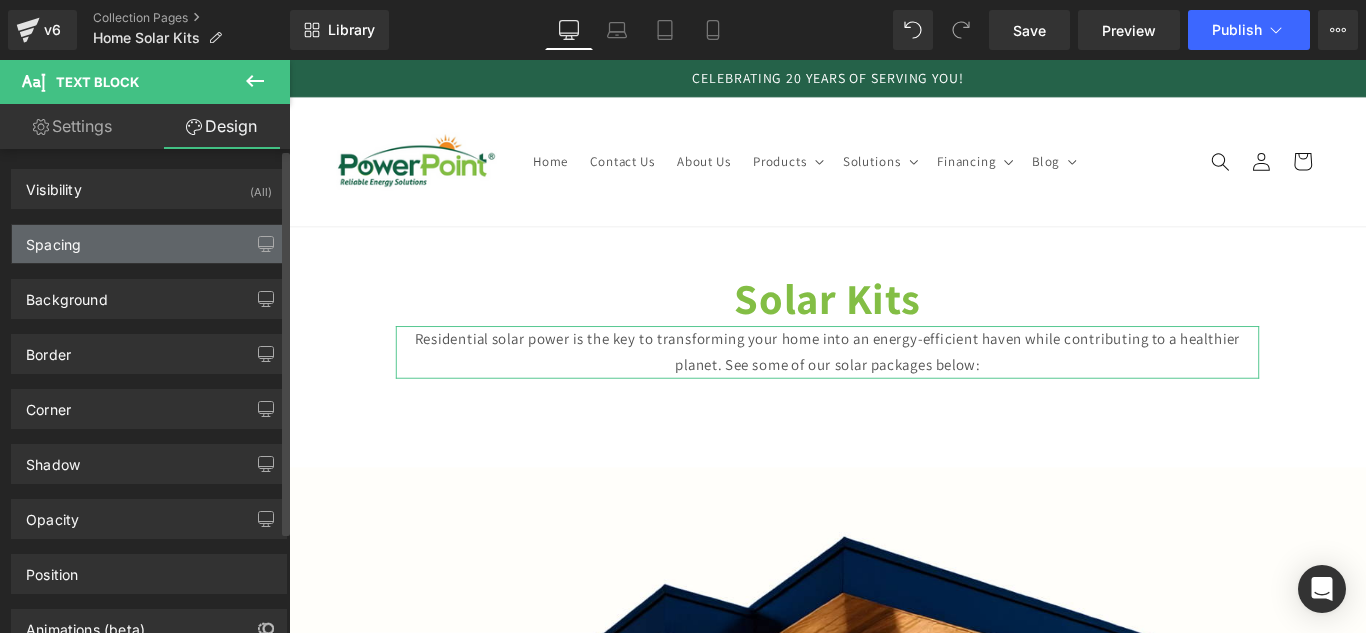 type on "0" 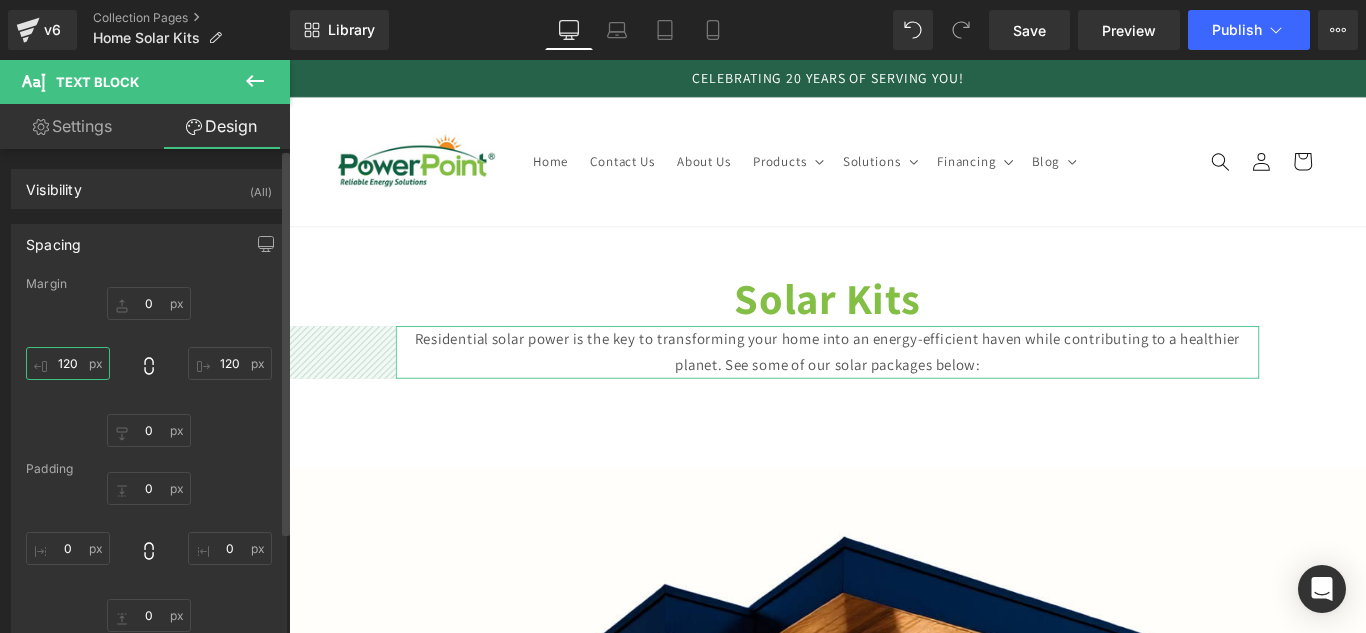 click on "120" at bounding box center (68, 363) 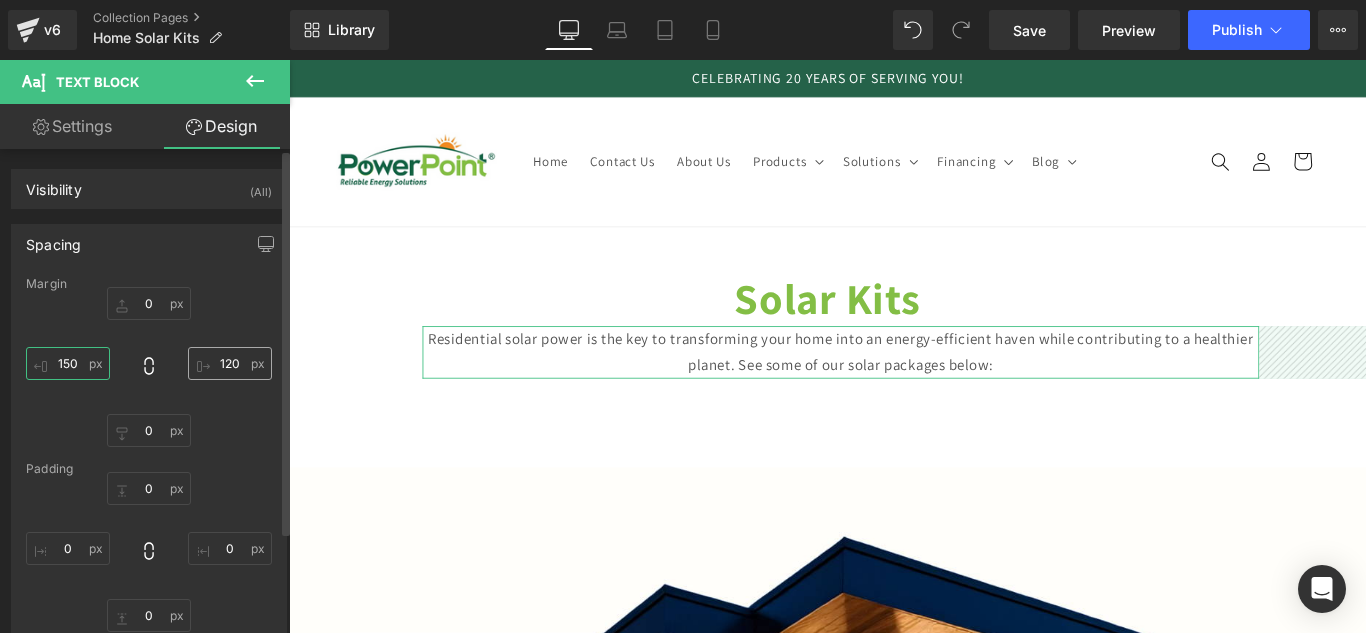 type on "150" 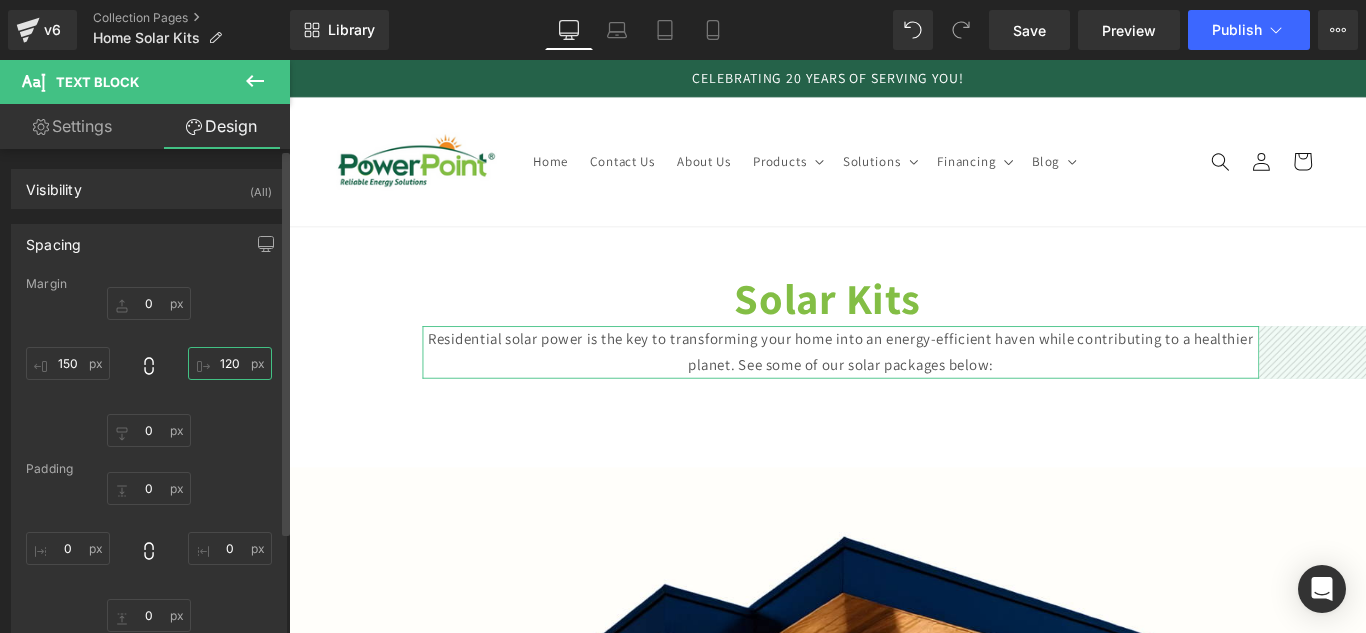 click on "120" at bounding box center (230, 363) 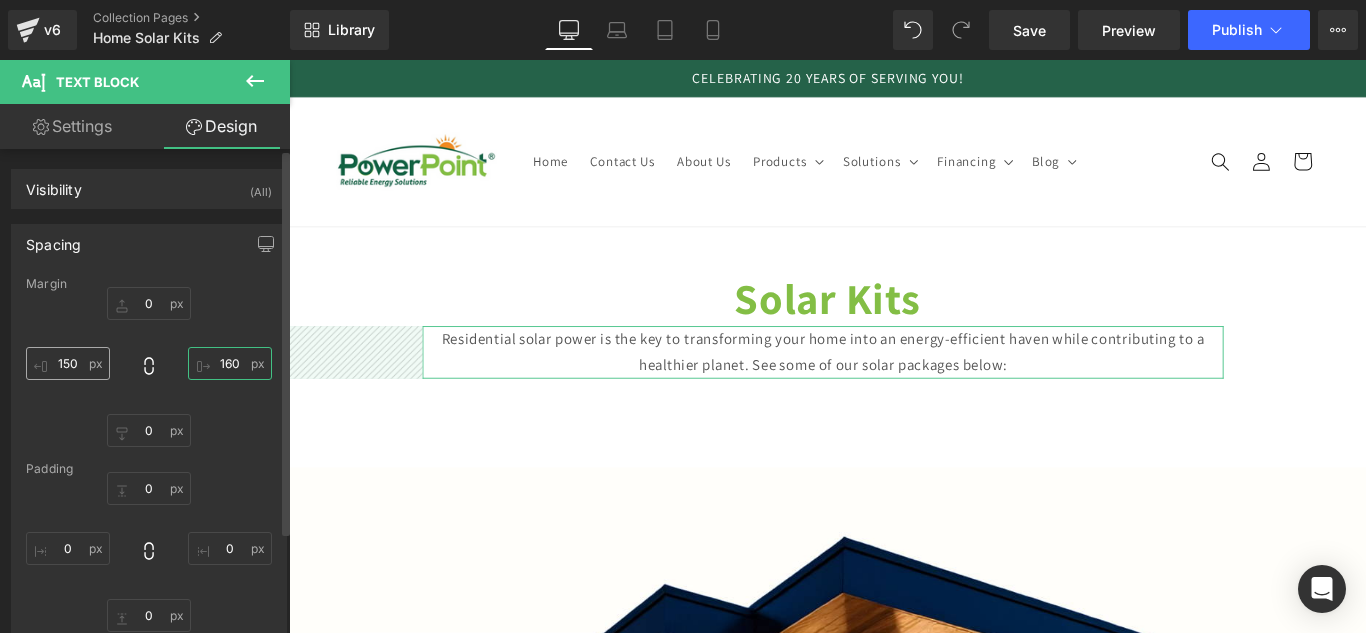 type on "160" 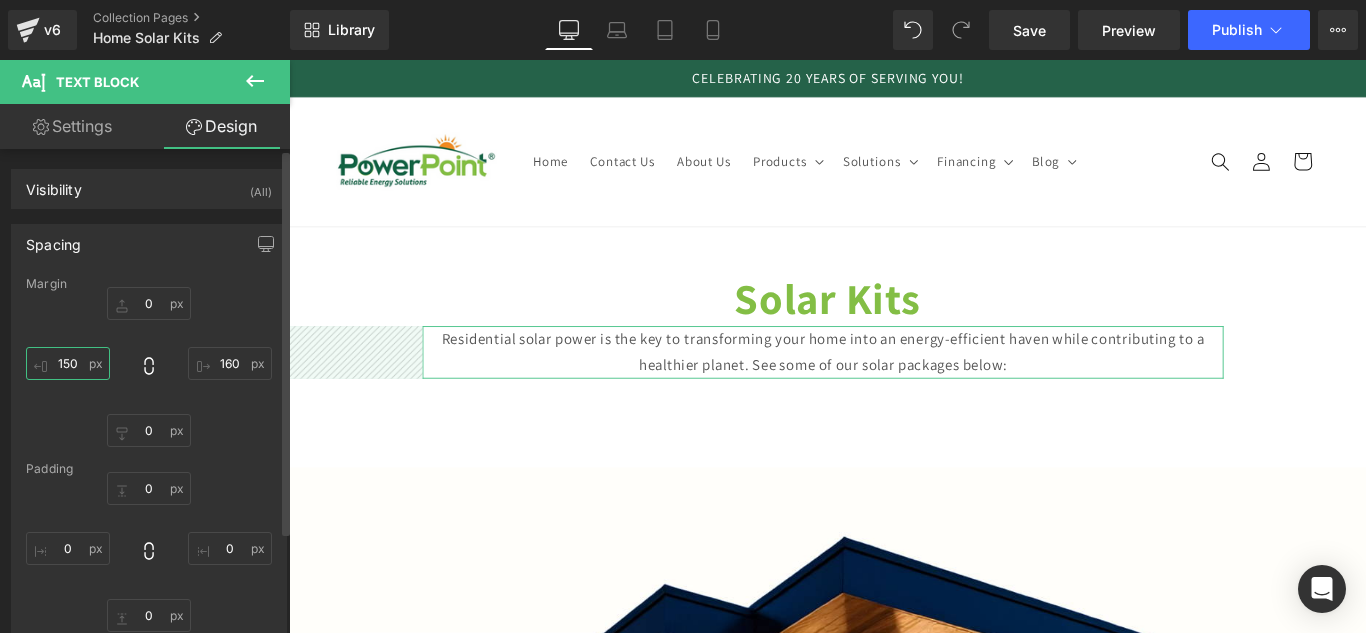 click on "150" at bounding box center [68, 363] 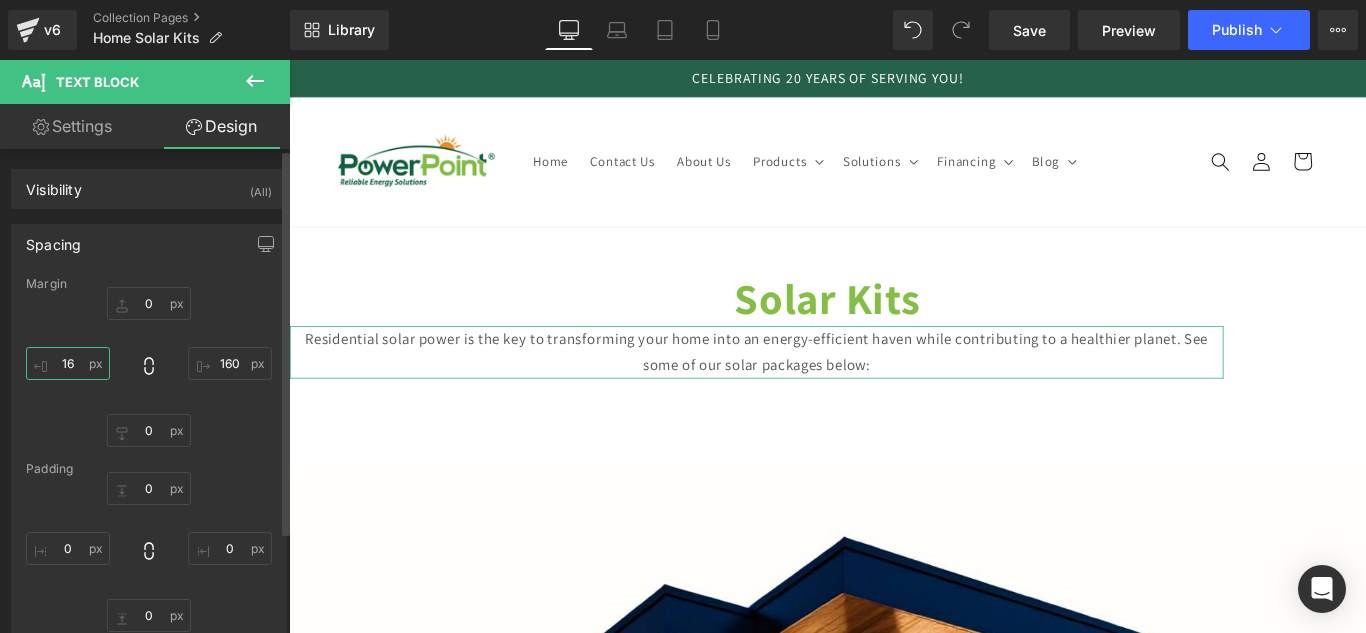 type on "160" 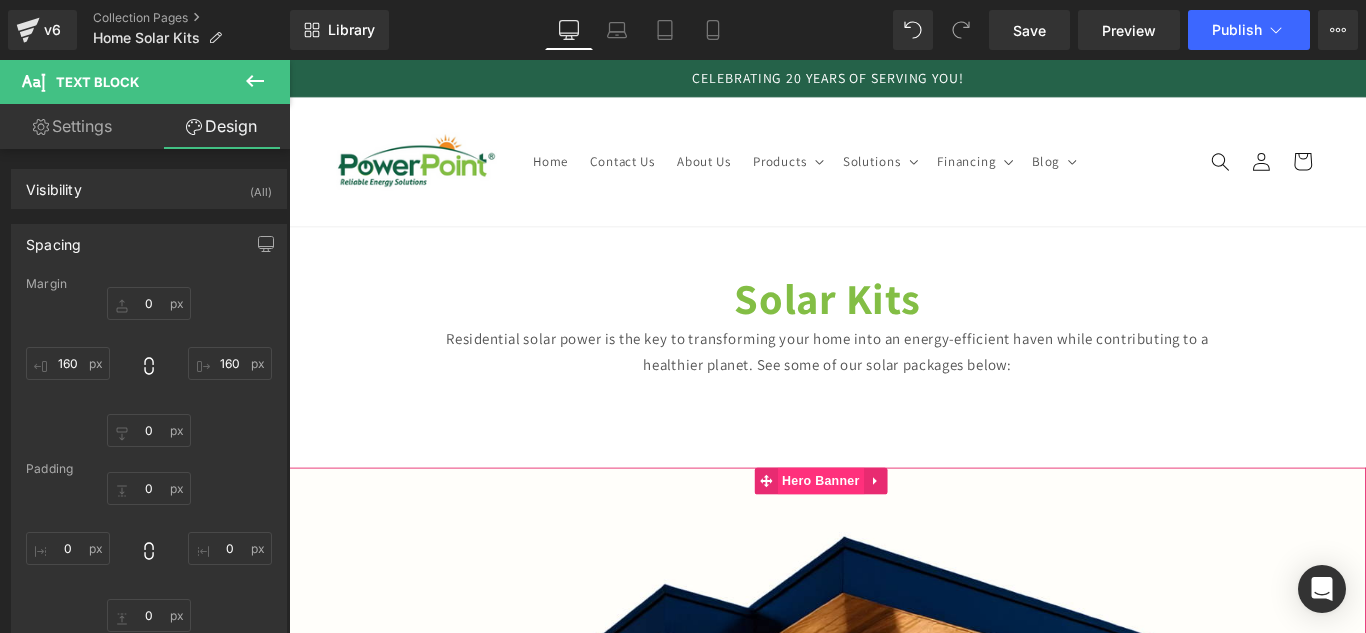 click on "Hero Banner" at bounding box center [886, 533] 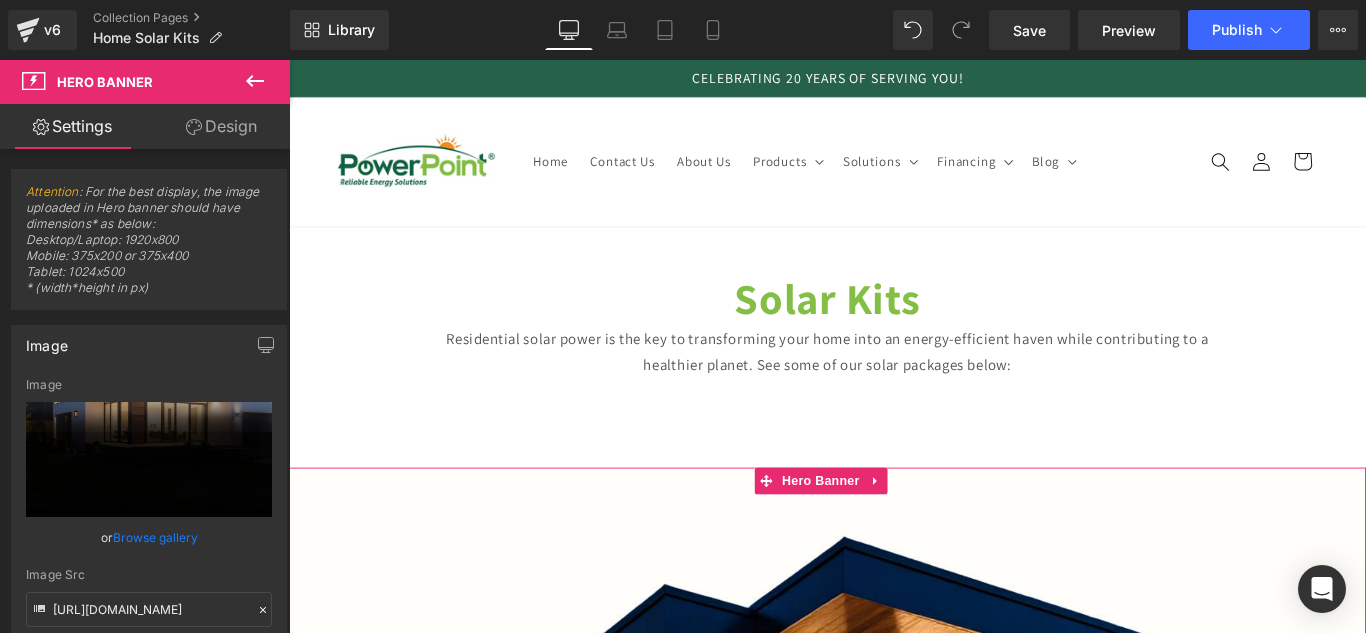 click on "Design" at bounding box center (221, 126) 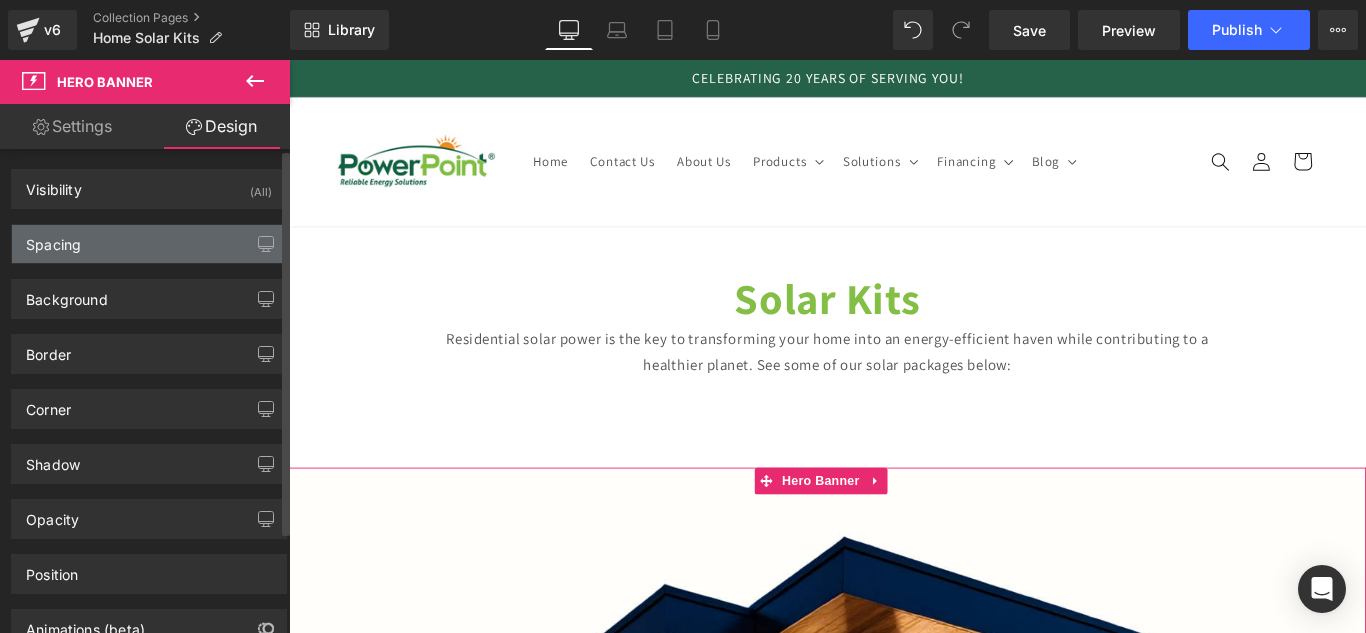 click on "Spacing" at bounding box center (149, 244) 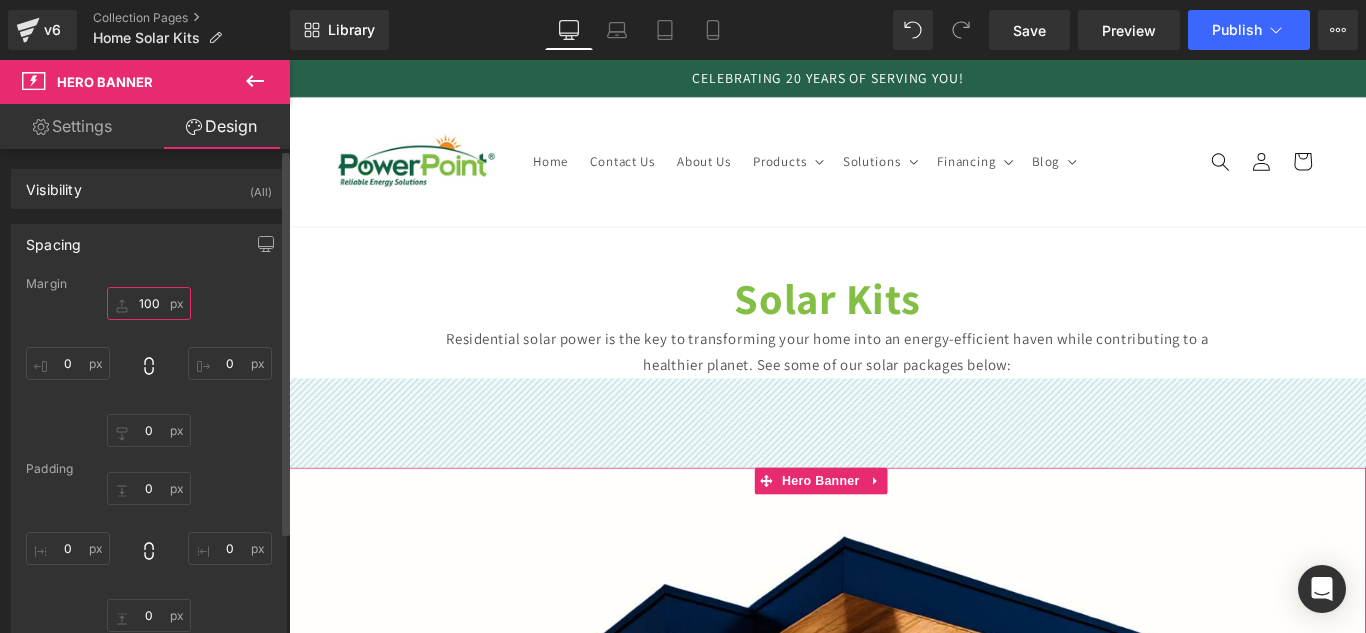 click on "100" at bounding box center (149, 303) 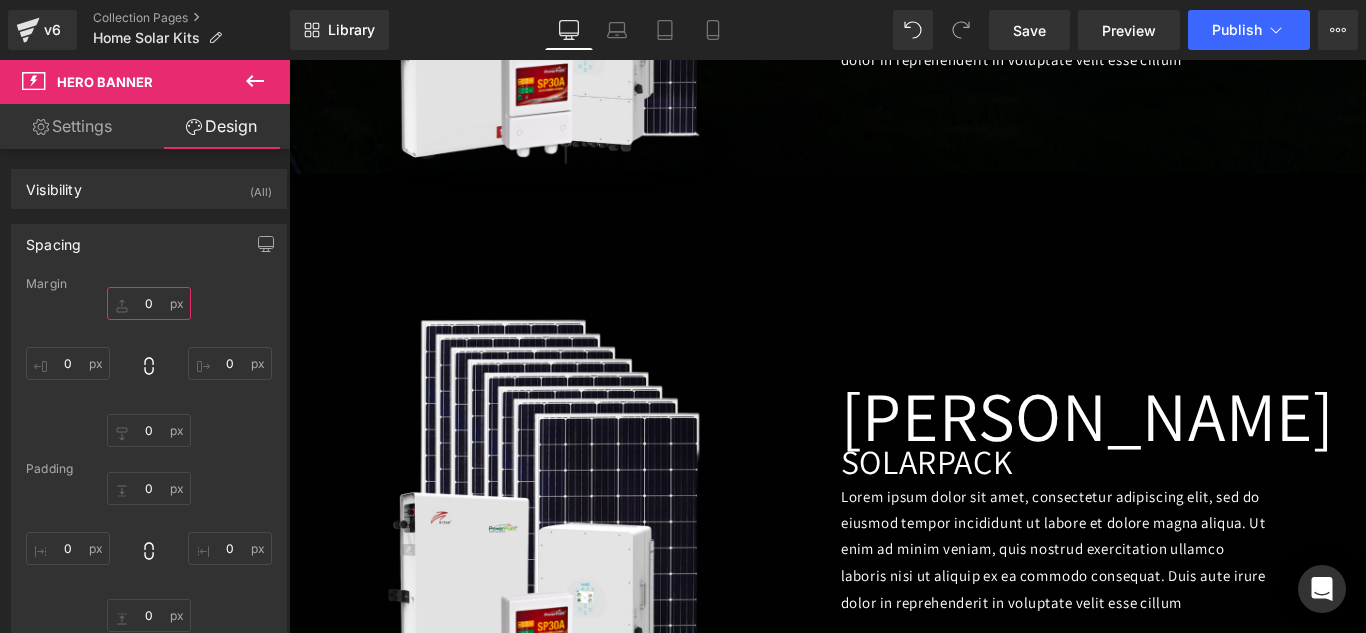 scroll, scrollTop: 1245, scrollLeft: 0, axis: vertical 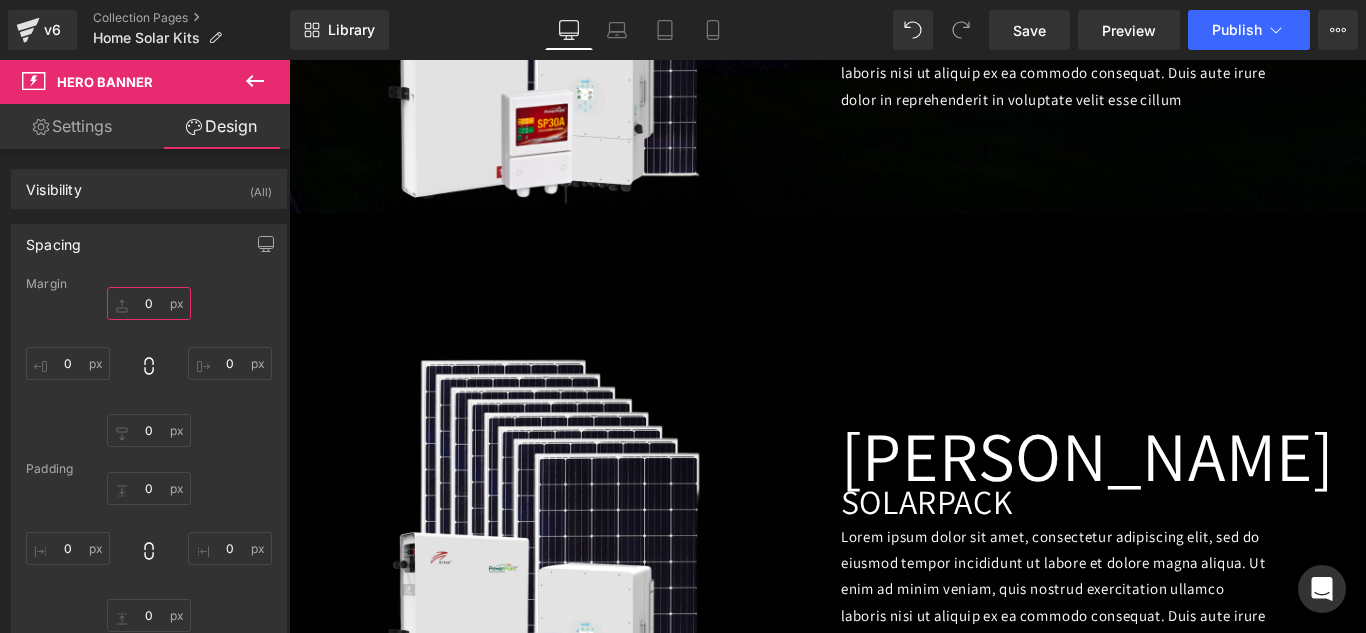 type 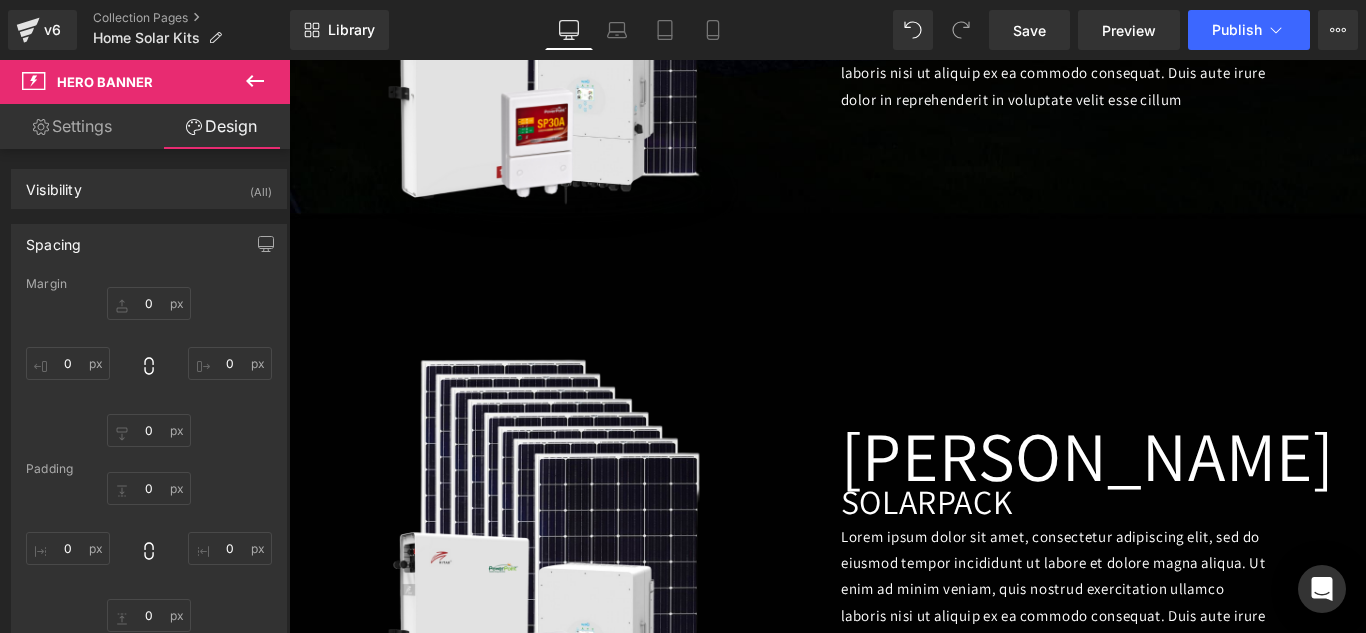 click 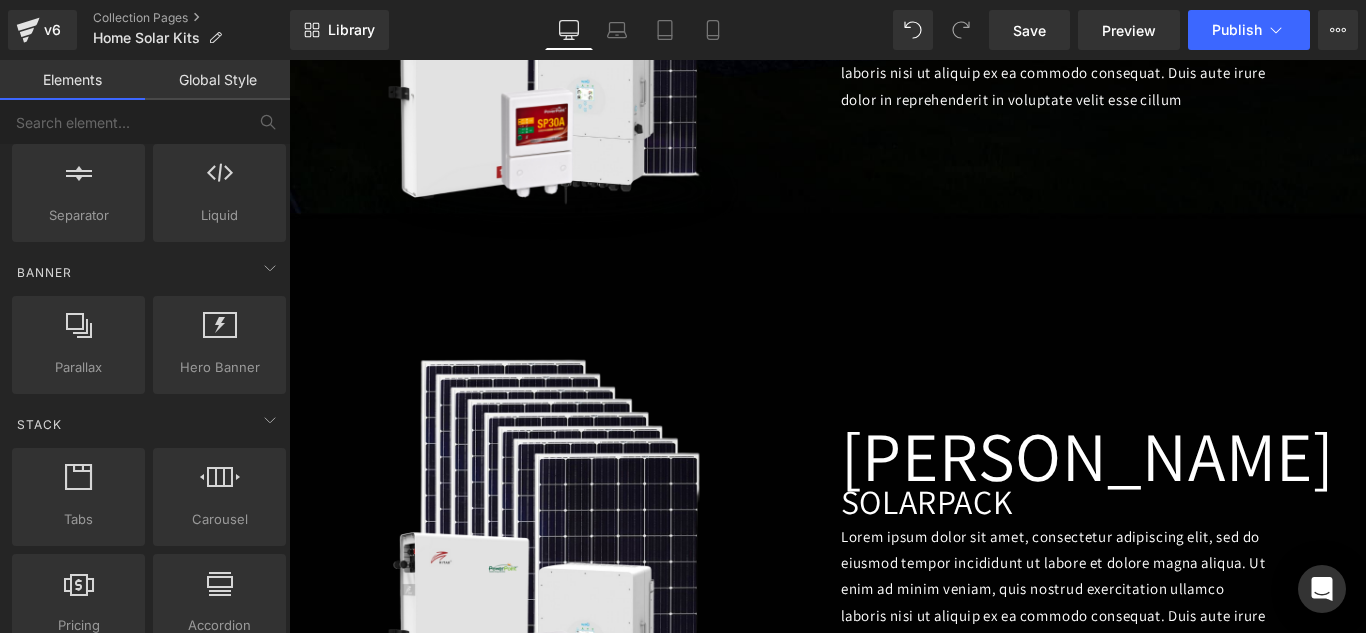 scroll, scrollTop: 371, scrollLeft: 0, axis: vertical 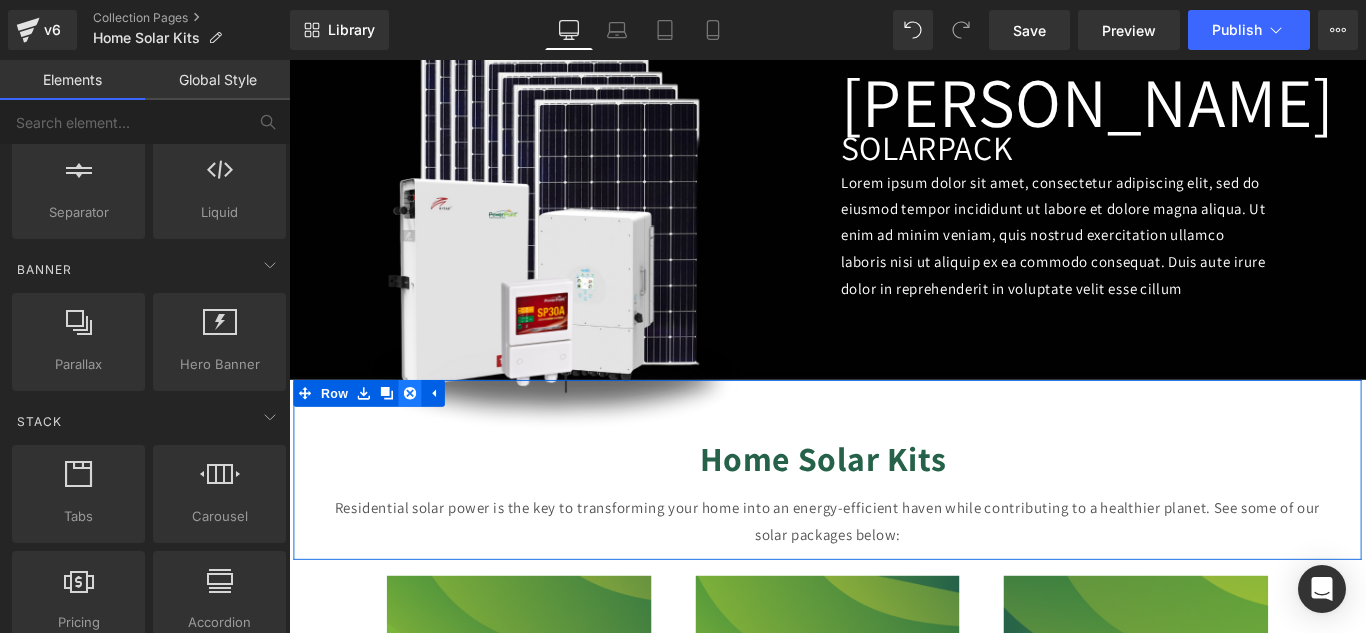 click at bounding box center [425, 435] 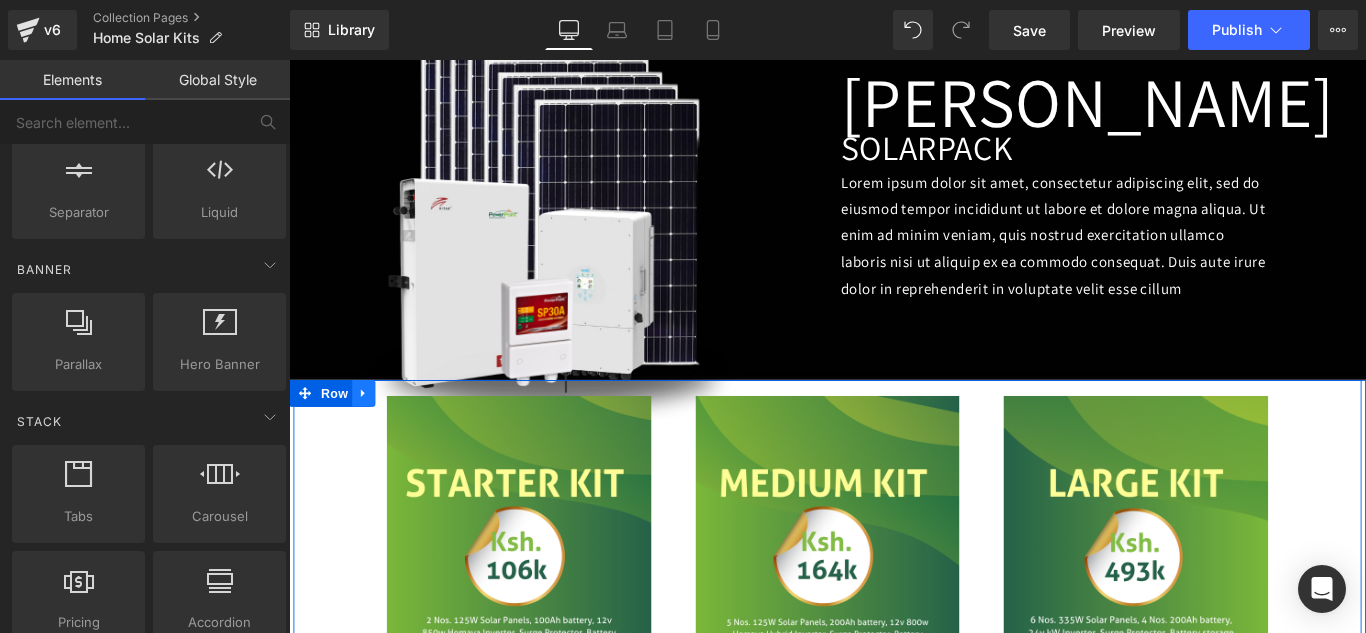 click at bounding box center [373, 435] 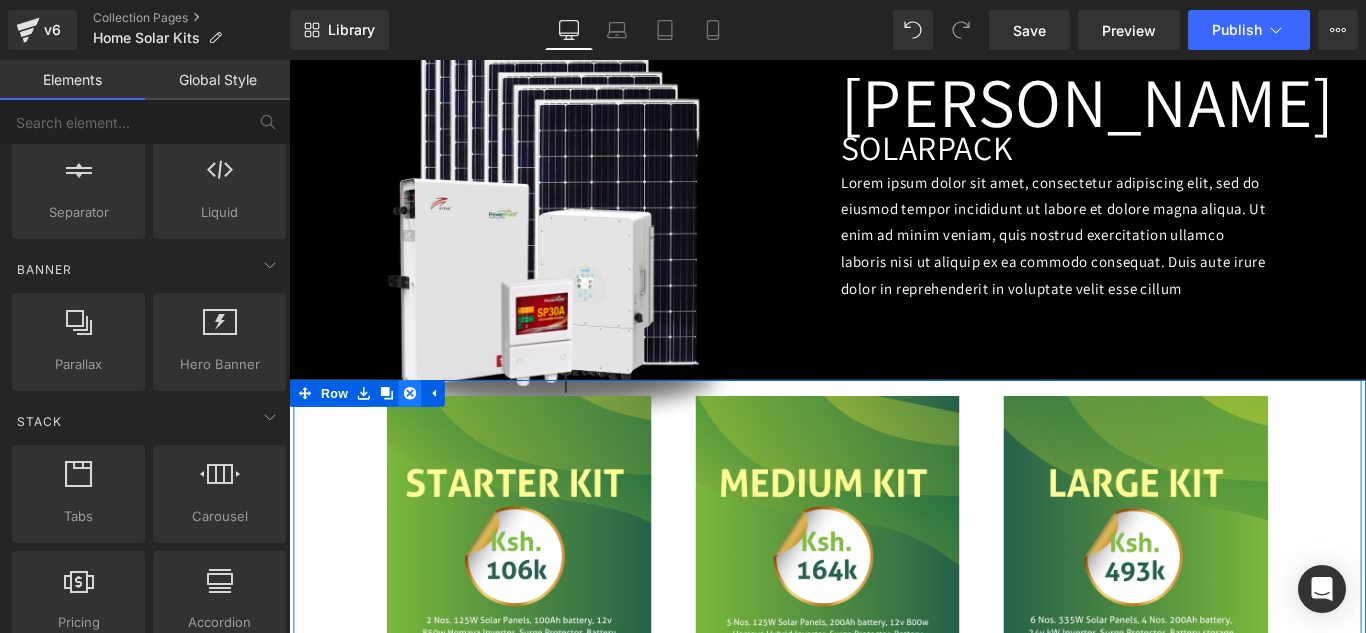click 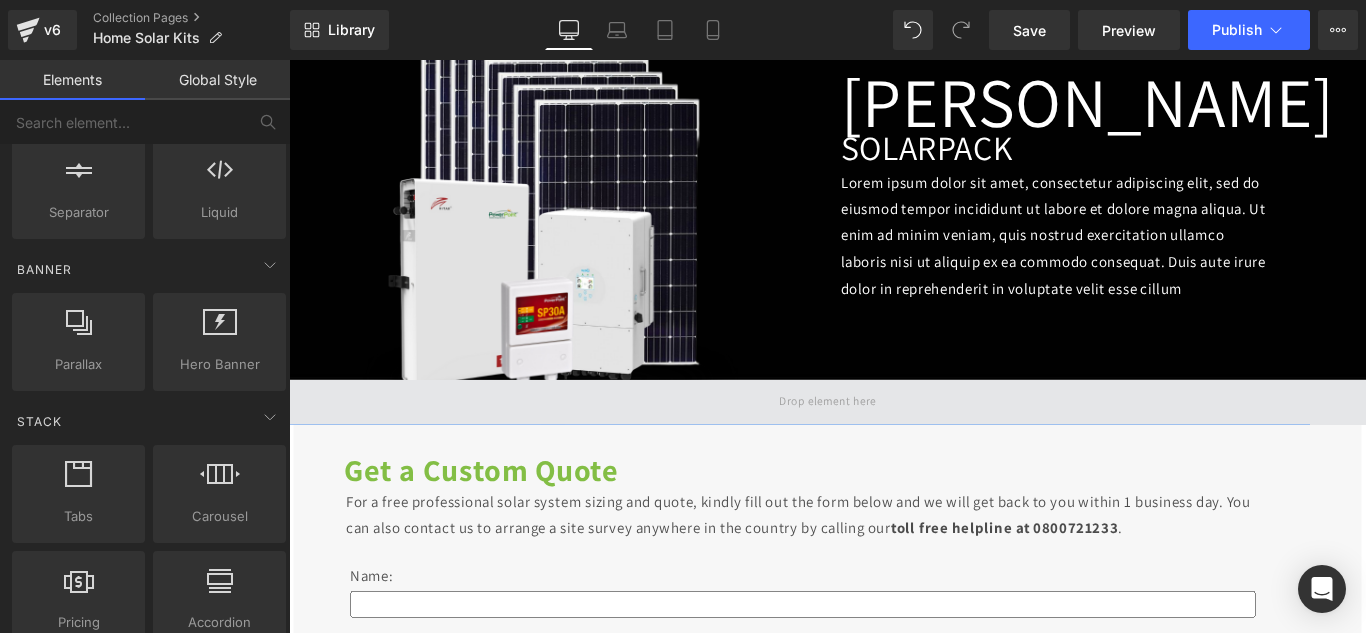 click at bounding box center (894, 445) 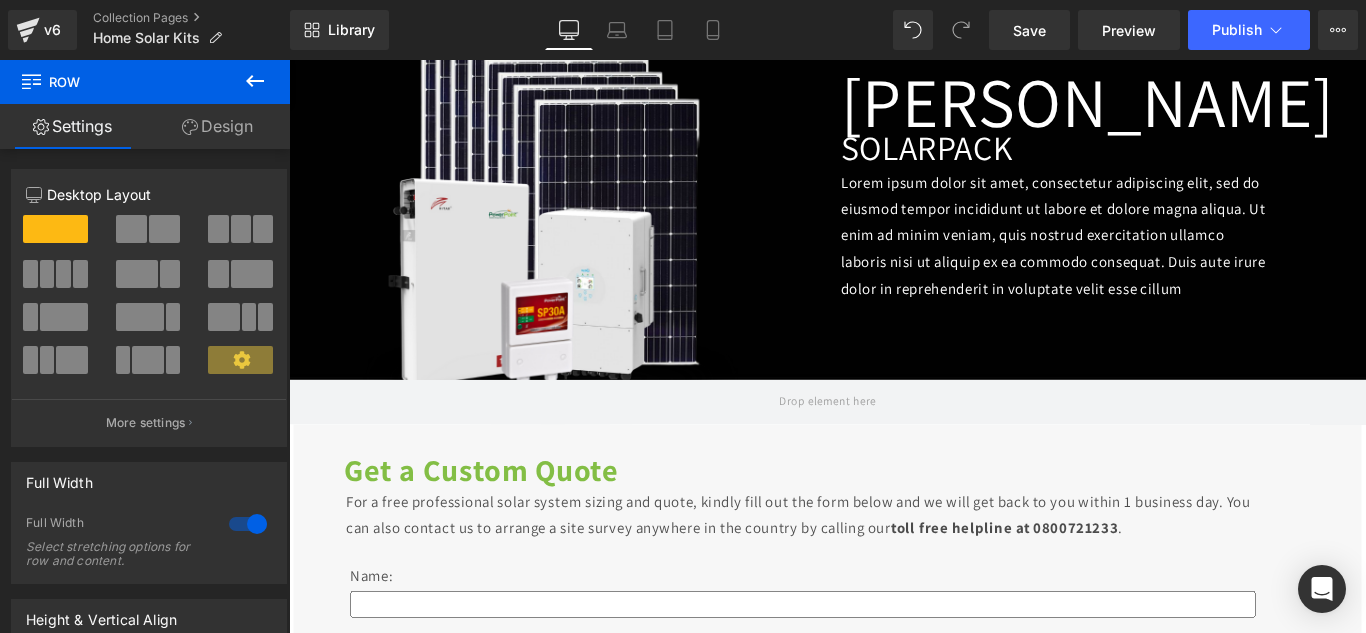 click at bounding box center [255, 82] 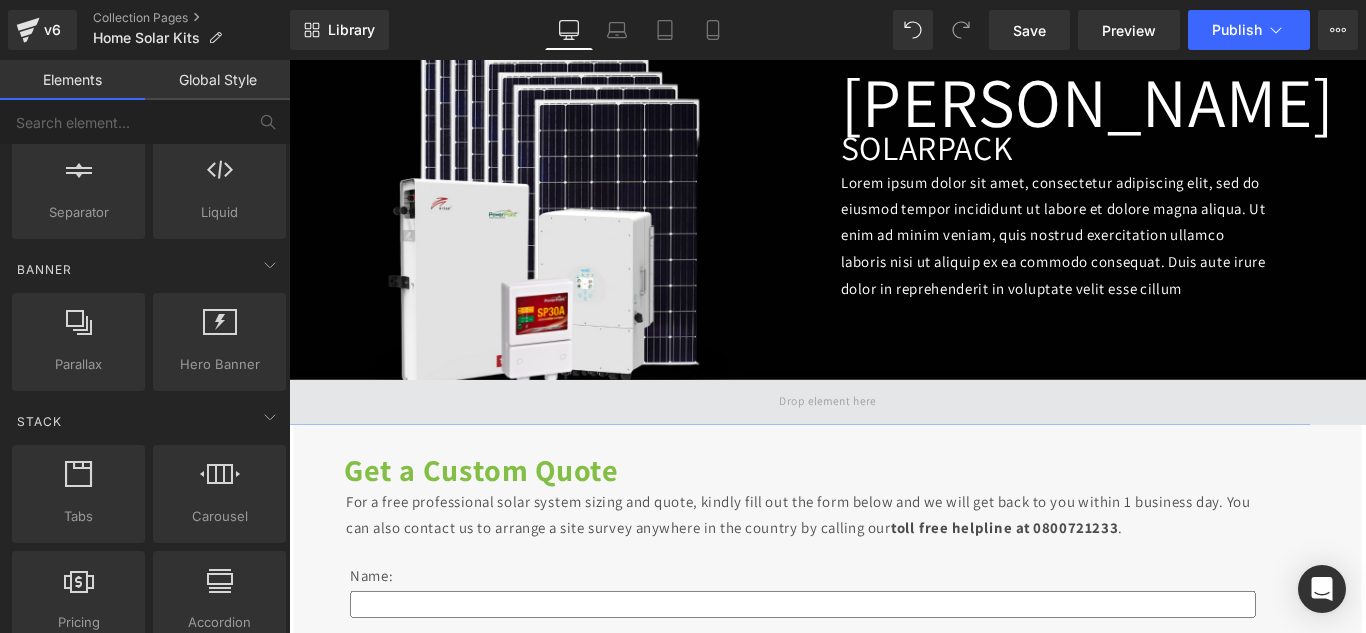 click at bounding box center [894, 445] 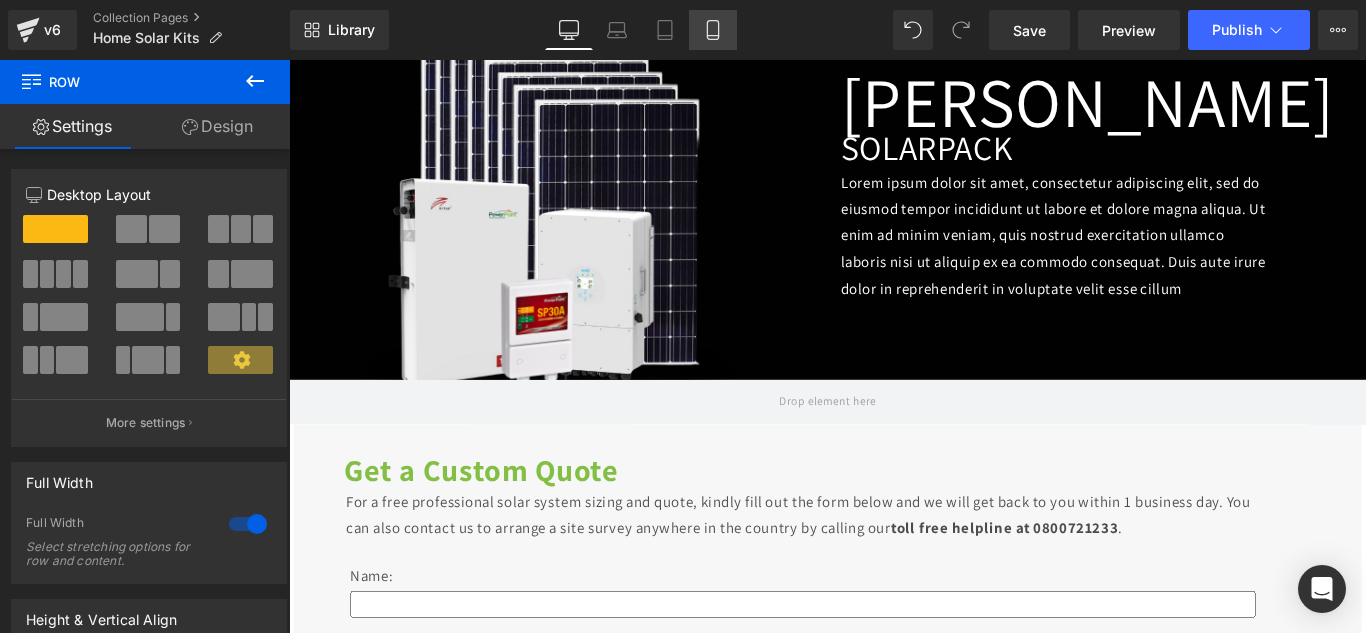 click 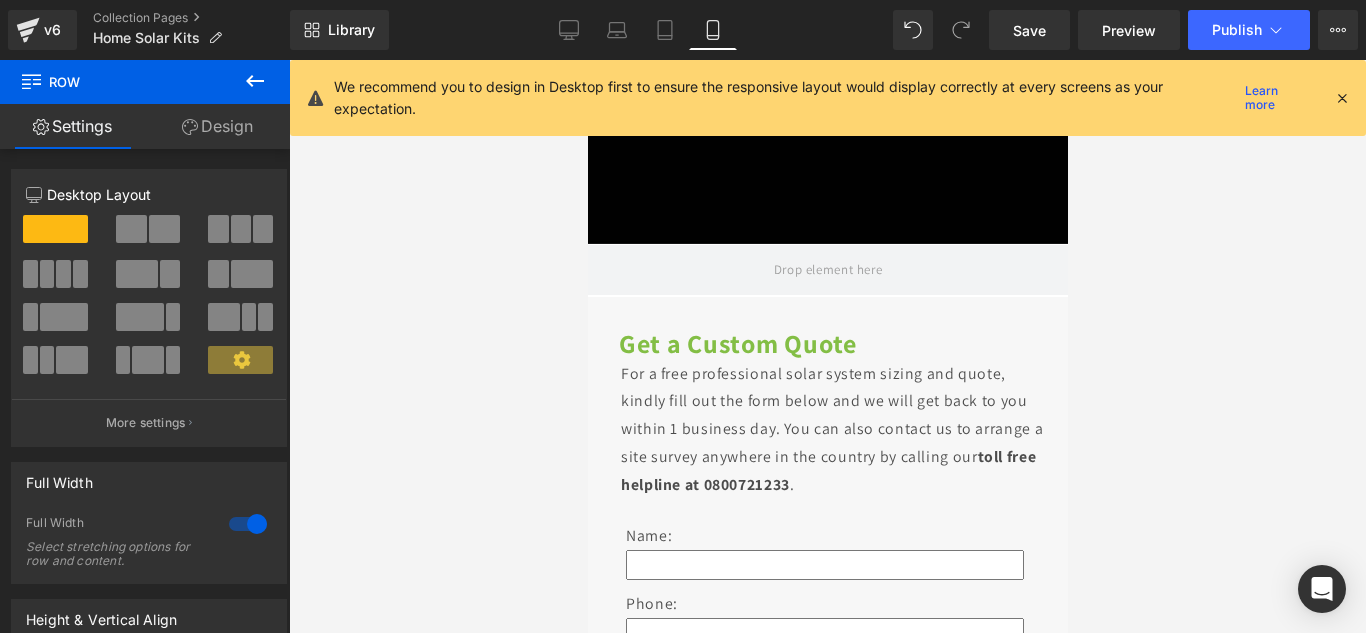 scroll, scrollTop: 848, scrollLeft: 0, axis: vertical 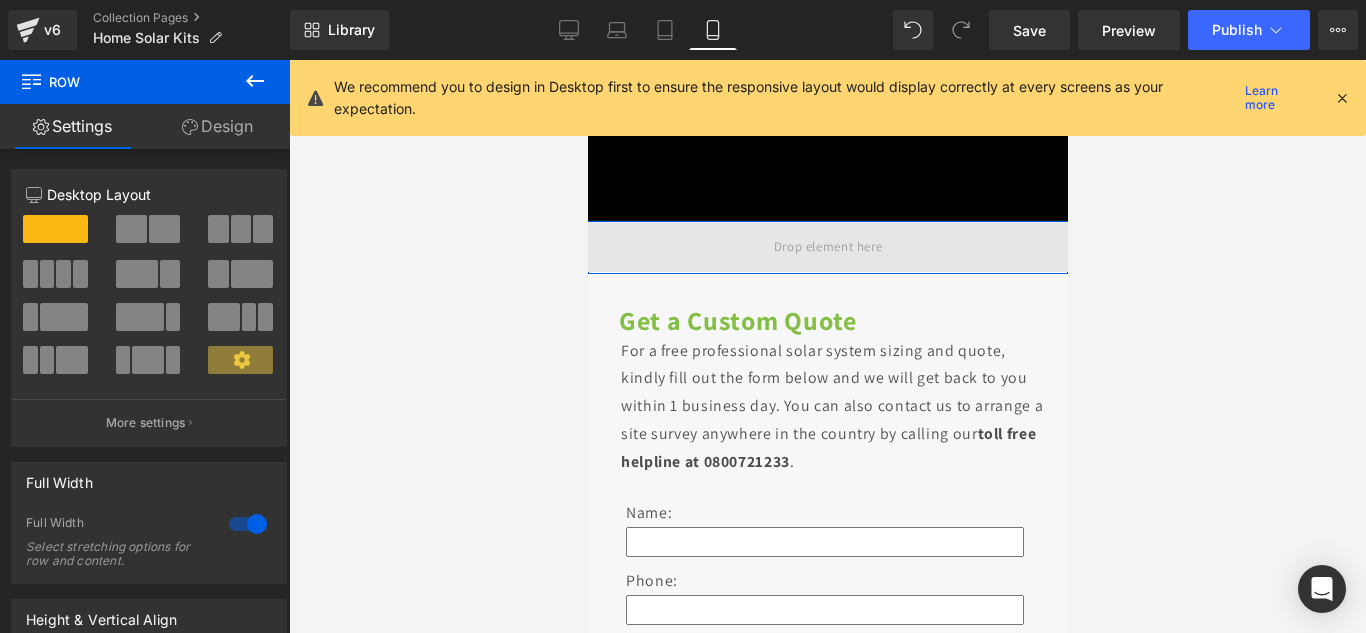 click at bounding box center (827, 247) 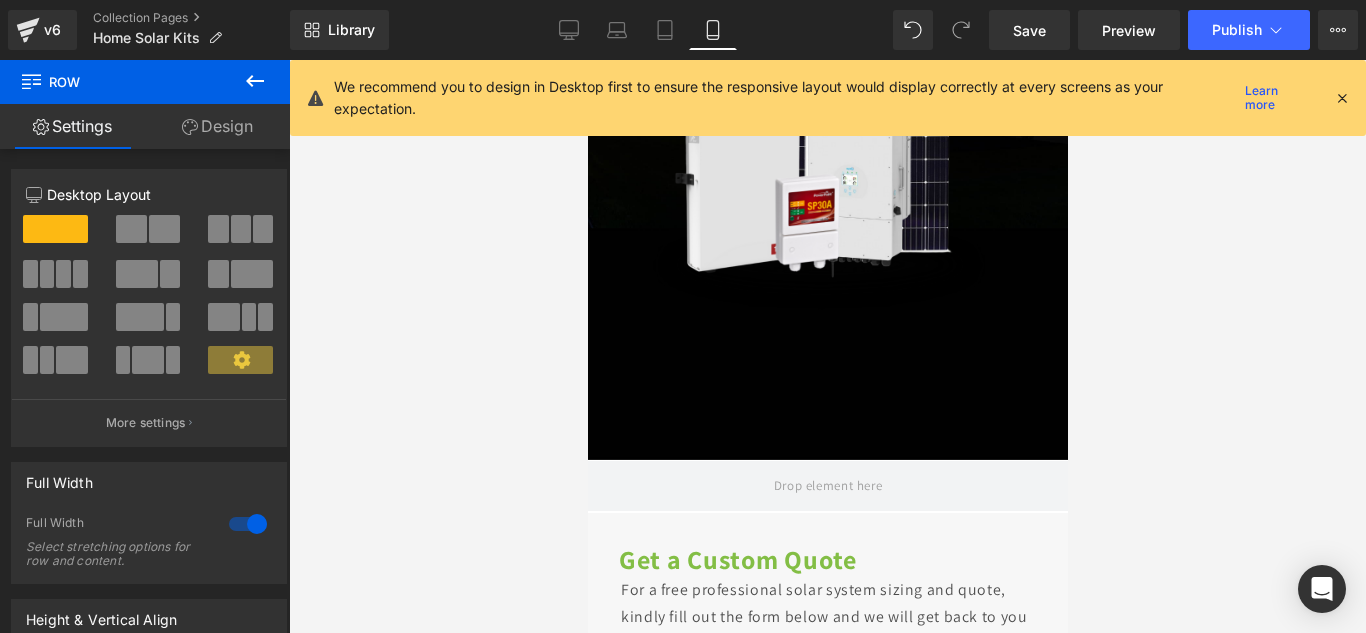 scroll, scrollTop: 628, scrollLeft: 0, axis: vertical 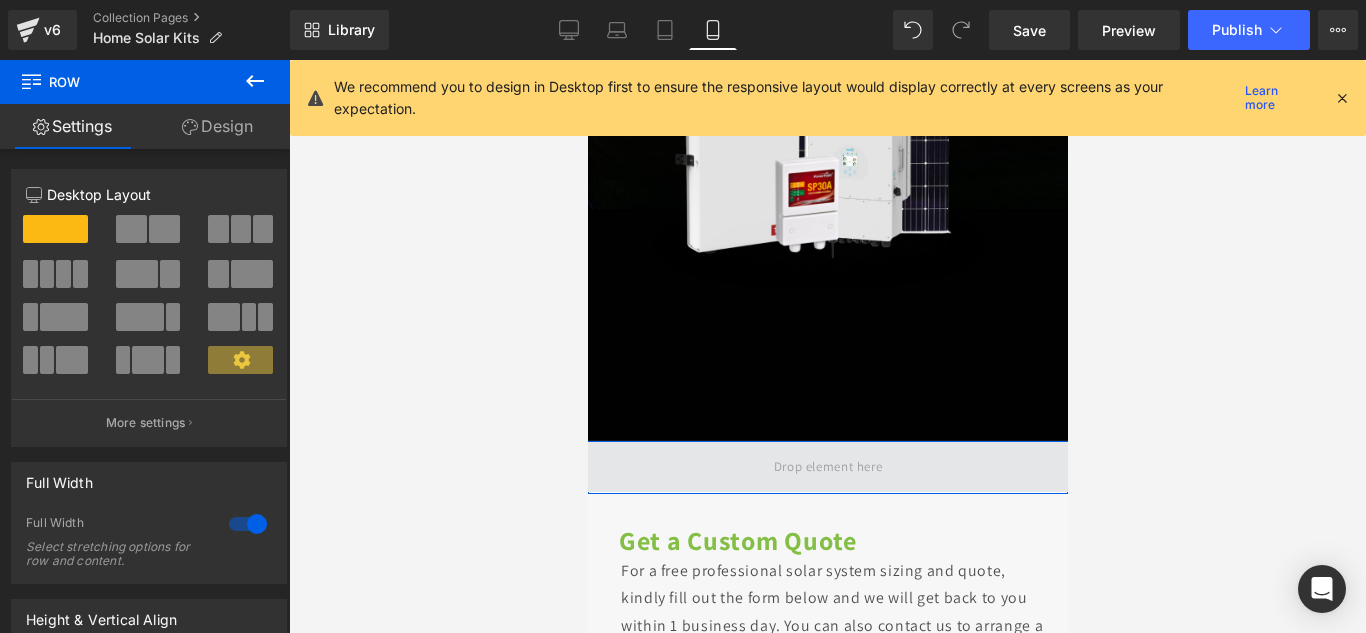 click at bounding box center (827, 467) 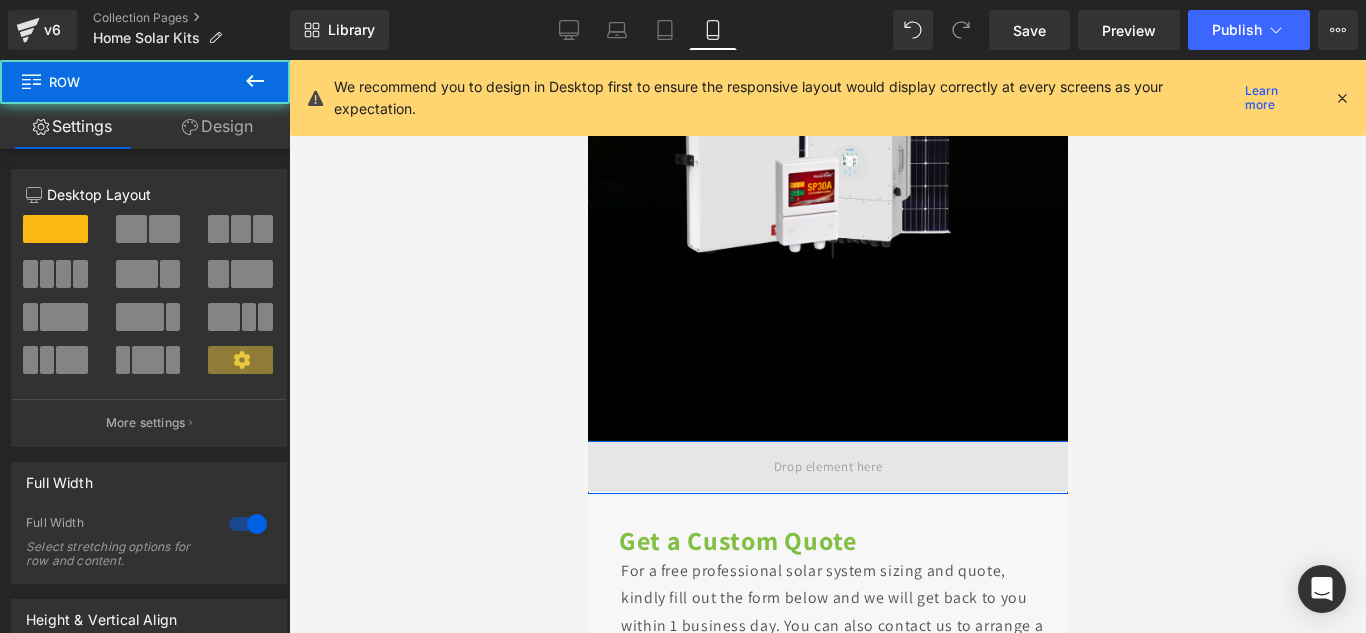 click at bounding box center (827, 467) 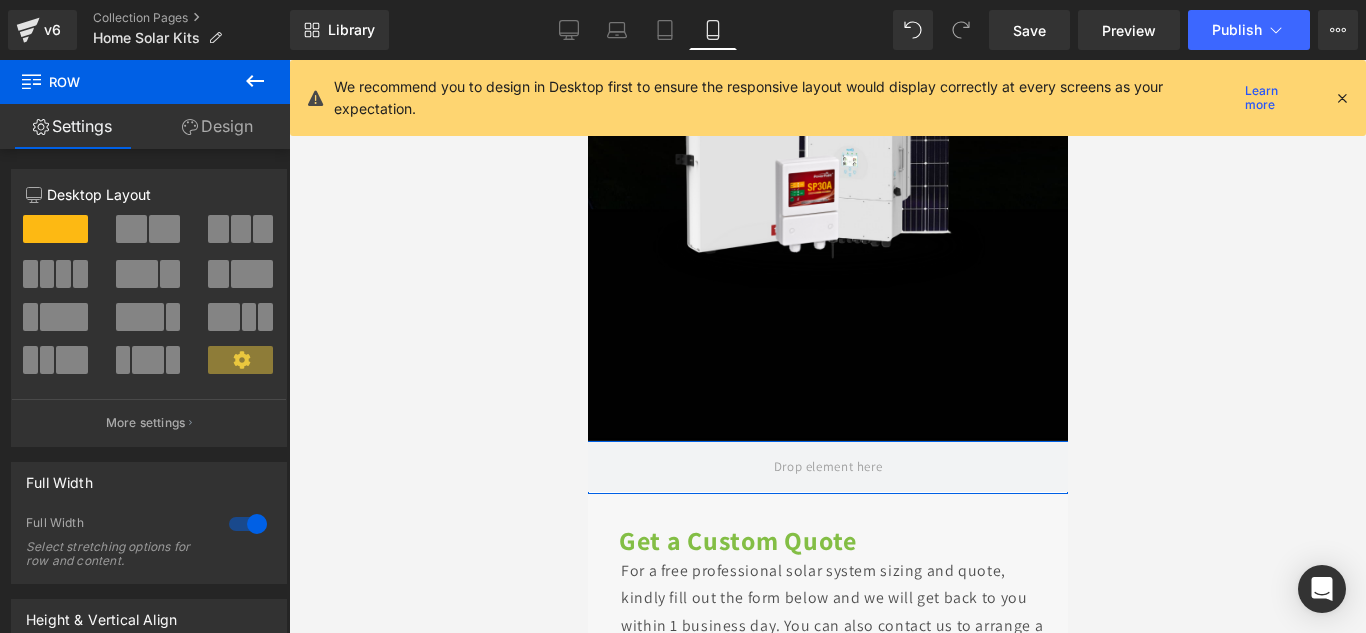 click on "Design" at bounding box center [217, 126] 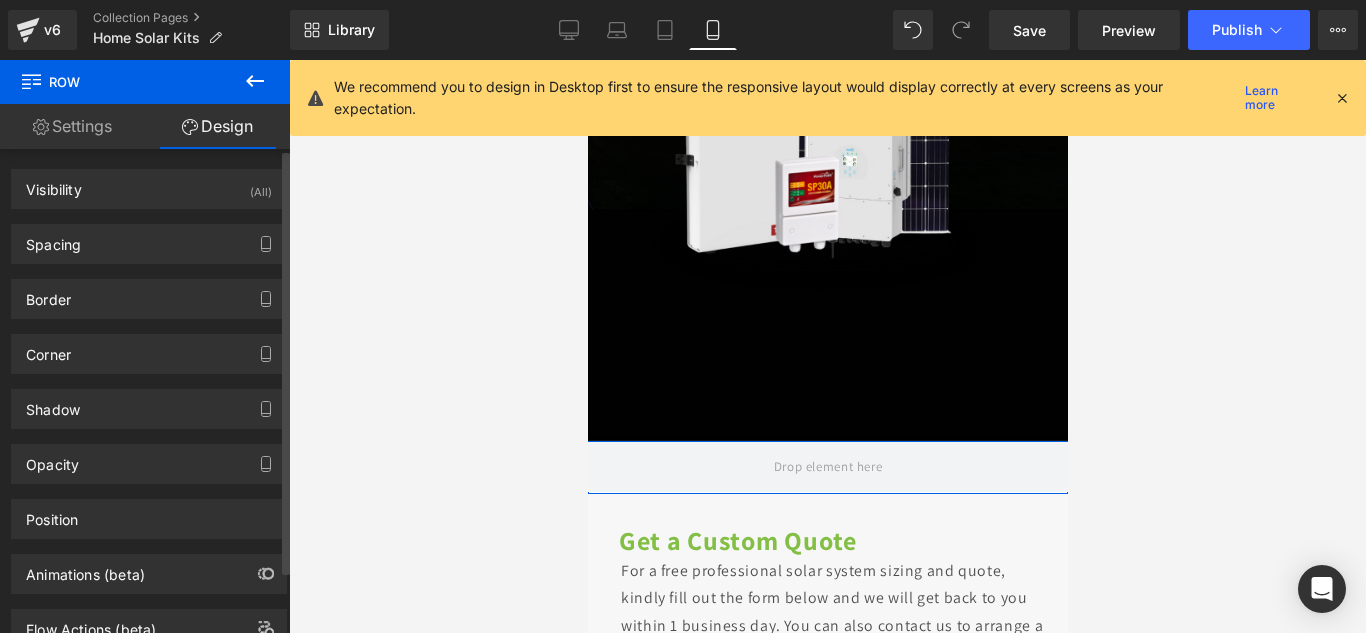 type on "0" 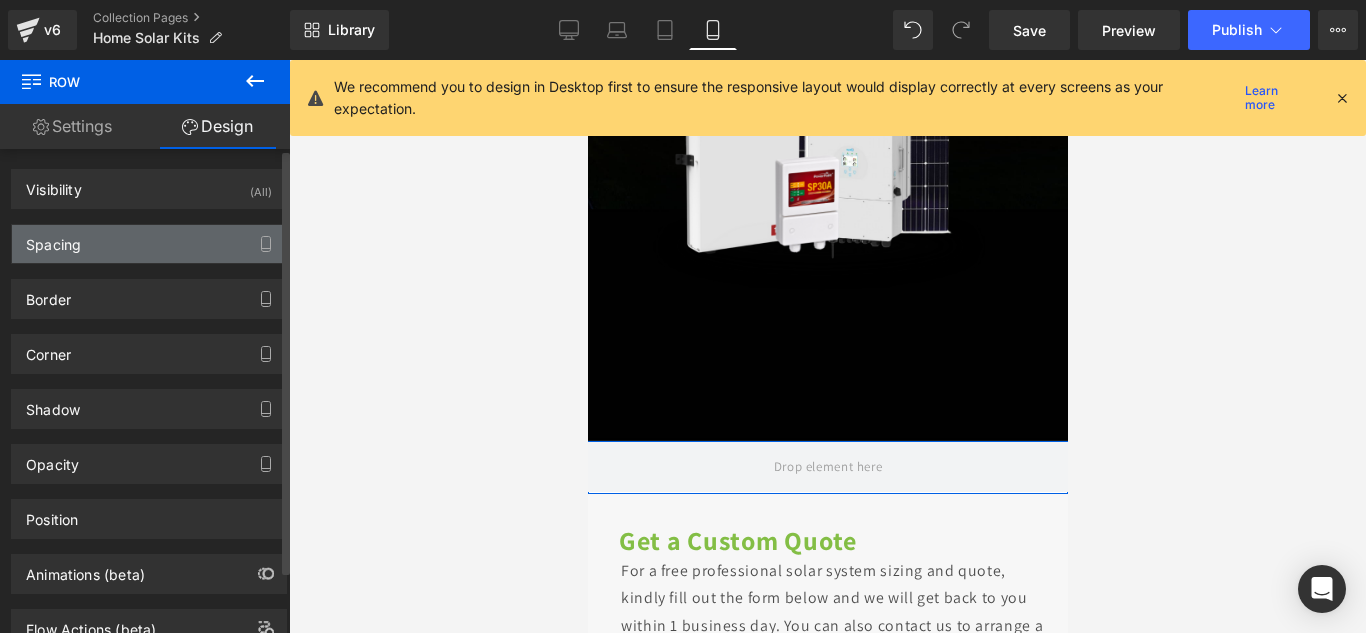 click on "Spacing" at bounding box center (149, 244) 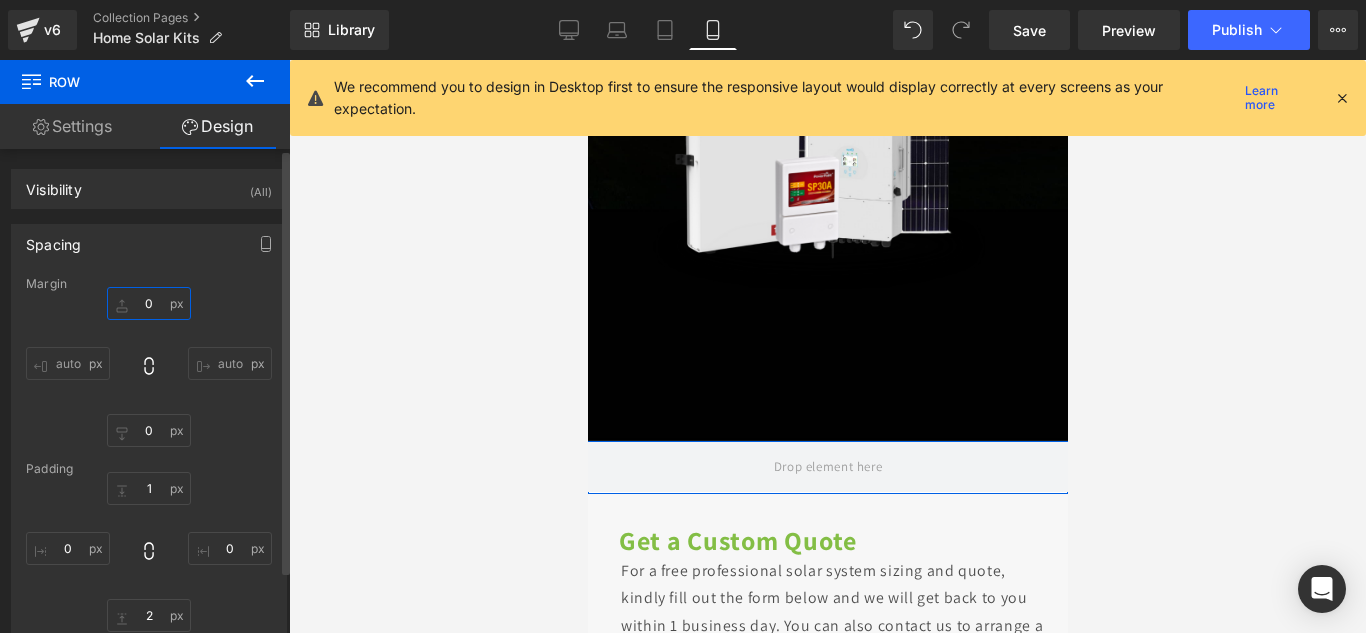 click on "0" at bounding box center [149, 303] 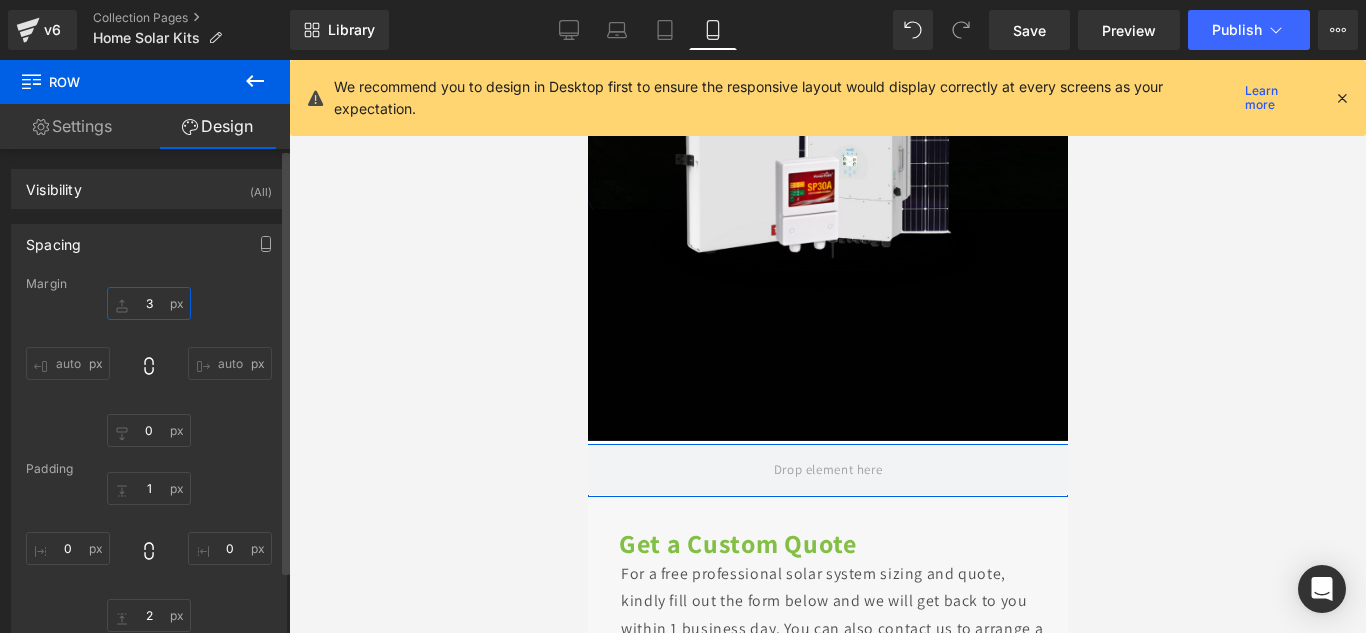 type on "30" 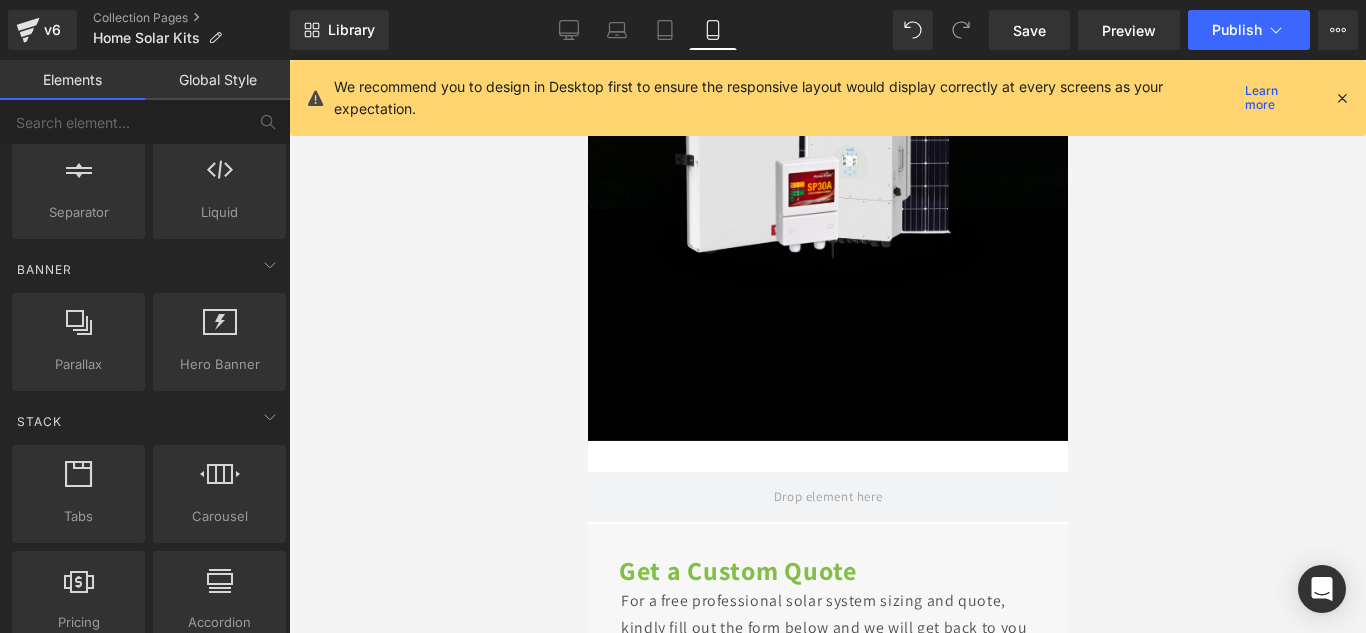 click at bounding box center (827, 346) 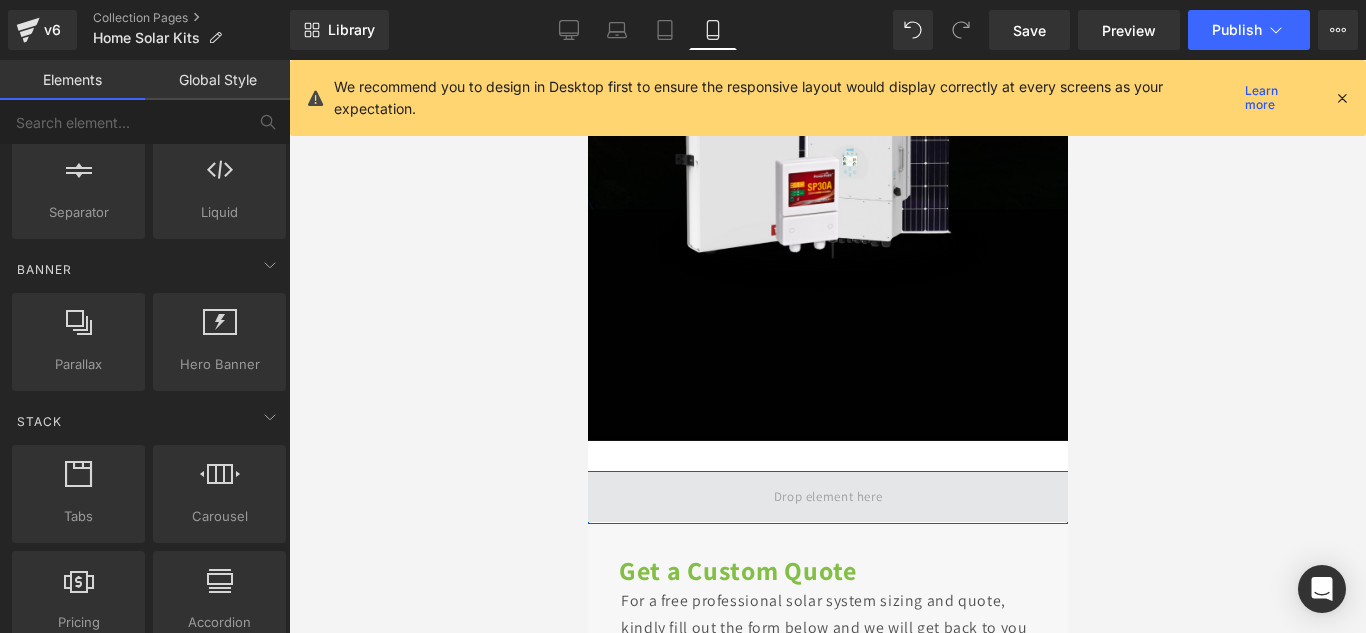 click at bounding box center (827, 497) 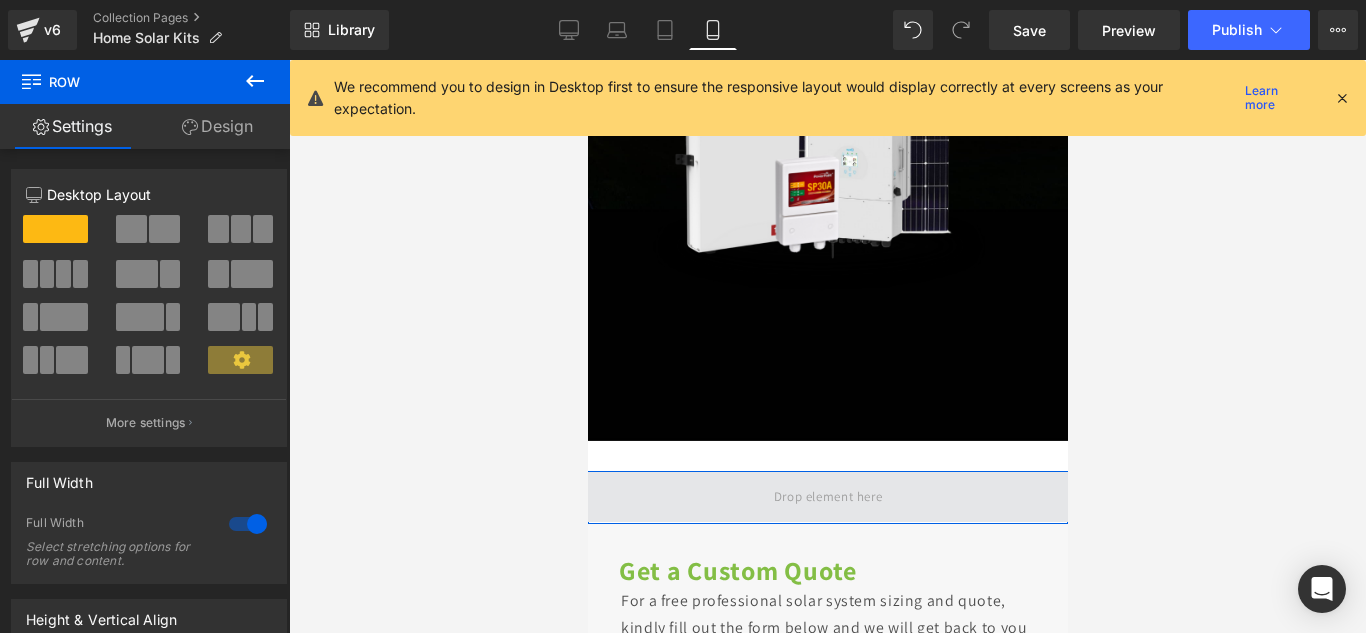 click at bounding box center [827, 497] 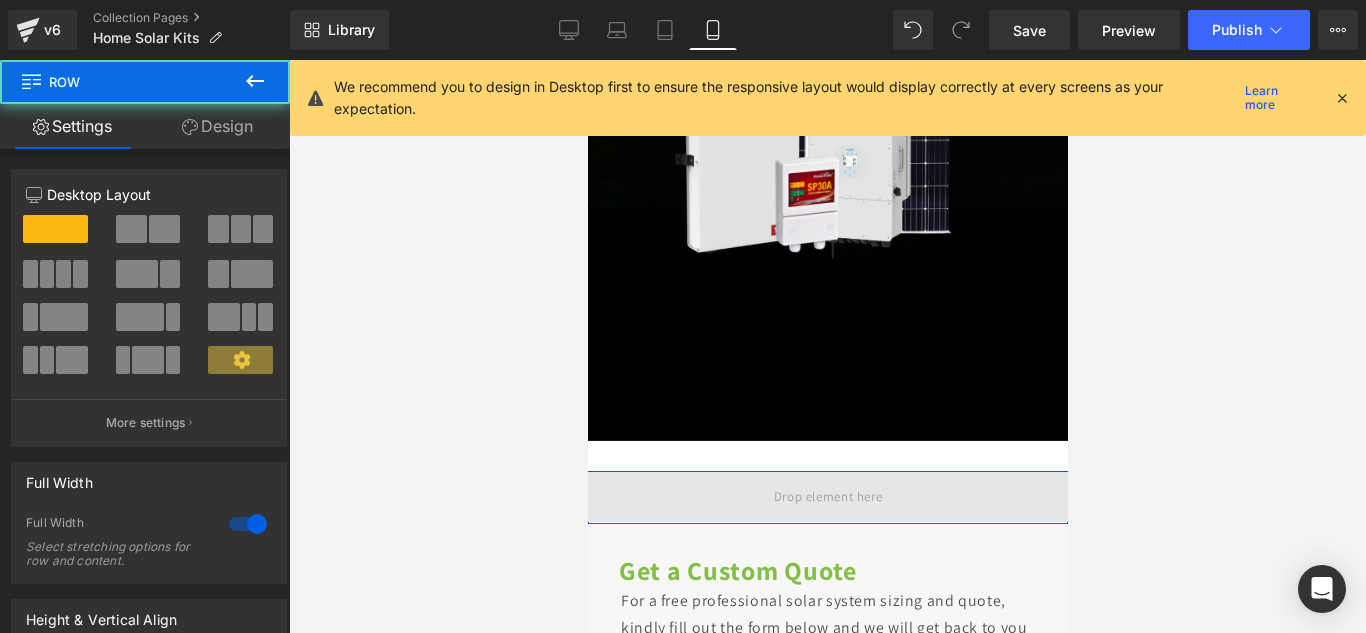 click at bounding box center (827, 497) 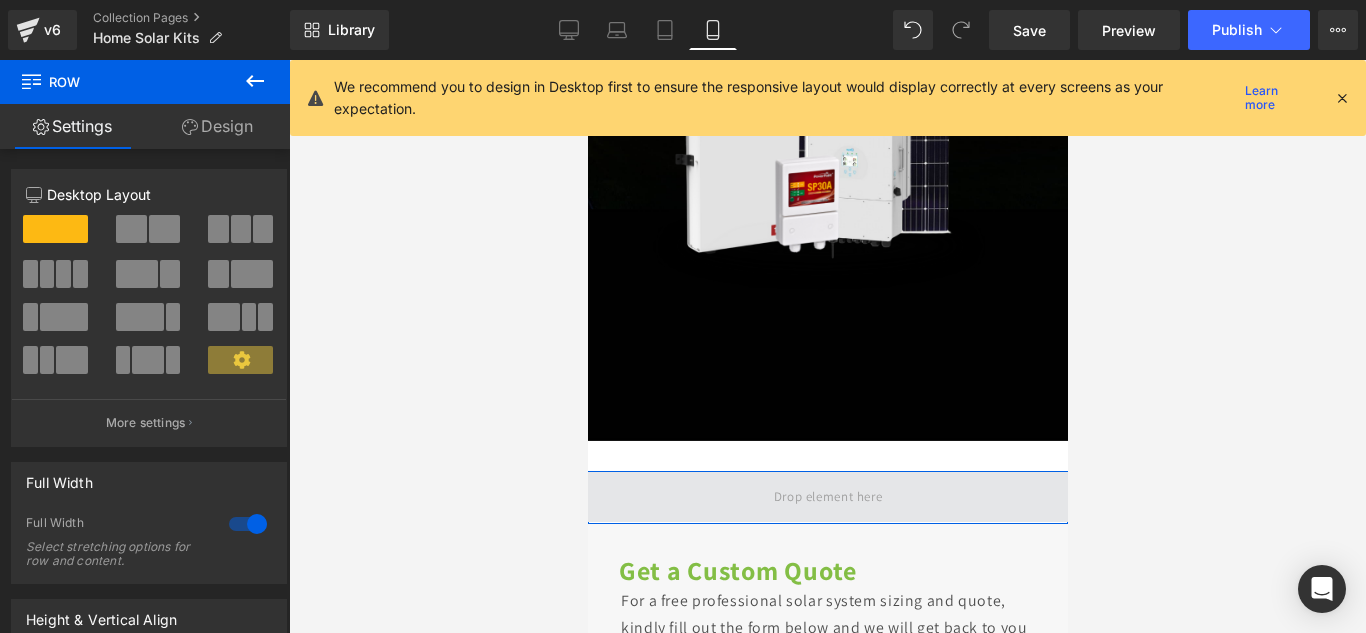 click at bounding box center (827, 497) 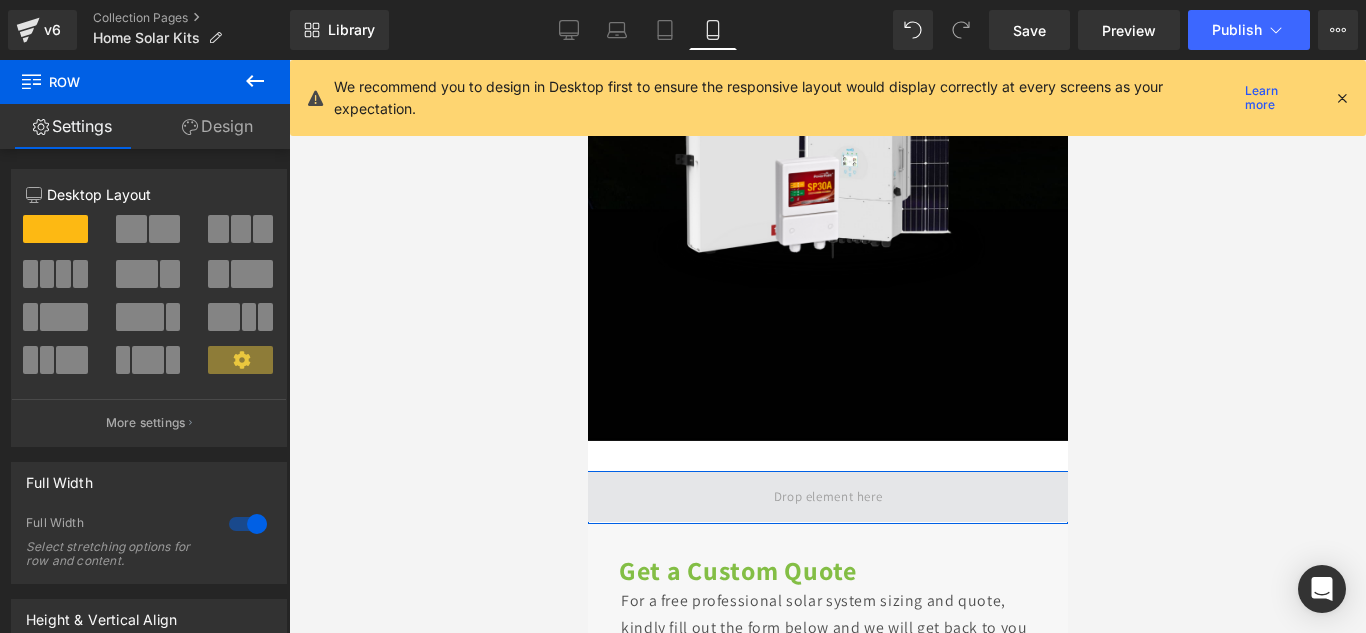 click at bounding box center [827, 497] 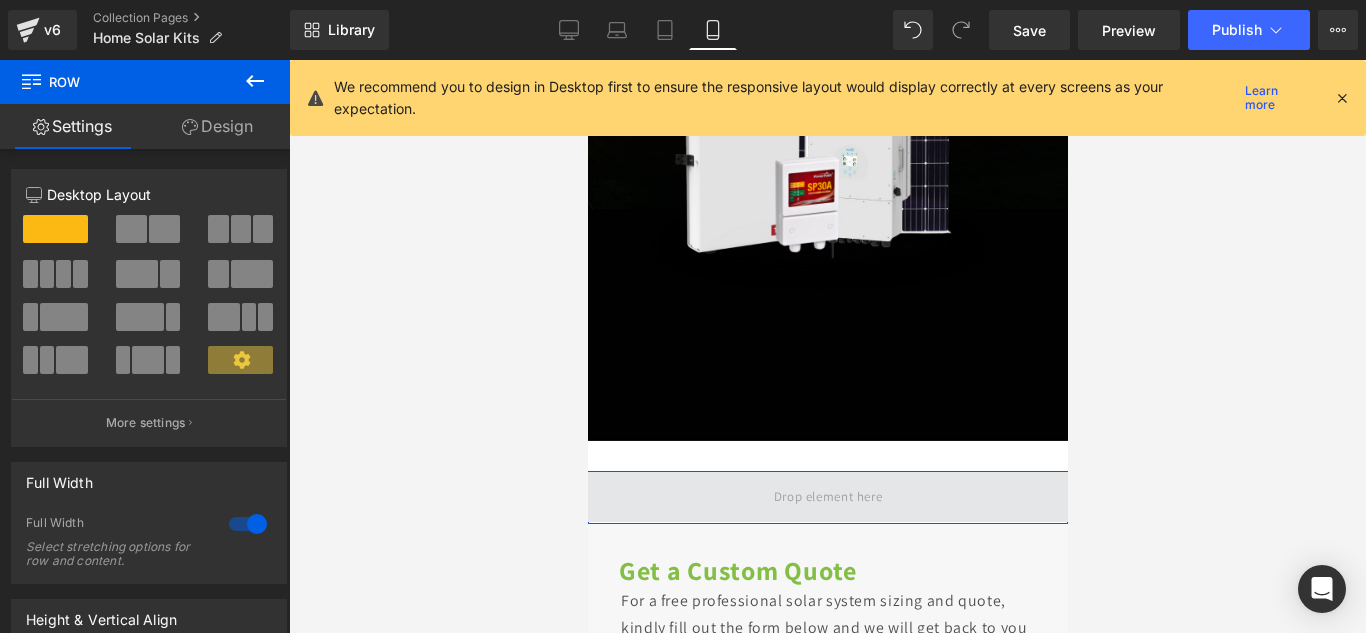 click at bounding box center [827, 497] 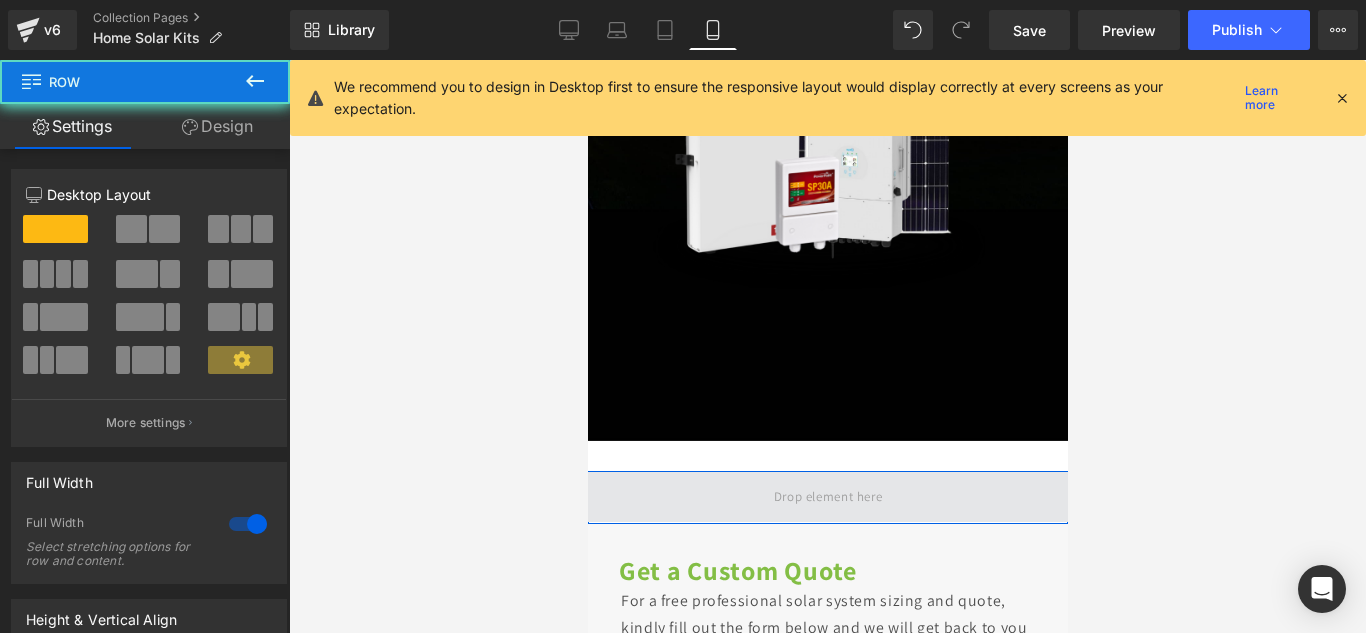 click at bounding box center (827, 497) 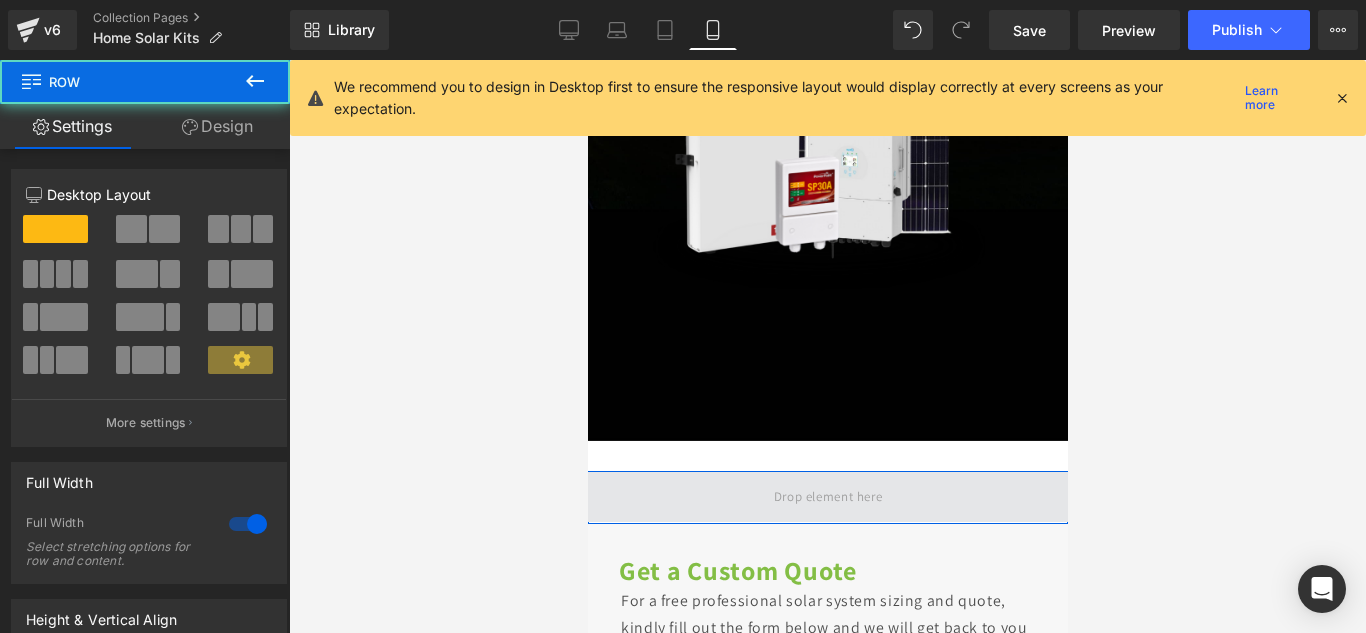 click at bounding box center [827, 497] 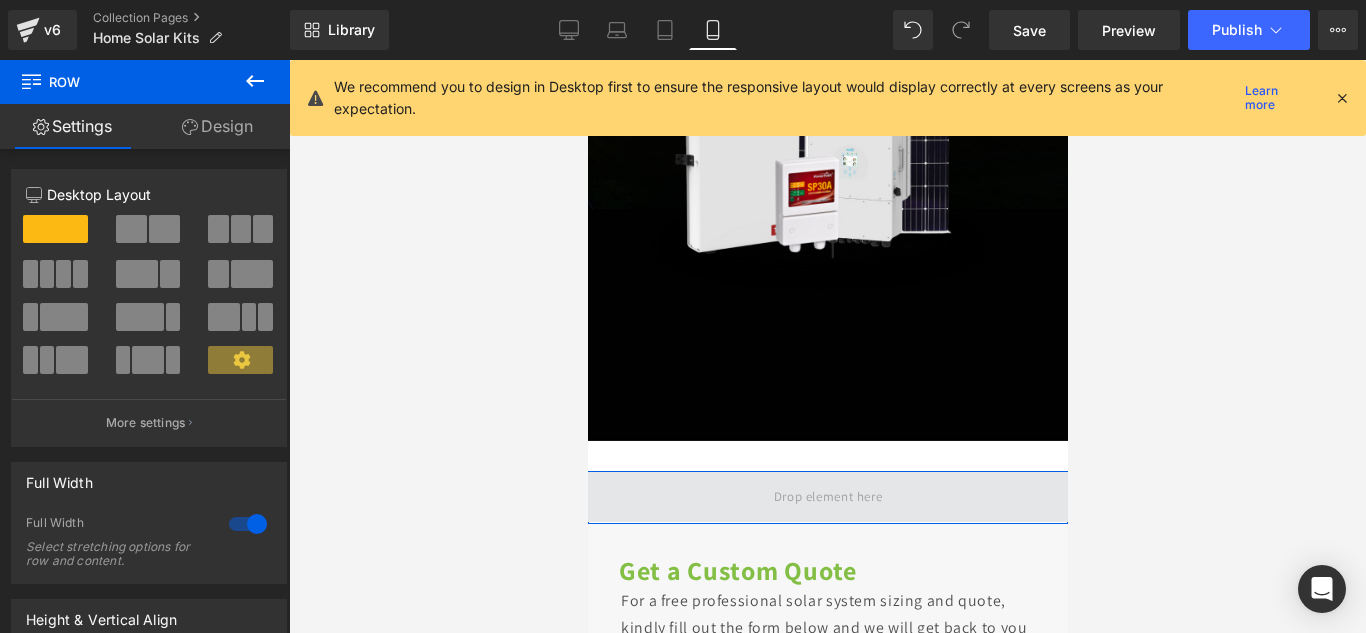 click at bounding box center [827, 496] 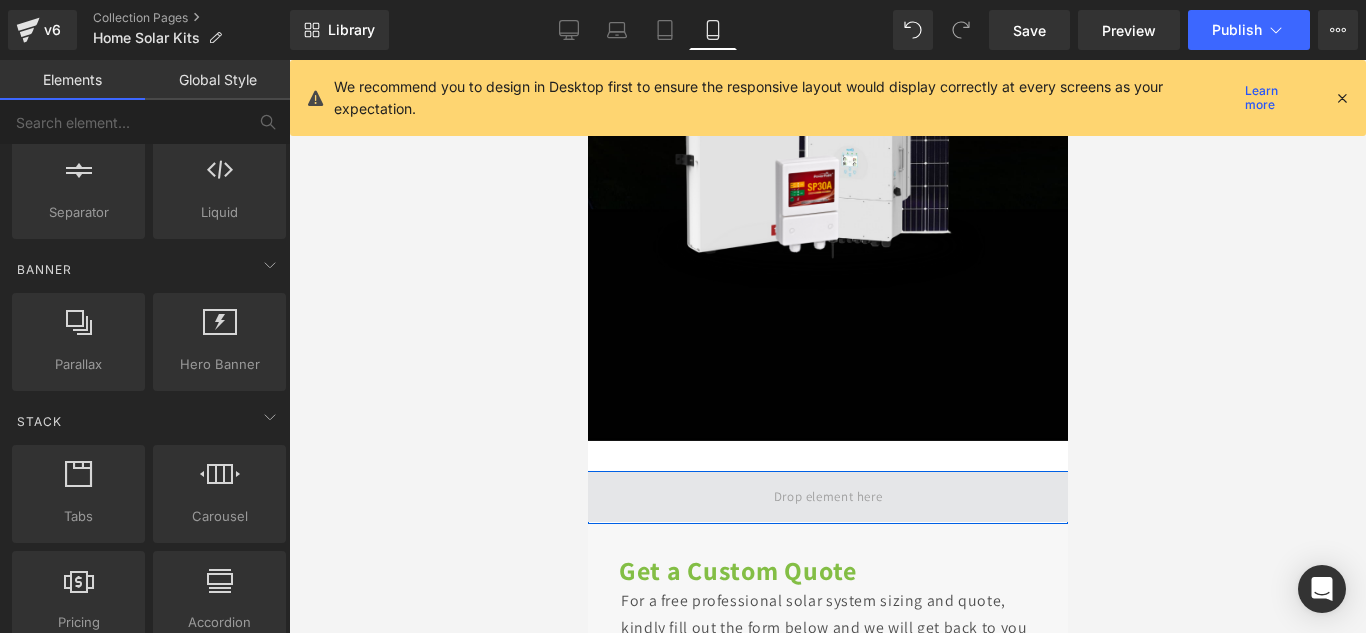 click at bounding box center (827, 496) 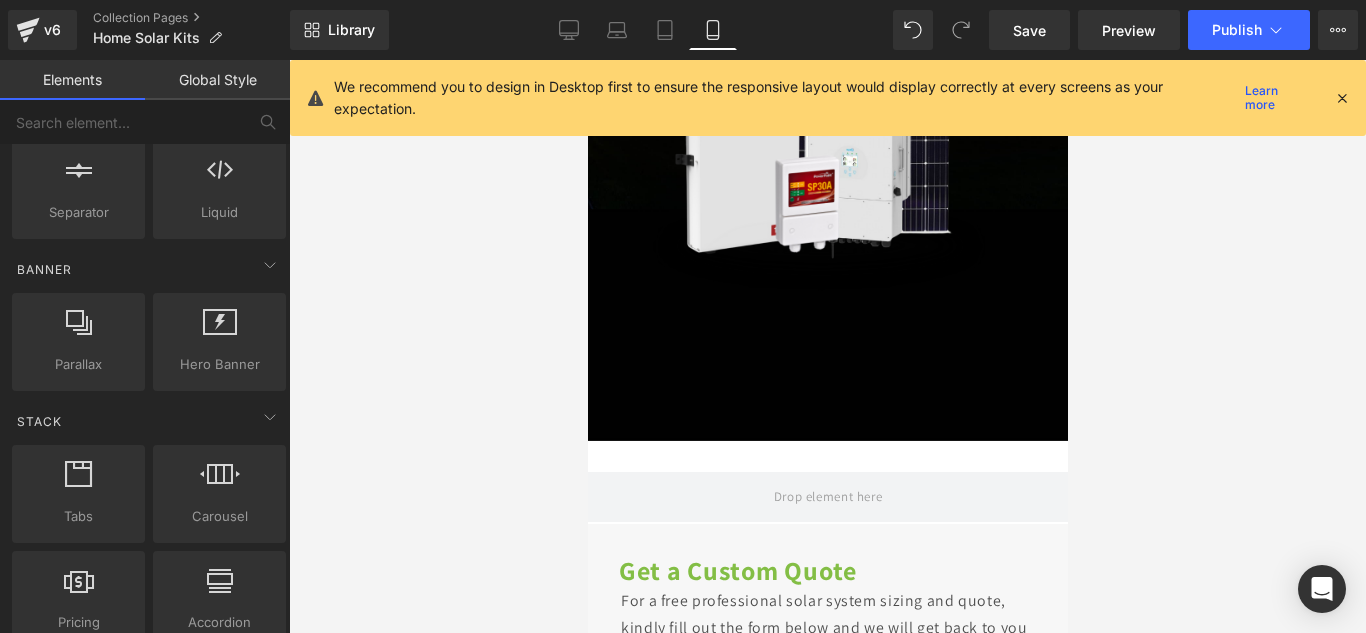 click at bounding box center [827, 346] 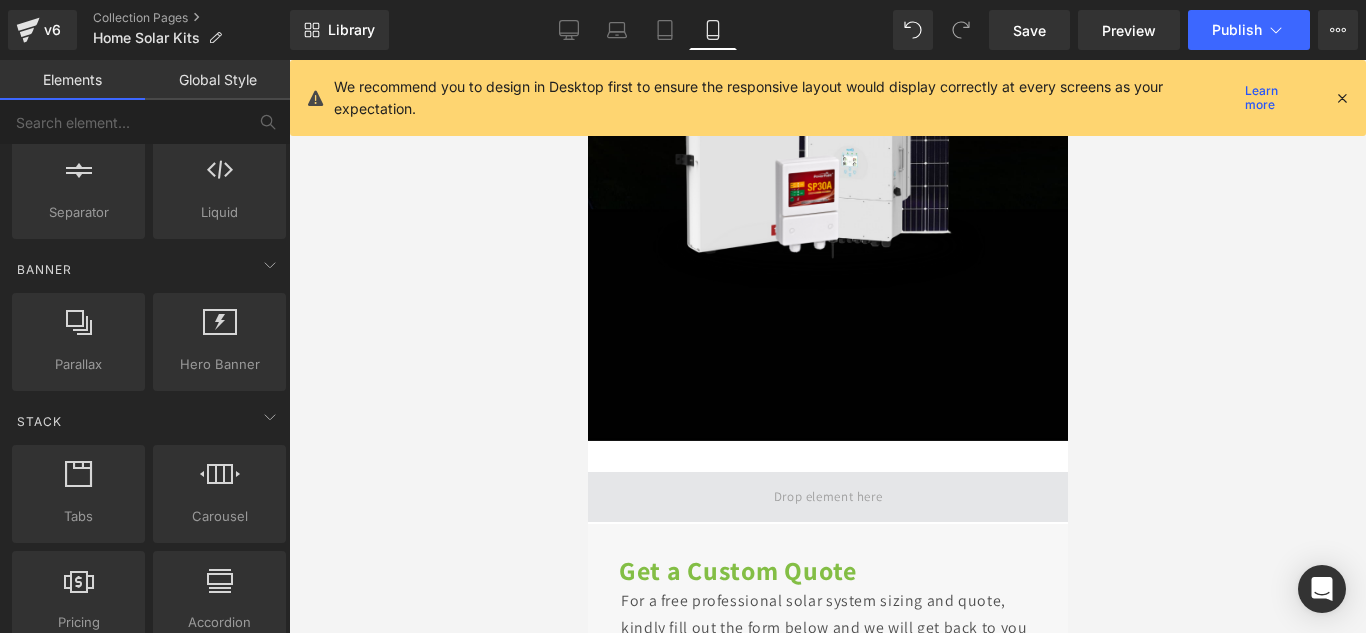 click at bounding box center (827, 497) 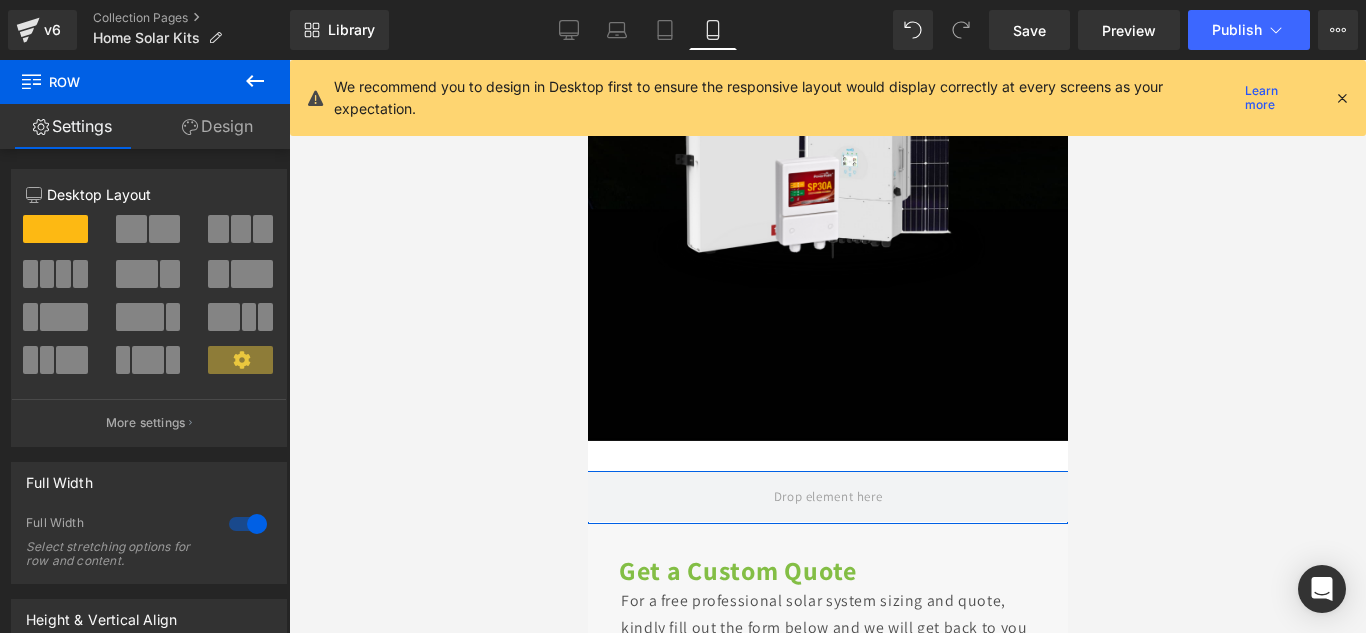 click on "Design" at bounding box center [217, 126] 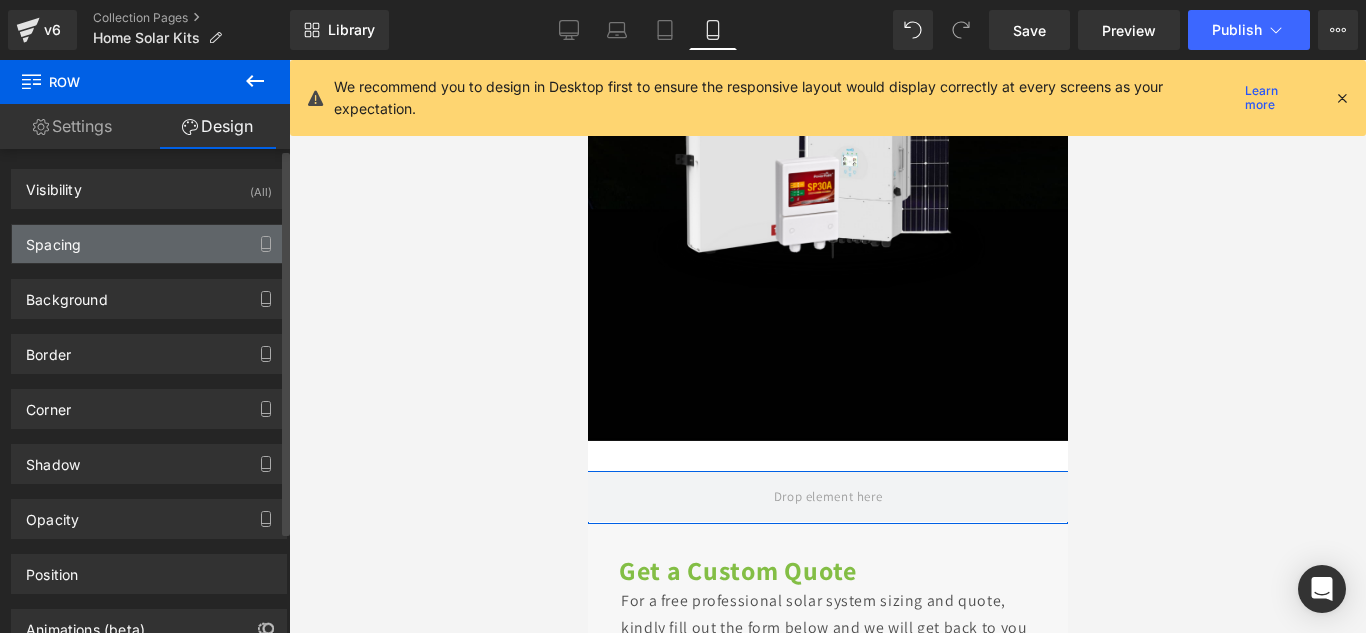 type on "30" 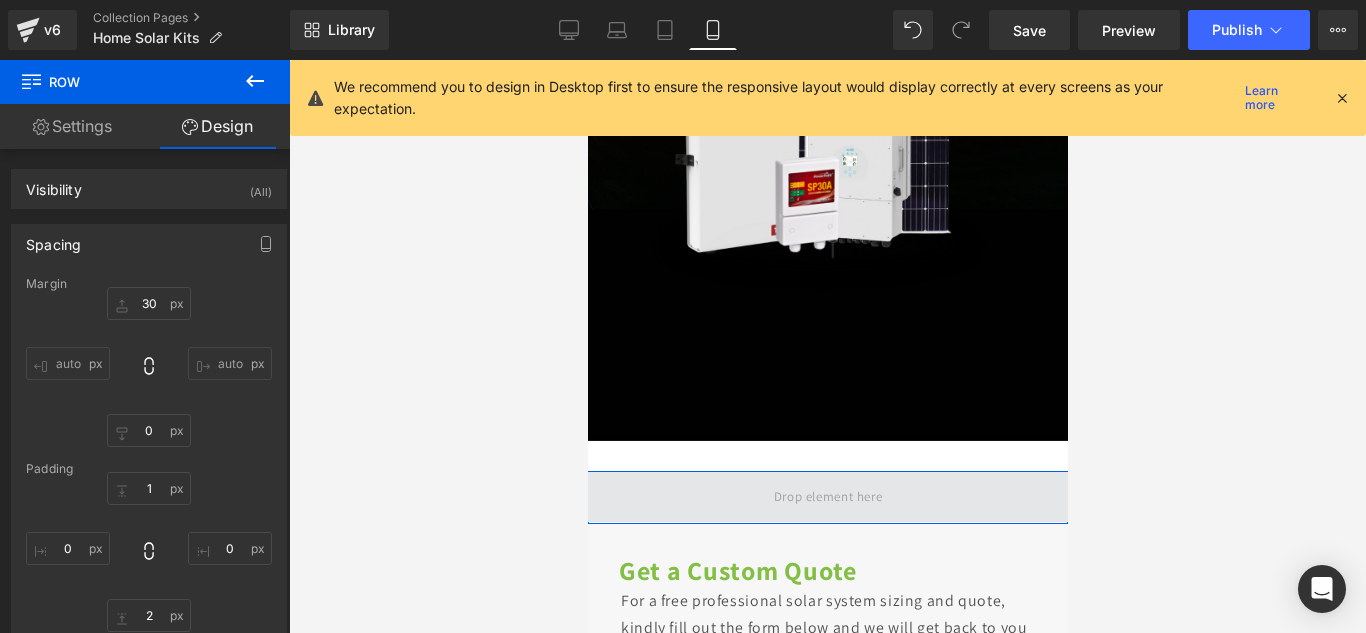 click at bounding box center [827, 497] 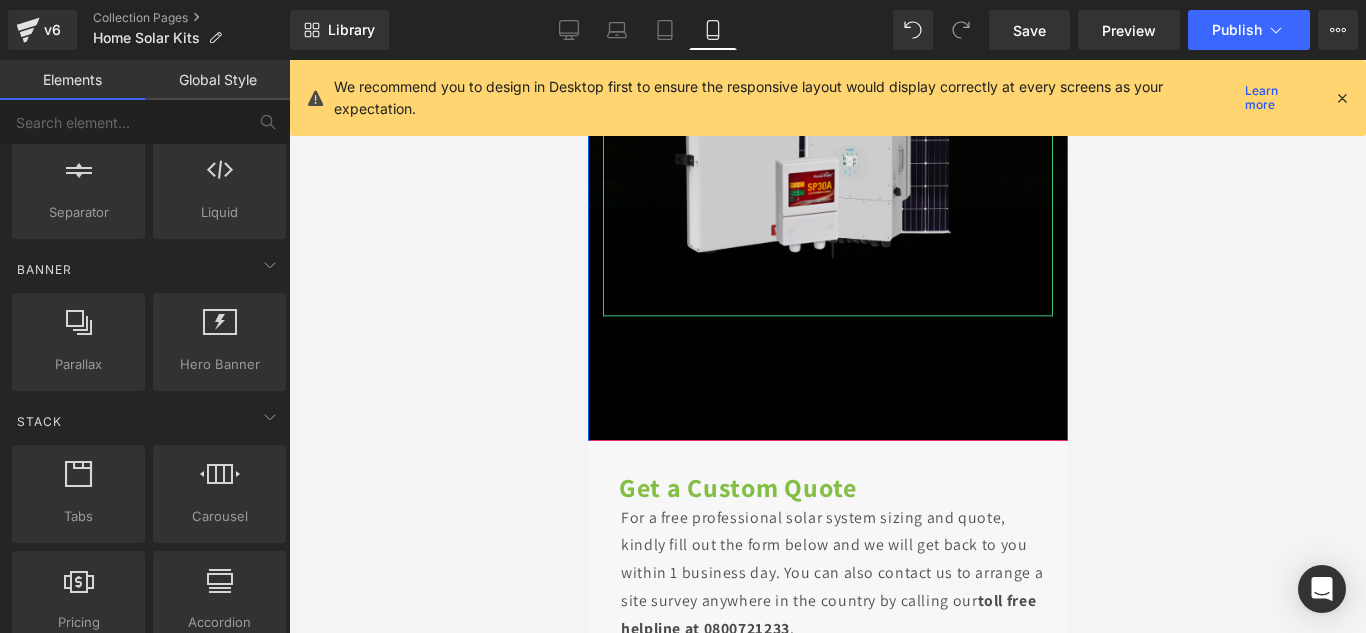 click at bounding box center (827, 91) 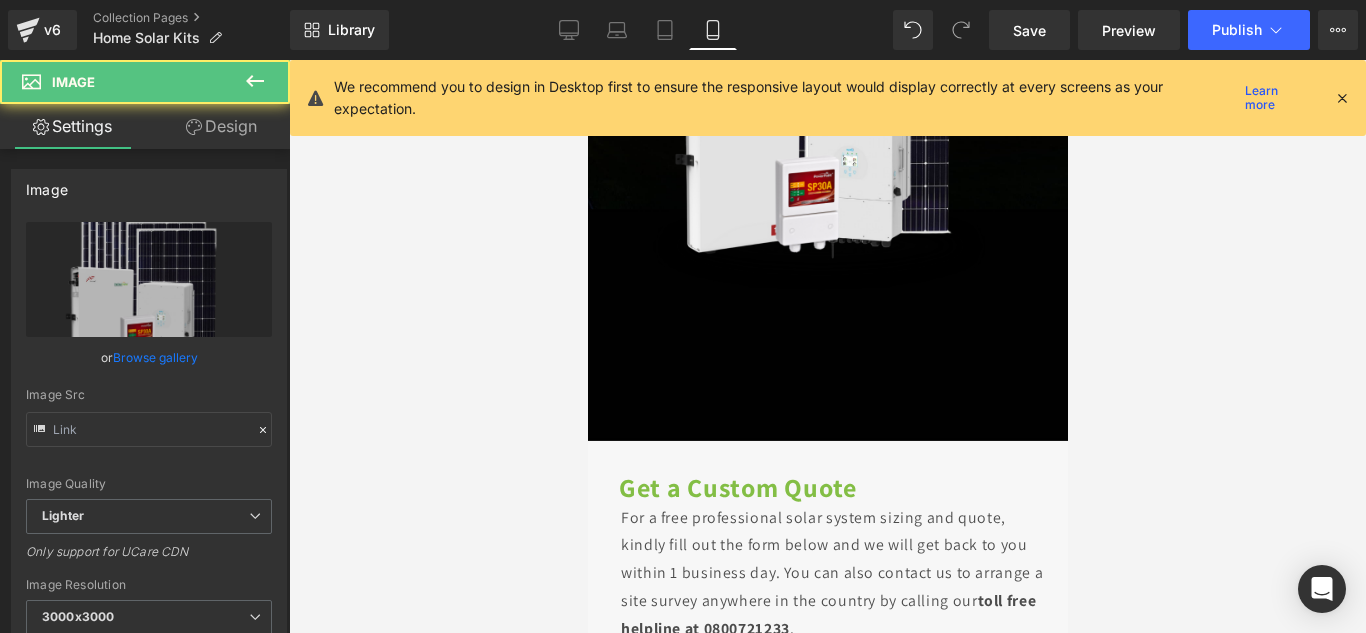 type on "[URL][DOMAIN_NAME]" 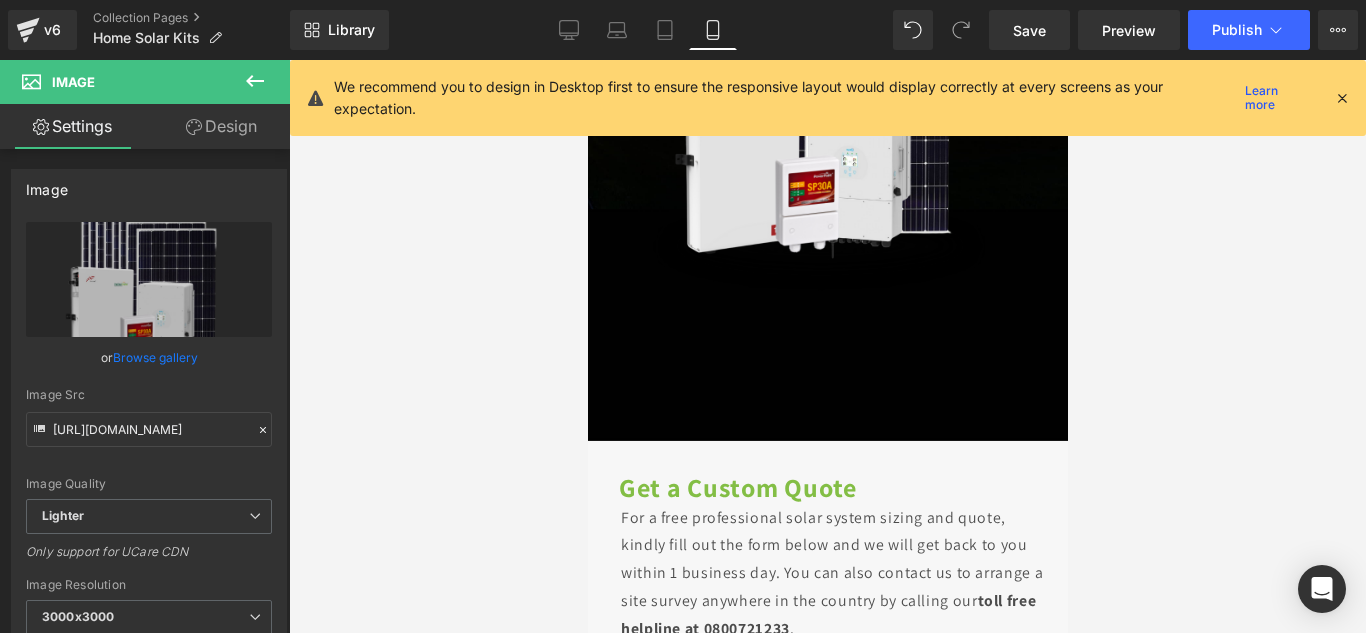 click at bounding box center (255, 82) 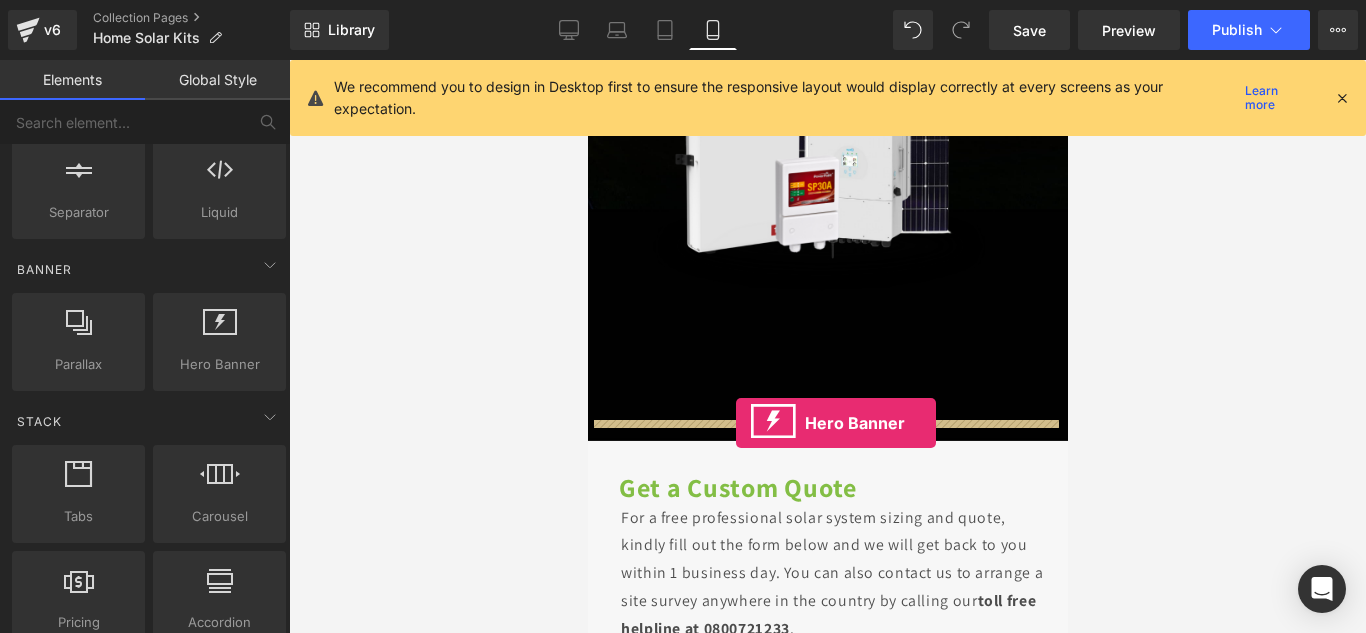drag, startPoint x: 778, startPoint y: 426, endPoint x: 735, endPoint y: 423, distance: 43.104523 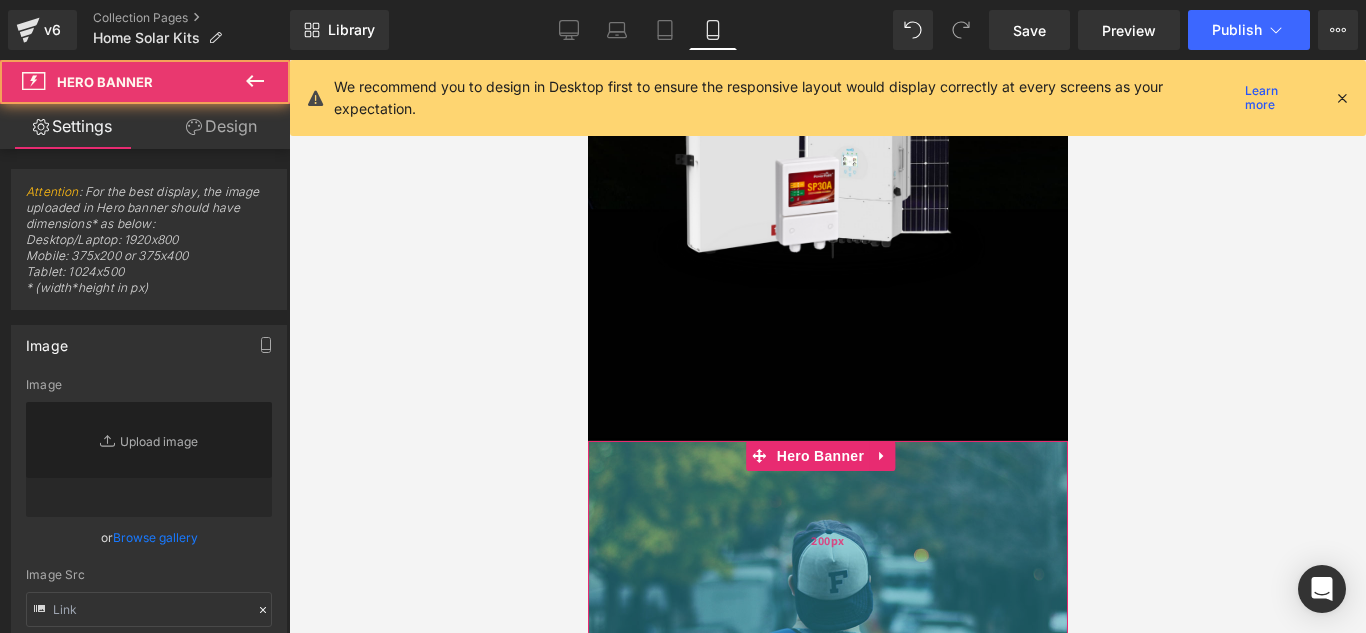 type on "[URL][DOMAIN_NAME]" 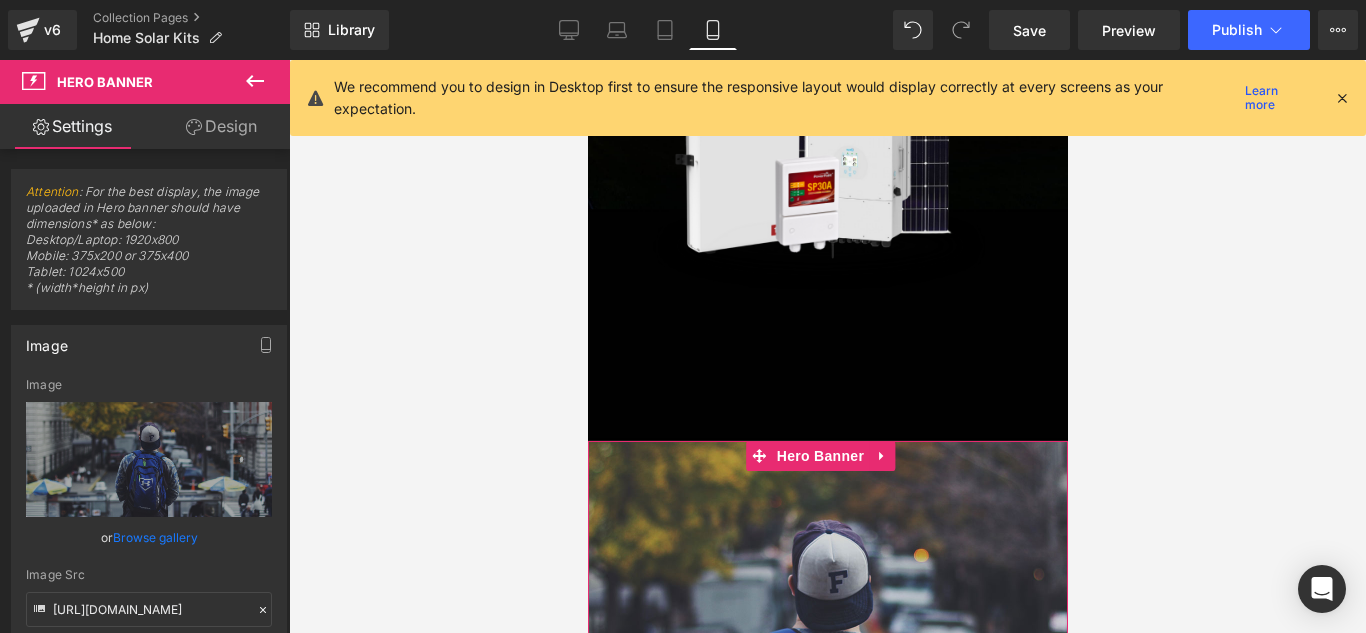 click on "Image Quality Lighter Lightest
Lighter
Lighter Lightest Only support for UCare CDN" at bounding box center [149, 528] 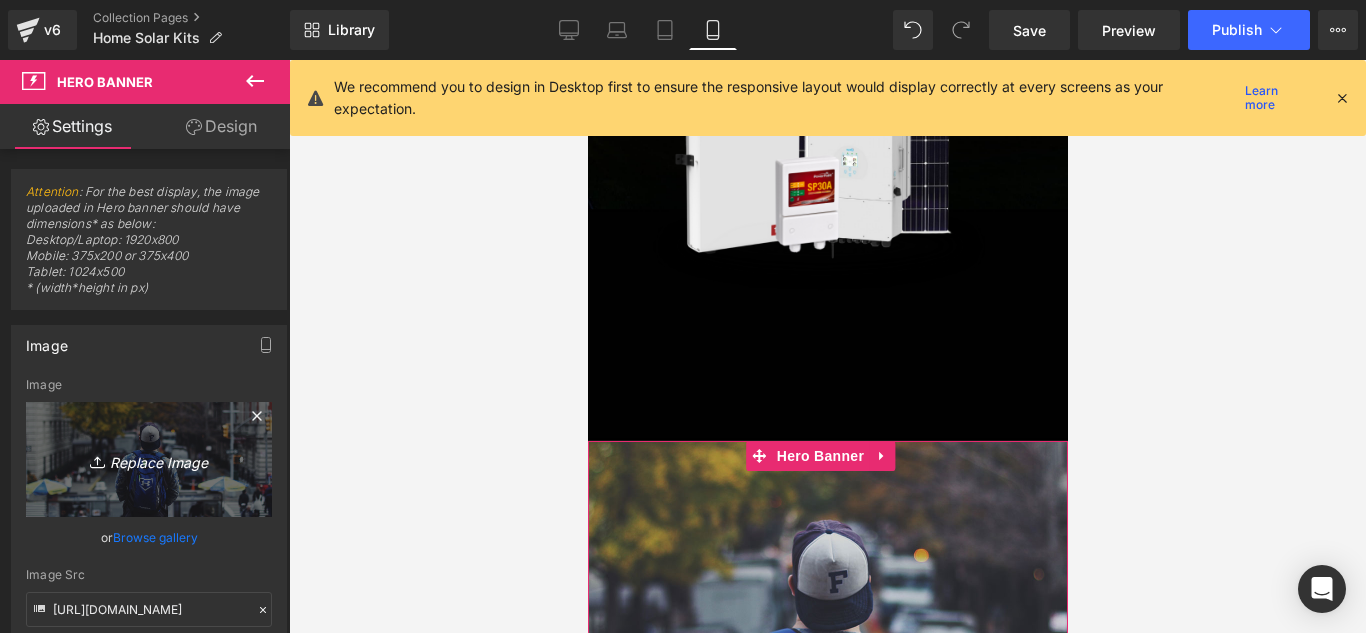 click on "Replace Image" at bounding box center [149, 459] 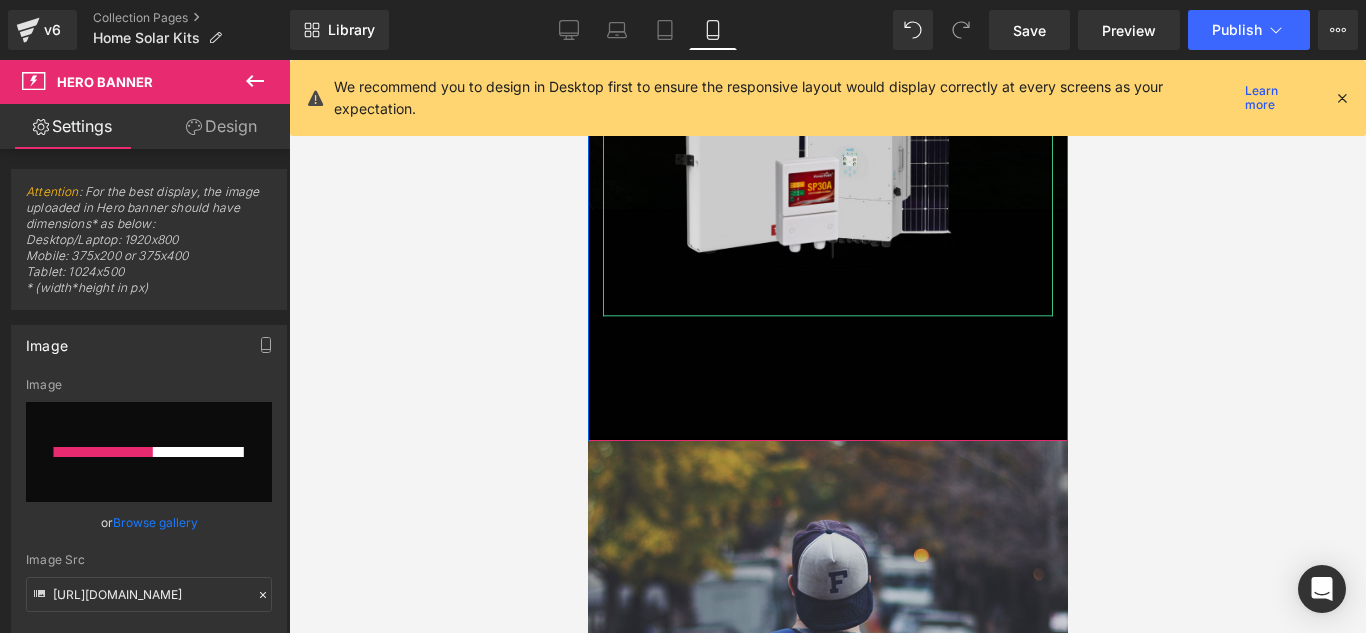 type 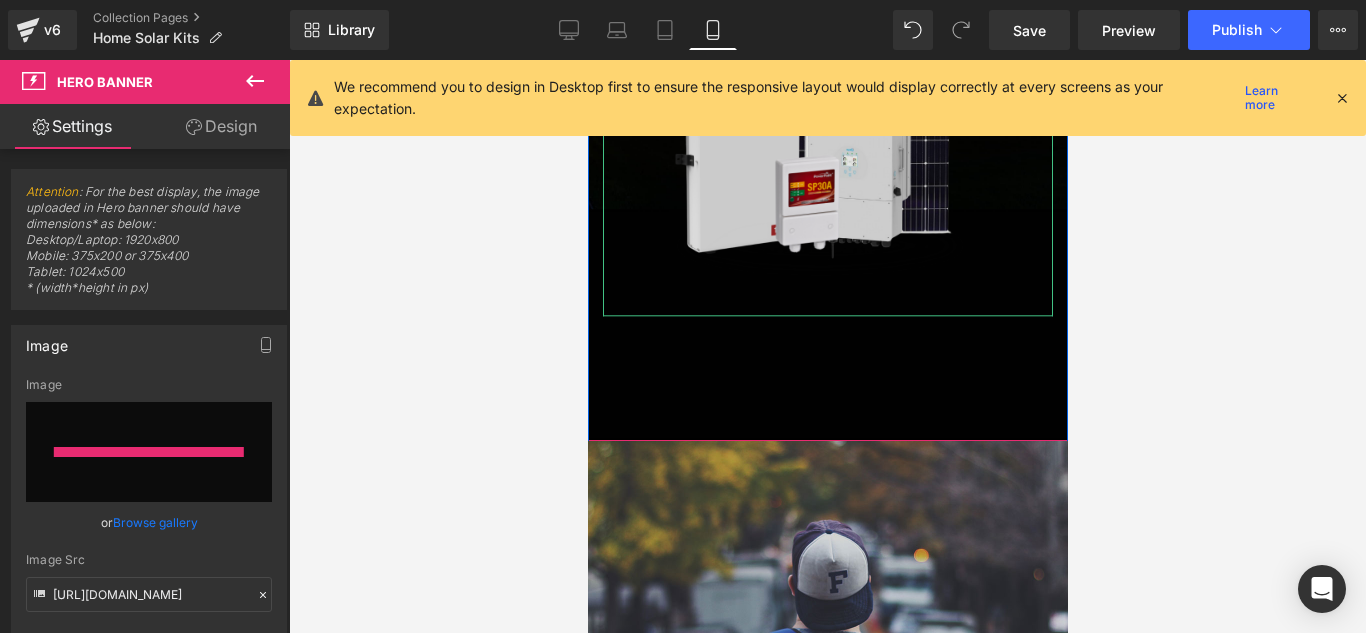 type on "[URL][DOMAIN_NAME]" 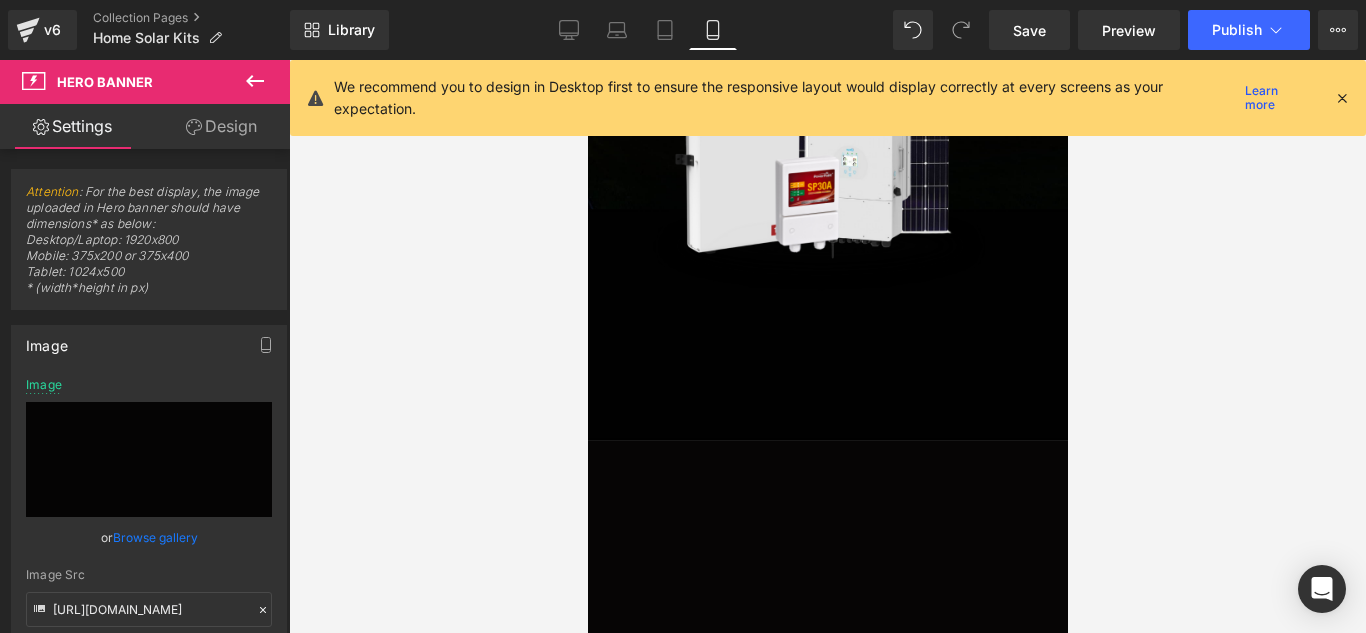 click on "Library Mobile Desktop Laptop Tablet Mobile Save Preview Publish Scheduled View Live Page View with current Template Save Template to Library Schedule Publish  Optimize  Publish Settings Shortcuts We recommend you to design in Desktop first to ensure the responsive layout would display correctly at every screens as your expectation. Learn more  Your page can’t be published   You've reached the maximum number of published pages on your plan  (0/0).  You need to upgrade your plan or unpublish all your pages to get 1 publish slot.   Unpublish pages   Upgrade plan" at bounding box center (828, 30) 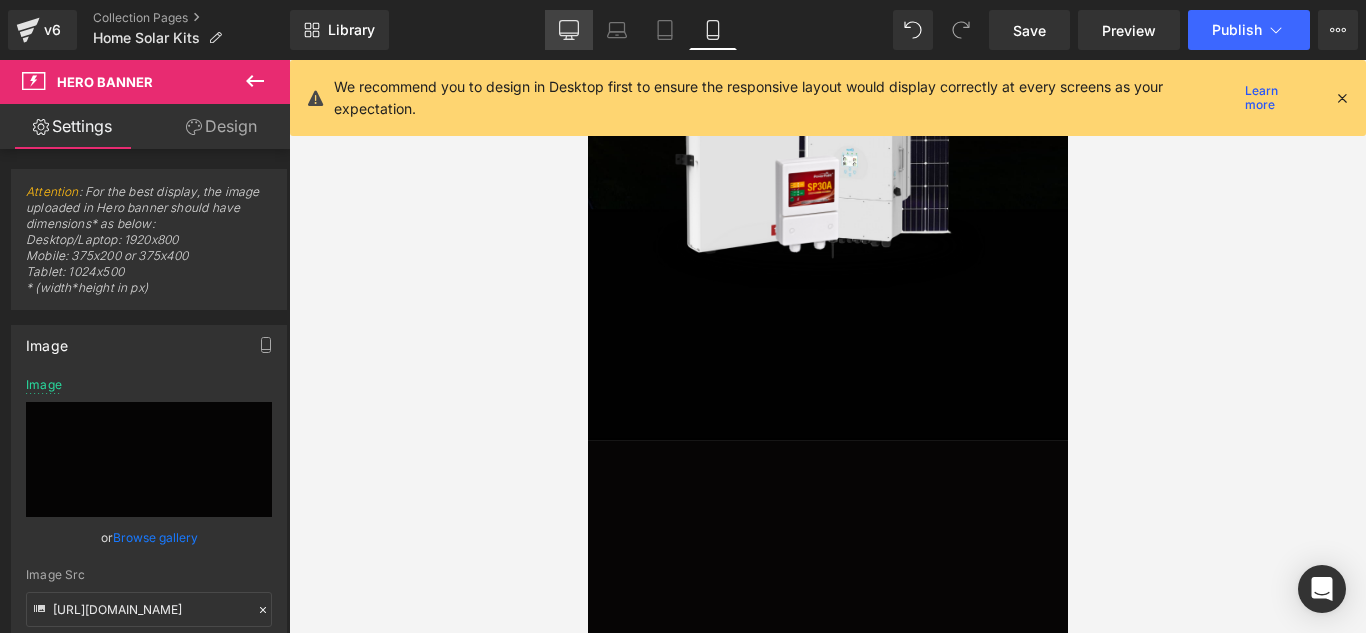 click on "Desktop" at bounding box center (569, 30) 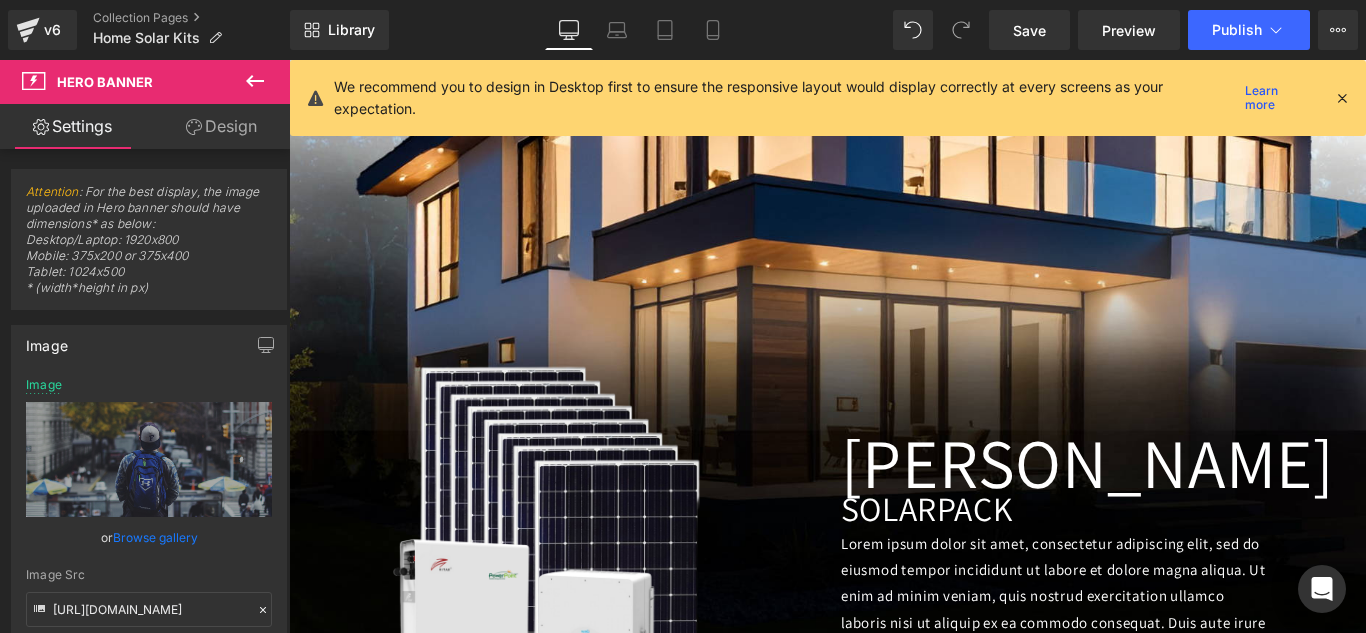 scroll, scrollTop: 1621, scrollLeft: 0, axis: vertical 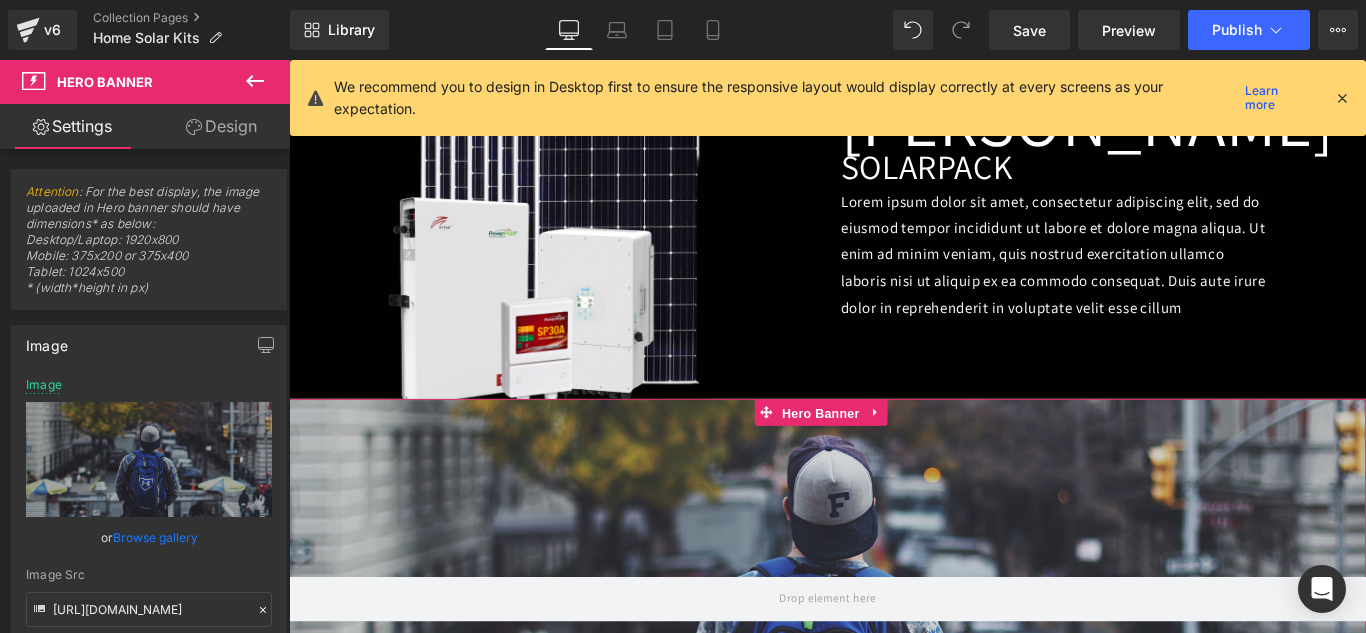 click on "Hero Banner" at bounding box center (886, 457) 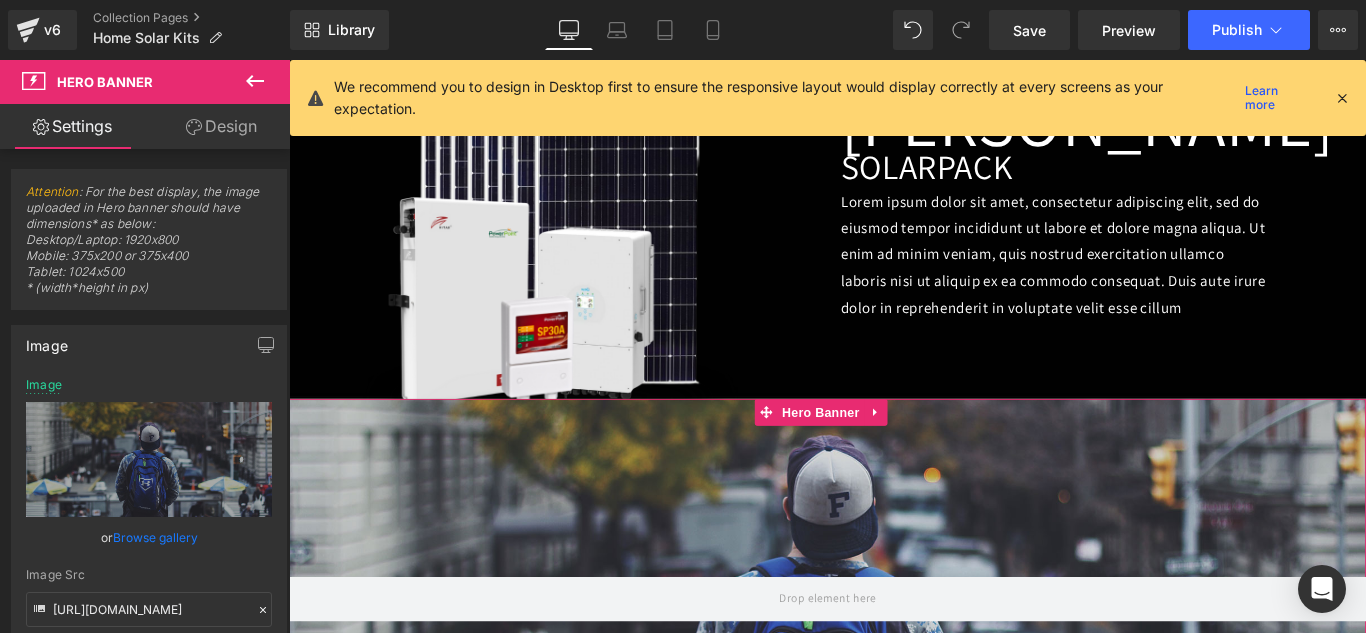 click on "Browse gallery" at bounding box center [155, 537] 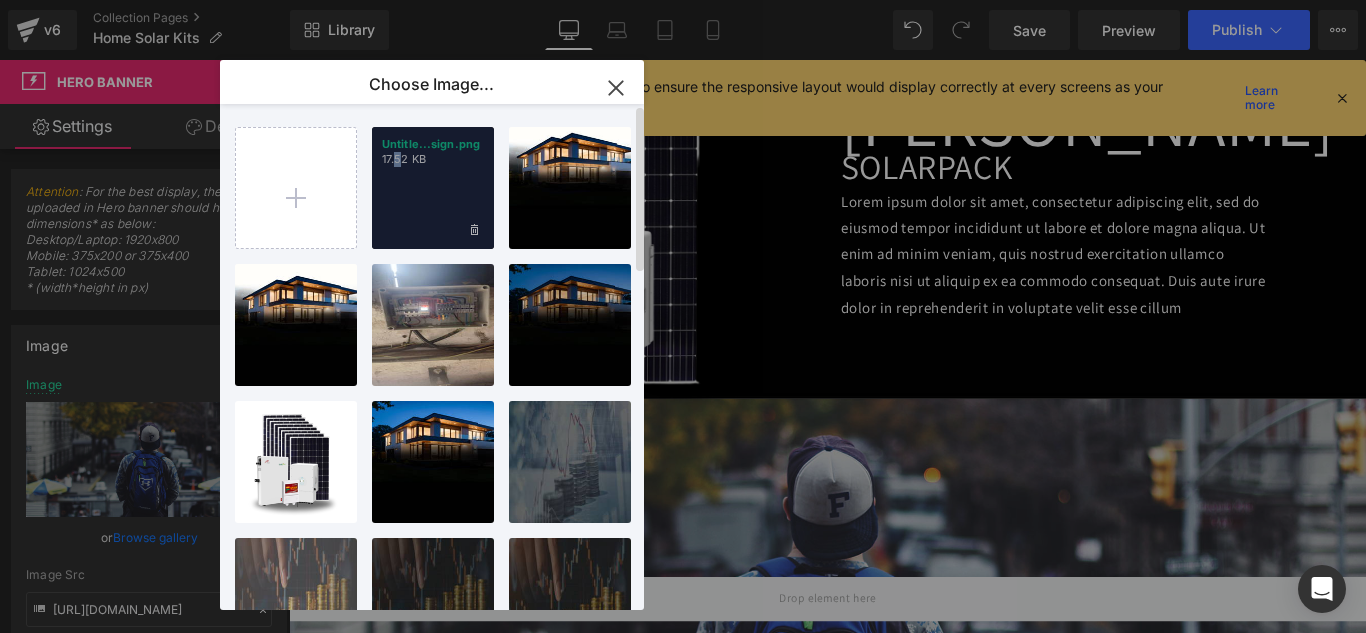 click on "Untitle...sign.png 17.52 KB" at bounding box center [433, 188] 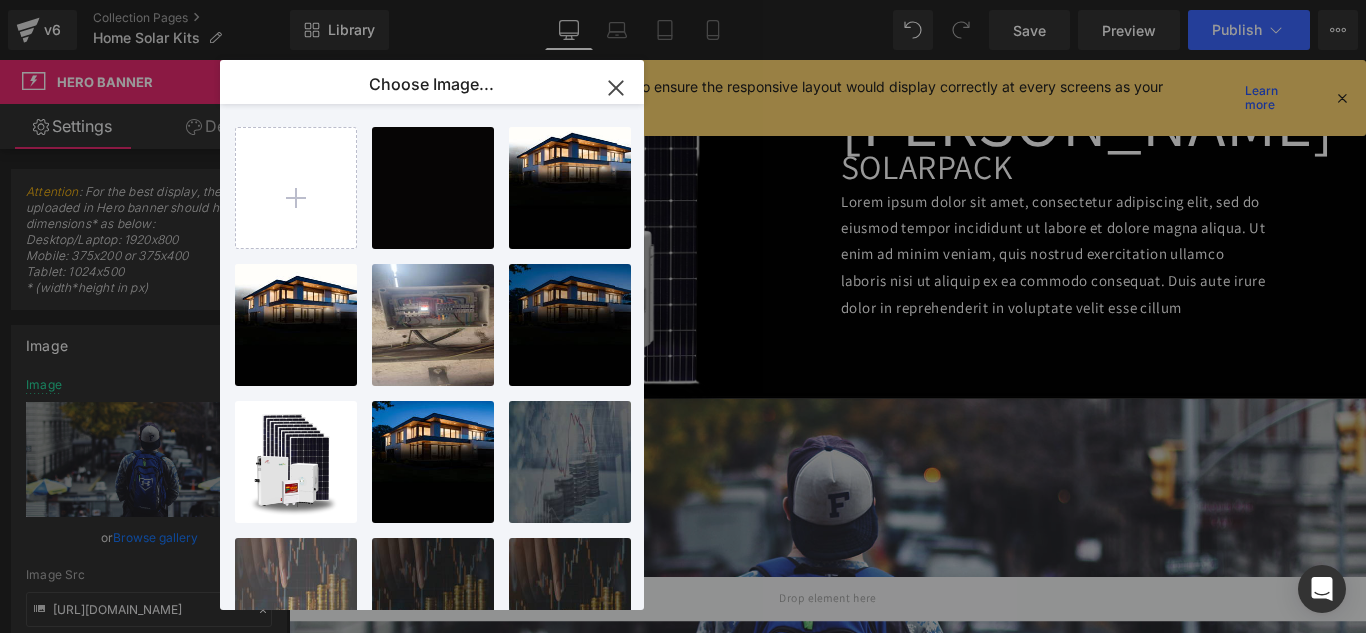 type on "[URL][DOMAIN_NAME]" 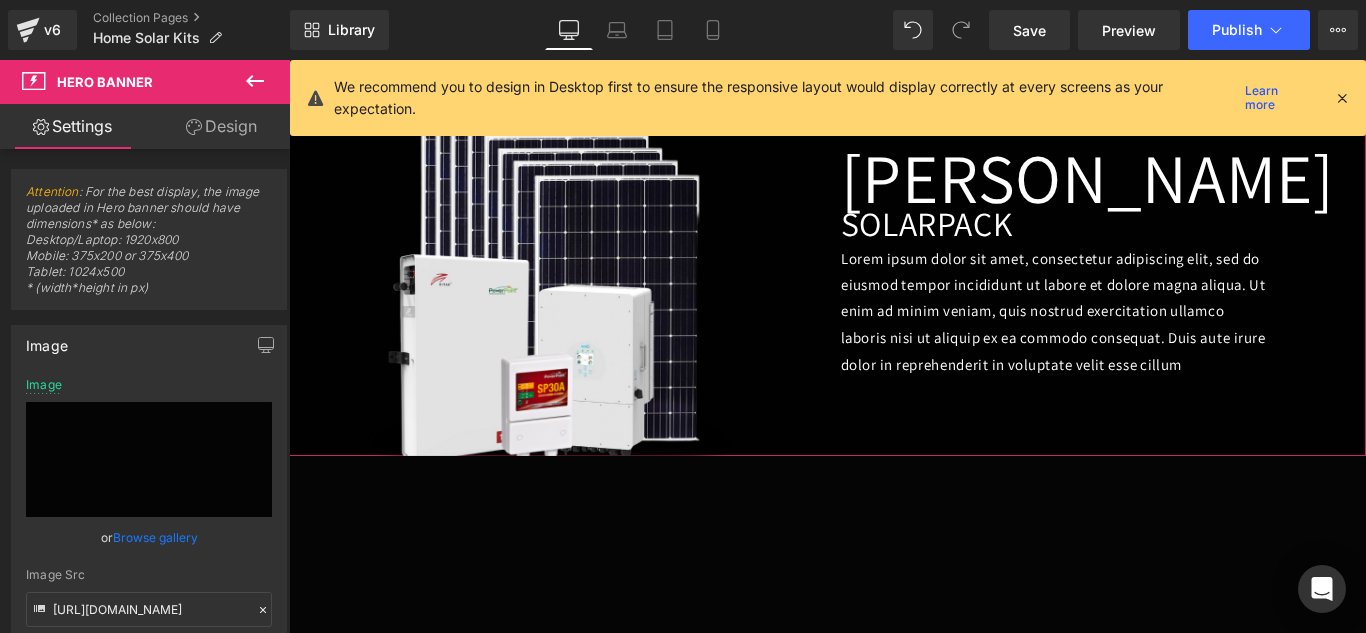 scroll, scrollTop: 1663, scrollLeft: 0, axis: vertical 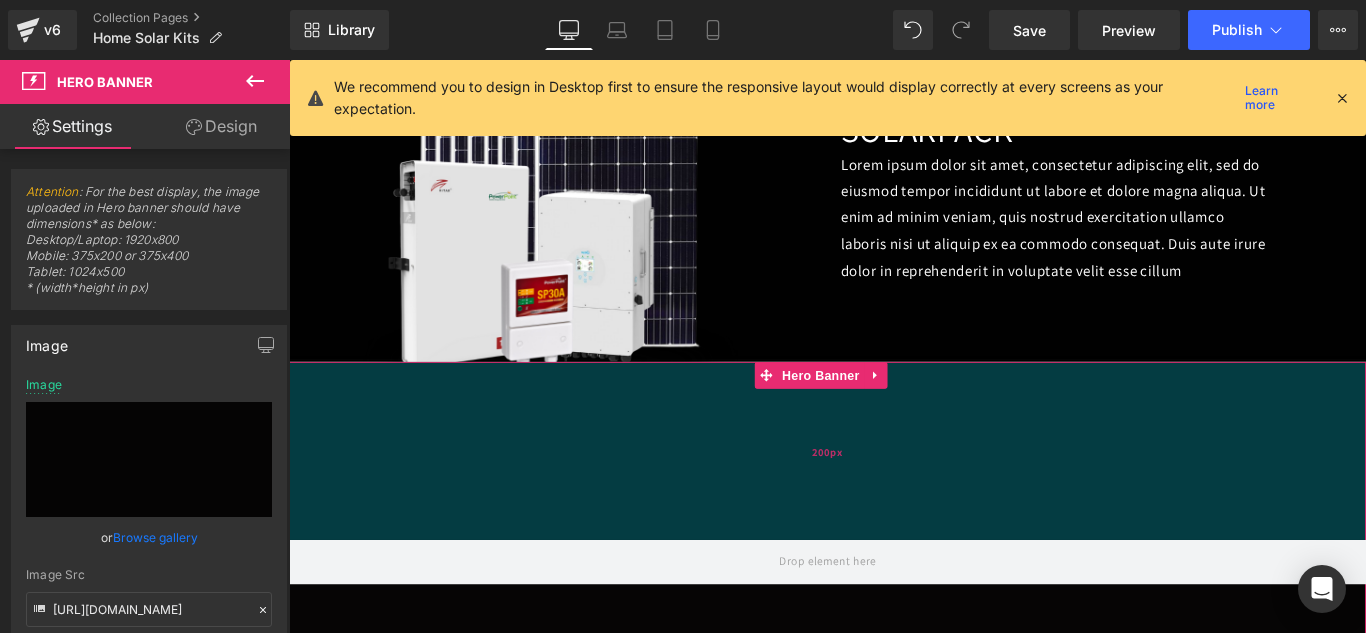 click on "200px" at bounding box center [894, 499] 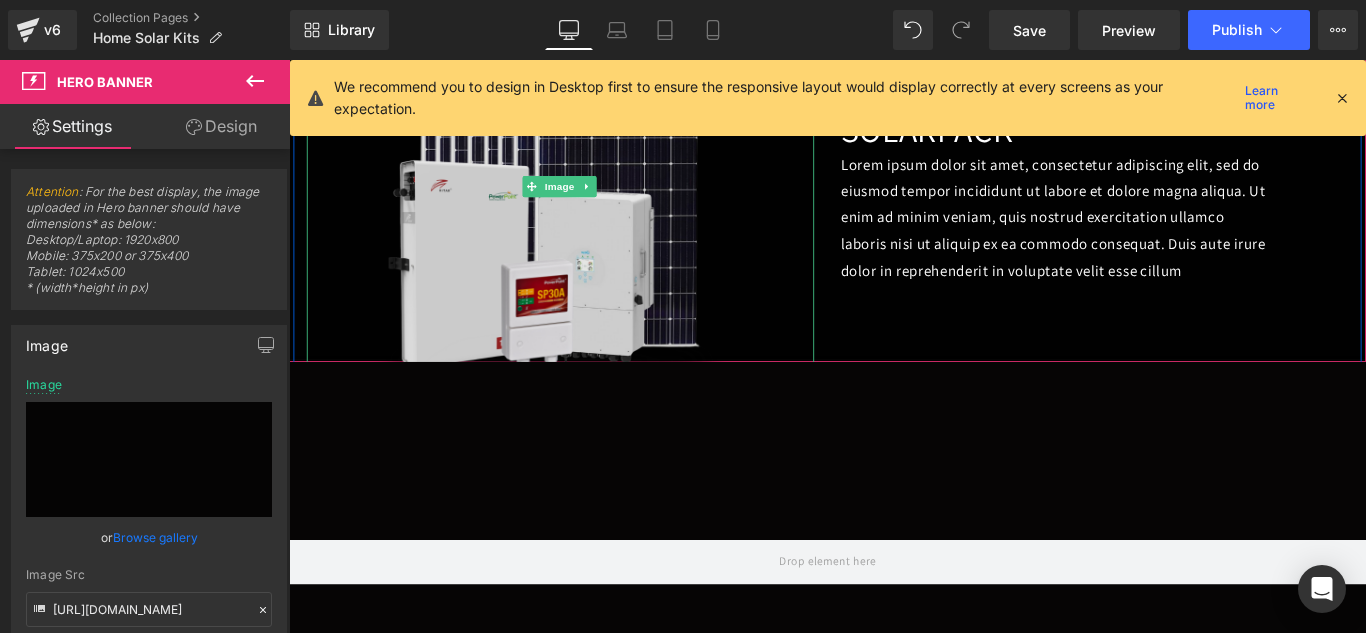 click at bounding box center [594, 202] 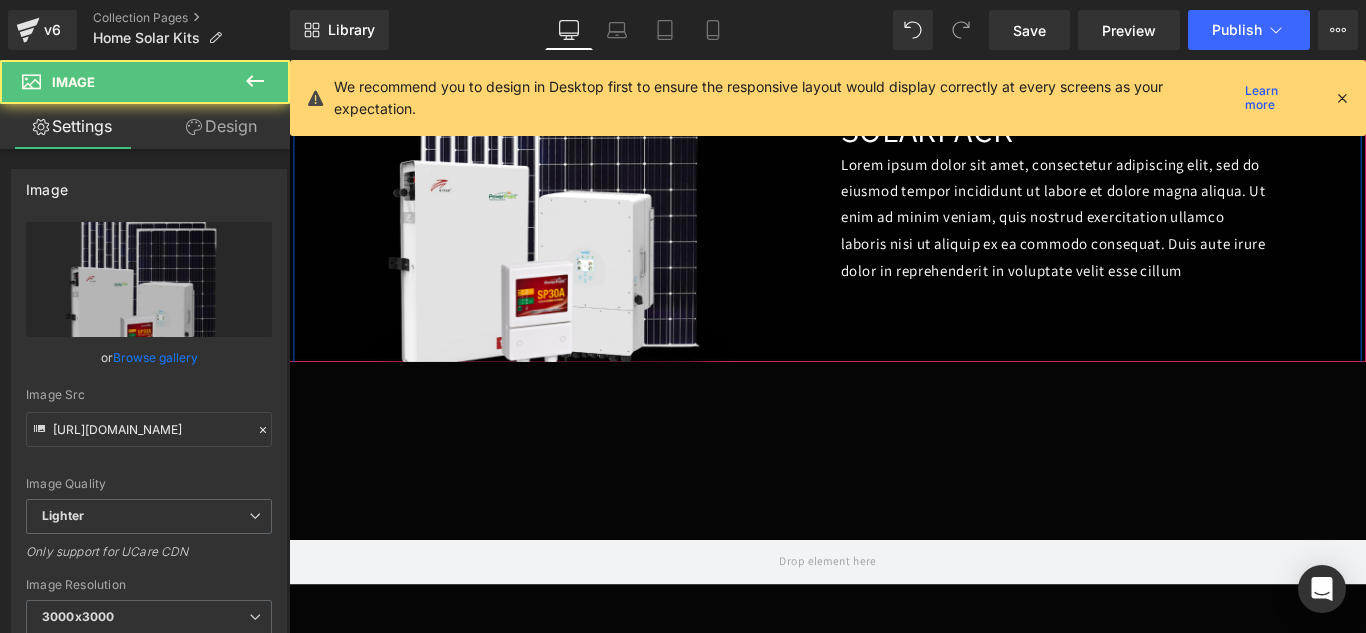 click on "Image         [PERSON_NAME]  Heading         SOLAR  PACK Heading         Lorem ipsum dolor sit amet, consectetur adipiscing elit, sed do eiusmod tempor incididunt ut labore et dolore magna aliqua. Ut enim ad minim veniam, quis nostrud exercitation ullamco laboris nisi ut aliquip ex ea commodo consequat. Duis aute irure dolor in reprehenderit in voluptate velit esse cillum  Text Block         Row" at bounding box center (894, 192) 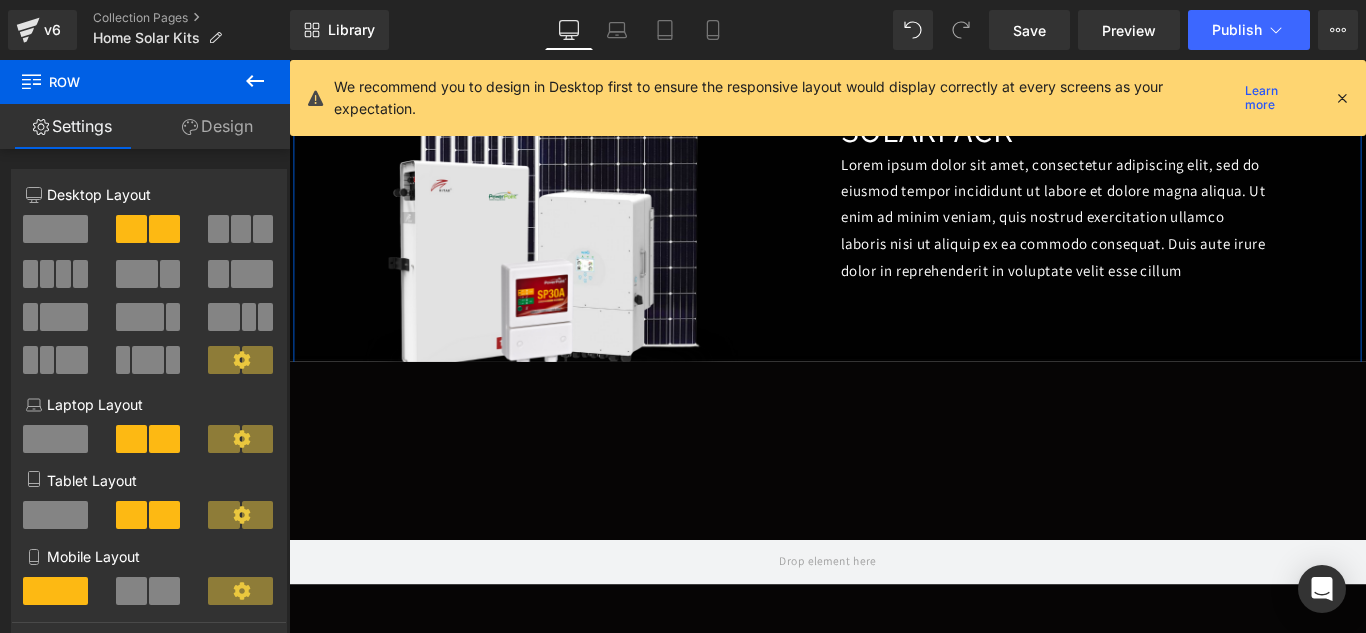 click on "Design" at bounding box center [217, 126] 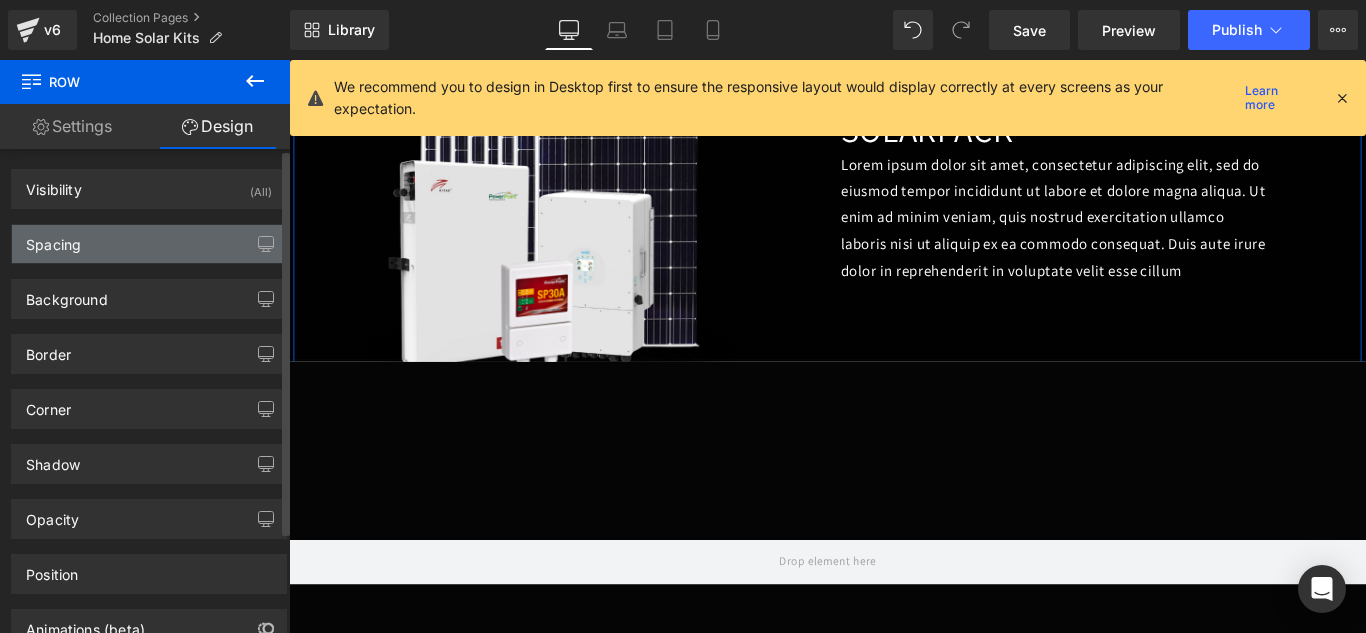 type on "0" 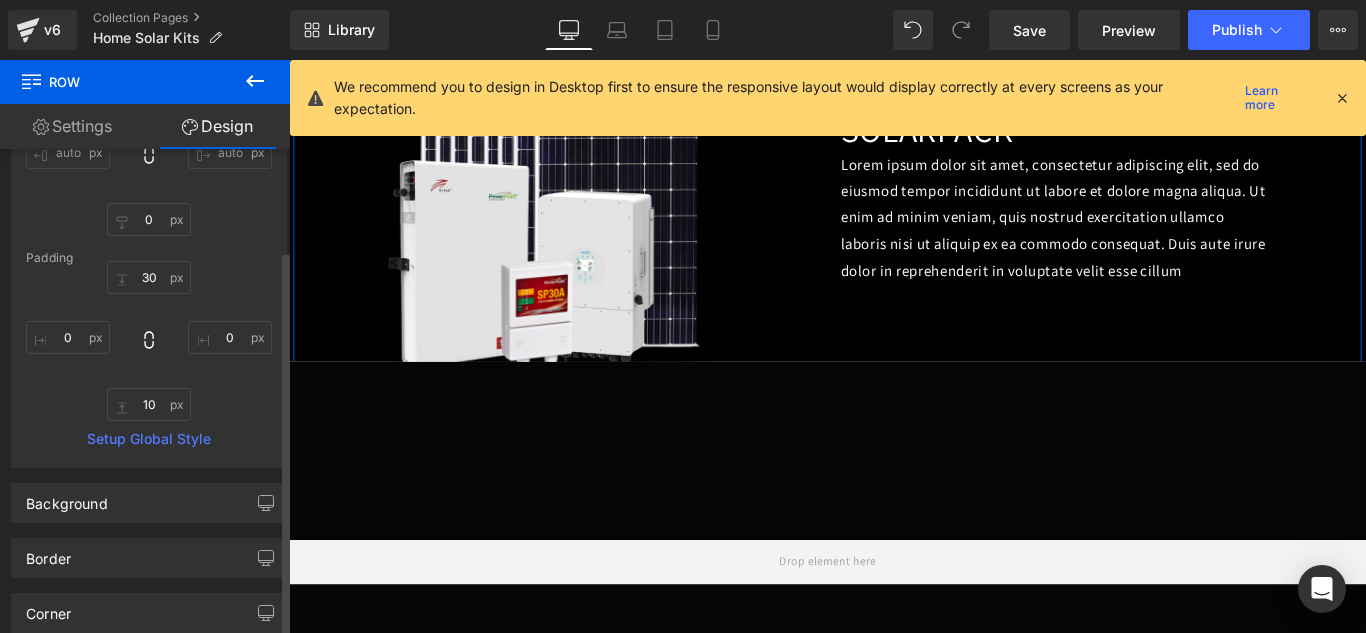 scroll, scrollTop: 157, scrollLeft: 0, axis: vertical 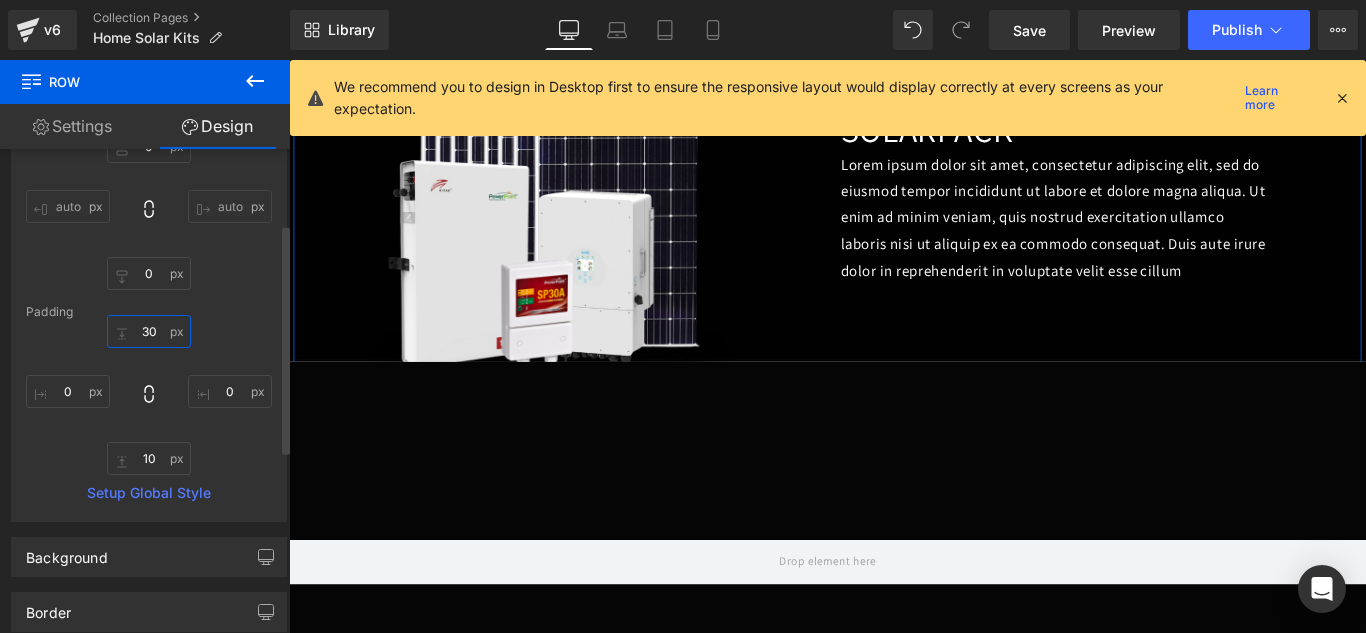 click on "30" at bounding box center (149, 331) 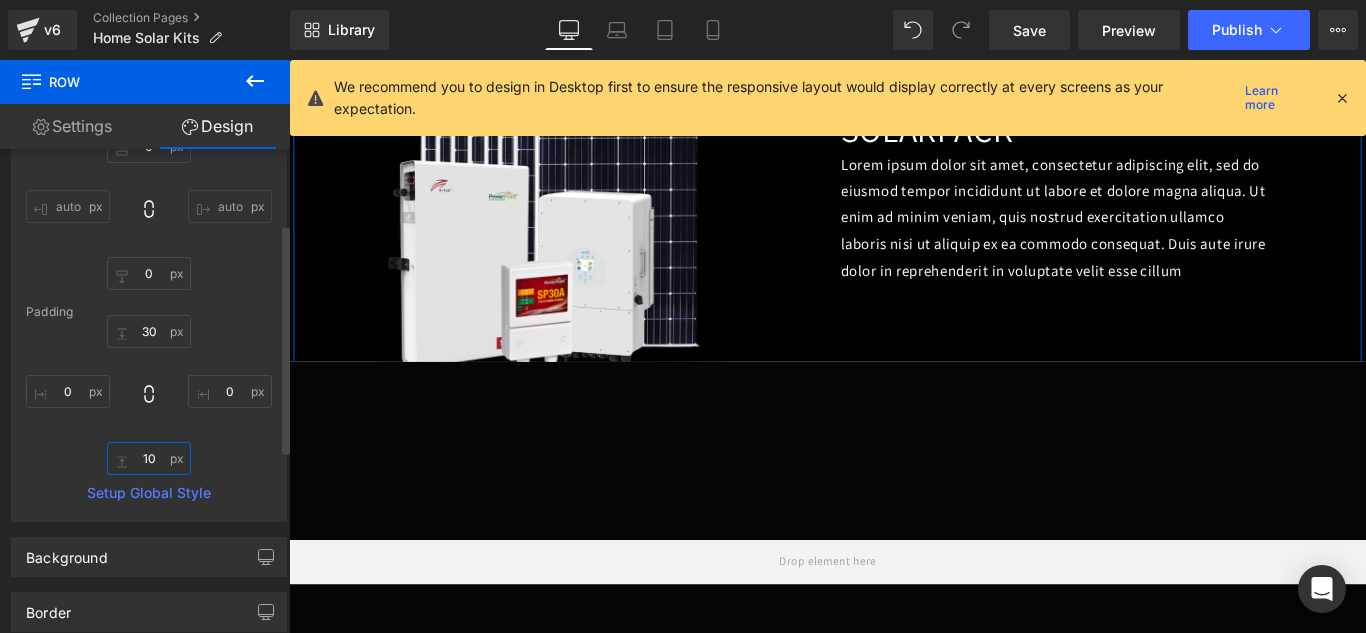 click on "10" at bounding box center [149, 458] 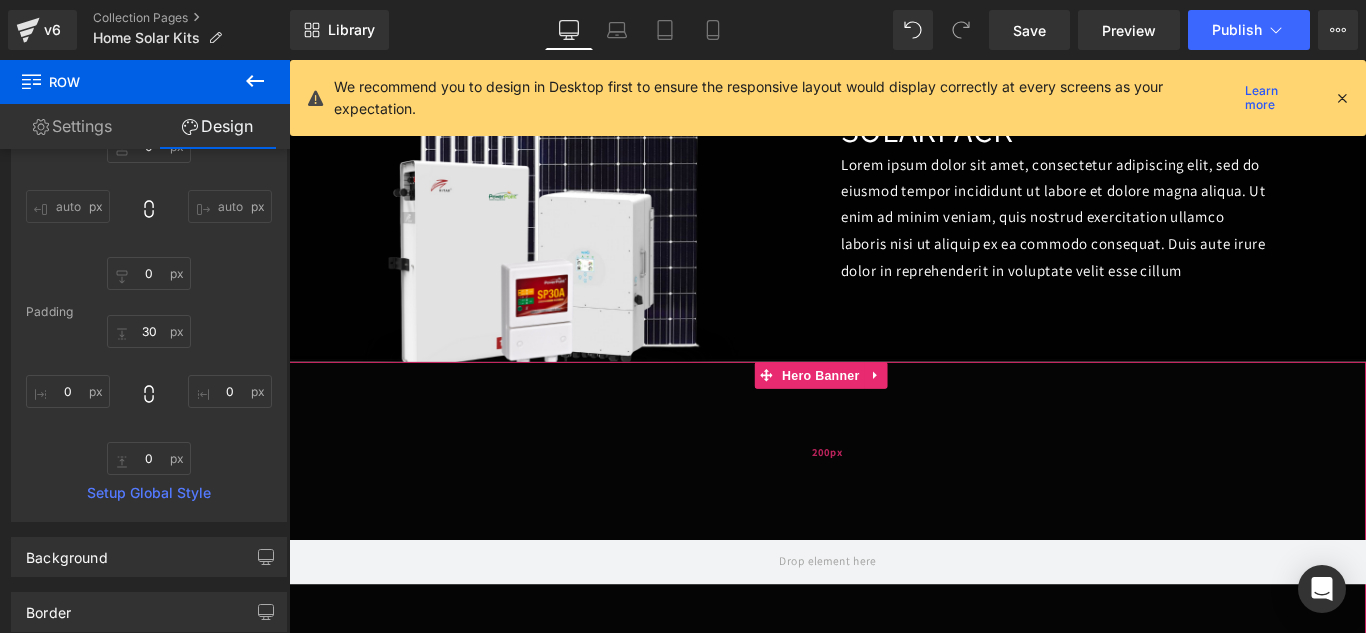 click on "200px" at bounding box center [894, 499] 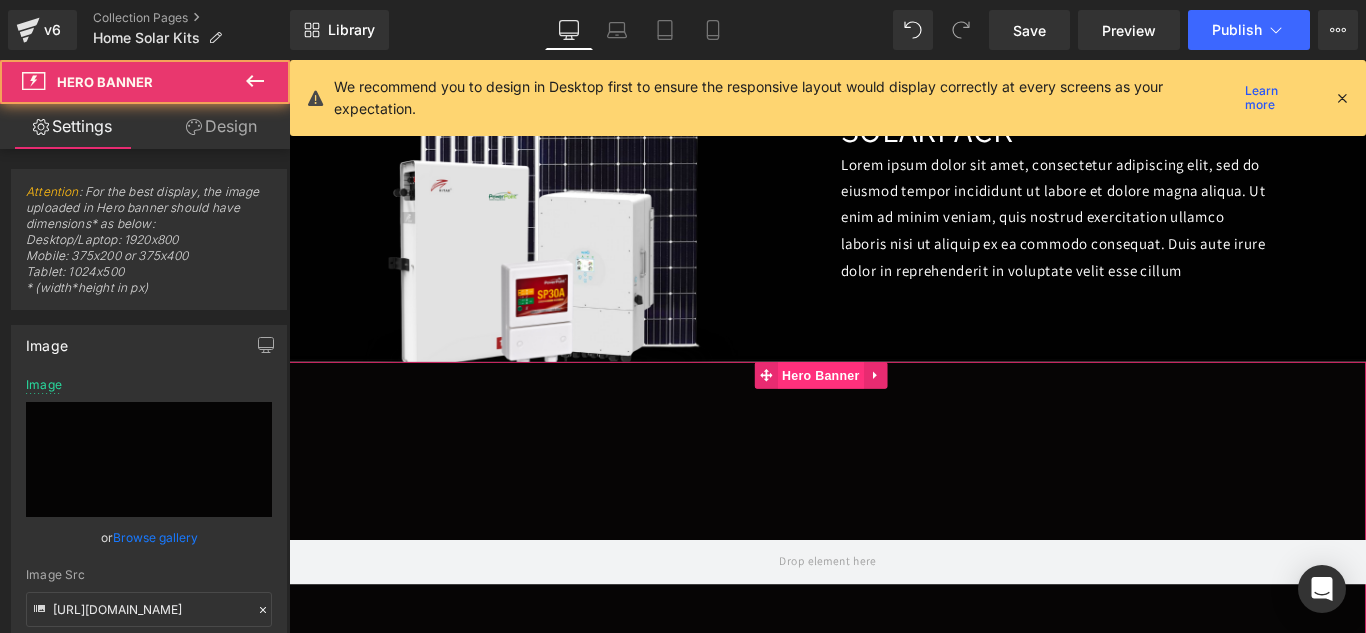 click on "Hero Banner" at bounding box center (886, 414) 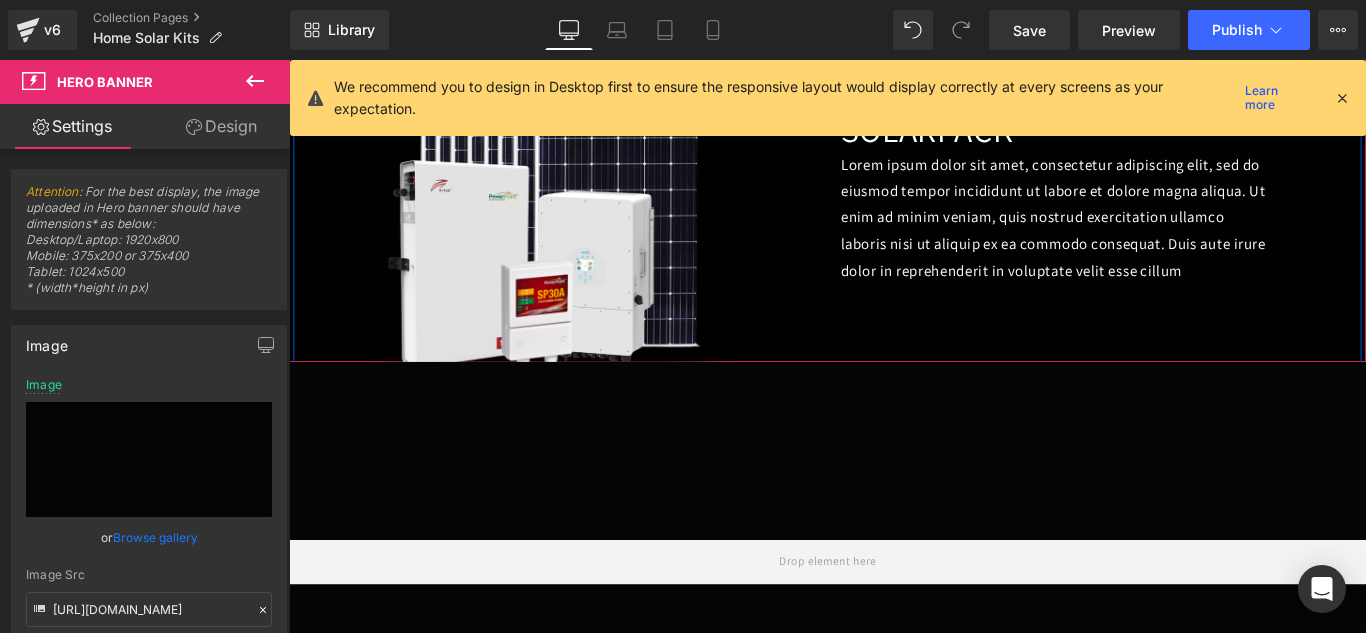 click on "Image         [PERSON_NAME]  Heading         SOLAR  PACK Heading         Lorem ipsum dolor sit amet, consectetur adipiscing elit, sed do eiusmod tempor incididunt ut labore et dolore magna aliqua. Ut enim ad minim veniam, quis nostrud exercitation ullamco laboris nisi ut aliquip ex ea commodo consequat. Duis aute irure dolor in reprehenderit in voluptate velit esse cillum  Text Block         Row     NaNpx" at bounding box center (894, 192) 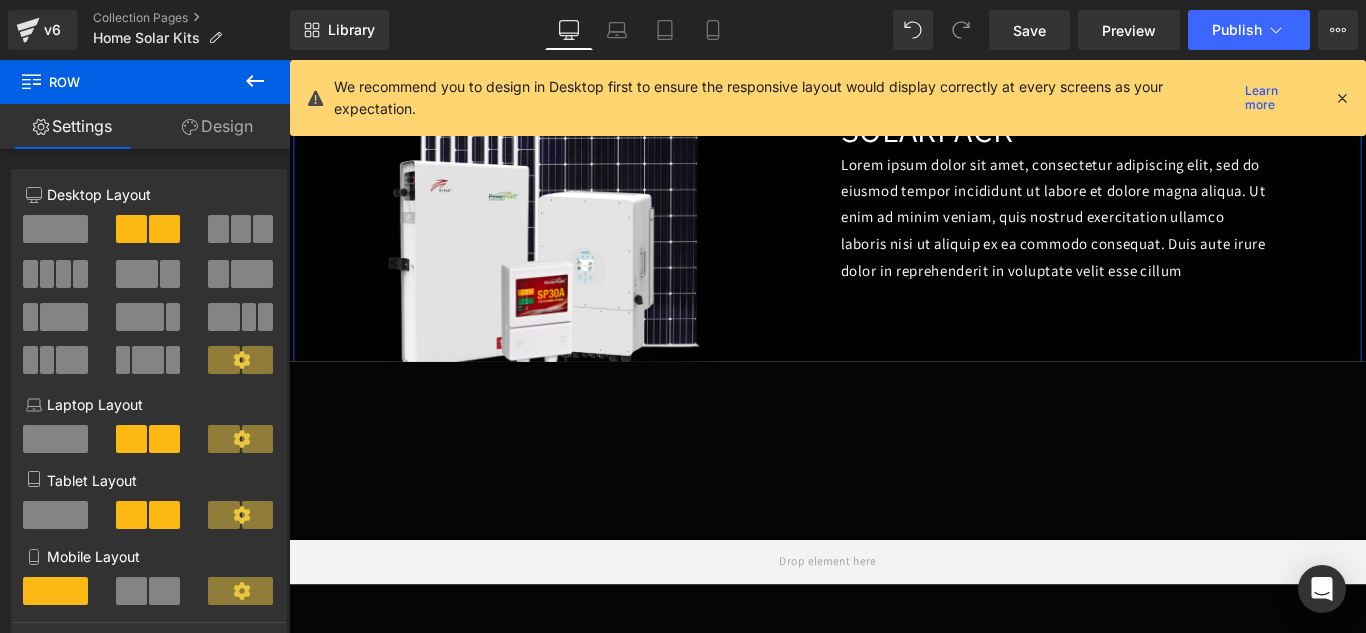 click on "Settings" at bounding box center (72, 126) 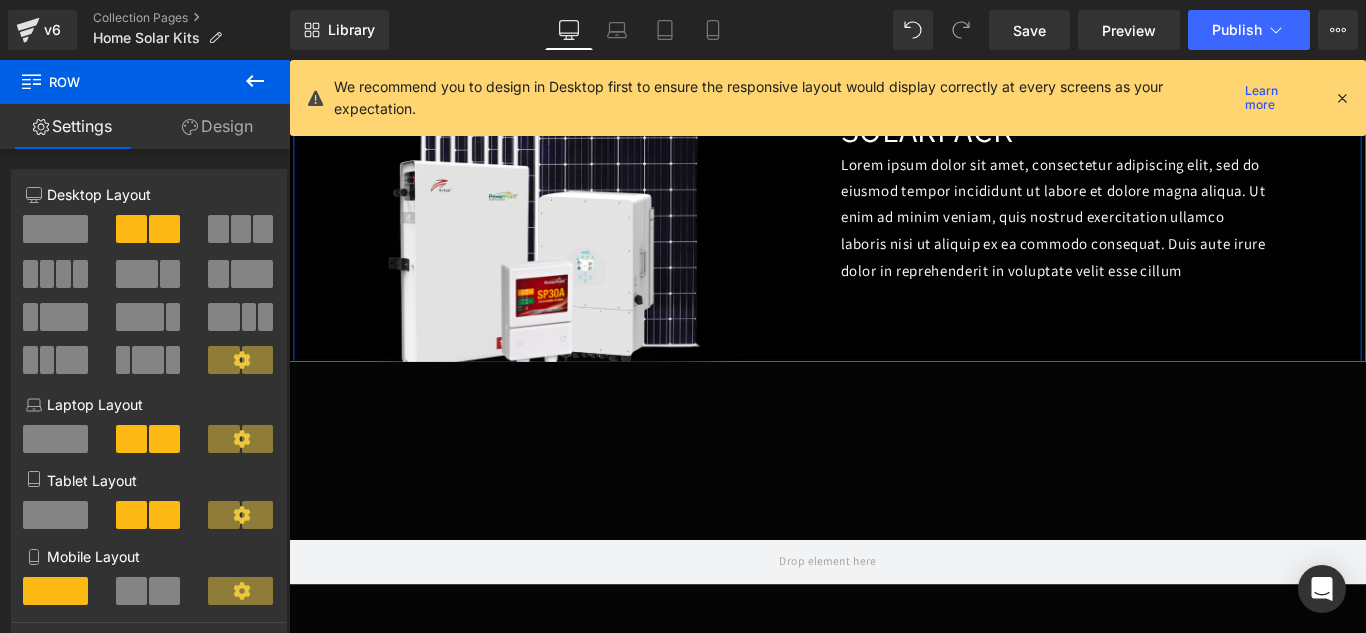 click on "Image         [PERSON_NAME]  Heading         SOLAR  PACK Heading         Lorem ipsum dolor sit amet, consectetur adipiscing elit, sed do eiusmod tempor incididunt ut labore et dolore magna aliqua. Ut enim ad minim veniam, quis nostrud exercitation ullamco laboris nisi ut aliquip ex ea commodo consequat. Duis aute irure dolor in reprehenderit in voluptate velit esse cillum  Text Block         Row     NaNpx" at bounding box center [894, 192] 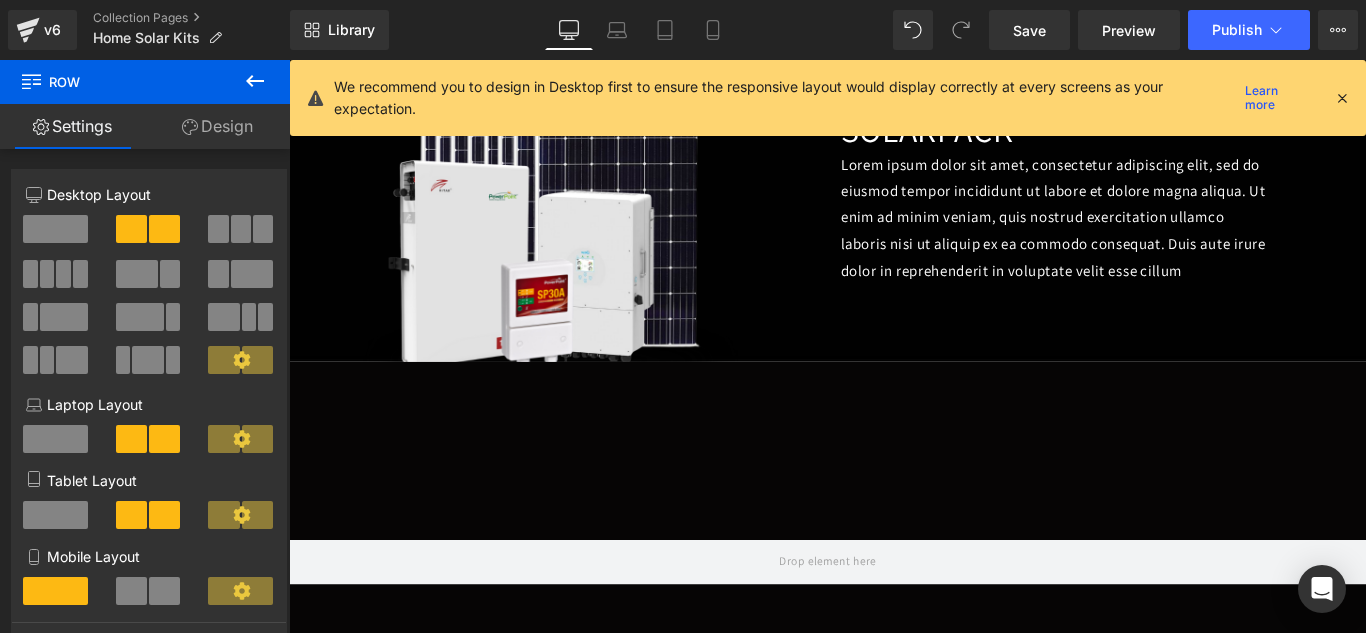 click 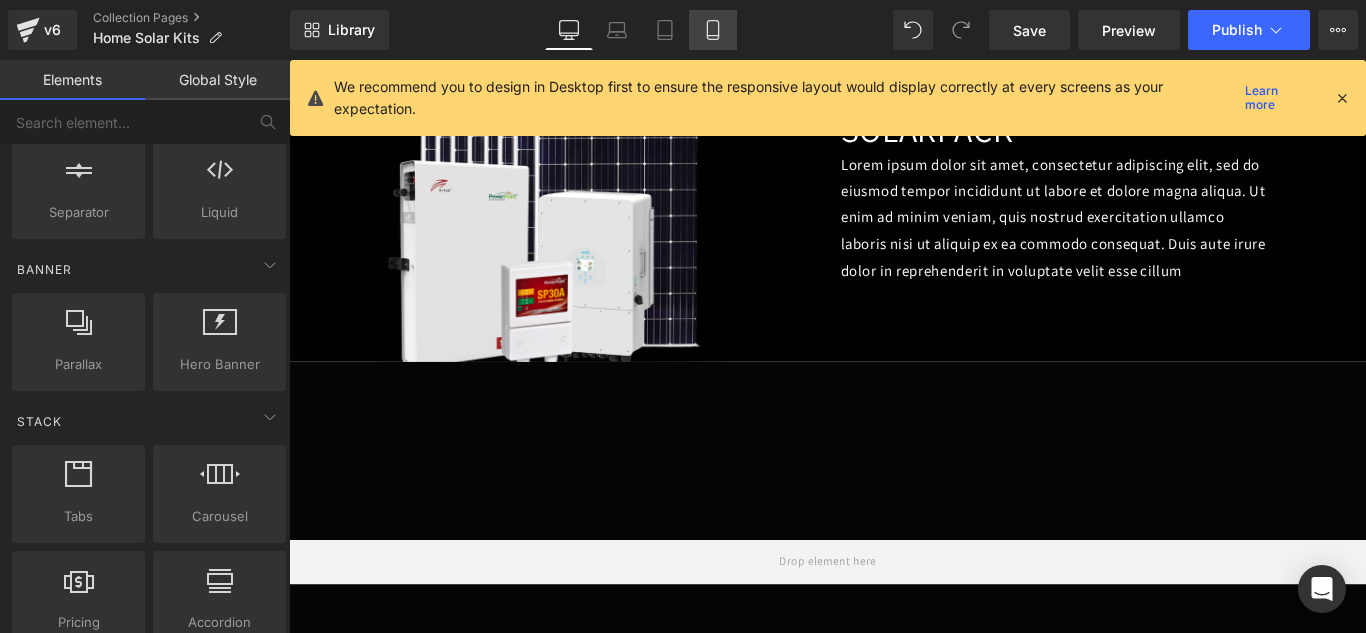 click 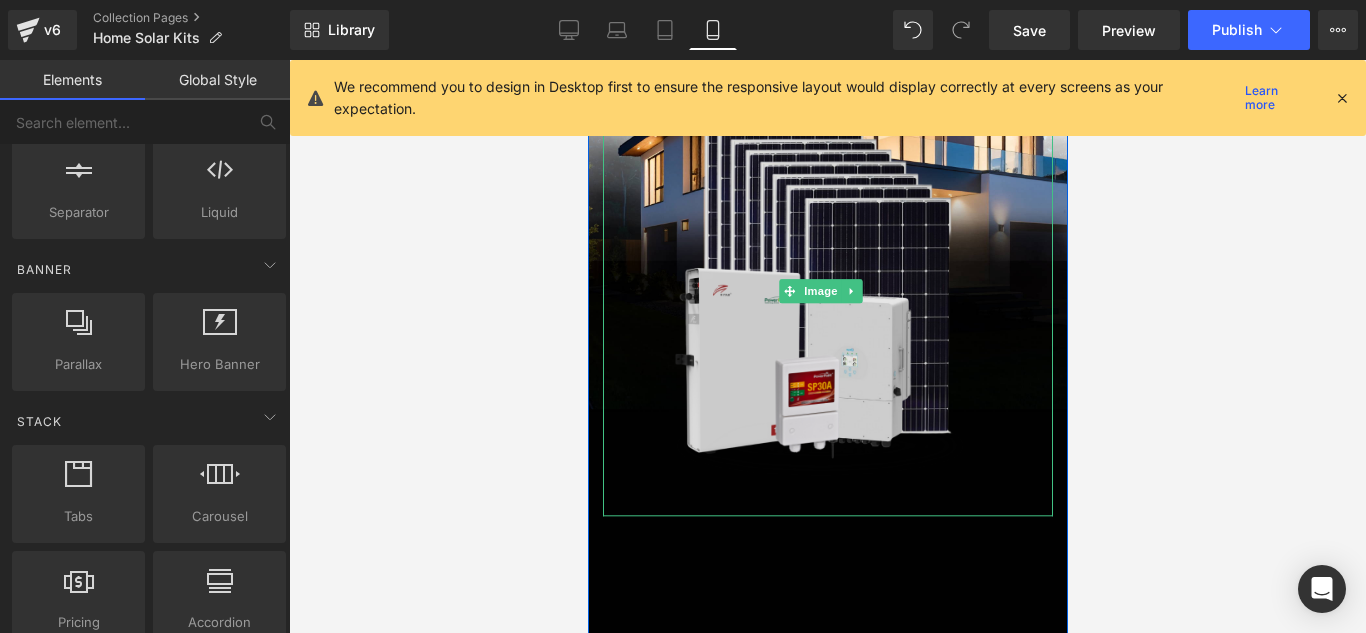 scroll, scrollTop: 430, scrollLeft: 0, axis: vertical 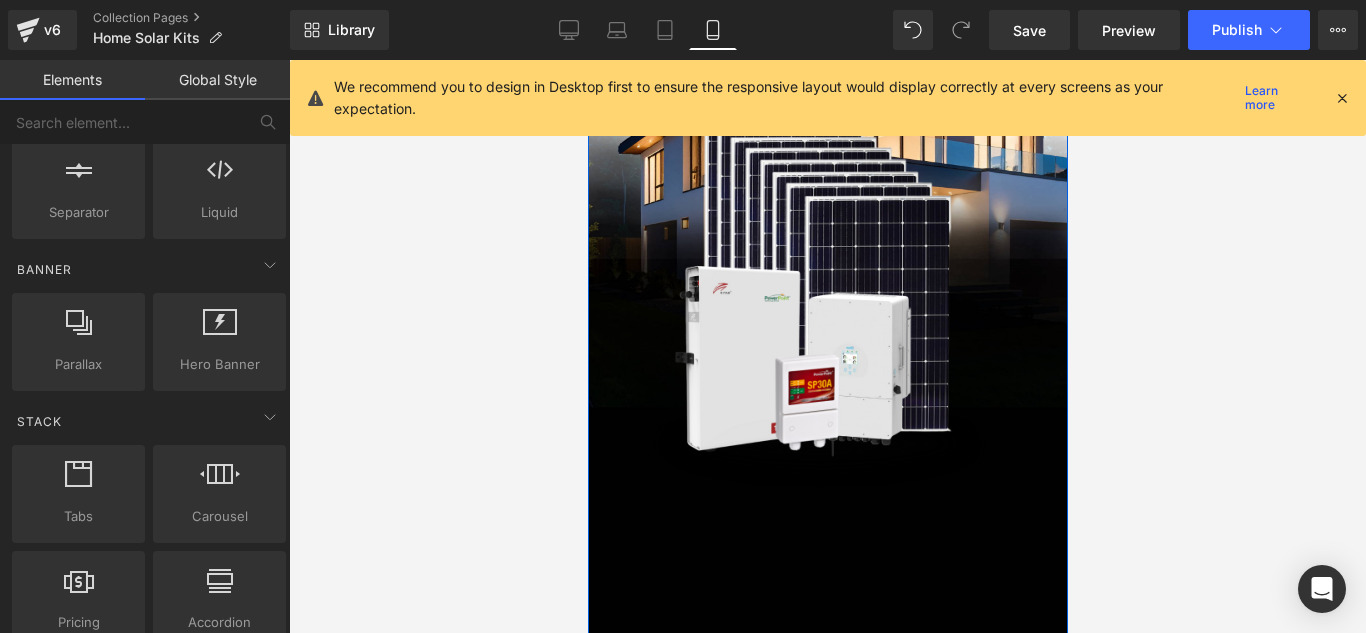 click on "Row" at bounding box center (633, 49) 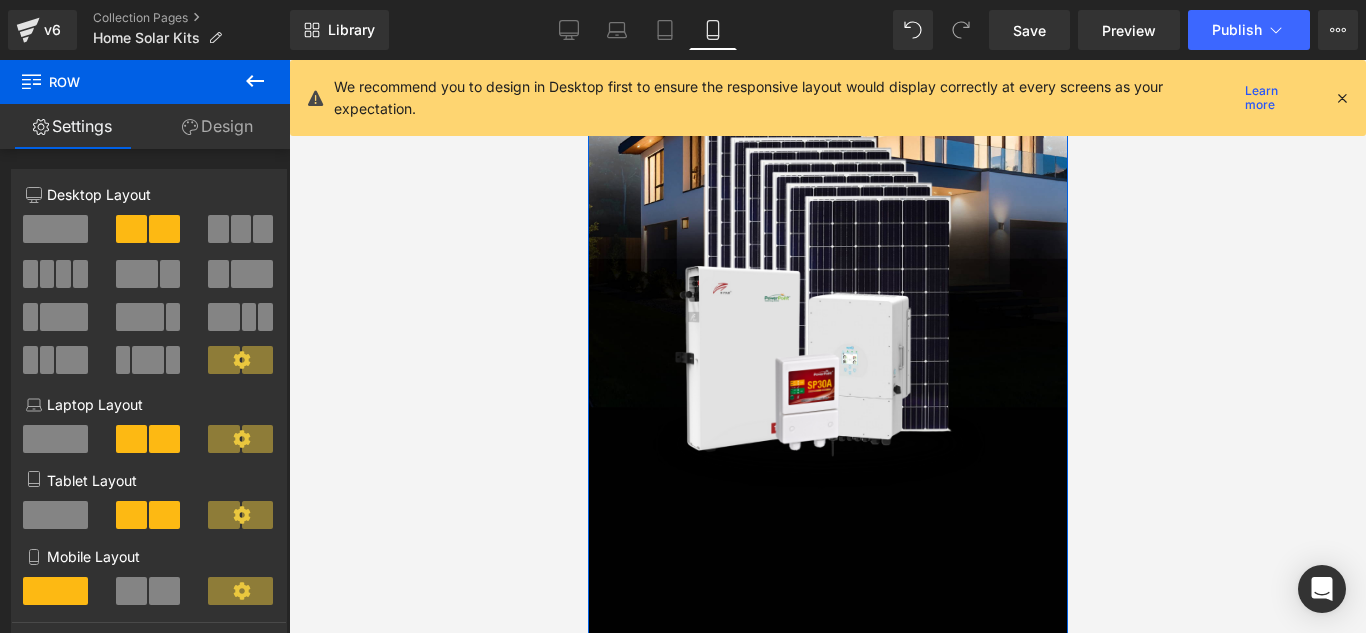 drag, startPoint x: 218, startPoint y: 119, endPoint x: 86, endPoint y: 270, distance: 200.5617 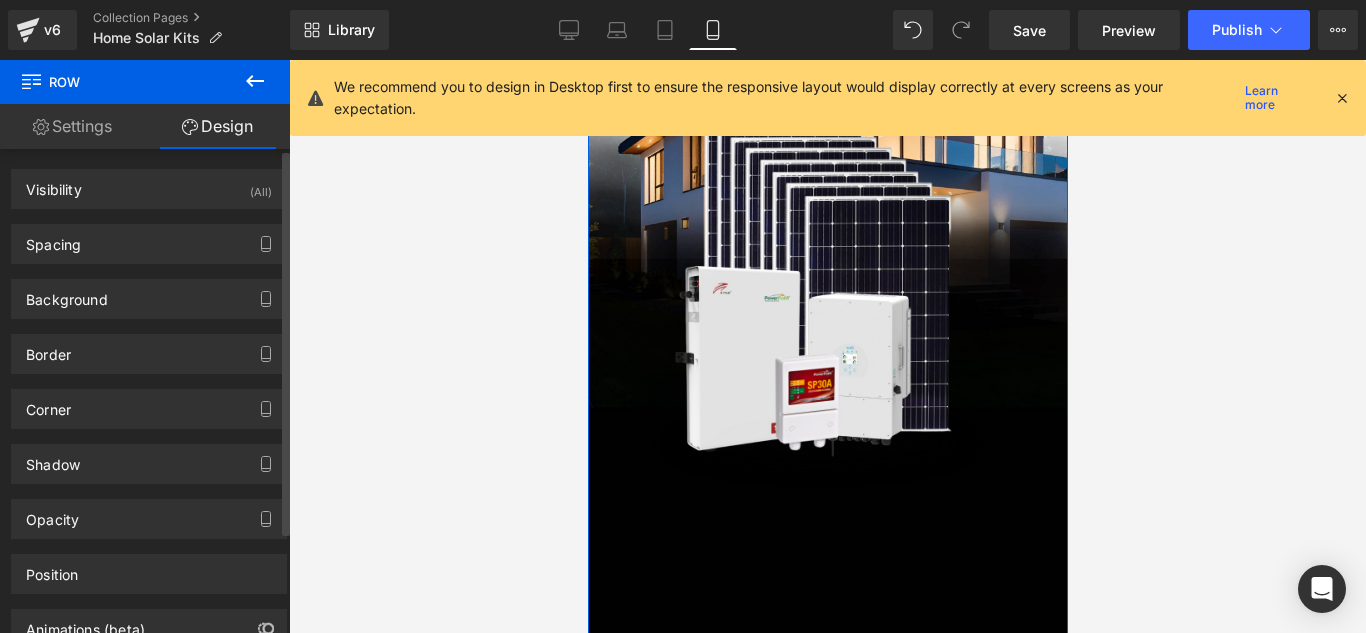 type on "1500" 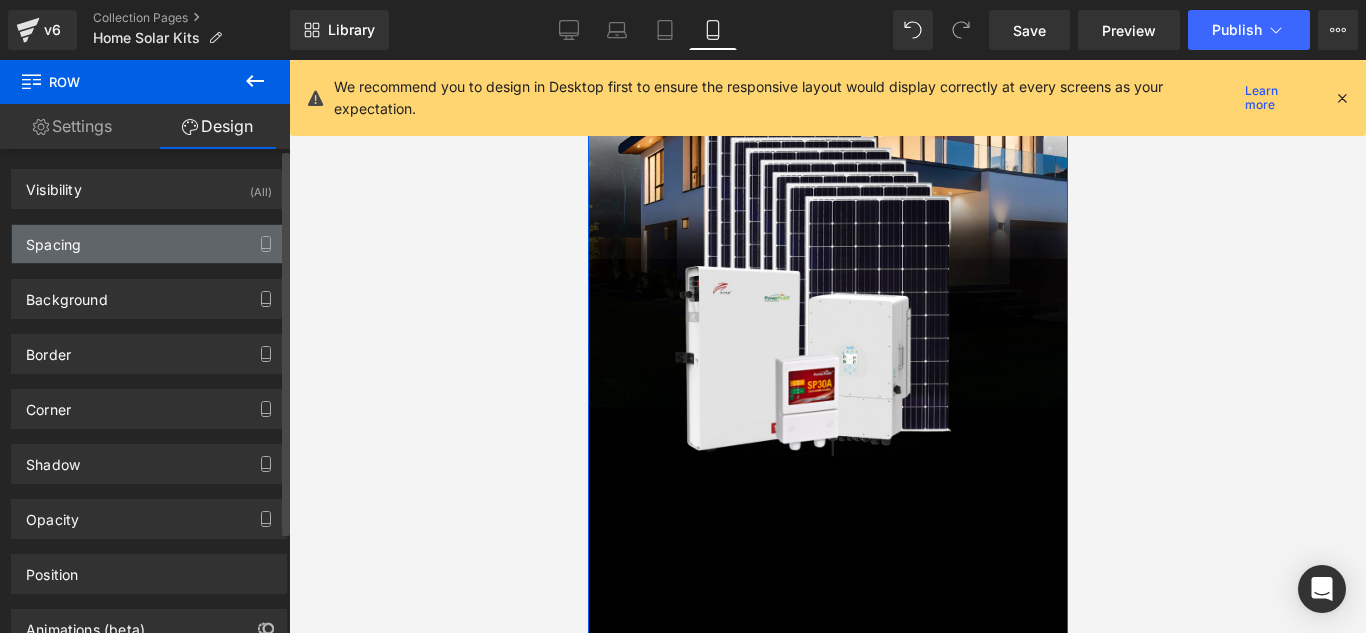 click on "Spacing" at bounding box center (149, 244) 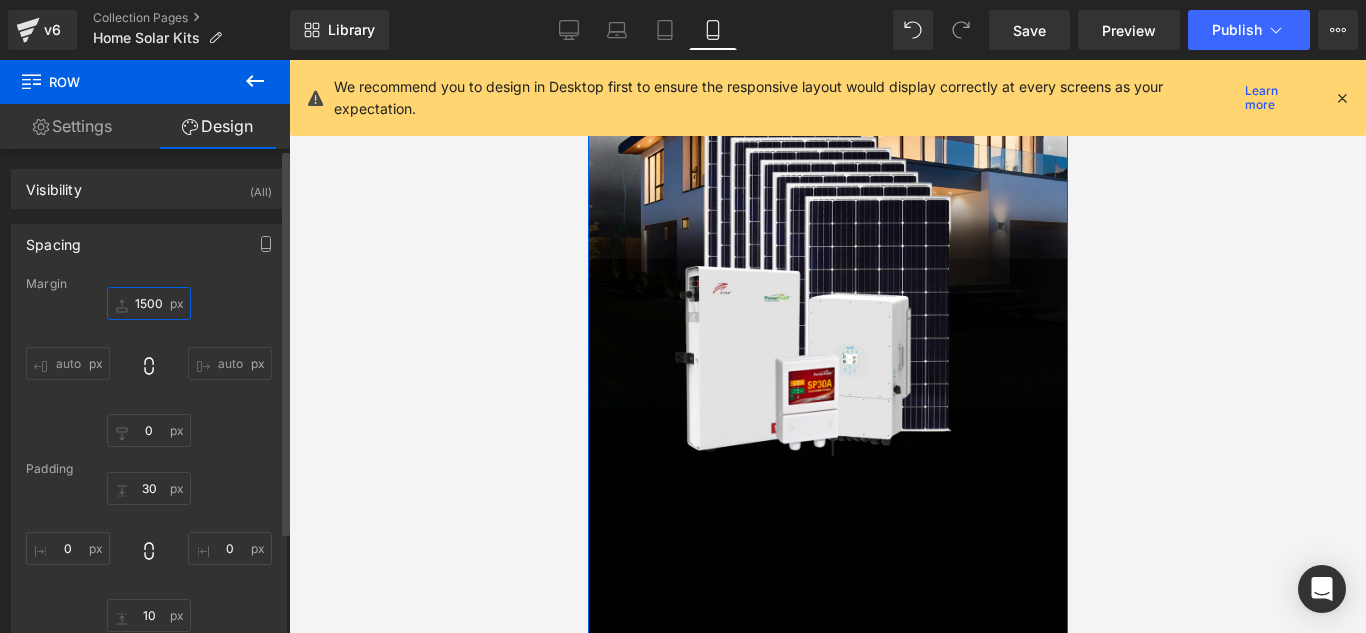 click on "1500" at bounding box center (149, 303) 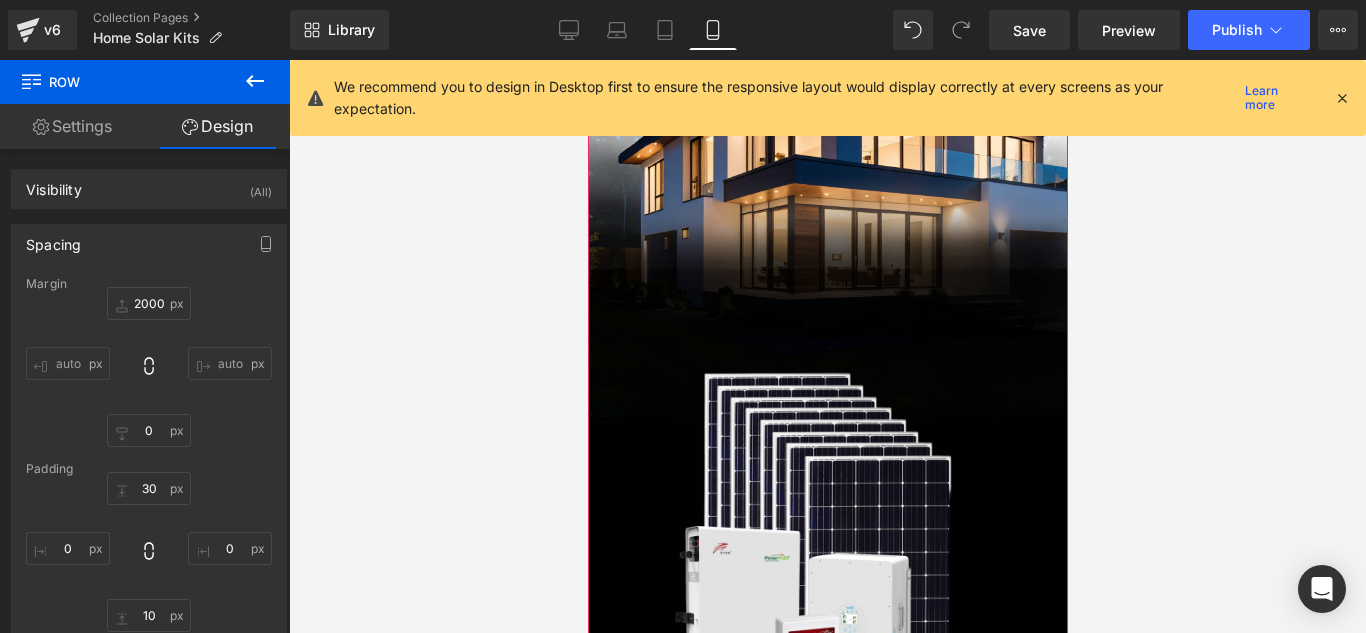scroll, scrollTop: 412, scrollLeft: 0, axis: vertical 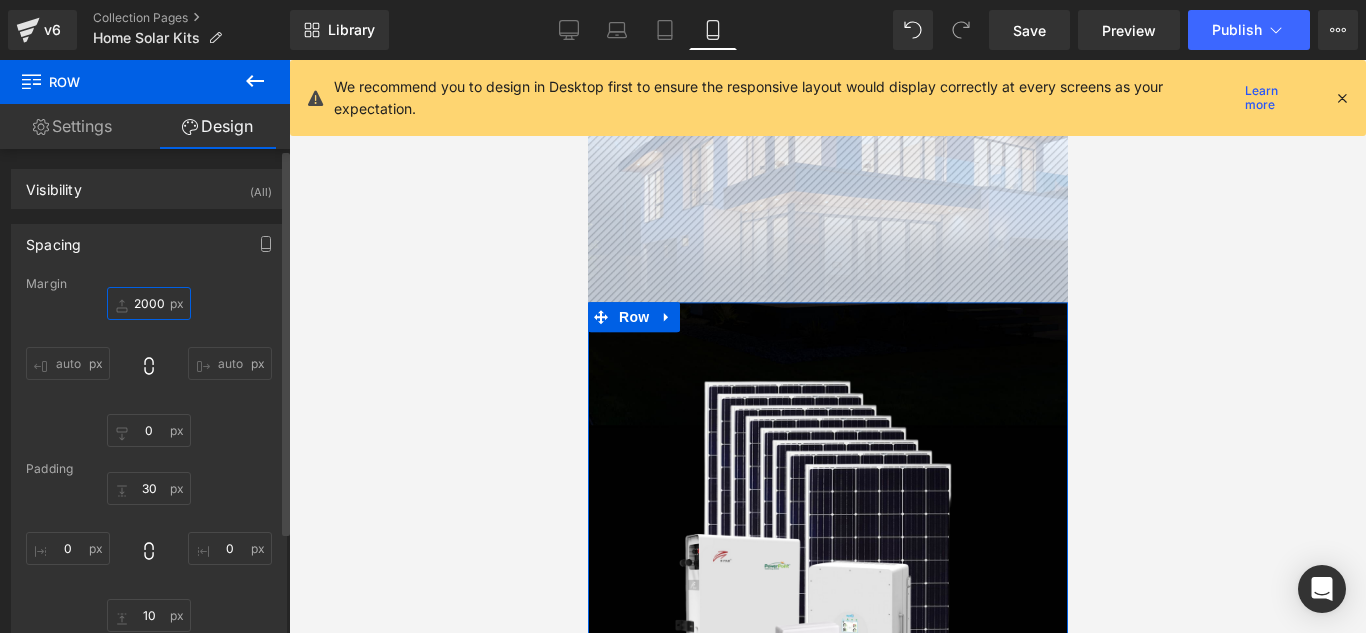 click on "2000" at bounding box center [149, 303] 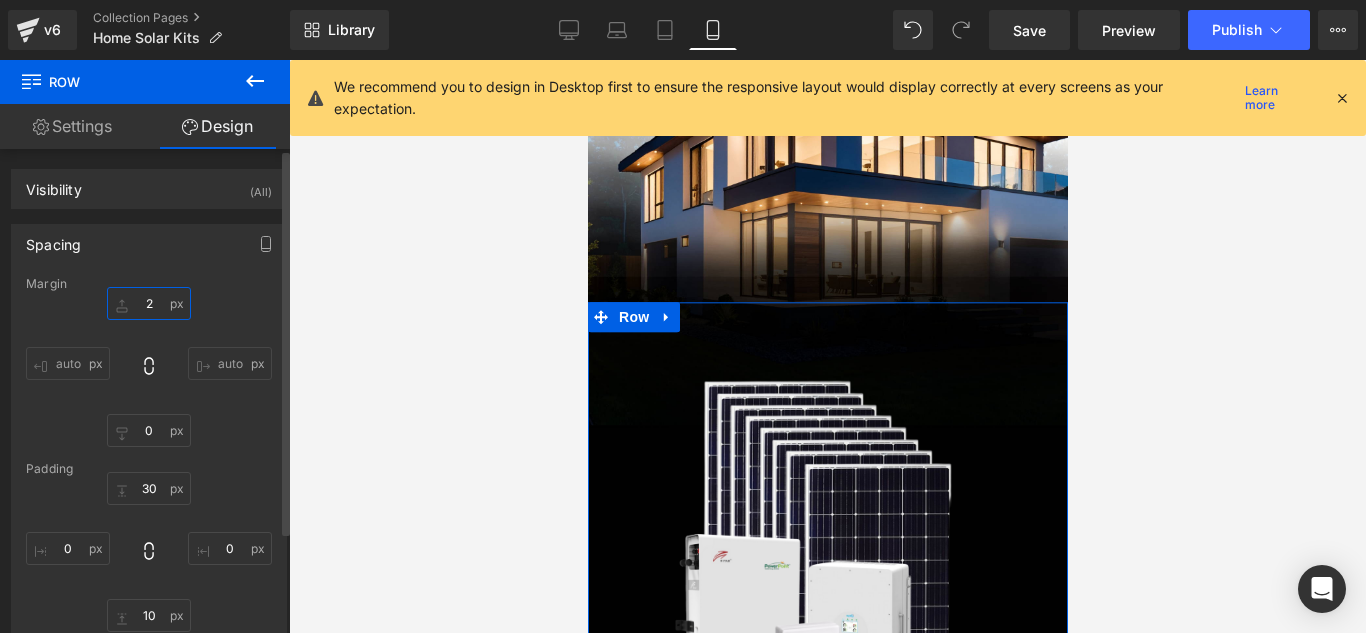 type on "20" 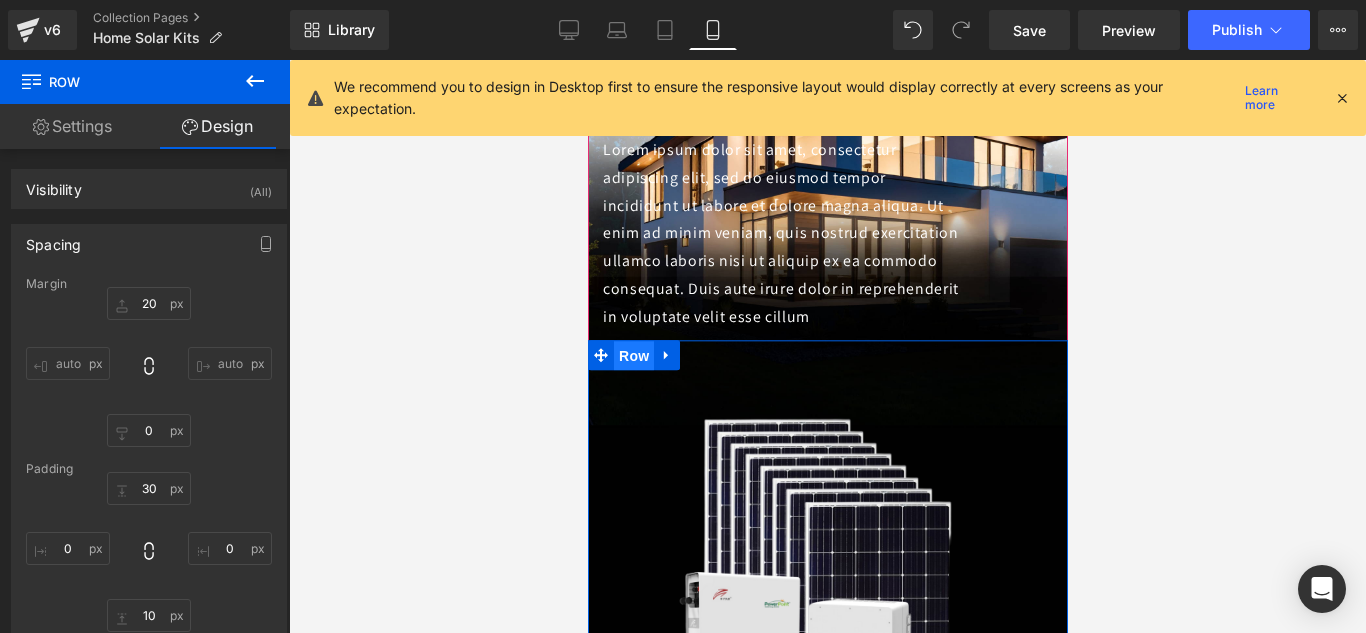 click on "Row" at bounding box center [633, 357] 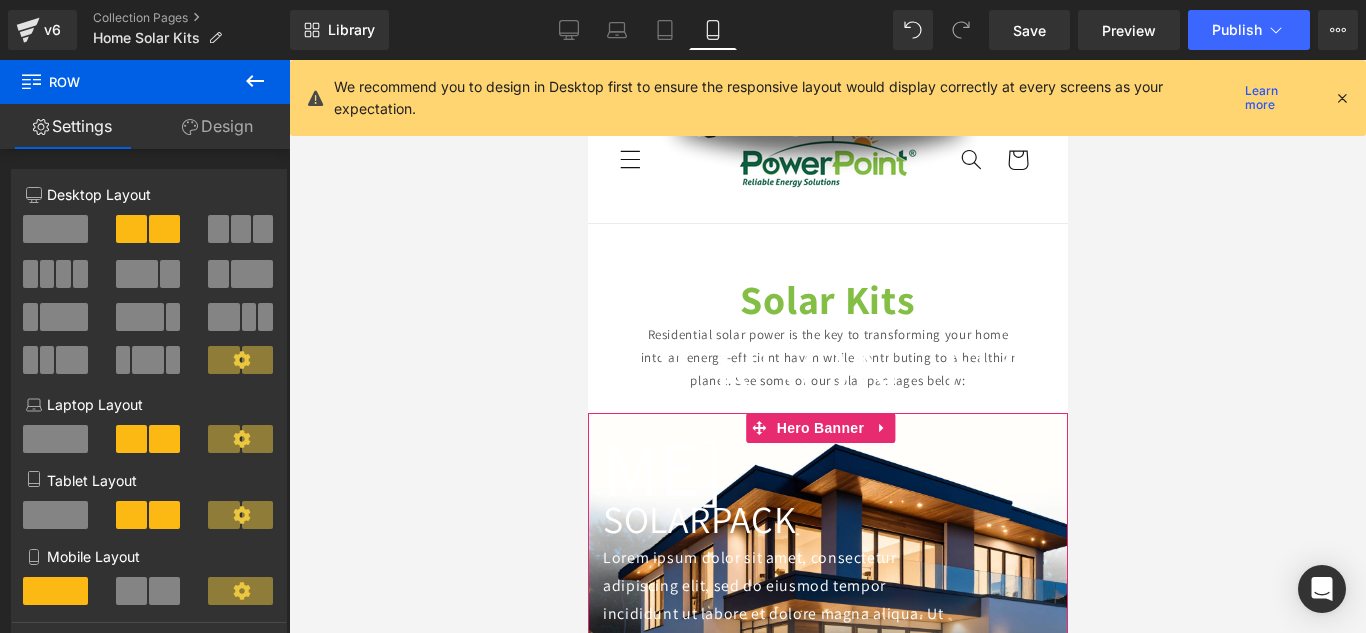 scroll, scrollTop: 0, scrollLeft: 0, axis: both 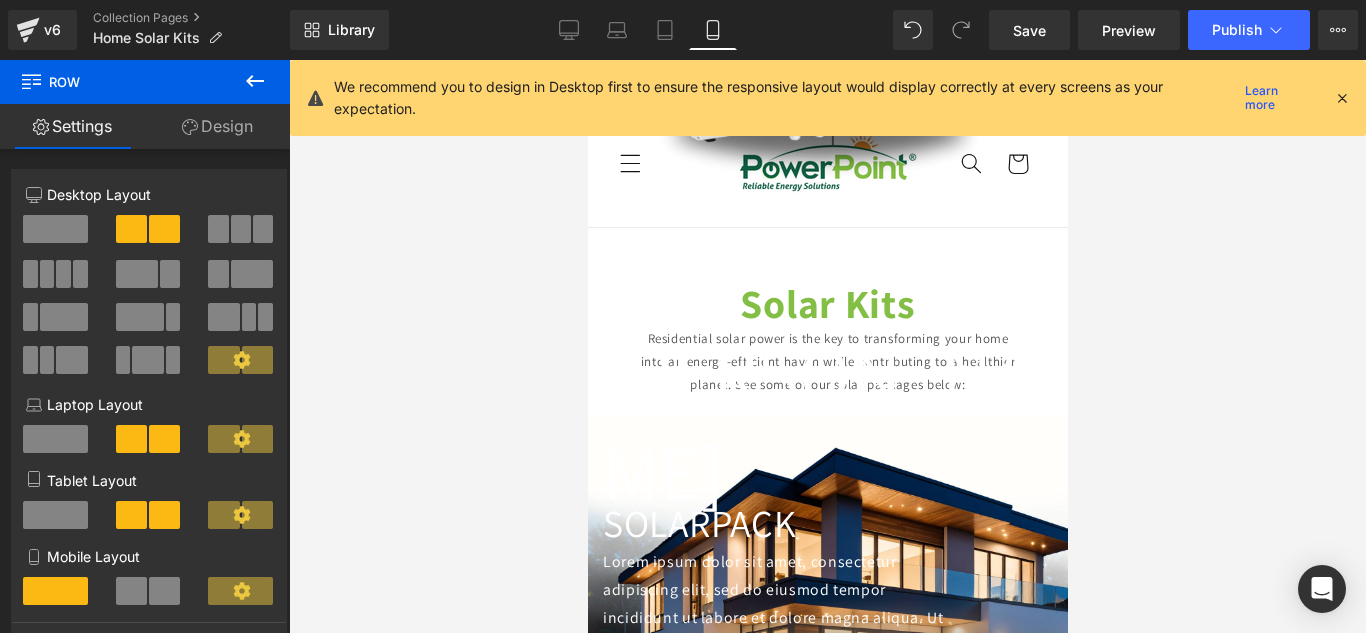 click at bounding box center [1342, 98] 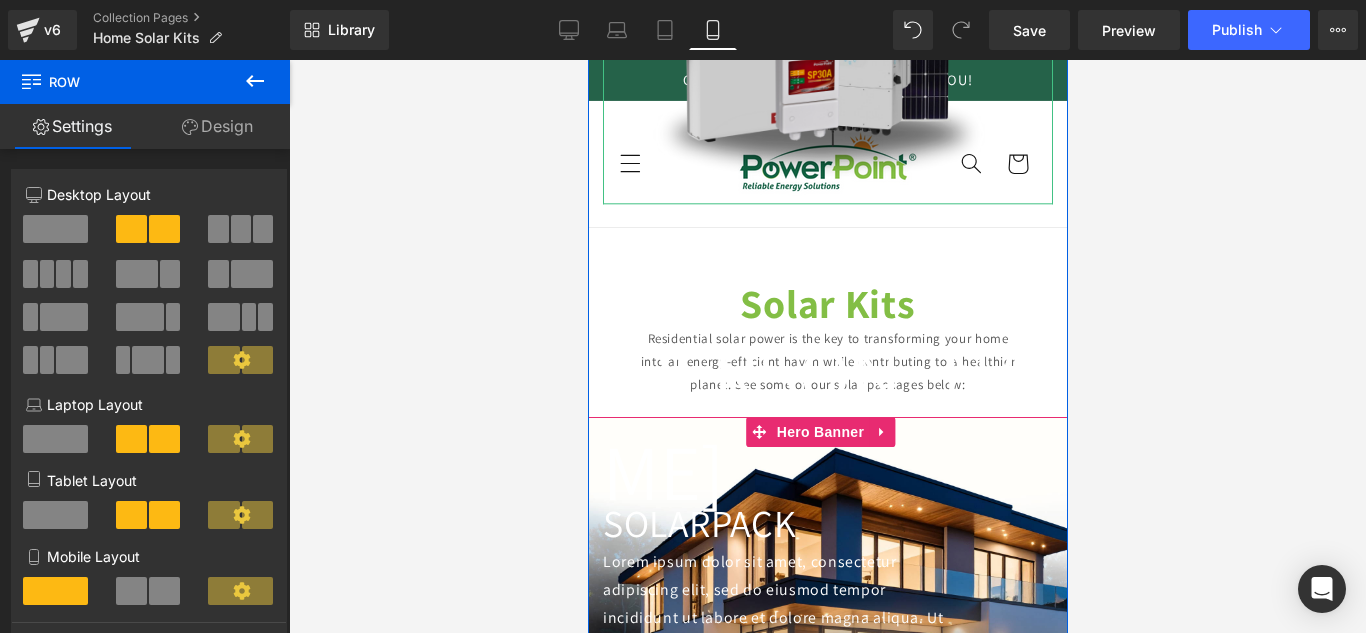 click at bounding box center [827, -21] 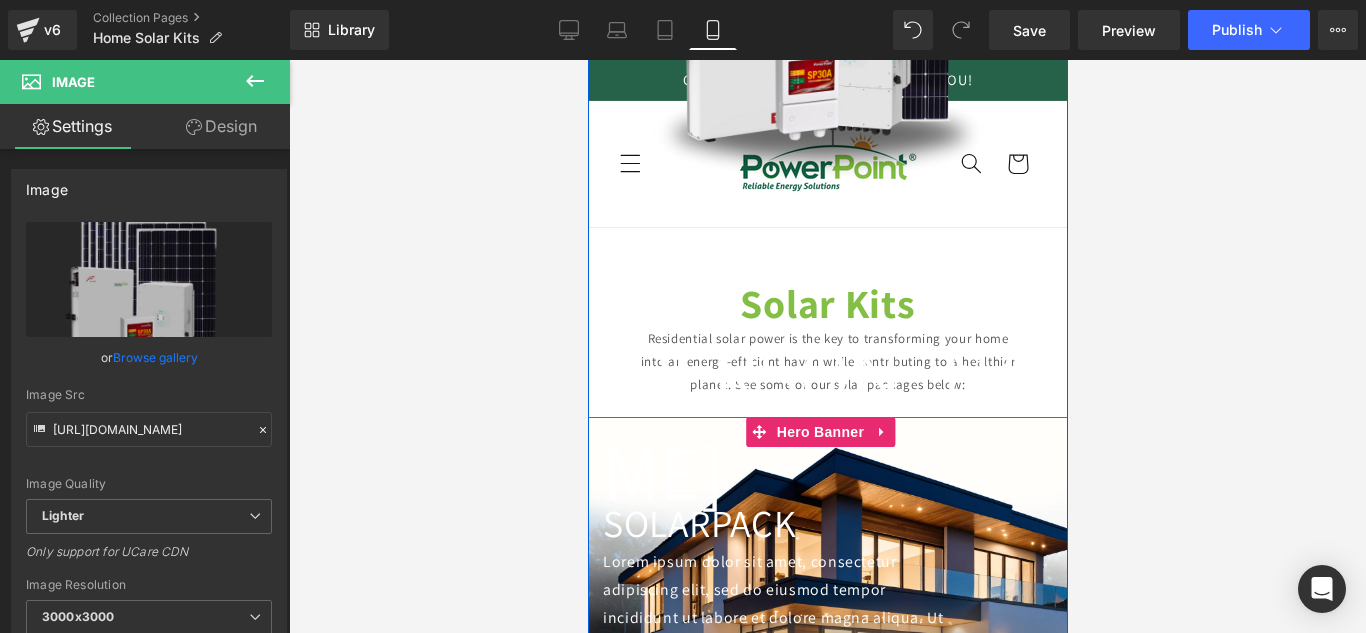 click on "Image" at bounding box center (827, -21) 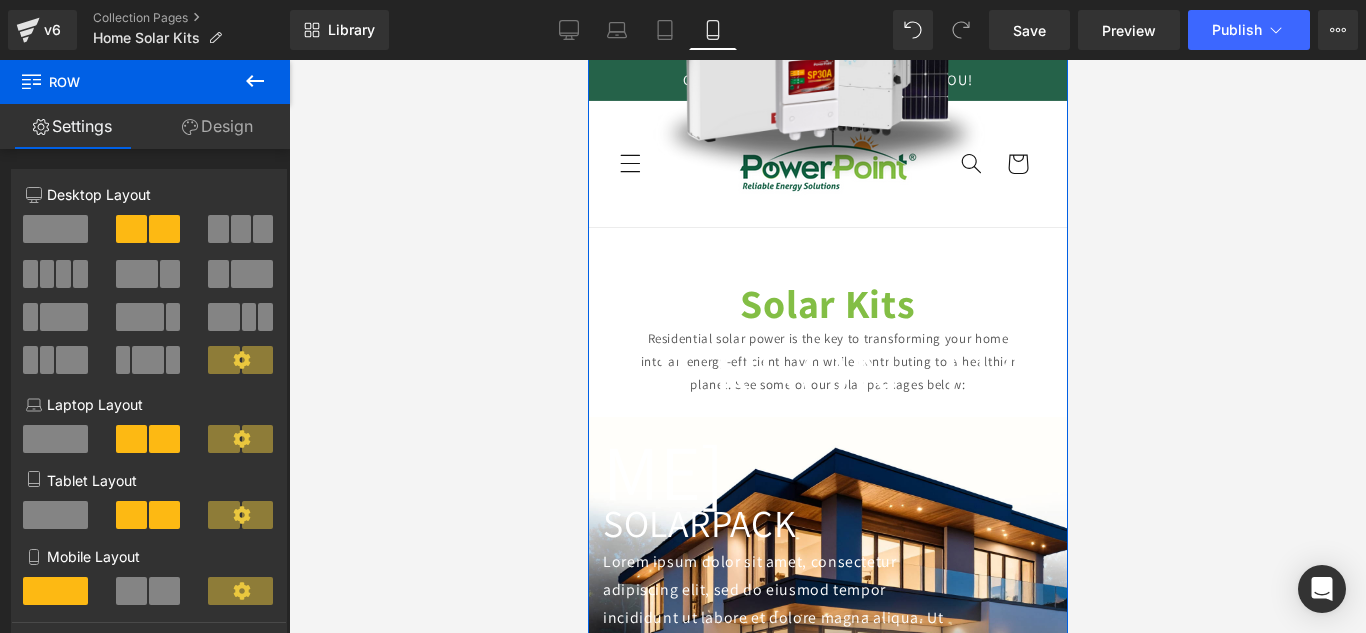 drag, startPoint x: 189, startPoint y: 116, endPoint x: 70, endPoint y: 231, distance: 165.48715 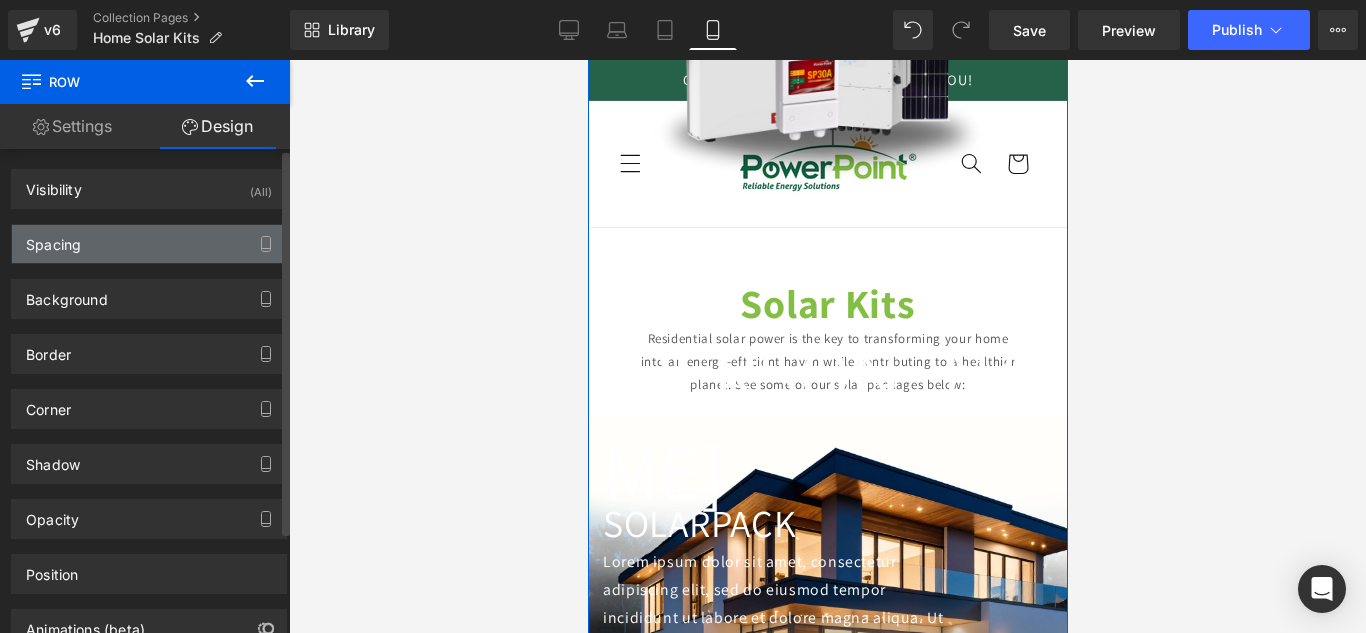 type on "20" 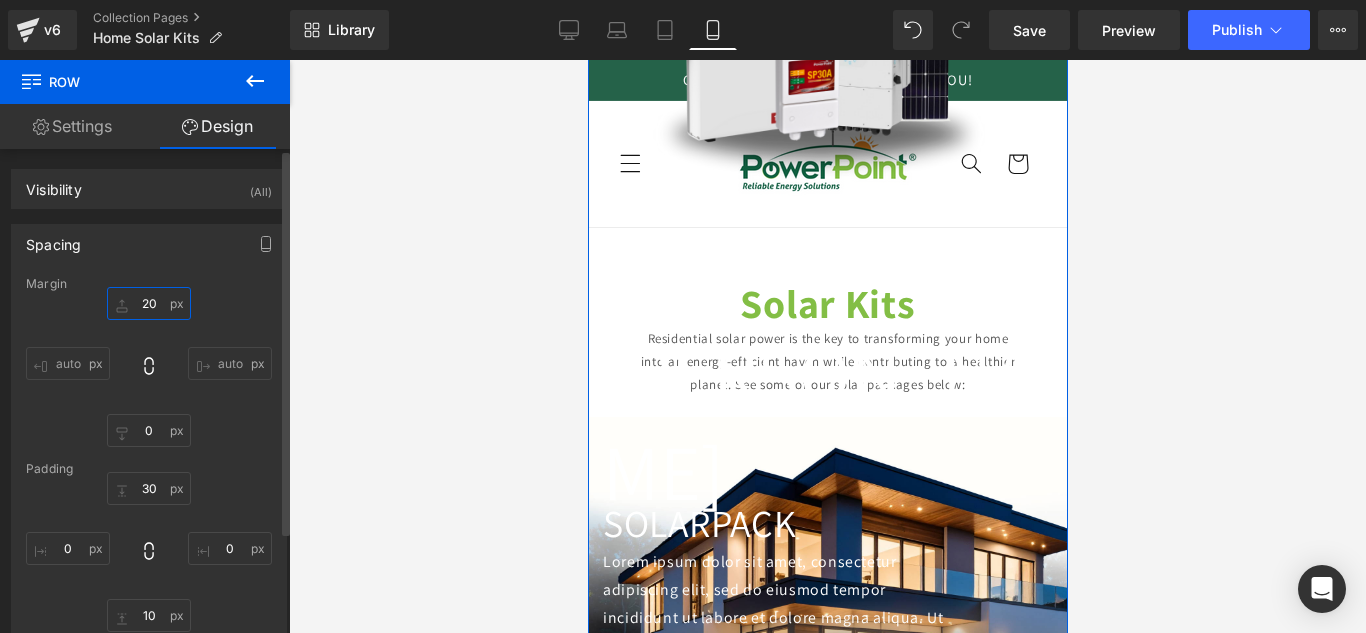 click on "20" at bounding box center [149, 303] 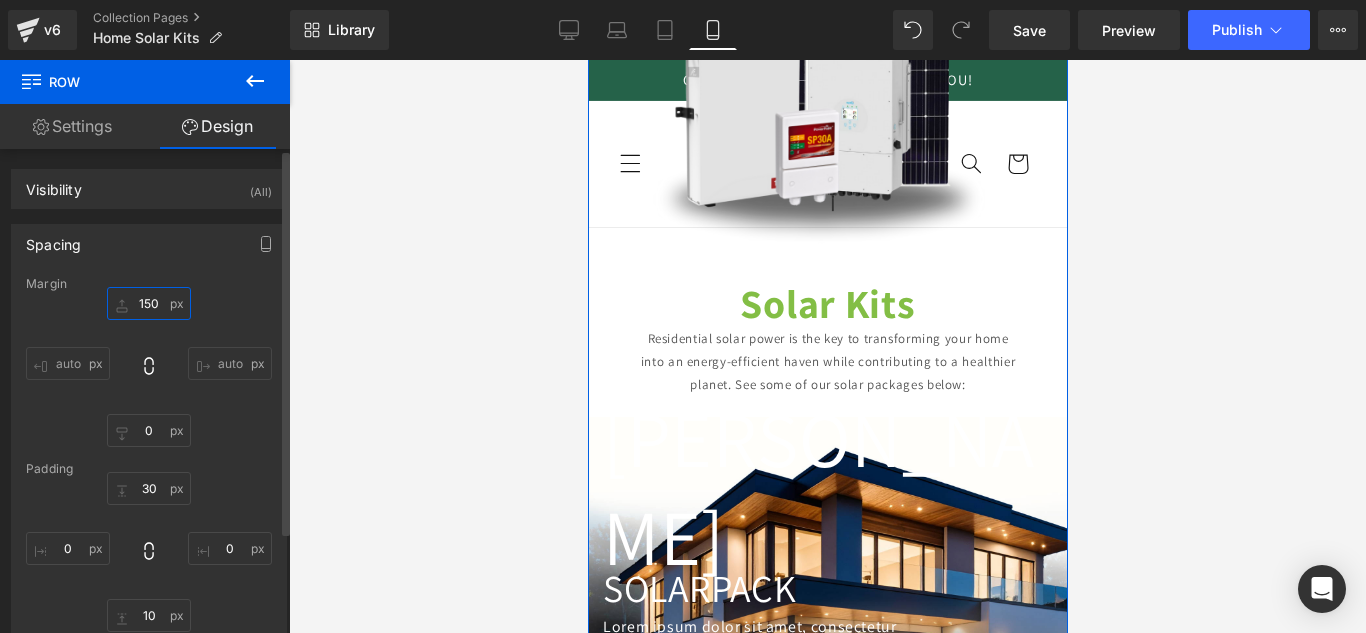 type on "1500" 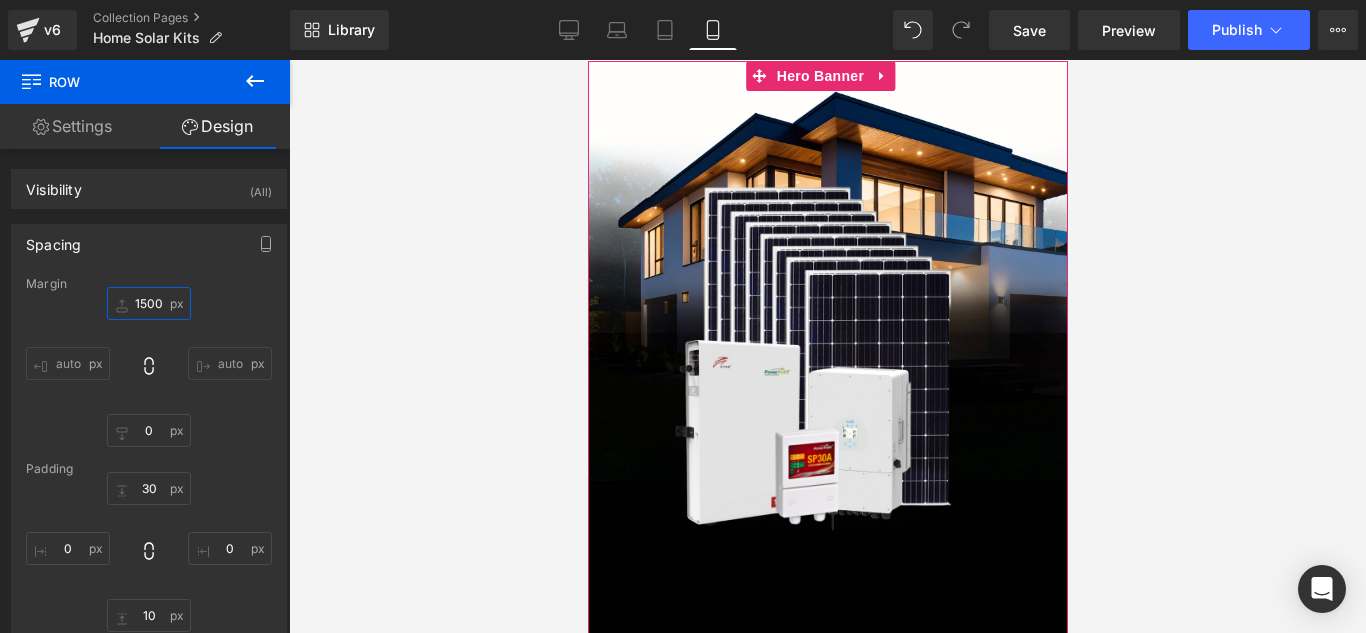 scroll, scrollTop: 357, scrollLeft: 0, axis: vertical 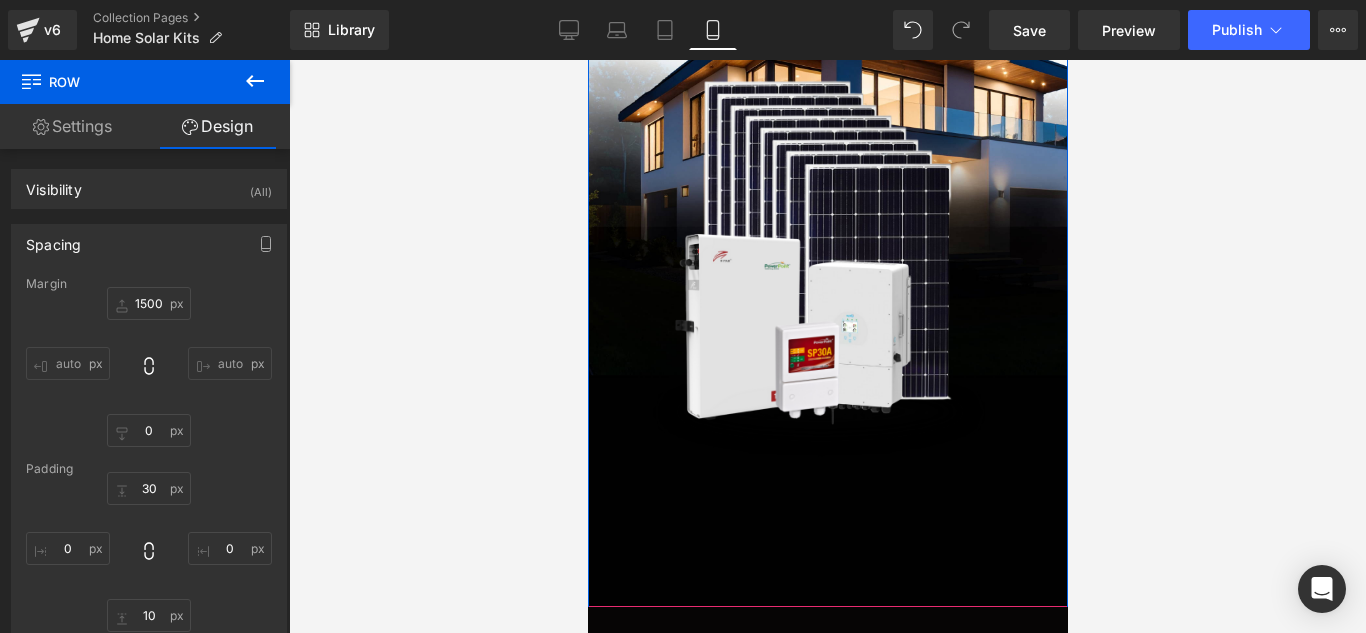 click on "Row" at bounding box center [633, 18] 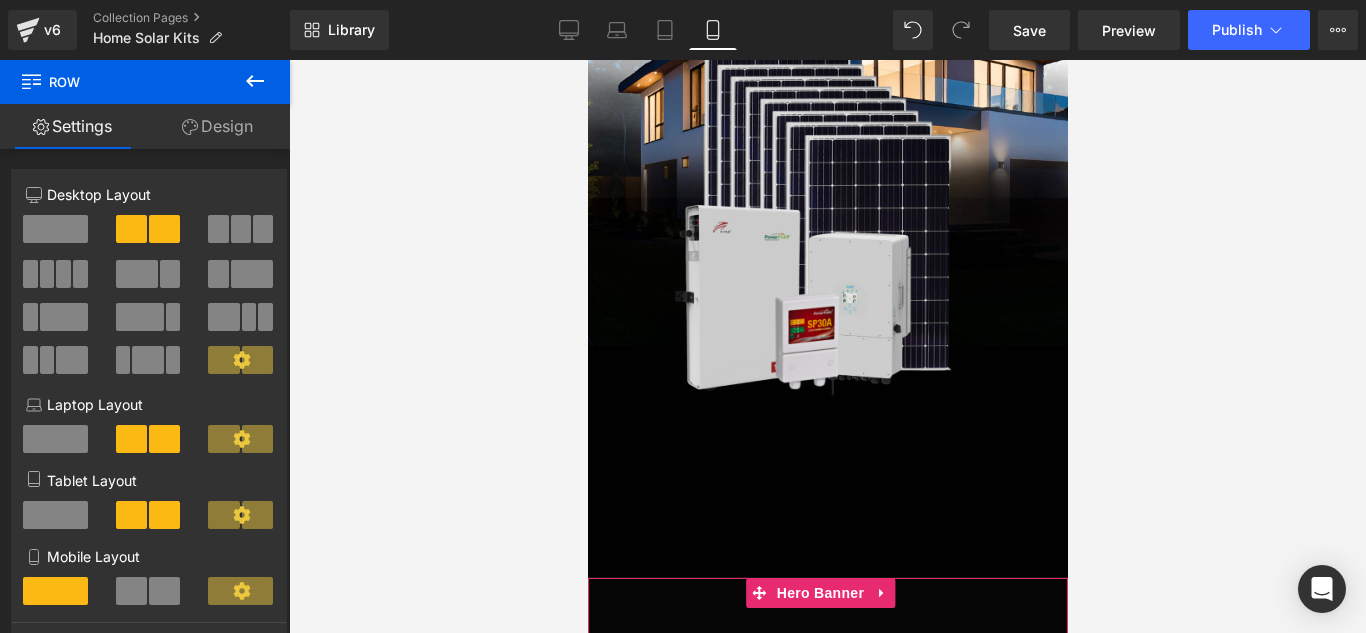 scroll, scrollTop: 485, scrollLeft: 0, axis: vertical 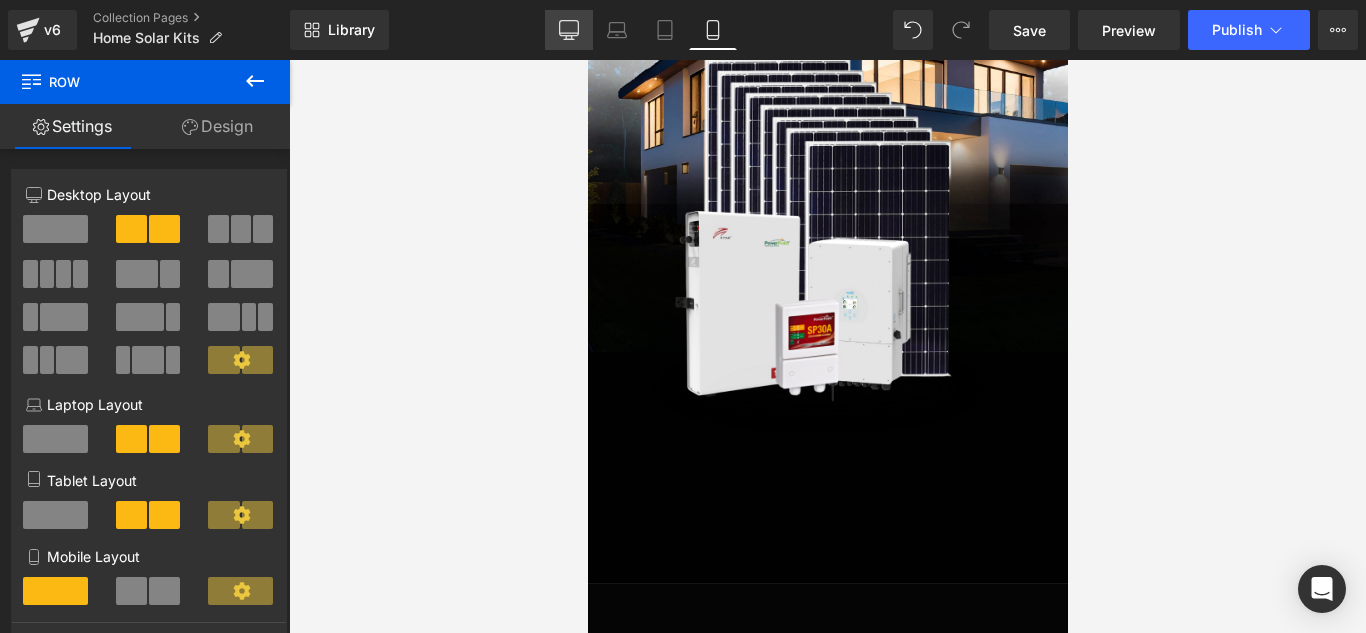 click on "Desktop" at bounding box center [569, 30] 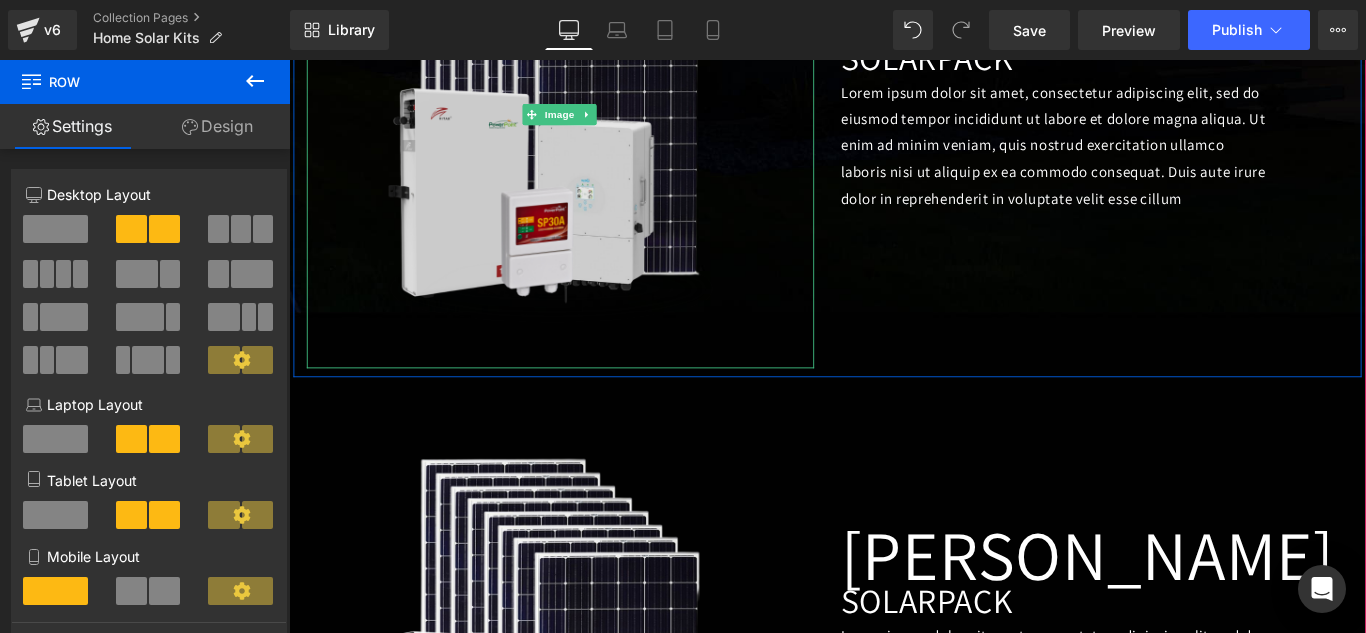scroll, scrollTop: 1174, scrollLeft: 0, axis: vertical 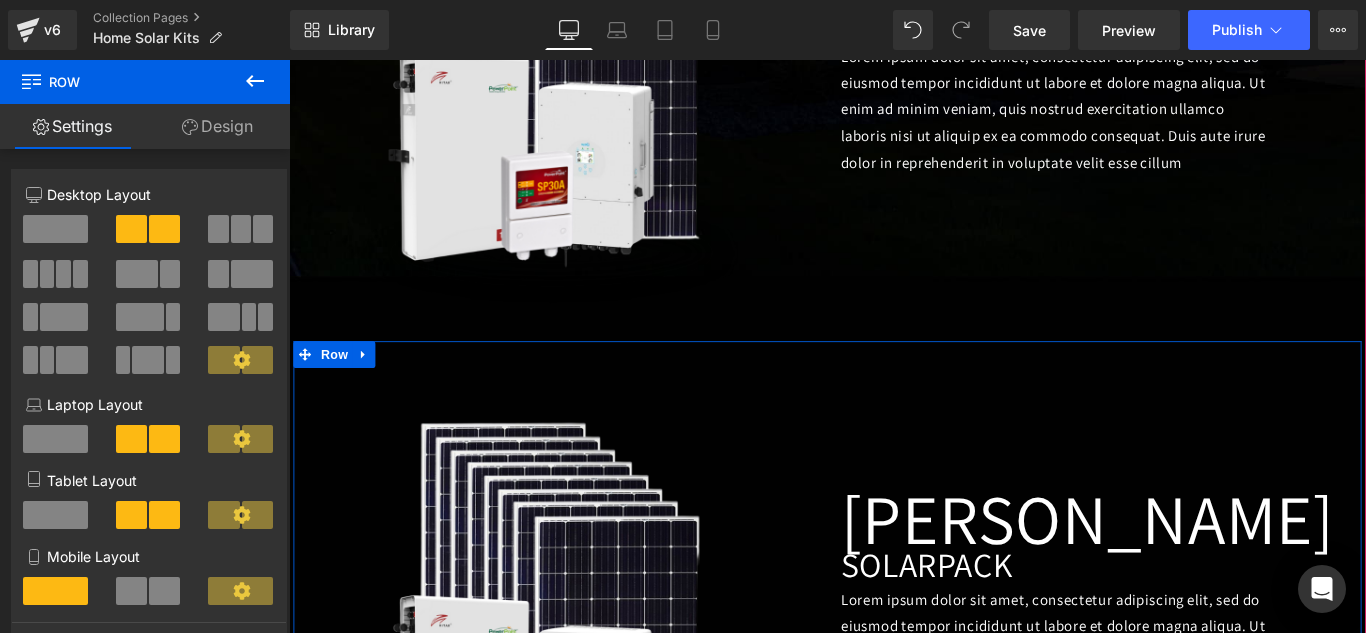 click on "[PERSON_NAME]  Heading         SOLAR  PACK Heading         Lorem ipsum dolor sit amet, consectetur adipiscing elit, sed do eiusmod tempor incididunt ut labore et dolore magna aliqua. Ut enim ad minim veniam, quis nostrud exercitation ullamco laboris nisi ut aliquip ex ea commodo consequat. Duis aute irure dolor in reprehenderit in voluptate velit esse cillum  Text Block" at bounding box center [1194, 603] 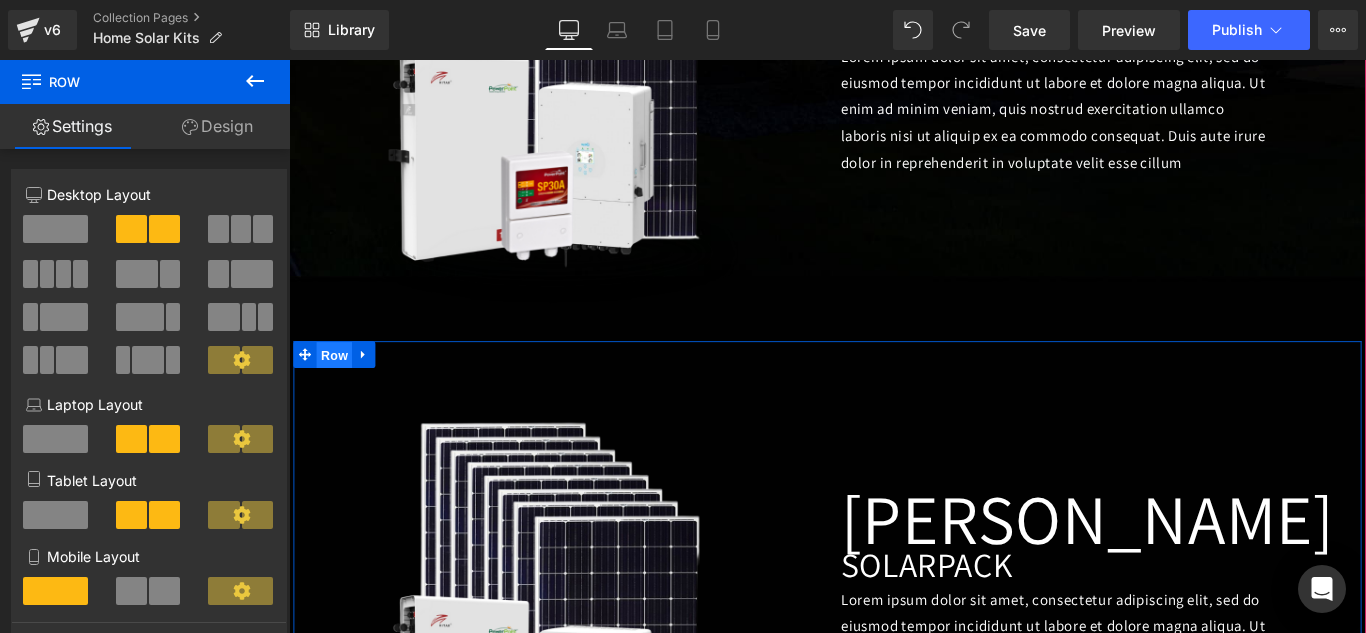 click on "Row" at bounding box center (340, 392) 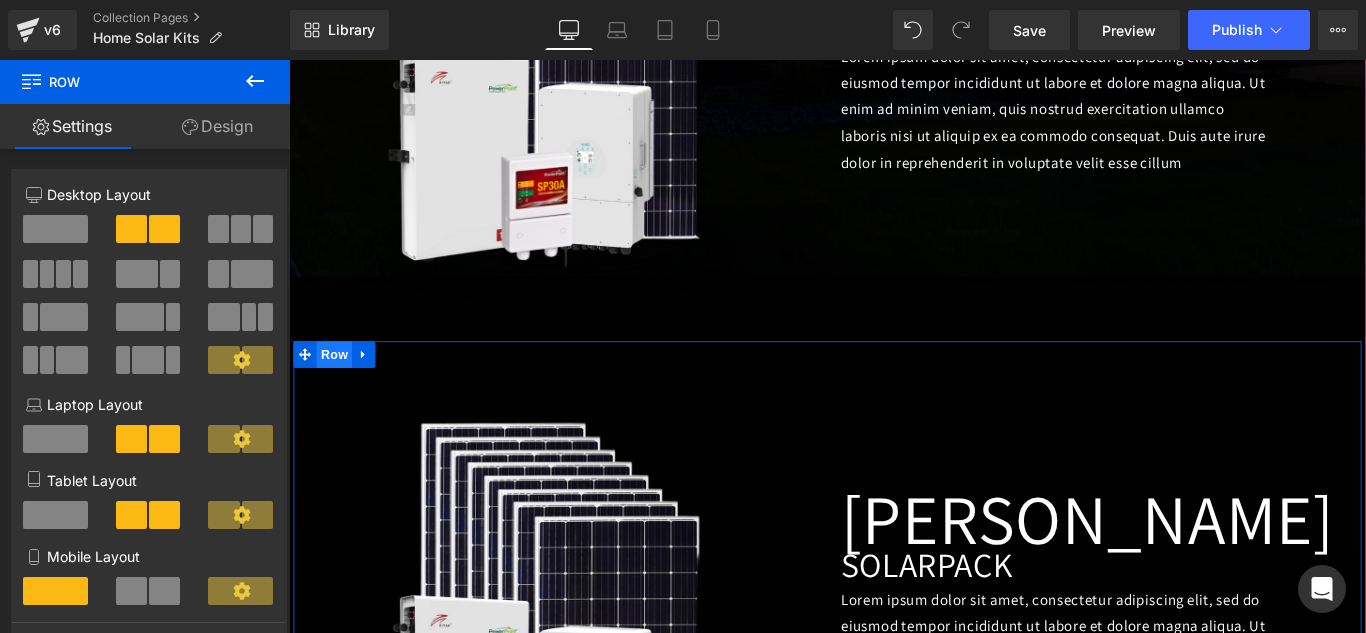 click on "Row" at bounding box center [340, 391] 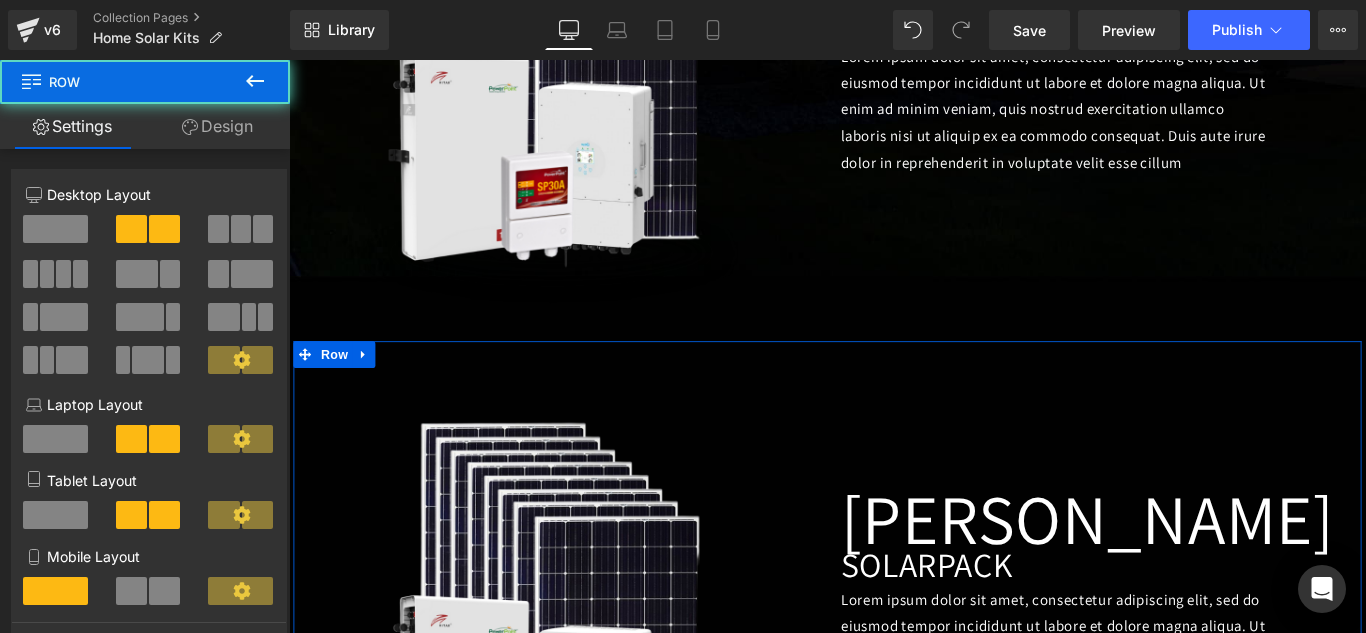 click on "Design" at bounding box center (217, 126) 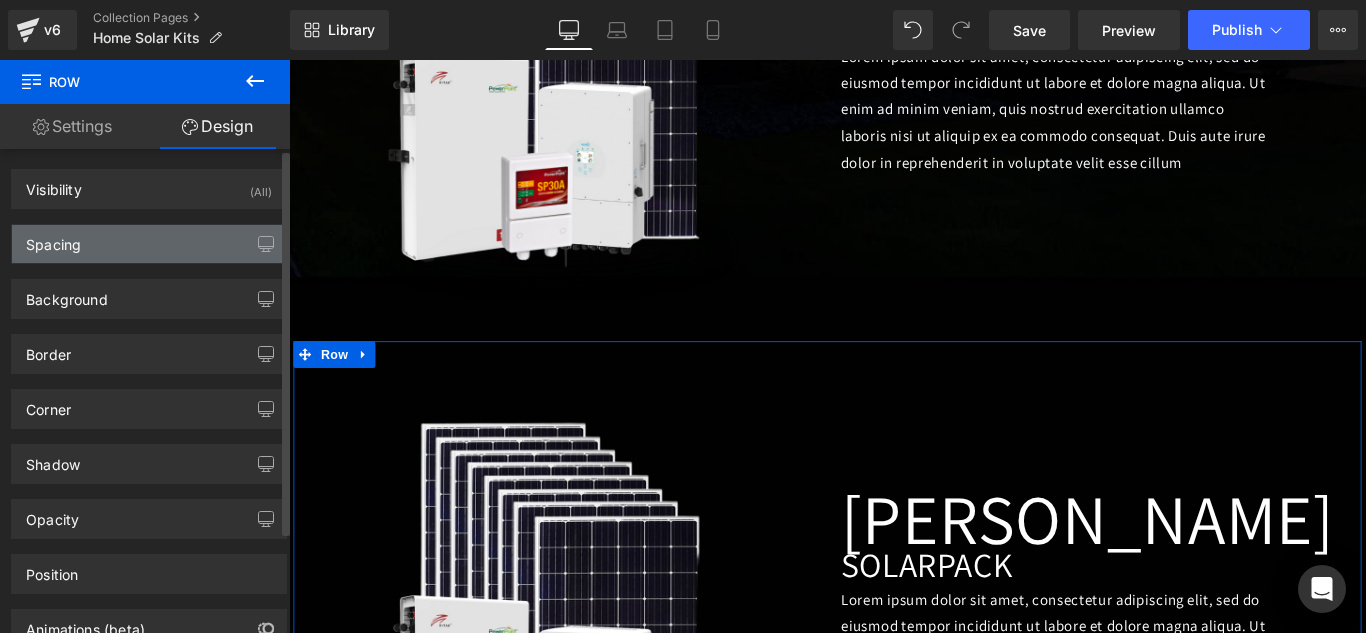 click on "Spacing" at bounding box center [149, 244] 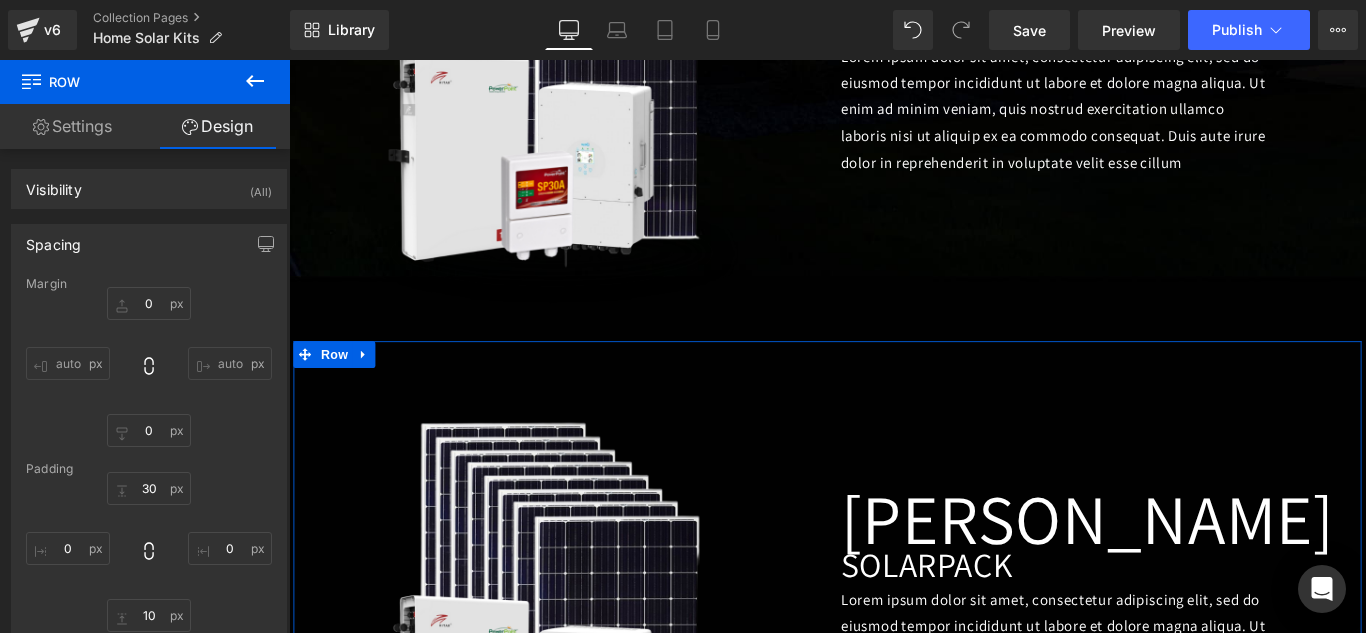 click on "Settings" at bounding box center (72, 126) 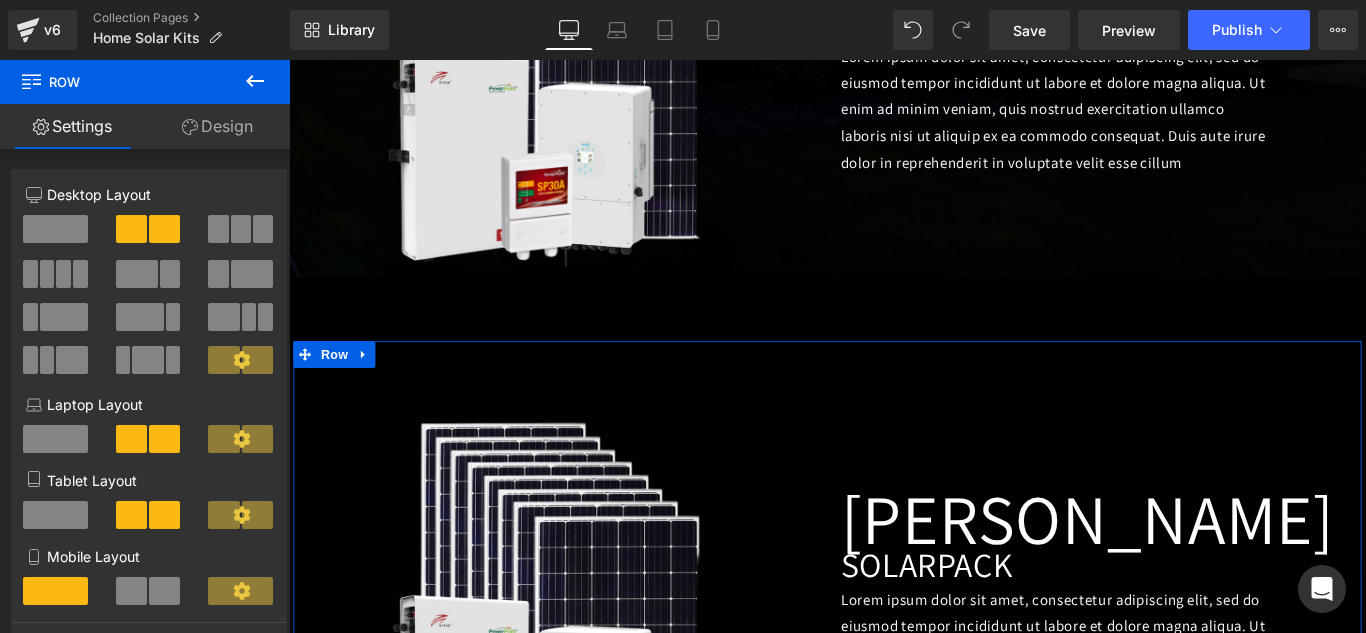 click on "Design" at bounding box center [217, 126] 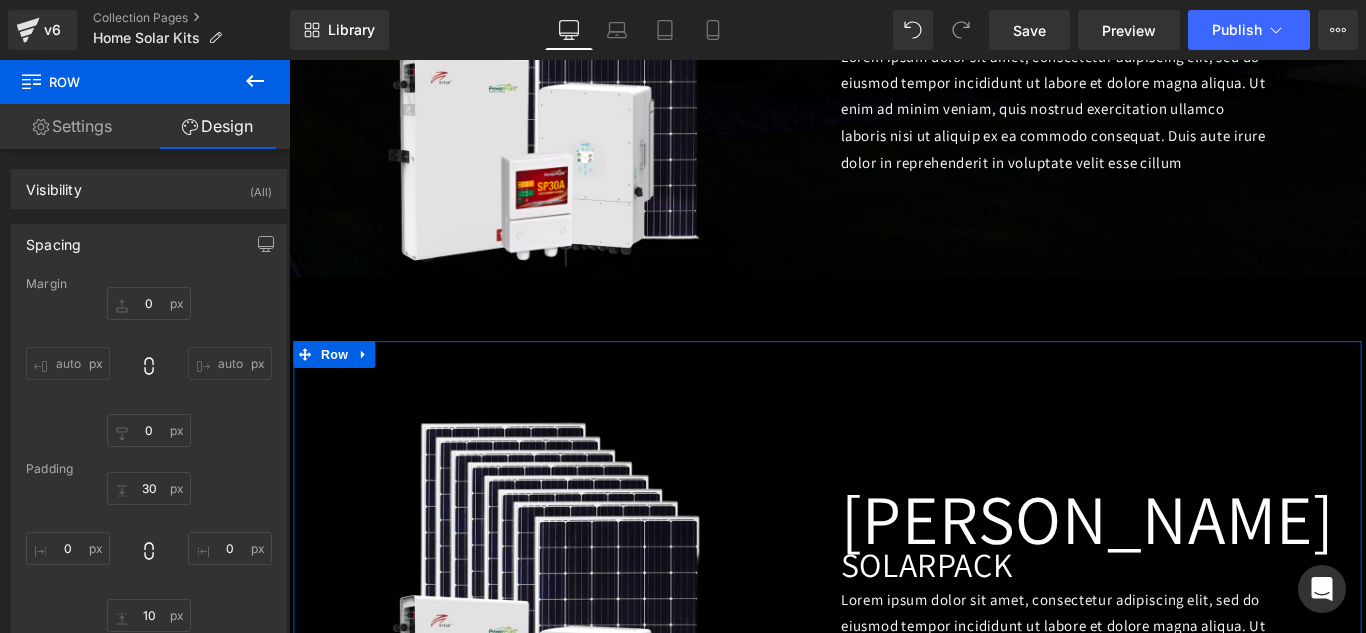 click on "Settings" at bounding box center (72, 126) 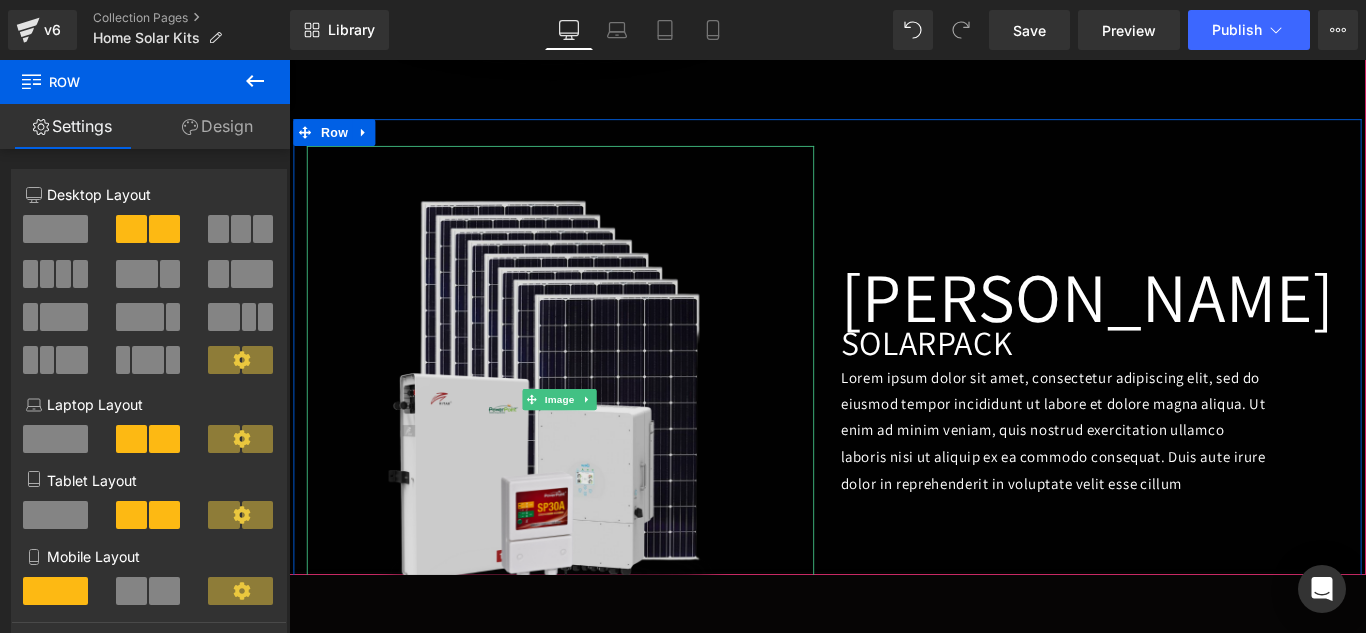scroll, scrollTop: 1461, scrollLeft: 0, axis: vertical 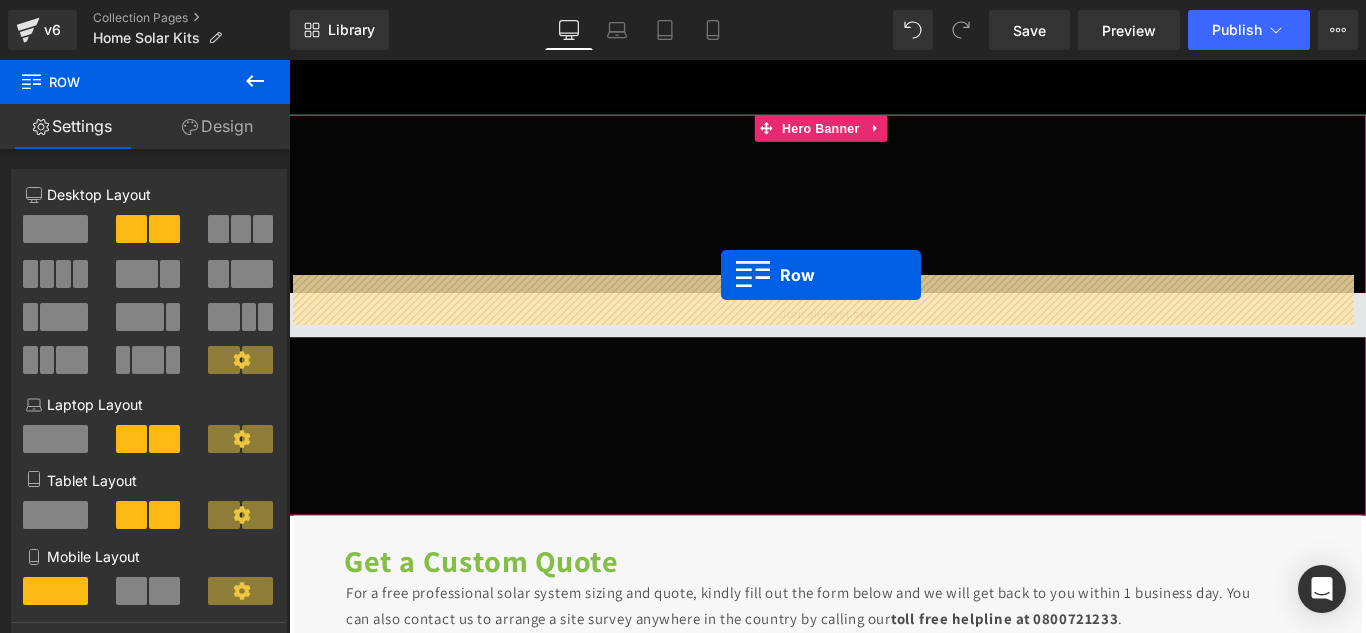 drag, startPoint x: 328, startPoint y: 82, endPoint x: 774, endPoint y: 301, distance: 496.8672 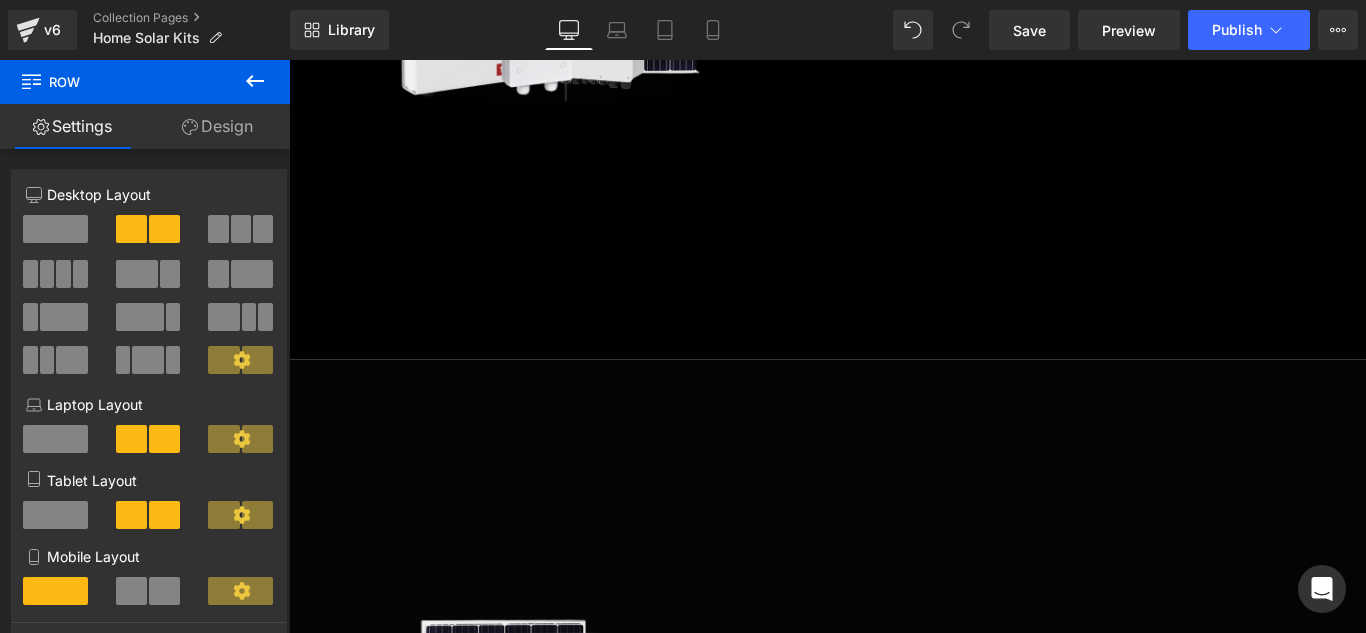 scroll, scrollTop: 1668, scrollLeft: 0, axis: vertical 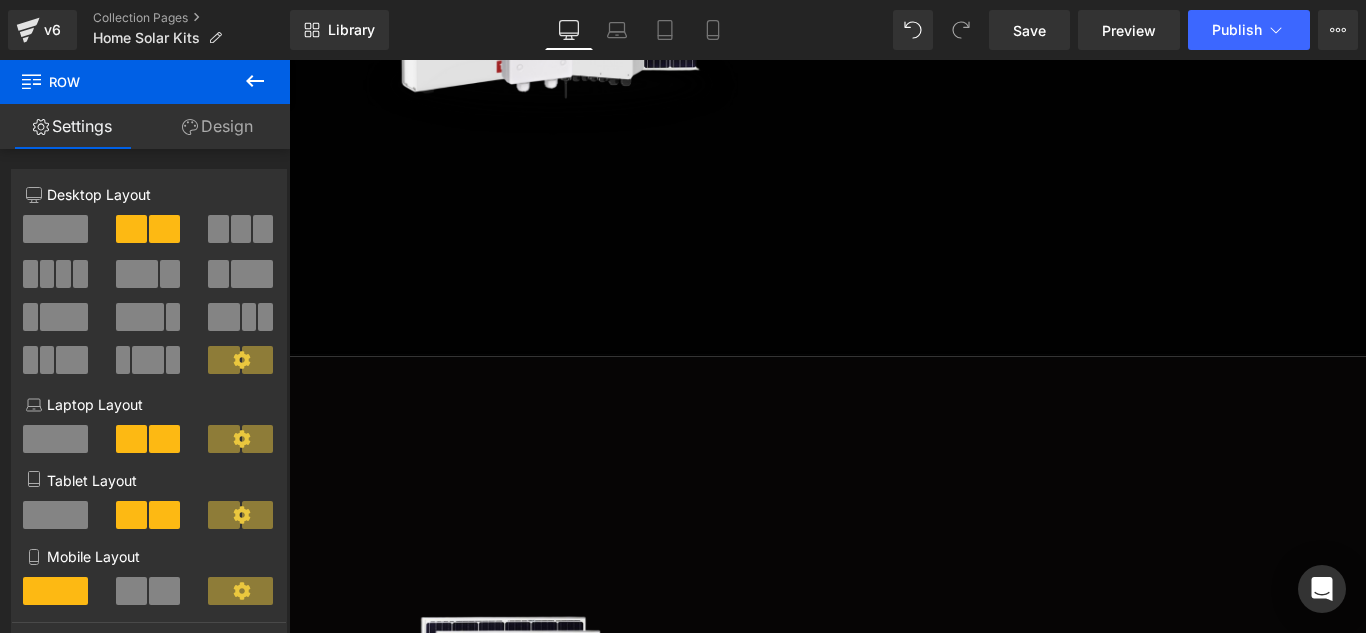 click on "Image         [PERSON_NAME]  Heading         SOLAR  PACK Heading         Lorem ipsum dolor sit amet, consectetur adipiscing elit, sed do eiusmod tempor incididunt ut labore et dolore magna aliqua. Ut enim ad minim veniam, quis nostrud exercitation ullamco laboris nisi ut aliquip ex ea commodo consequat. Duis aute irure dolor in reprehenderit in voluptate velit esse cillum  Text Block         Row     NaNpx
Hero Banner   200px   200px" at bounding box center (894, 899) 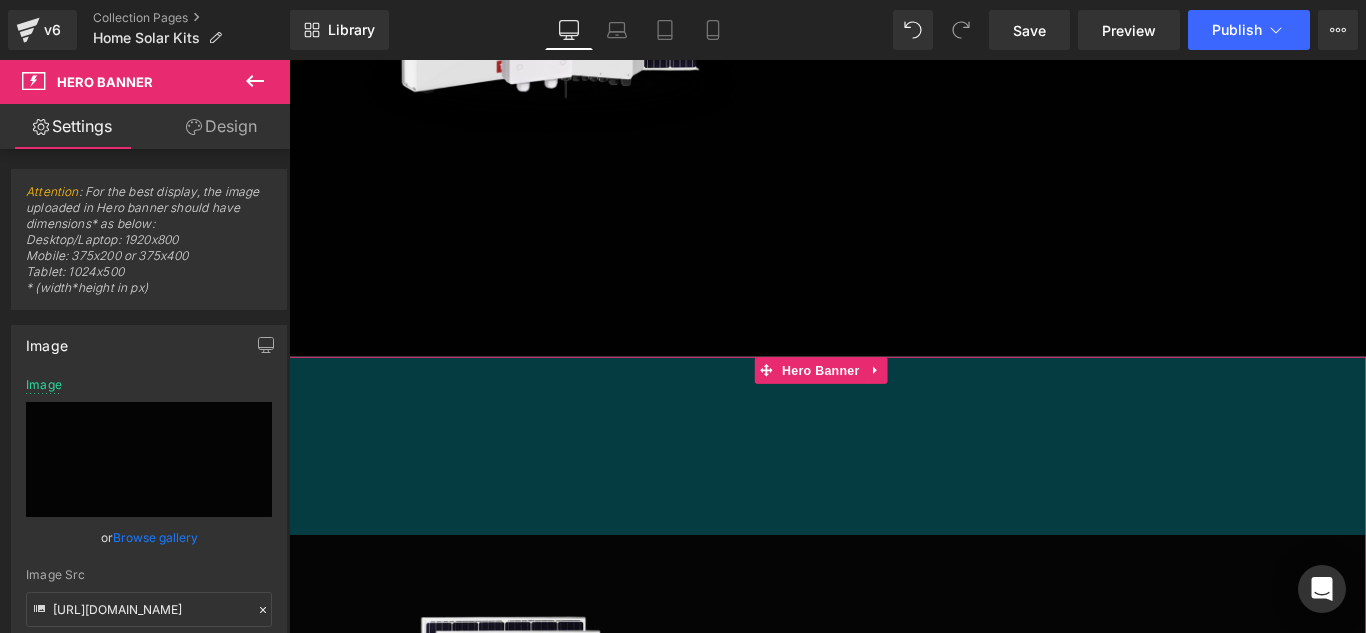 click on "200px" at bounding box center [894, 494] 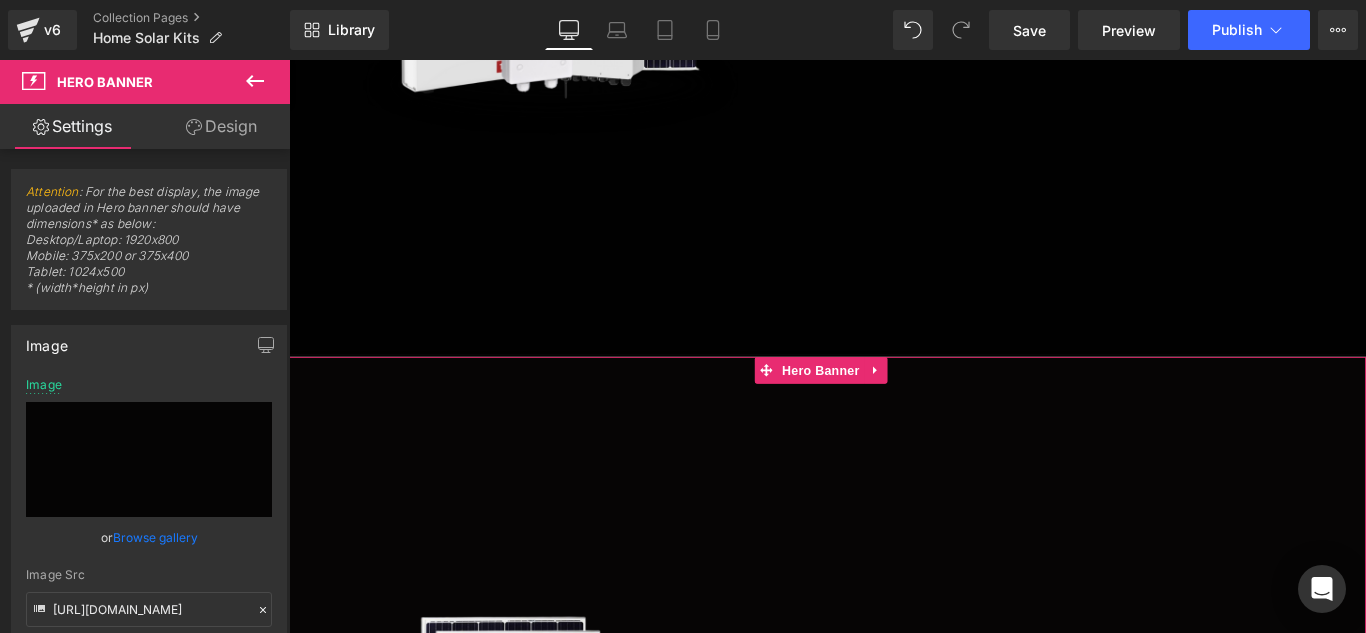 click on "Design" at bounding box center [221, 126] 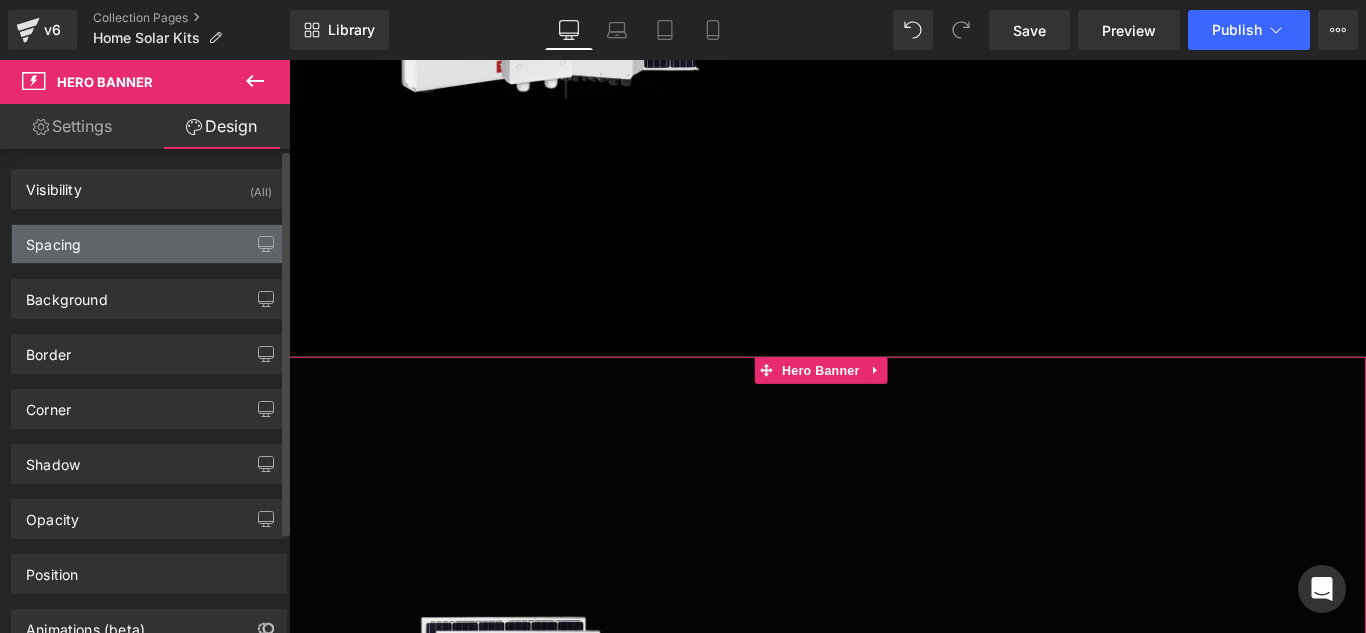 click on "Spacing" at bounding box center (53, 239) 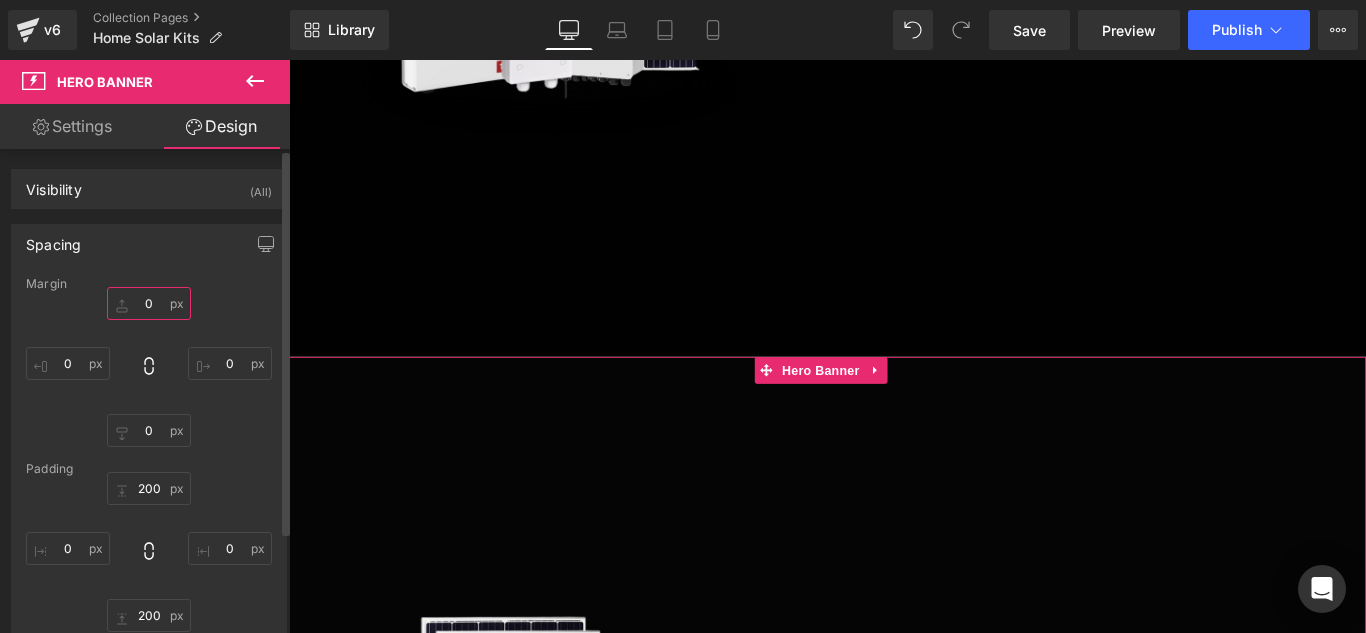 click on "0" at bounding box center (149, 303) 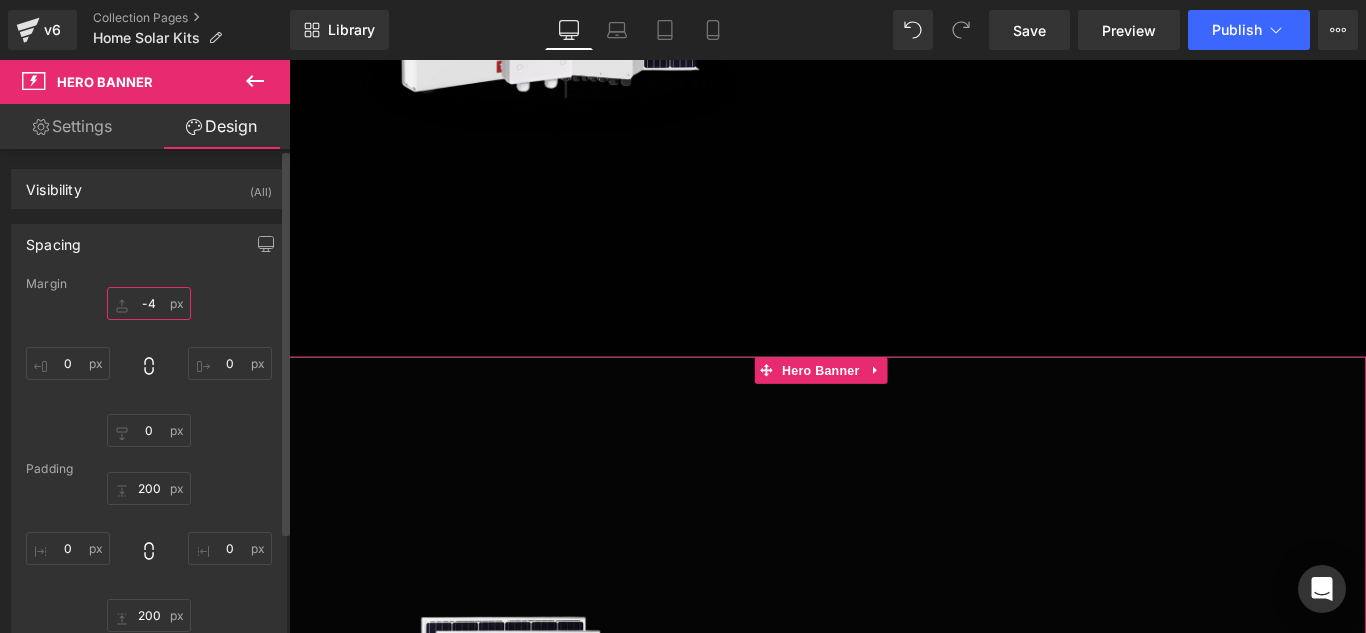 type on "-40" 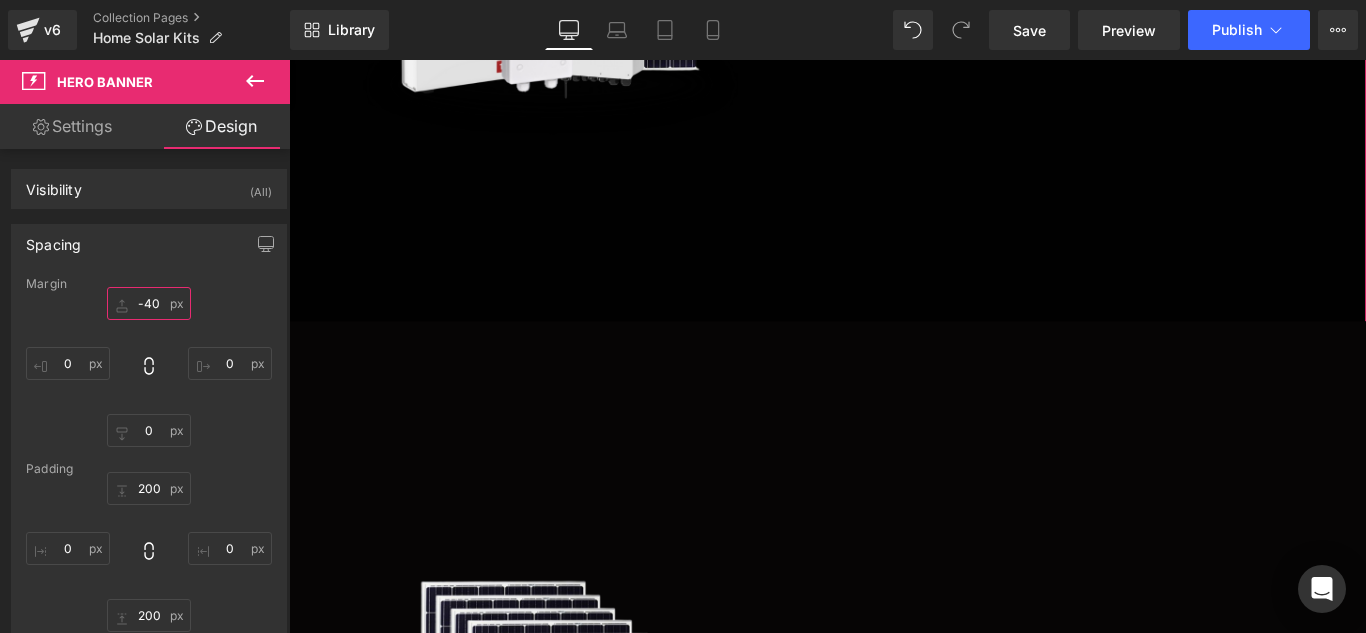 scroll, scrollTop: 1669, scrollLeft: 0, axis: vertical 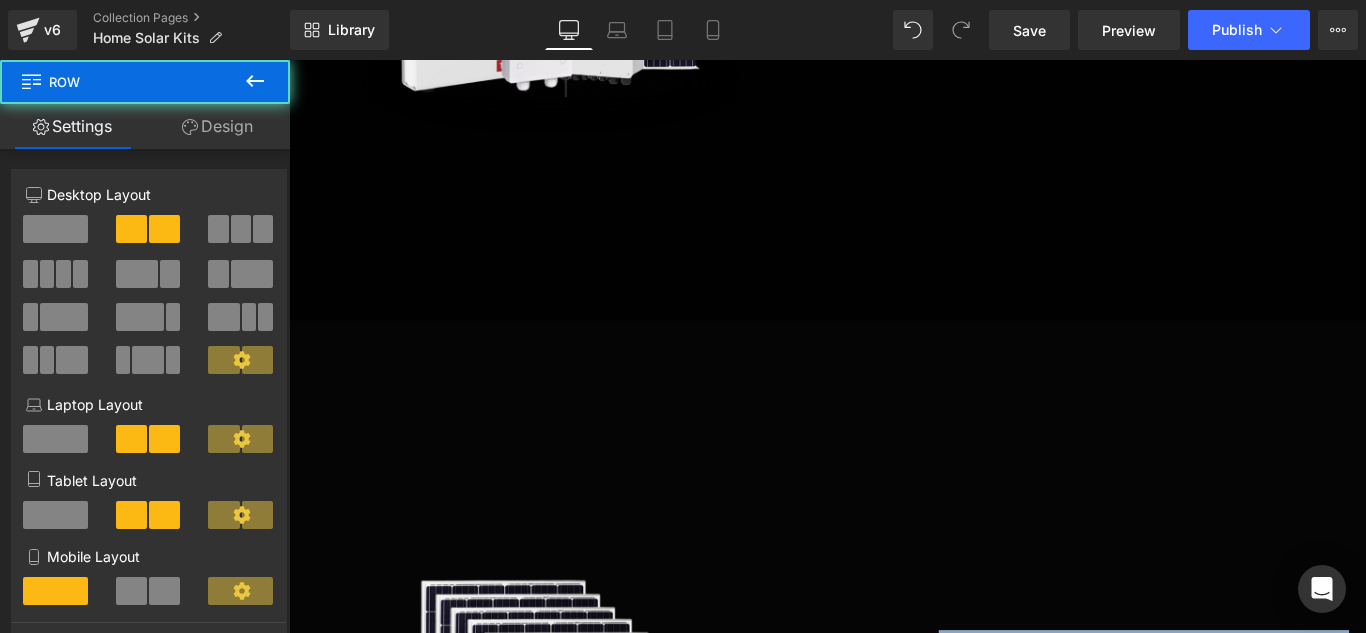 drag, startPoint x: 1017, startPoint y: 574, endPoint x: 854, endPoint y: 367, distance: 263.47296 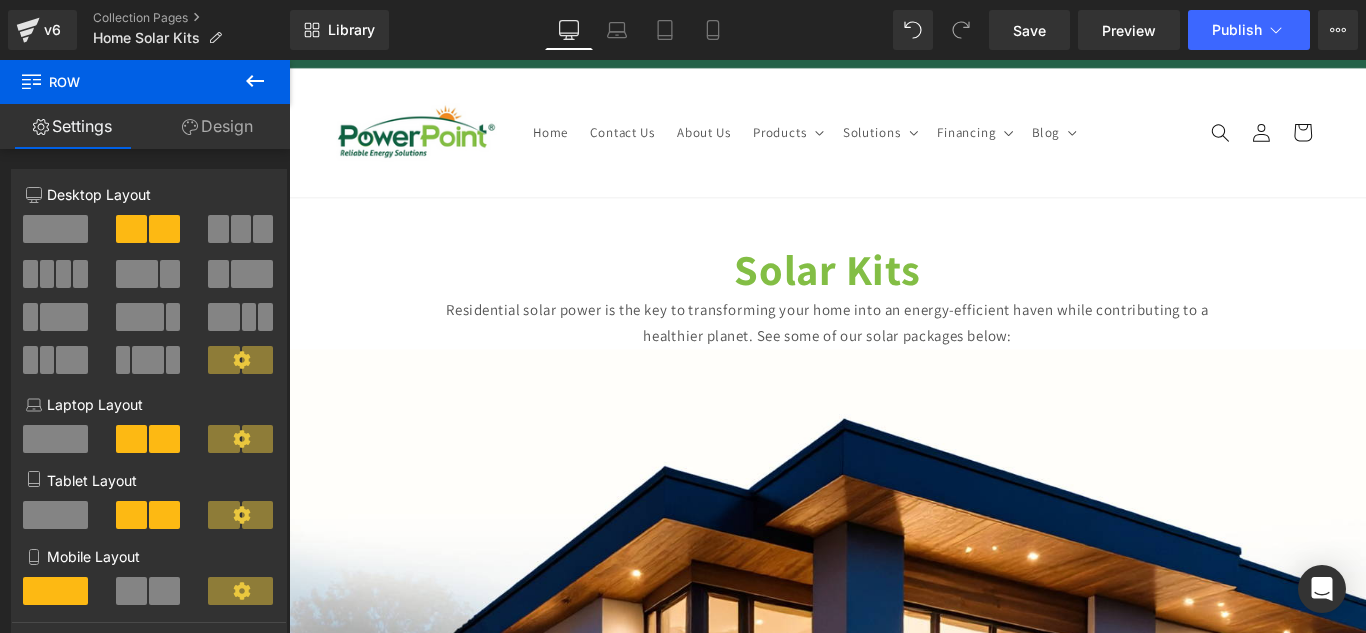 scroll, scrollTop: 31, scrollLeft: 0, axis: vertical 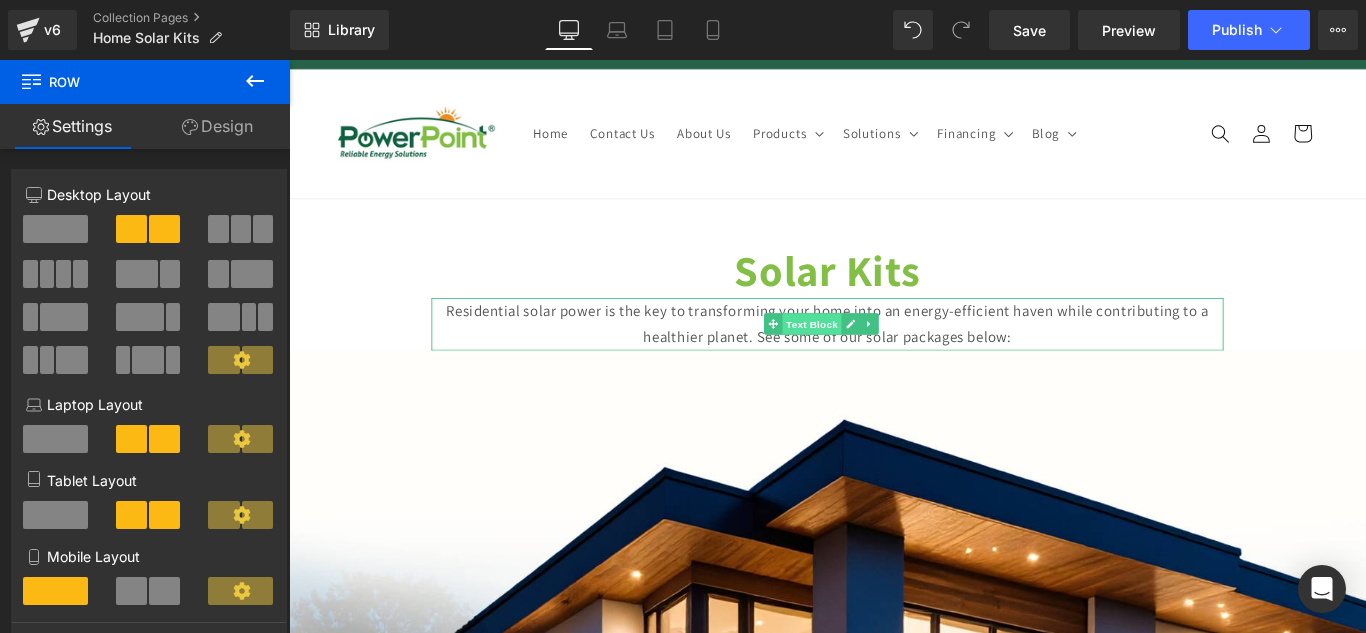 click on "Text Block" at bounding box center [876, 357] 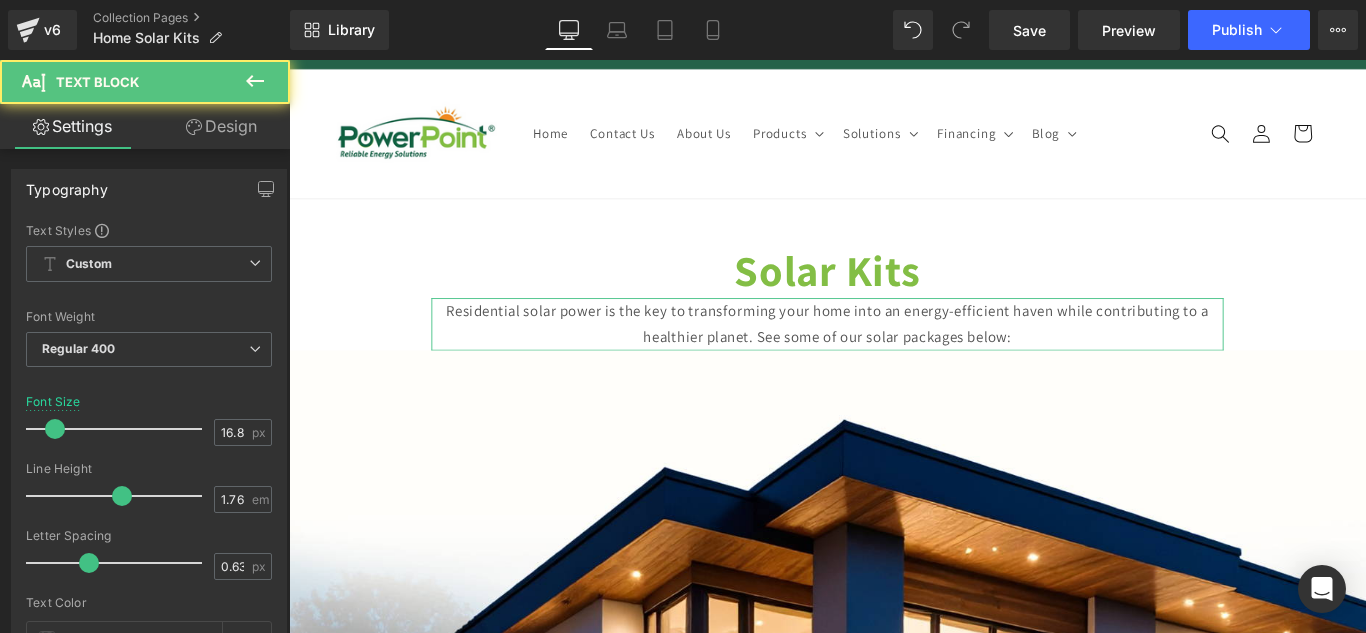 click on "Design" at bounding box center [221, 126] 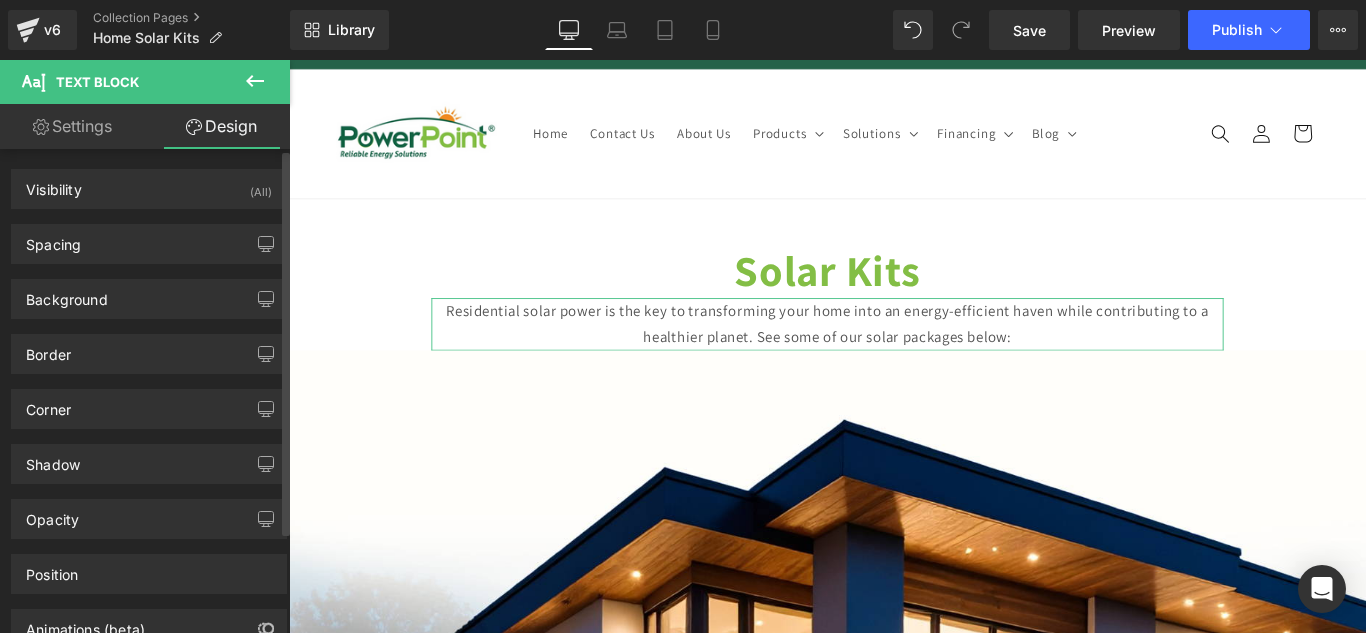 type on "0" 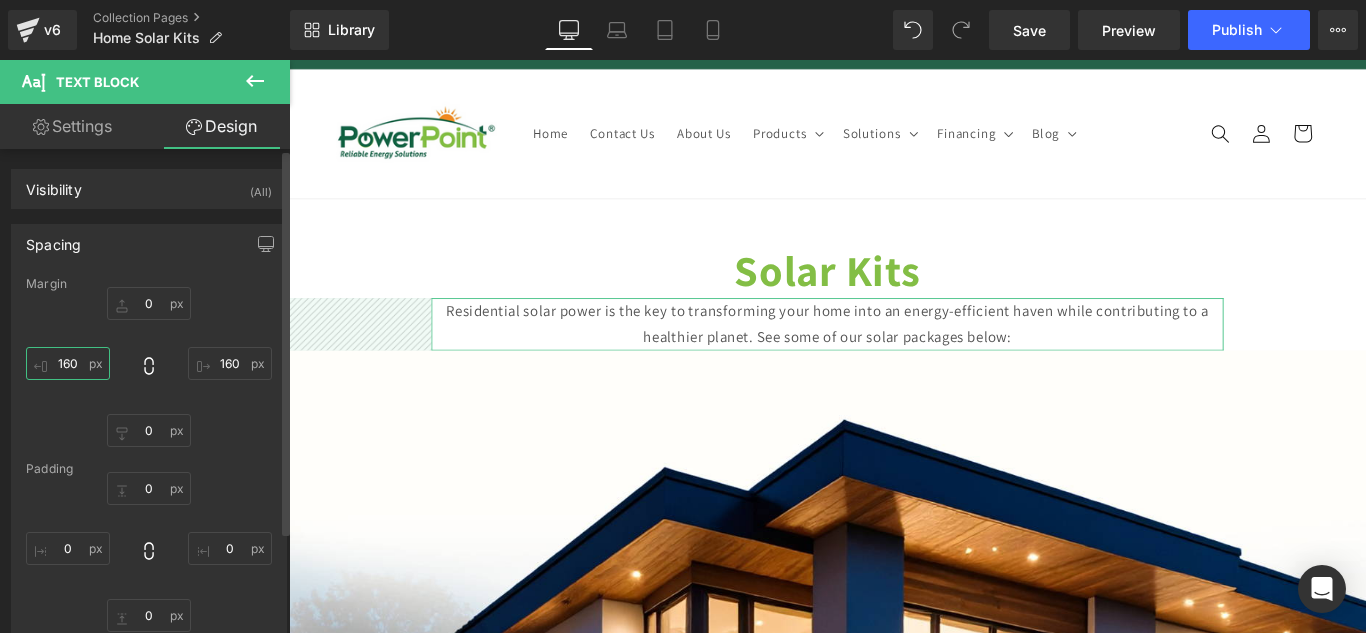 click on "160" at bounding box center [68, 363] 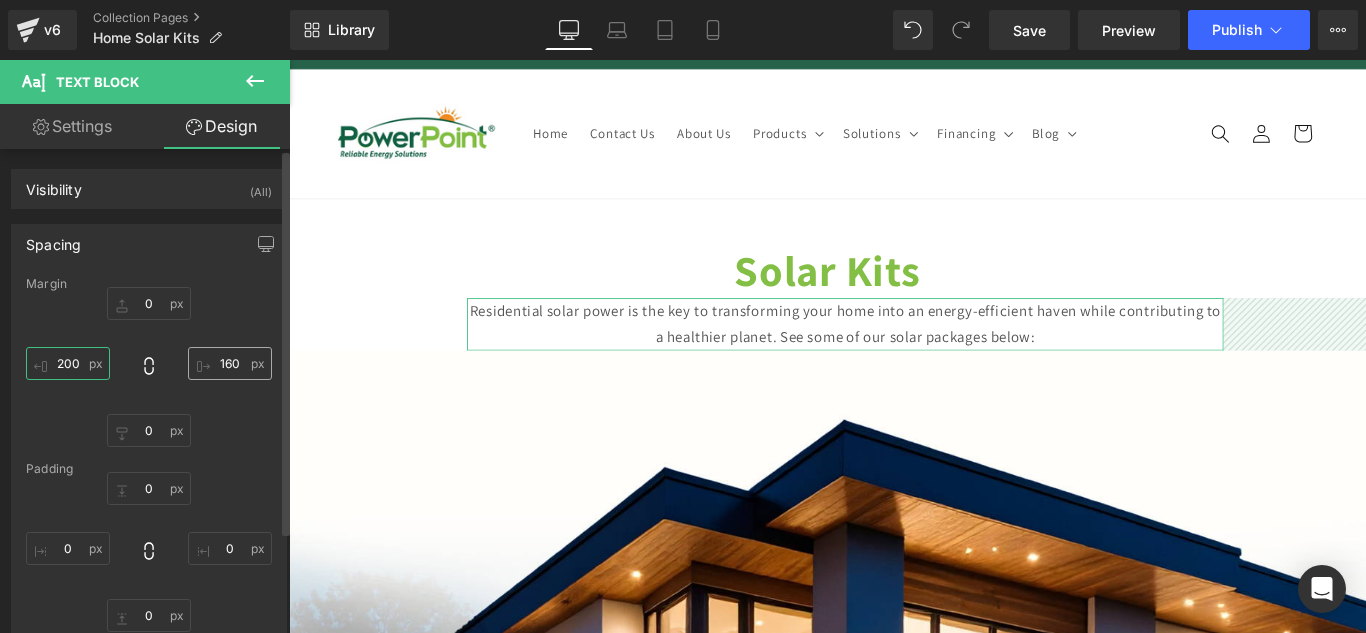 type on "200" 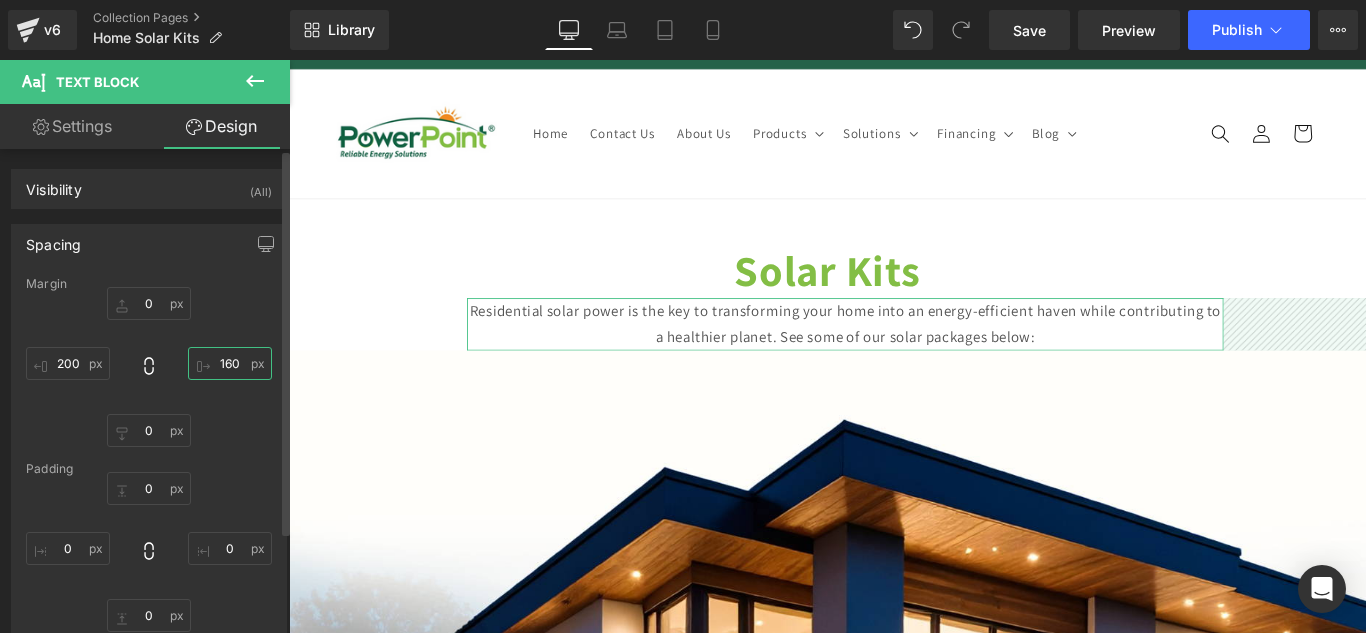 click on "160" at bounding box center [230, 363] 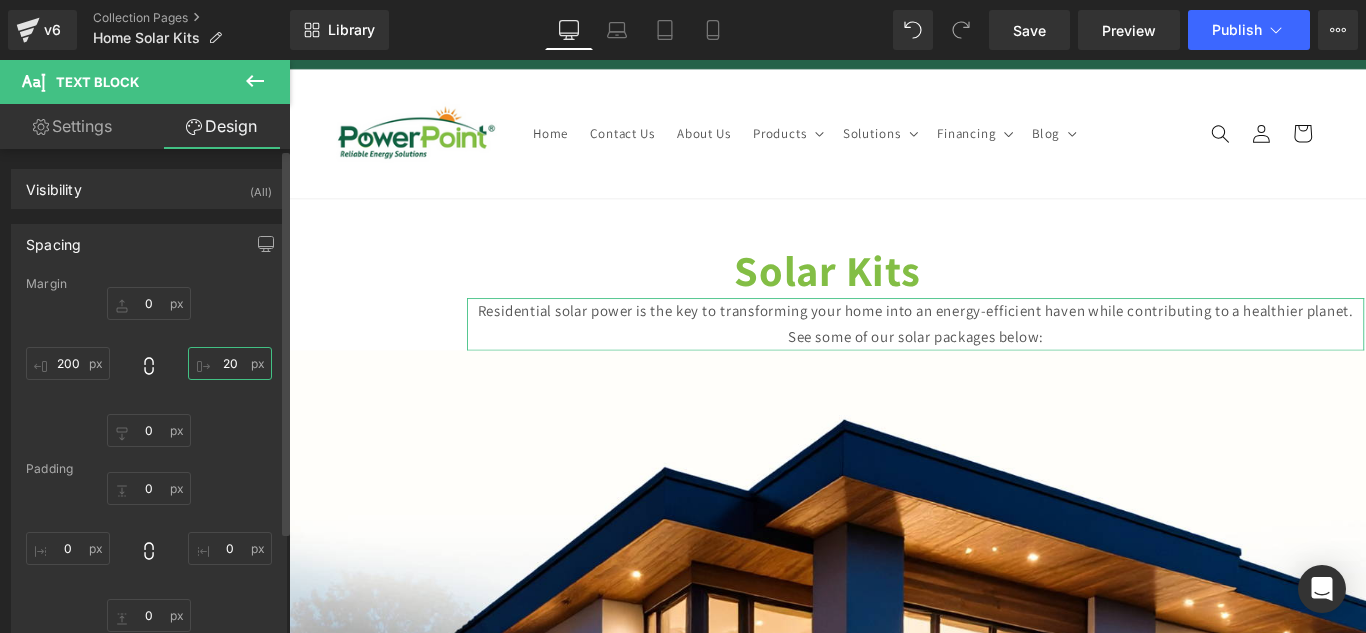 type on "200" 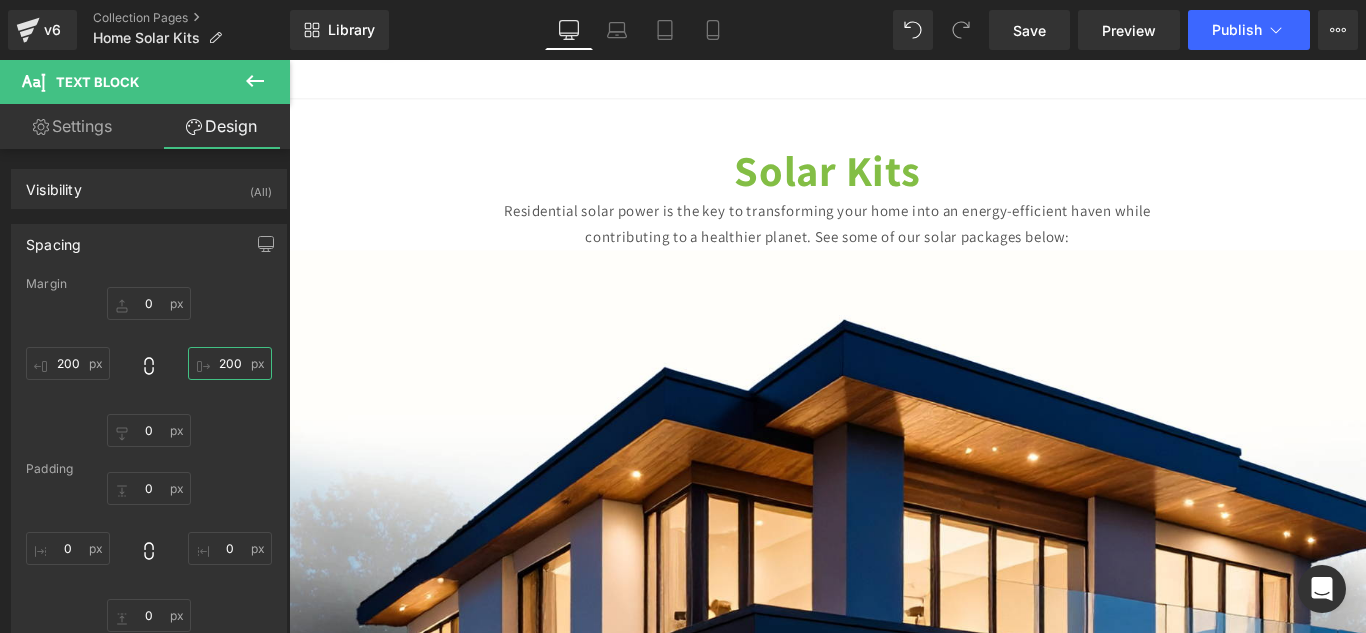 scroll, scrollTop: 0, scrollLeft: 0, axis: both 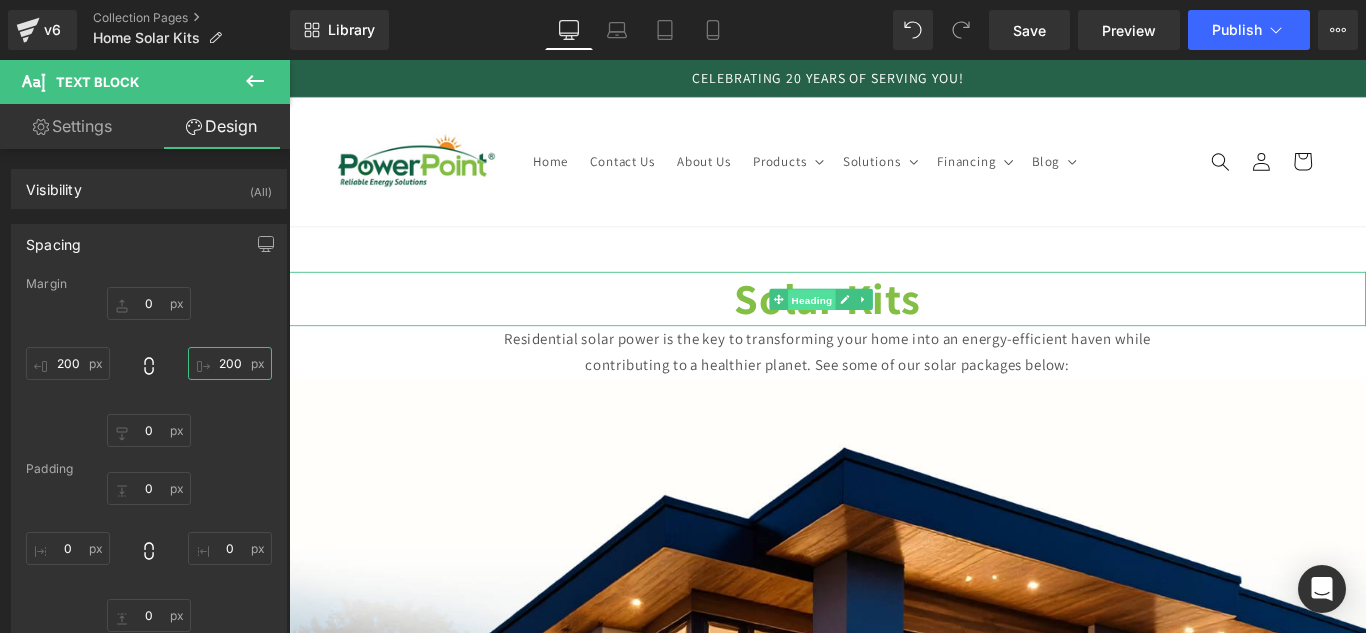 drag, startPoint x: 849, startPoint y: 327, endPoint x: 856, endPoint y: 319, distance: 10.630146 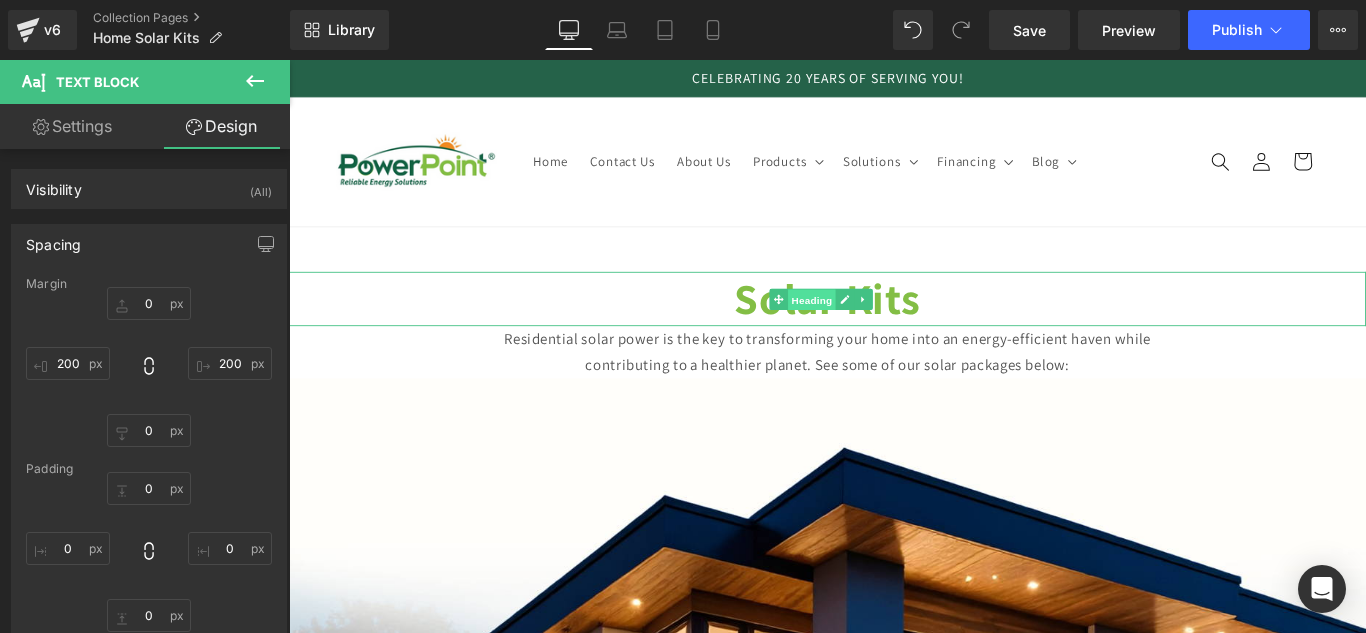 click on "Heading" at bounding box center [876, 329] 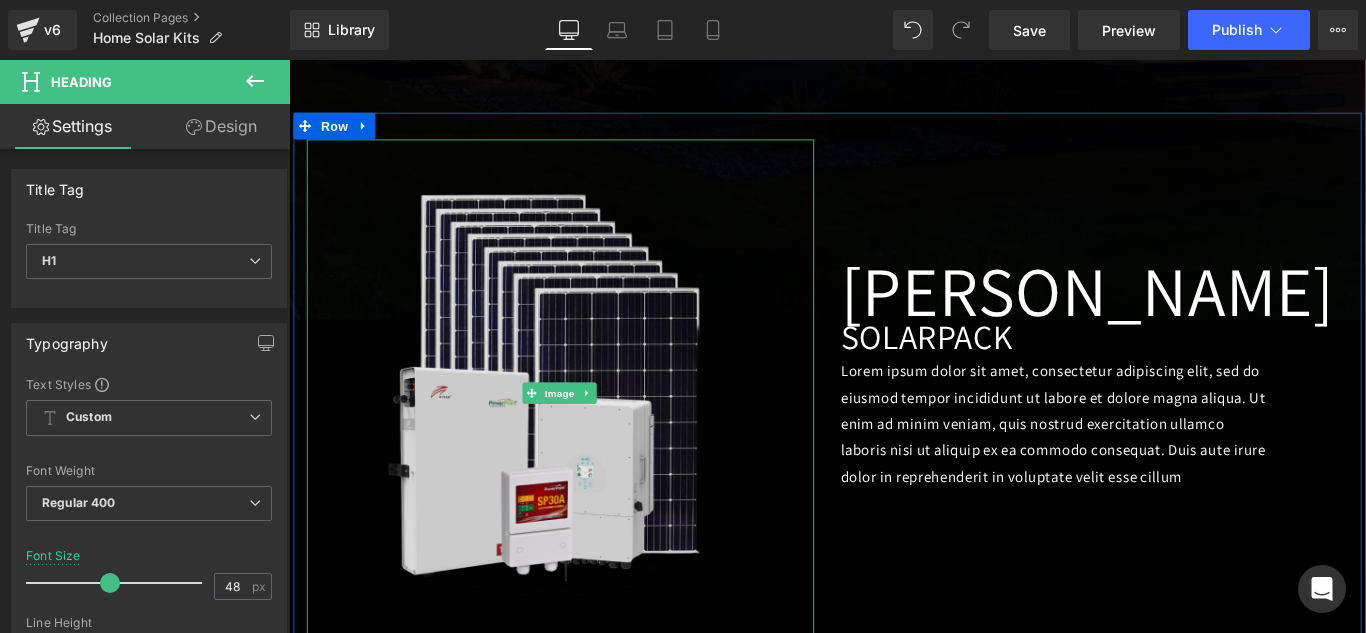 scroll, scrollTop: 1087, scrollLeft: 0, axis: vertical 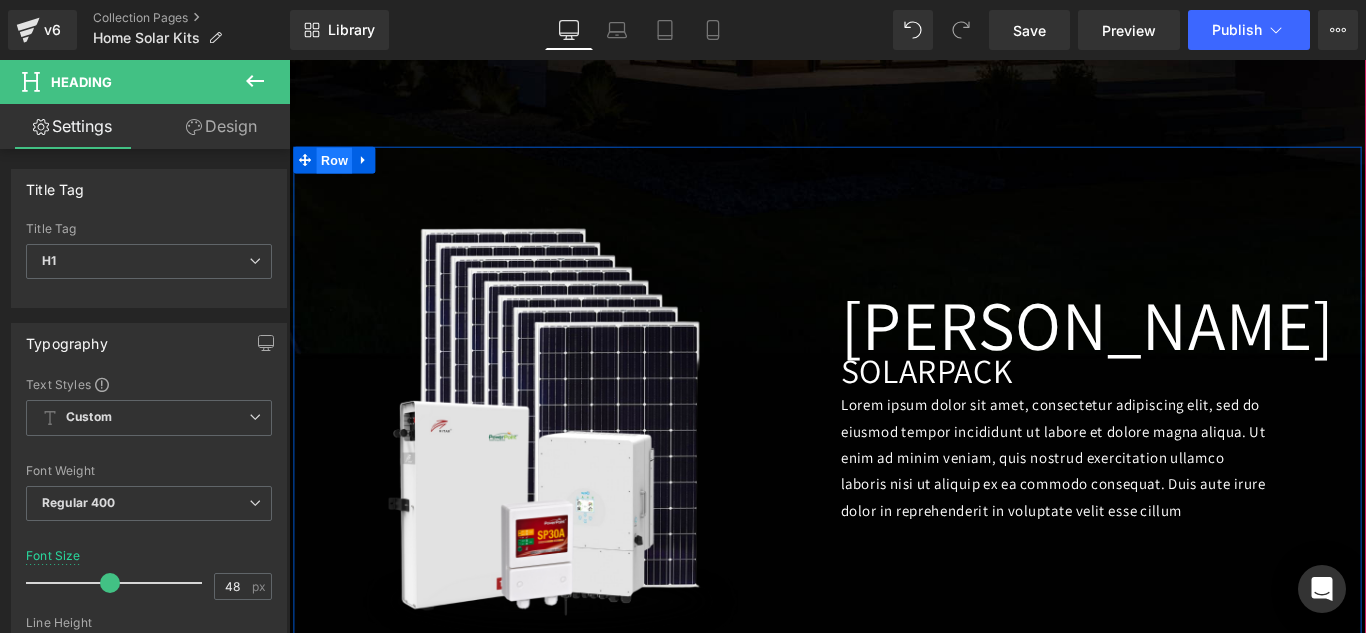 click on "Row" at bounding box center (340, 174) 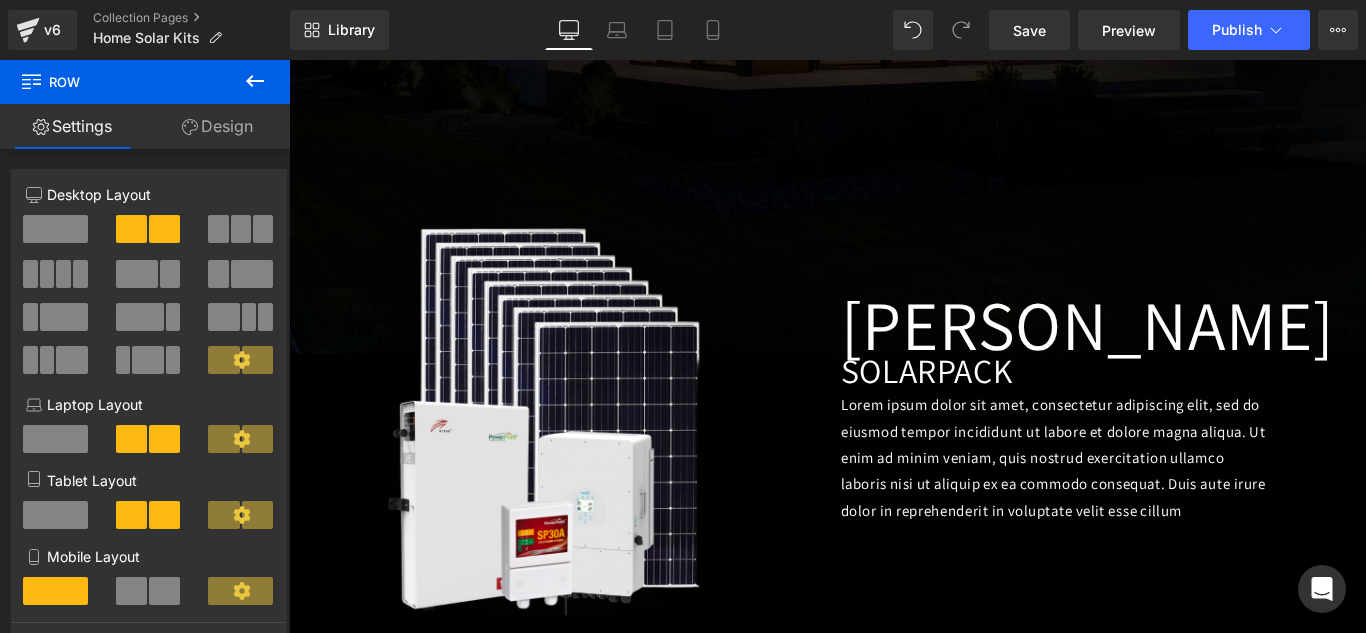 click at bounding box center [255, 82] 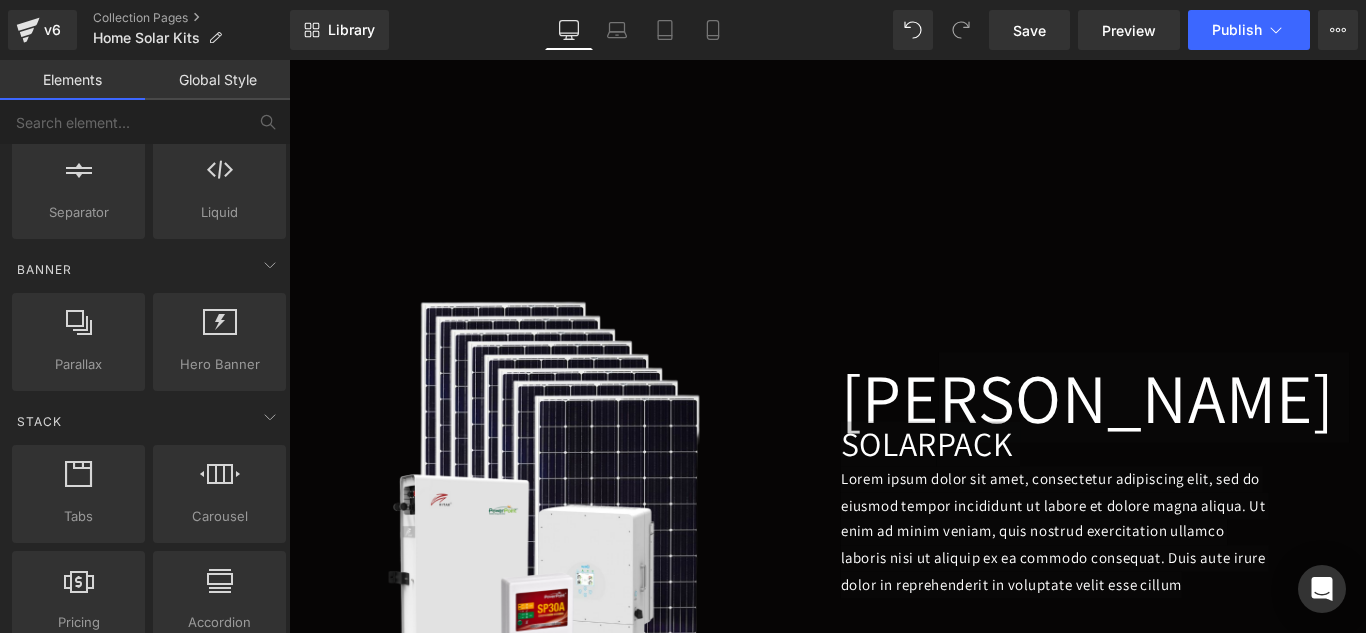 scroll, scrollTop: 2073, scrollLeft: 0, axis: vertical 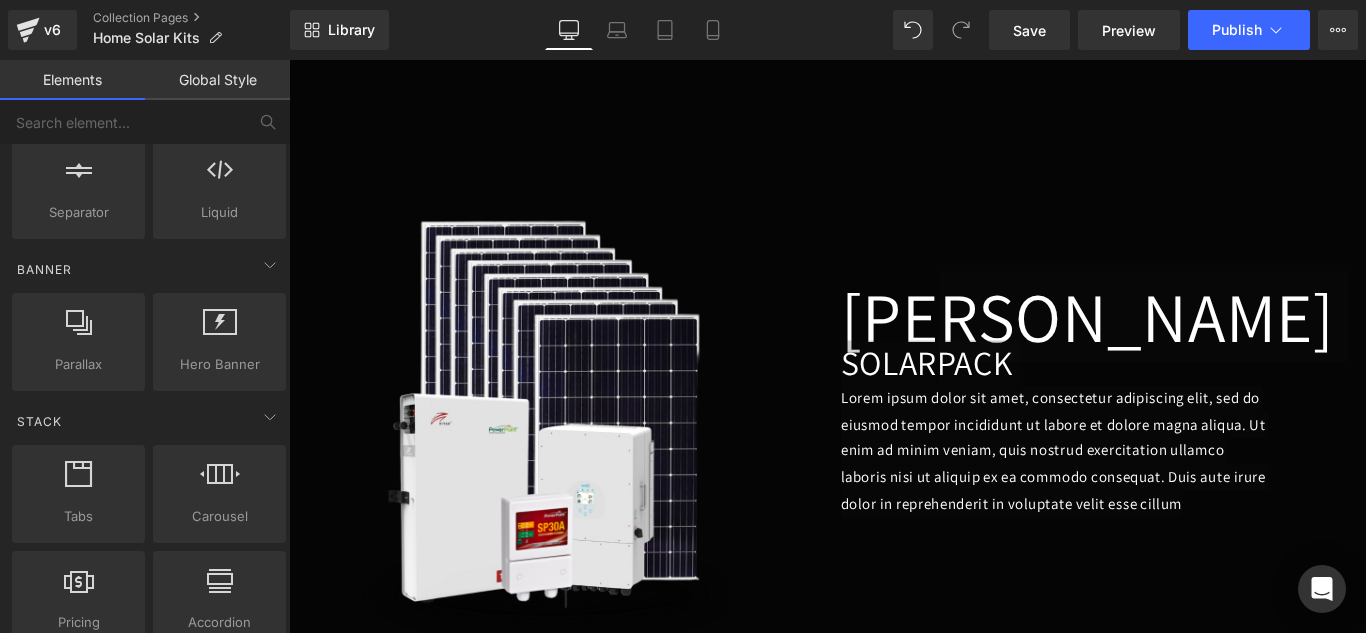 click on "200px" at bounding box center (289, 60) 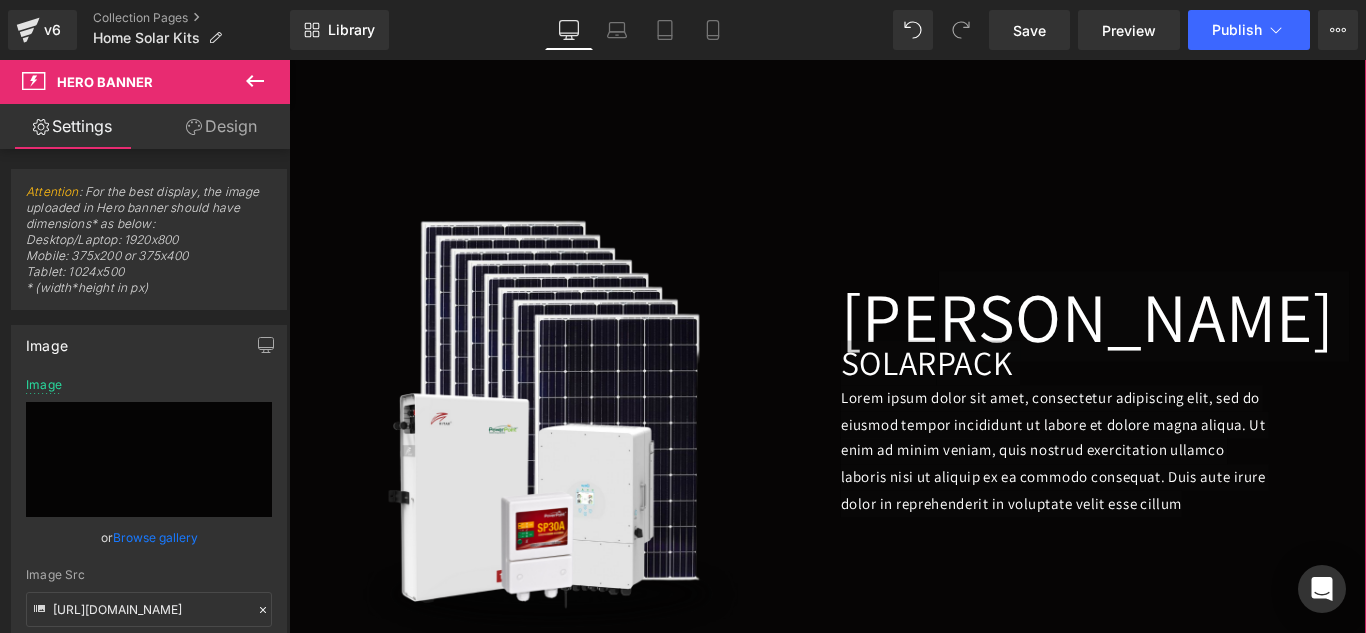 click on "Browse gallery" at bounding box center (155, 537) 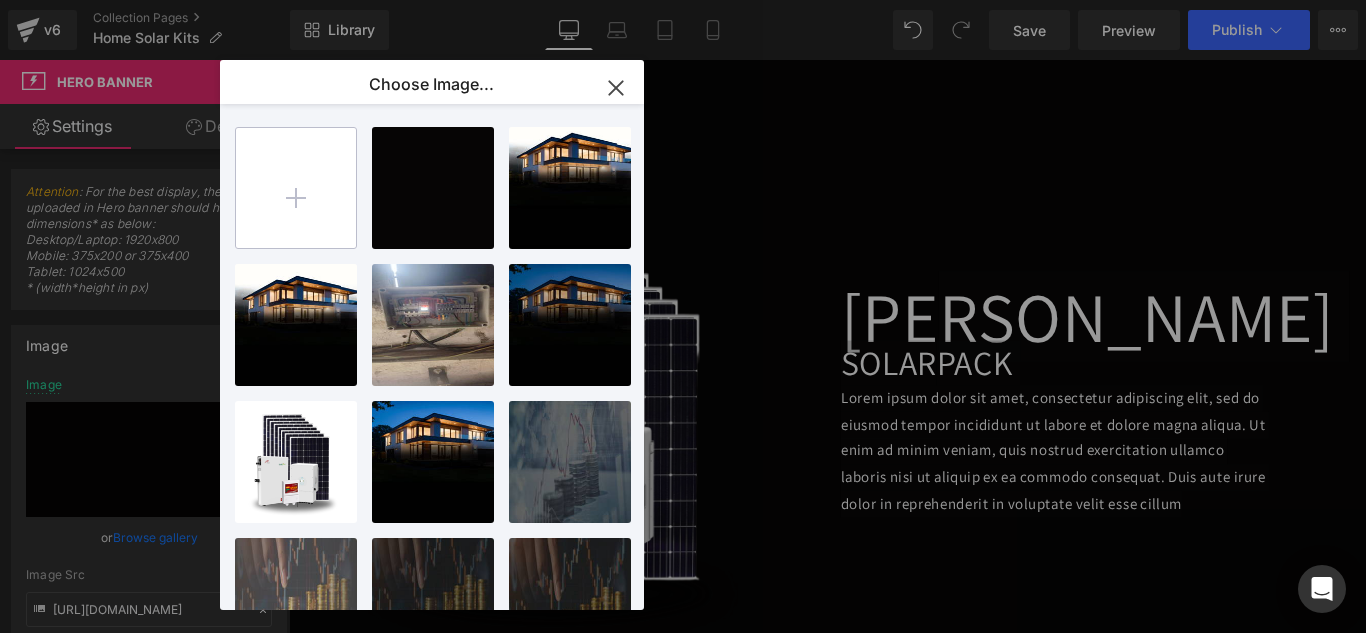 click at bounding box center (296, 188) 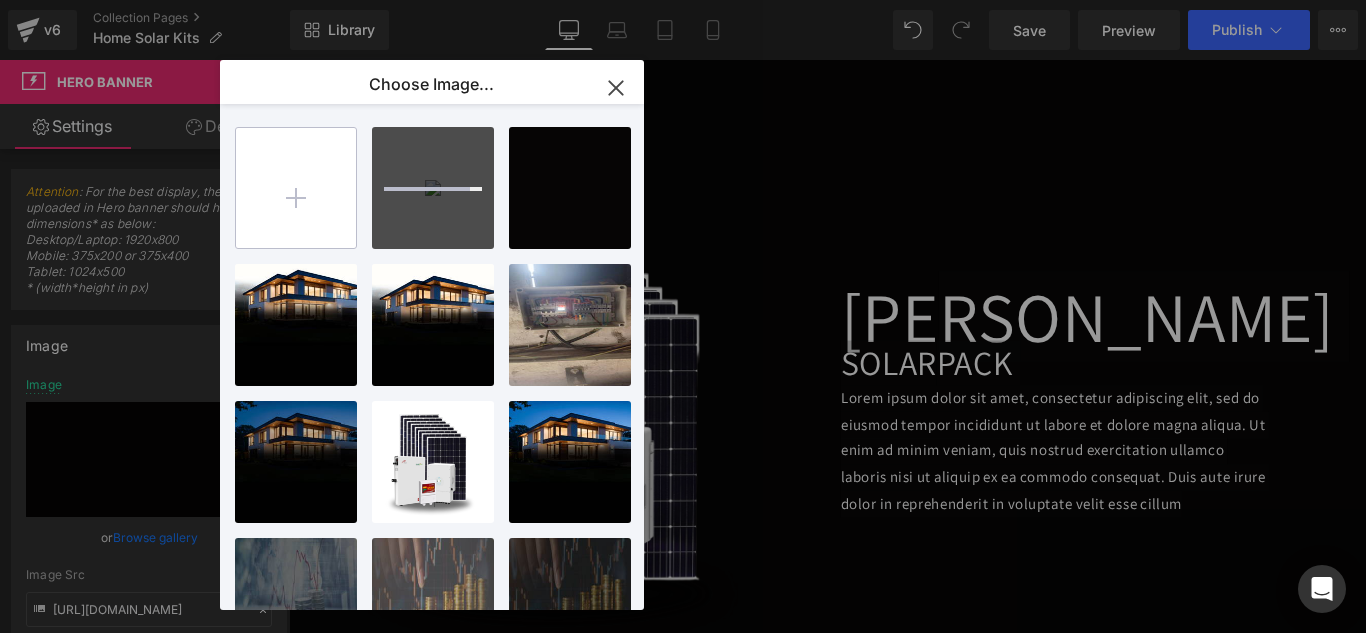 type 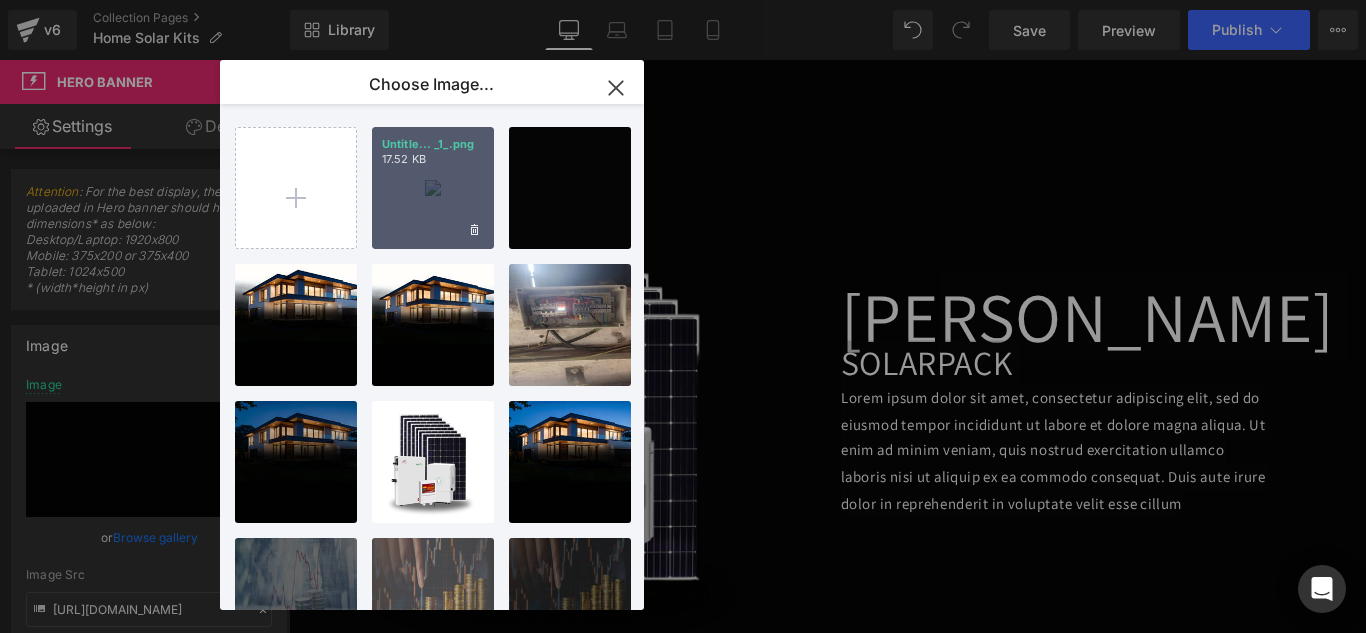 click on "17.52 KB" at bounding box center (433, 159) 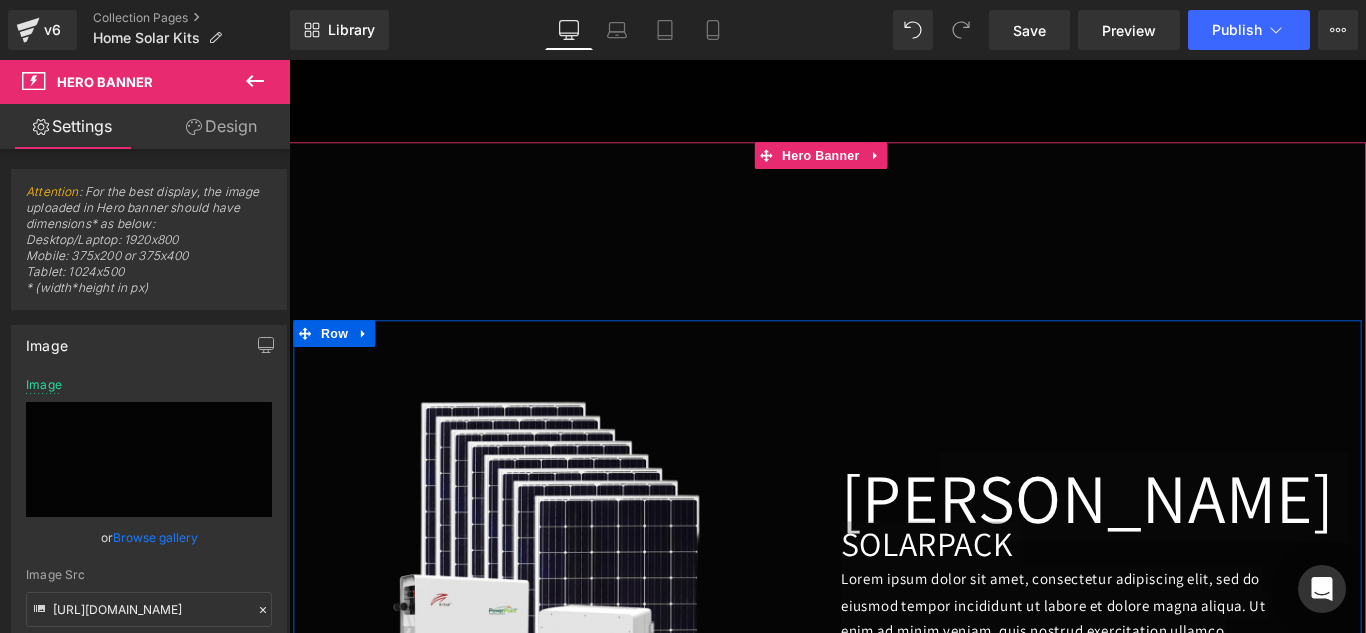 scroll, scrollTop: 1849, scrollLeft: 0, axis: vertical 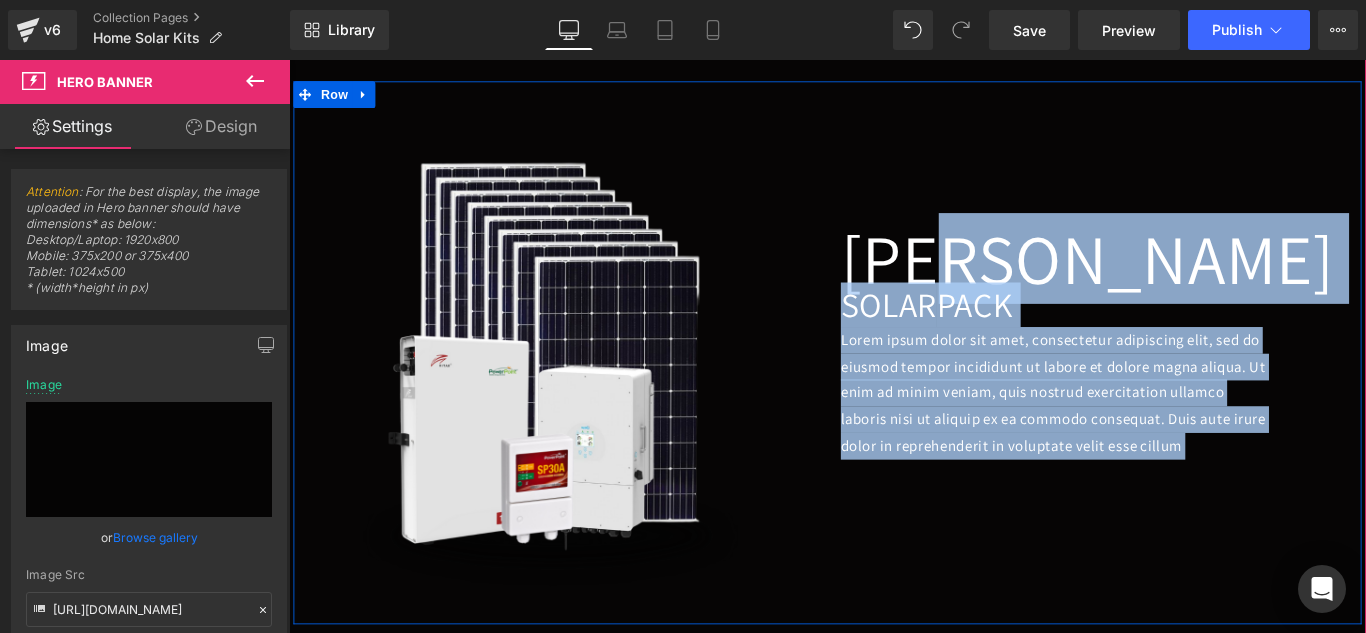 click on "[PERSON_NAME]  Heading         SOLAR  PACK Heading         Lorem ipsum dolor sit amet, consectetur adipiscing elit, sed do eiusmod tempor incididunt ut labore et dolore magna aliqua. Ut enim ad minim veniam, quis nostrud exercitation ullamco laboris nisi ut aliquip ex ea commodo consequat. Duis aute irure dolor in reprehenderit in voluptate velit esse cillum  Text Block" at bounding box center [1194, 311] 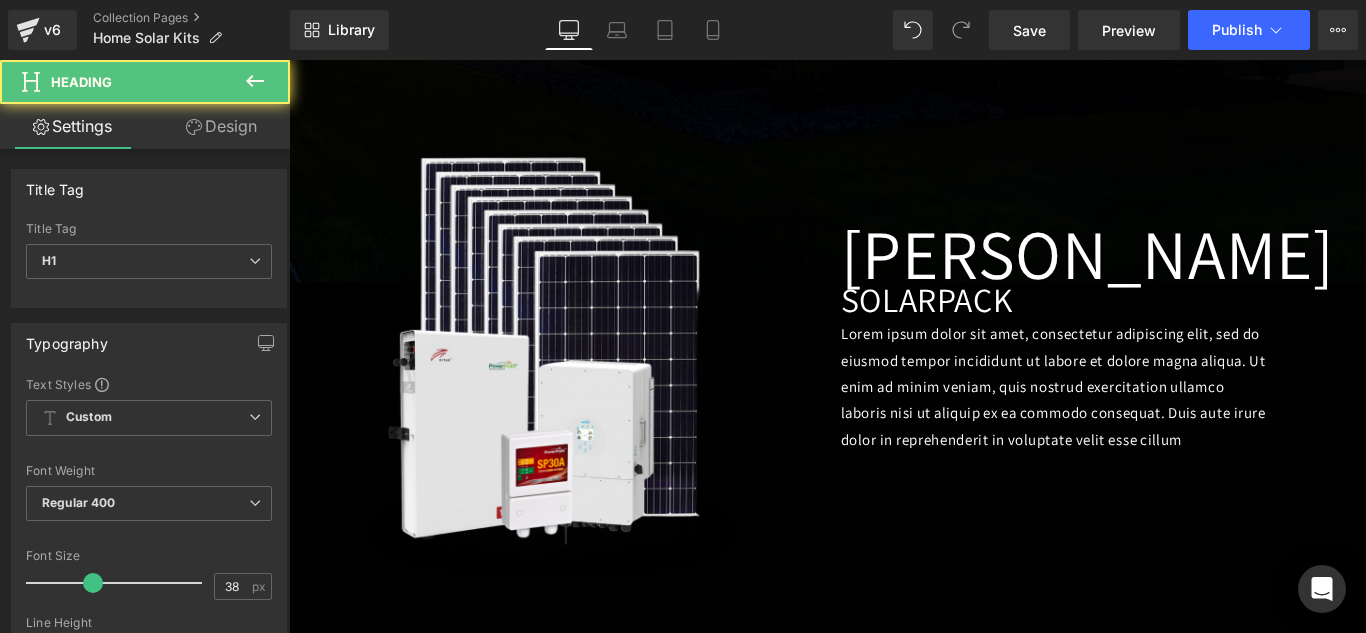 scroll, scrollTop: 1163, scrollLeft: 0, axis: vertical 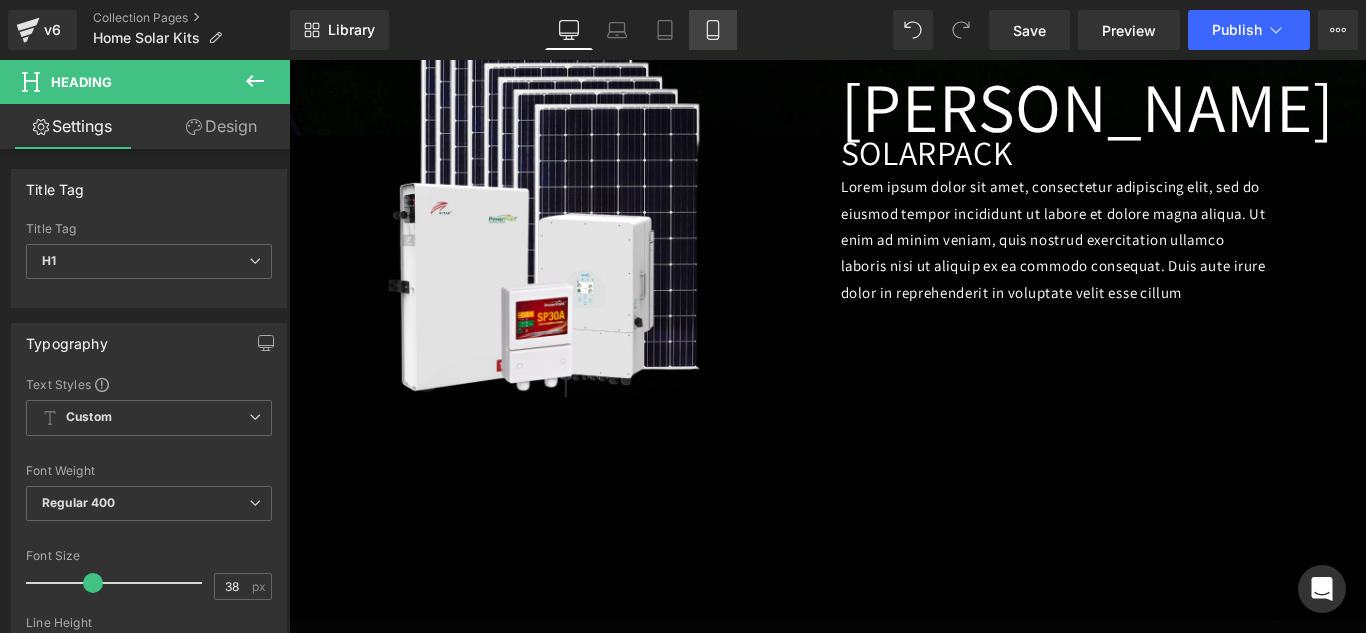 click on "Mobile" at bounding box center [713, 30] 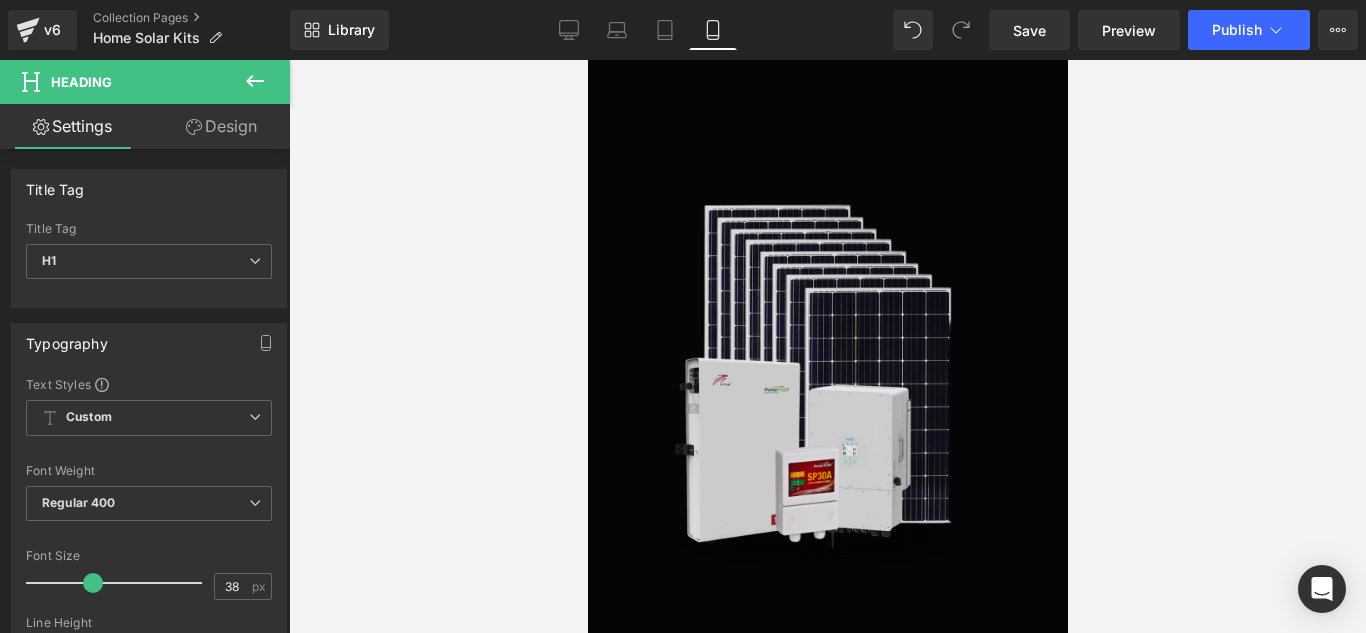 scroll, scrollTop: 1088, scrollLeft: 0, axis: vertical 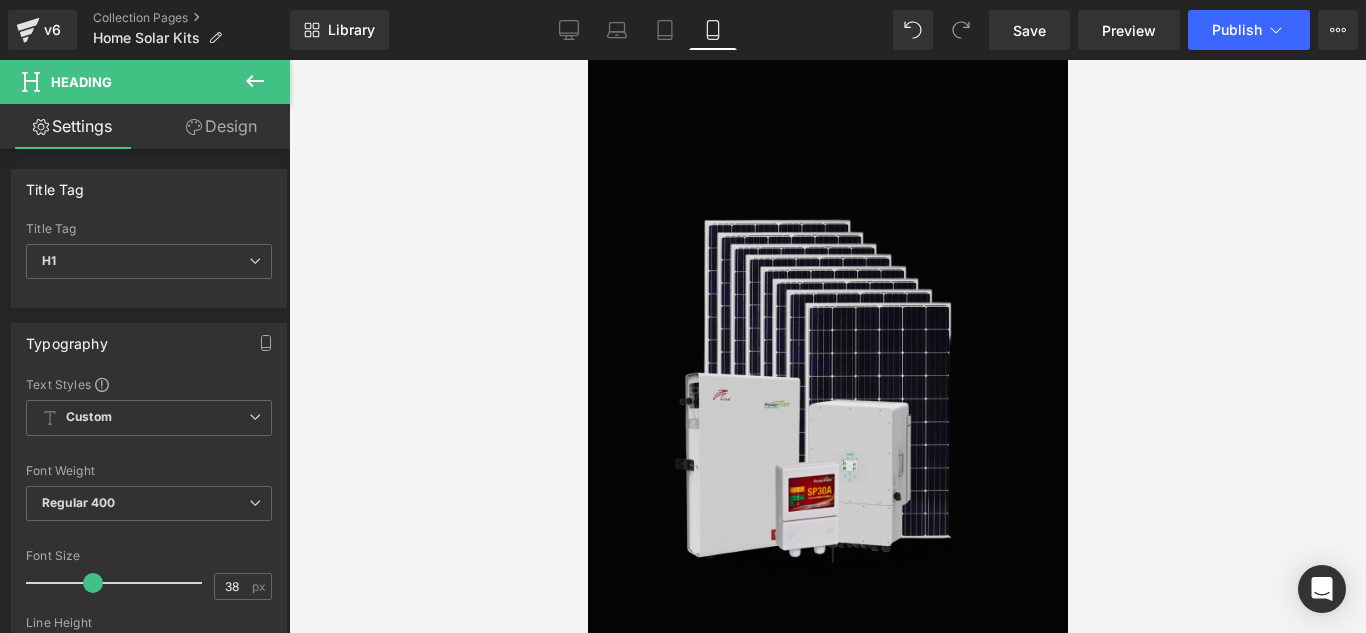 click at bounding box center (827, 396) 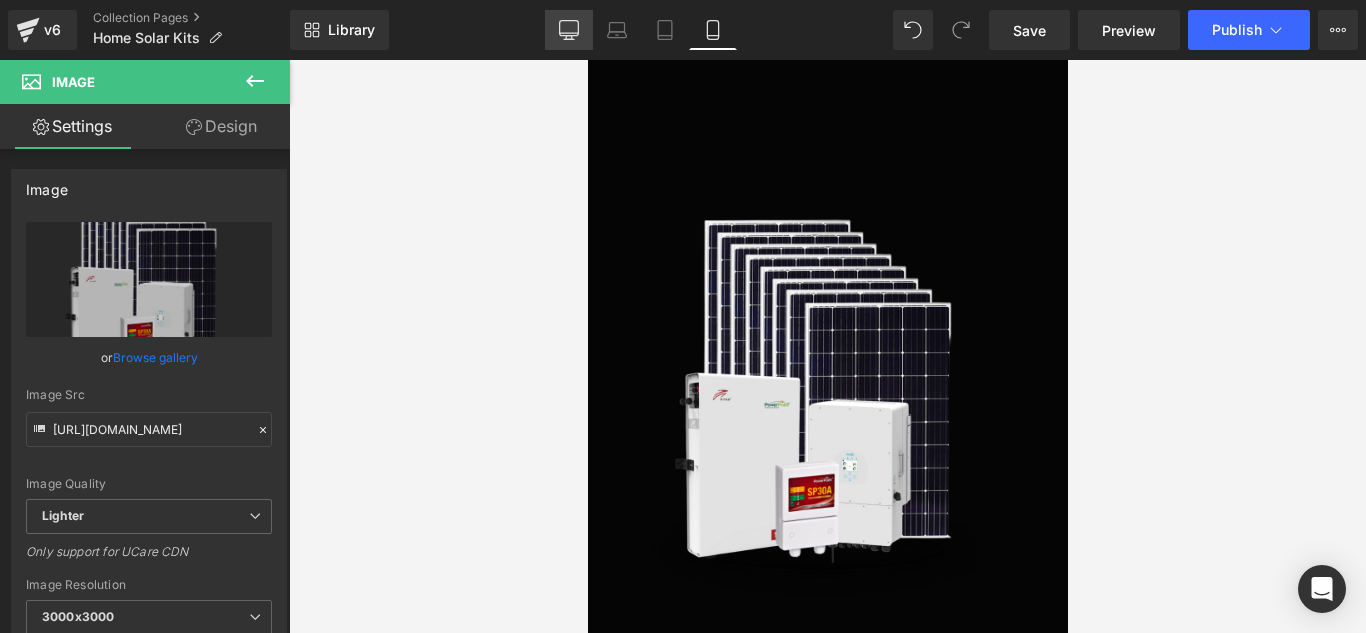 click on "Desktop" at bounding box center (569, 30) 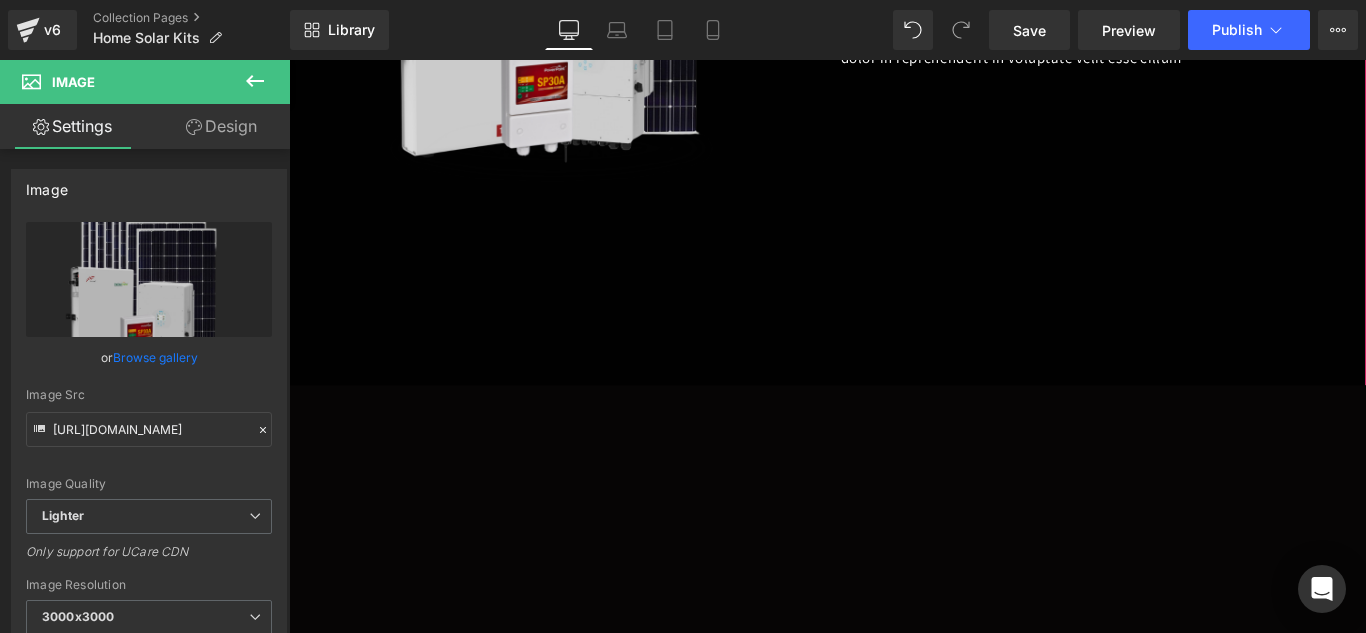 scroll, scrollTop: 1624, scrollLeft: 0, axis: vertical 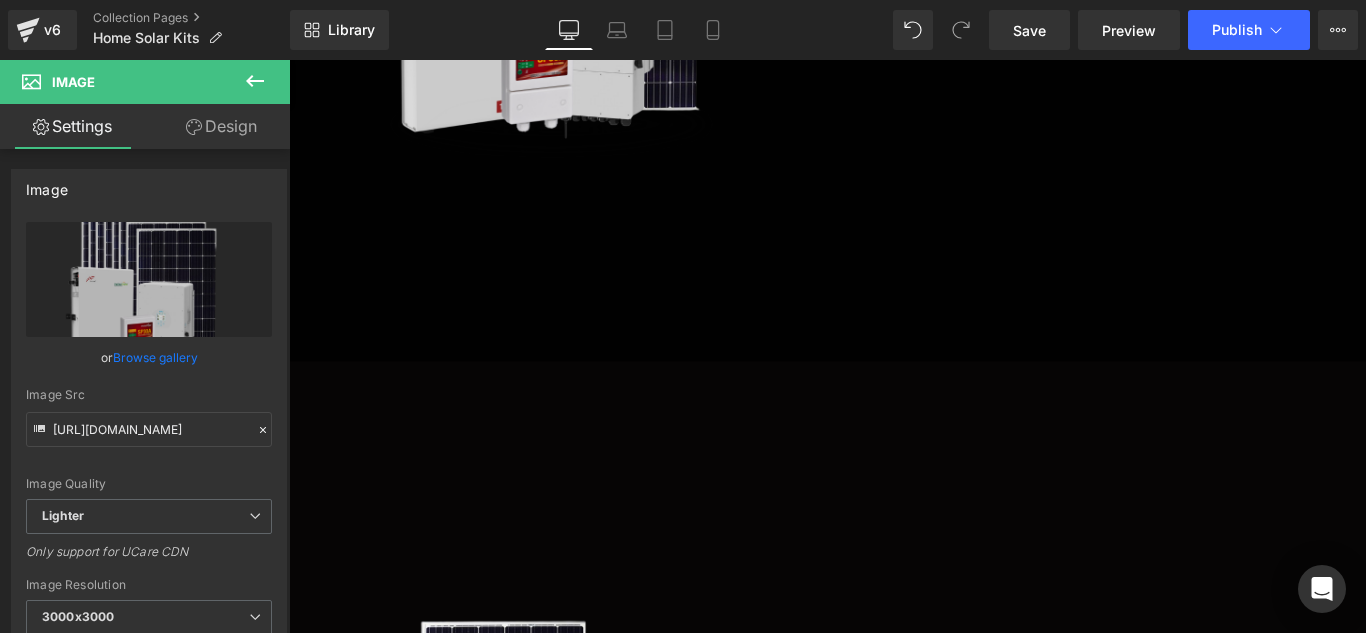 click on "Image         [PERSON_NAME]  Heading         SOLAR  PACK Heading         Lorem ipsum dolor sit amet, consectetur adipiscing elit, sed do eiusmod tempor incididunt ut labore et dolore magna aliqua. Ut enim ad minim veniam, quis nostrud exercitation ullamco laboris nisi ut aliquip ex ea commodo consequat. Duis aute irure dolor in reprehenderit in voluptate velit esse cillum  Text Block         Row     NaNpx
Hero Banner   200px   200px" at bounding box center [894, 903] 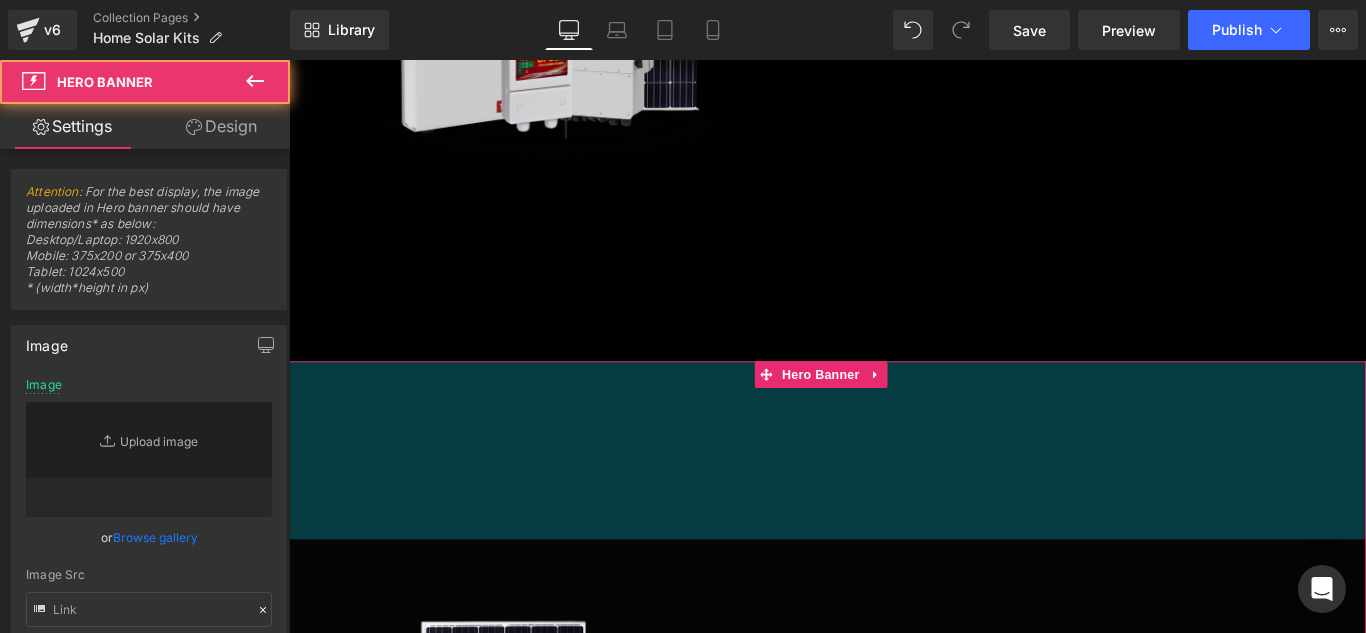 type on "[URL][DOMAIN_NAME]" 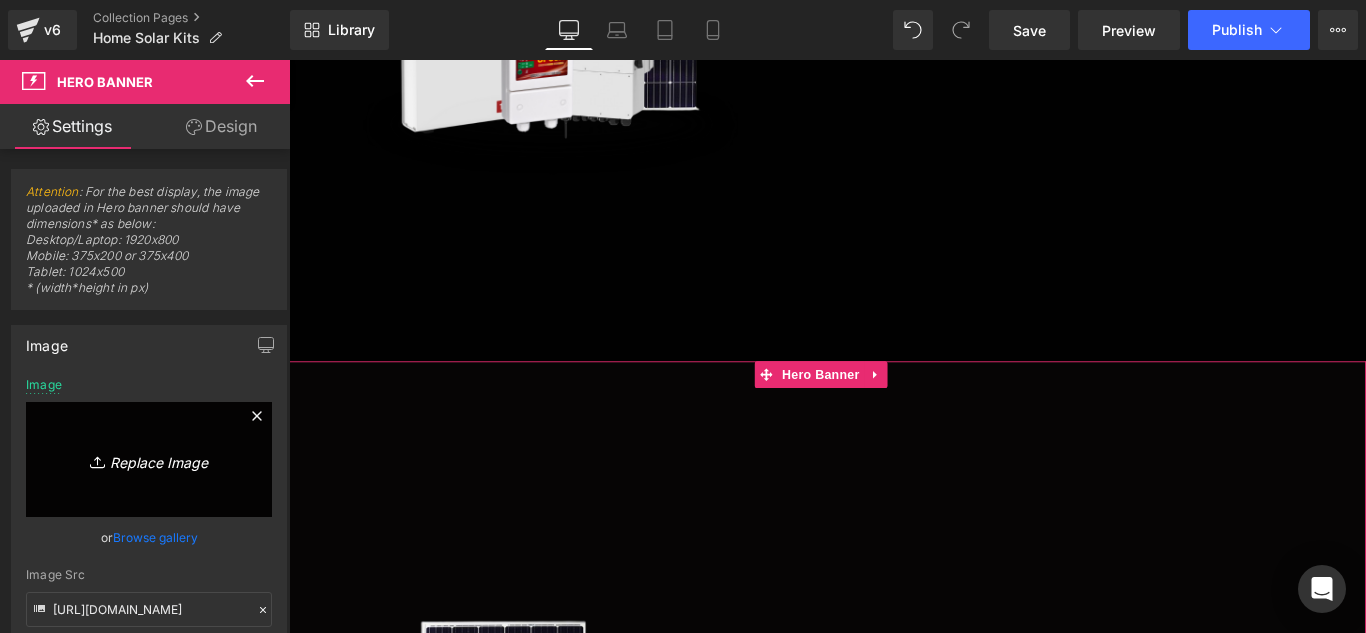 click on "Replace Image" at bounding box center [149, 459] 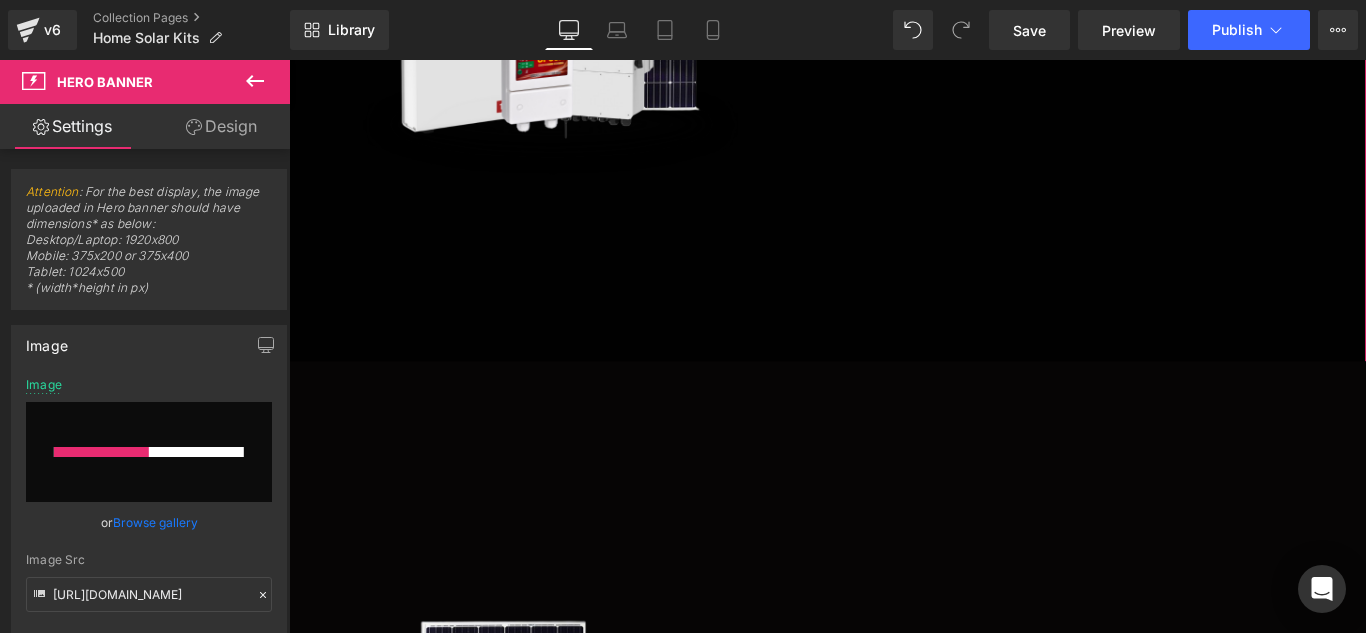 type 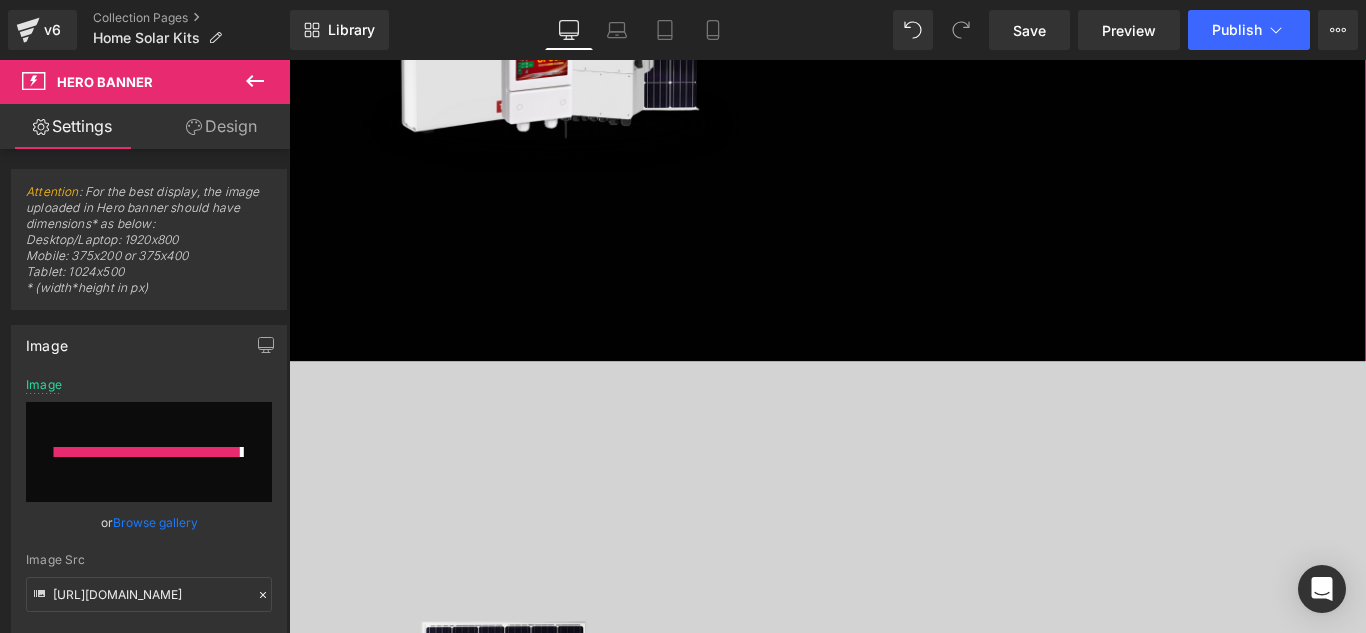 type on "[URL][DOMAIN_NAME]" 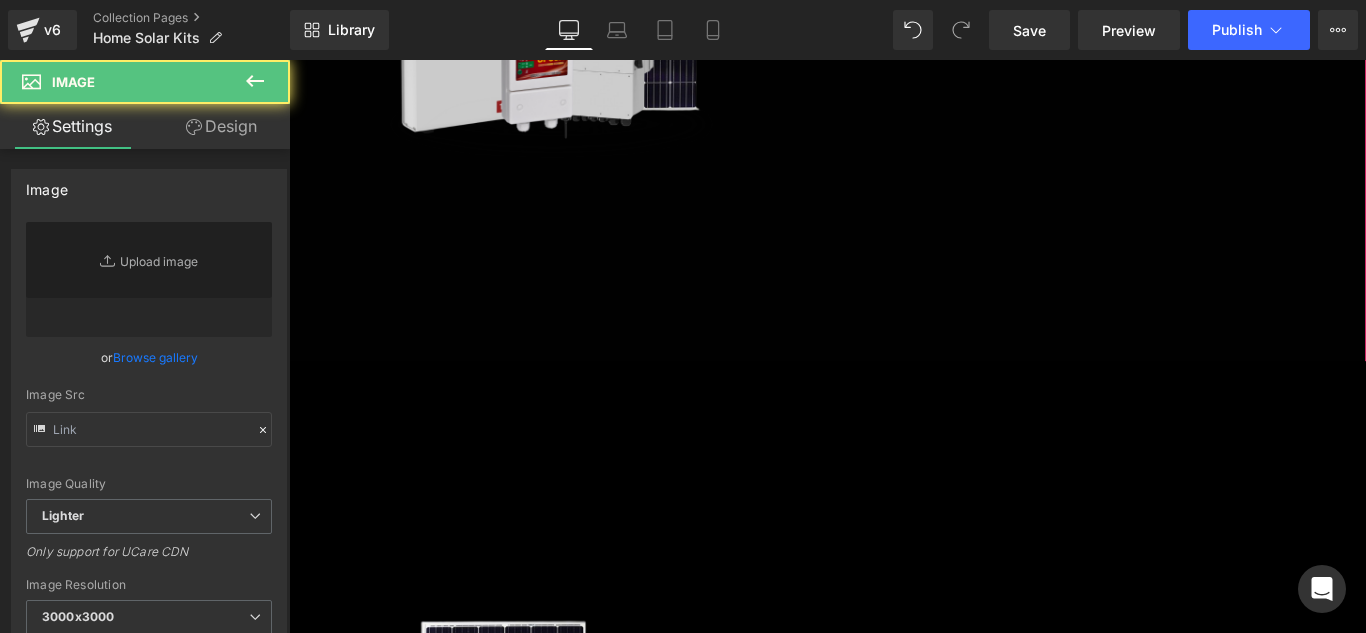 click at bounding box center (594, -64) 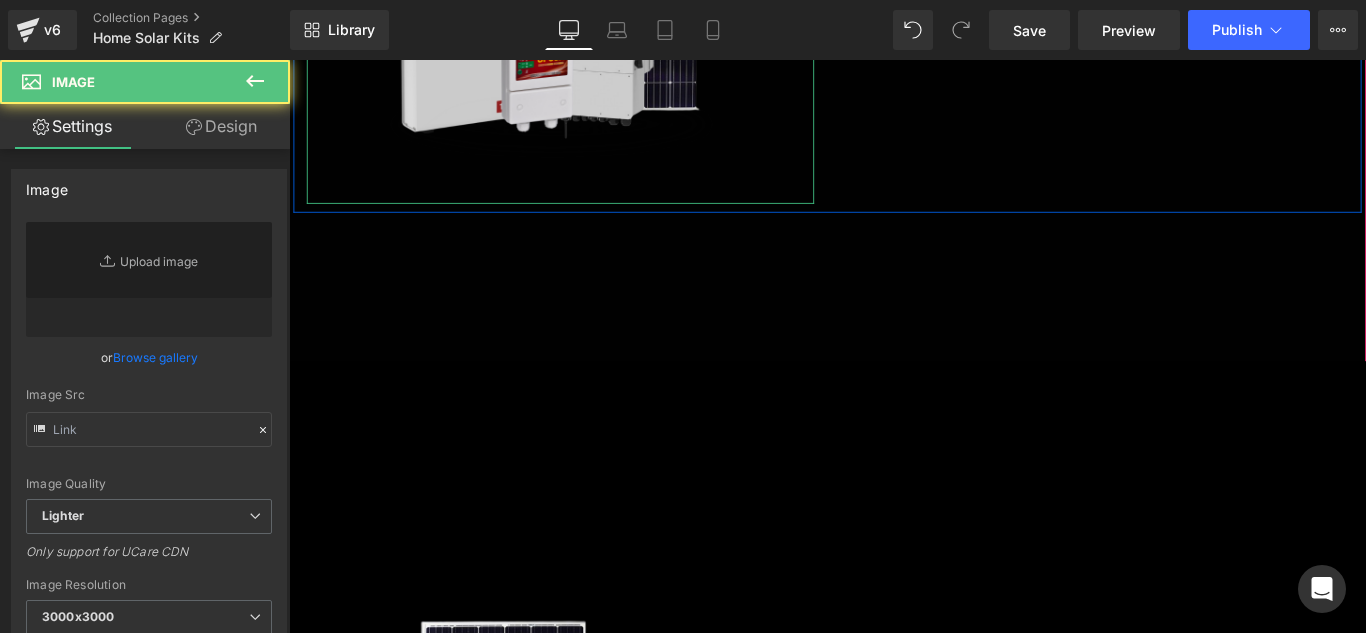 type on "[URL][DOMAIN_NAME]" 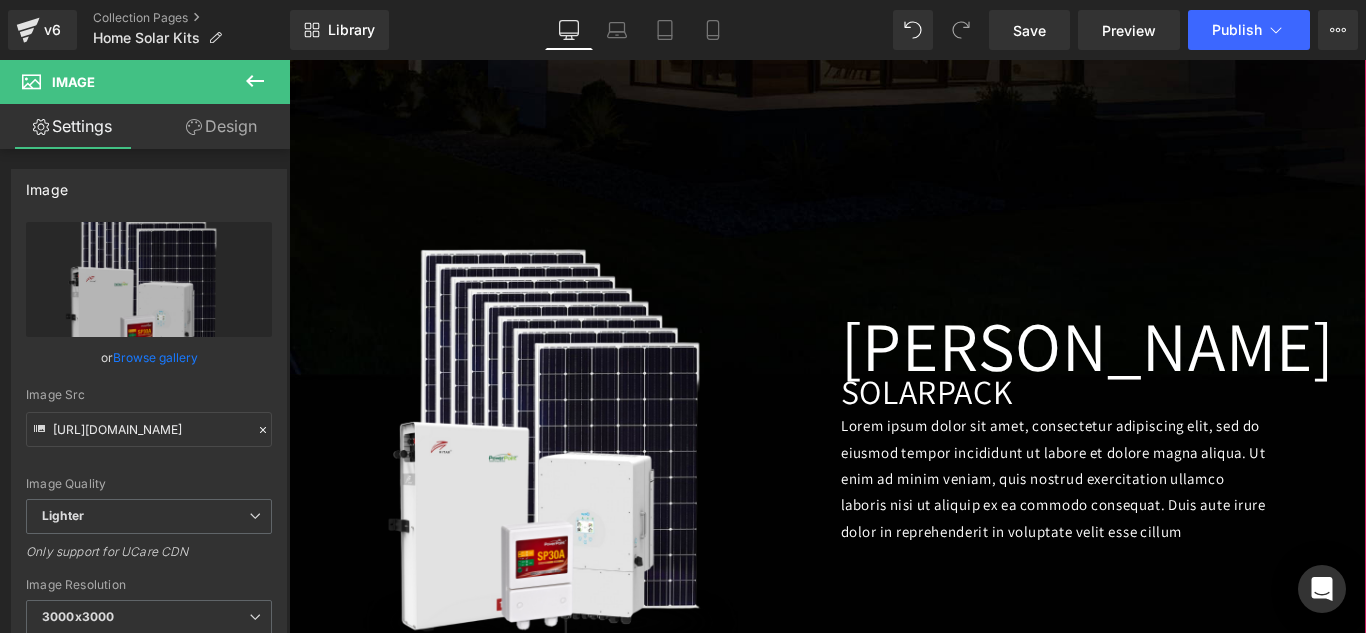 scroll, scrollTop: 1061, scrollLeft: 0, axis: vertical 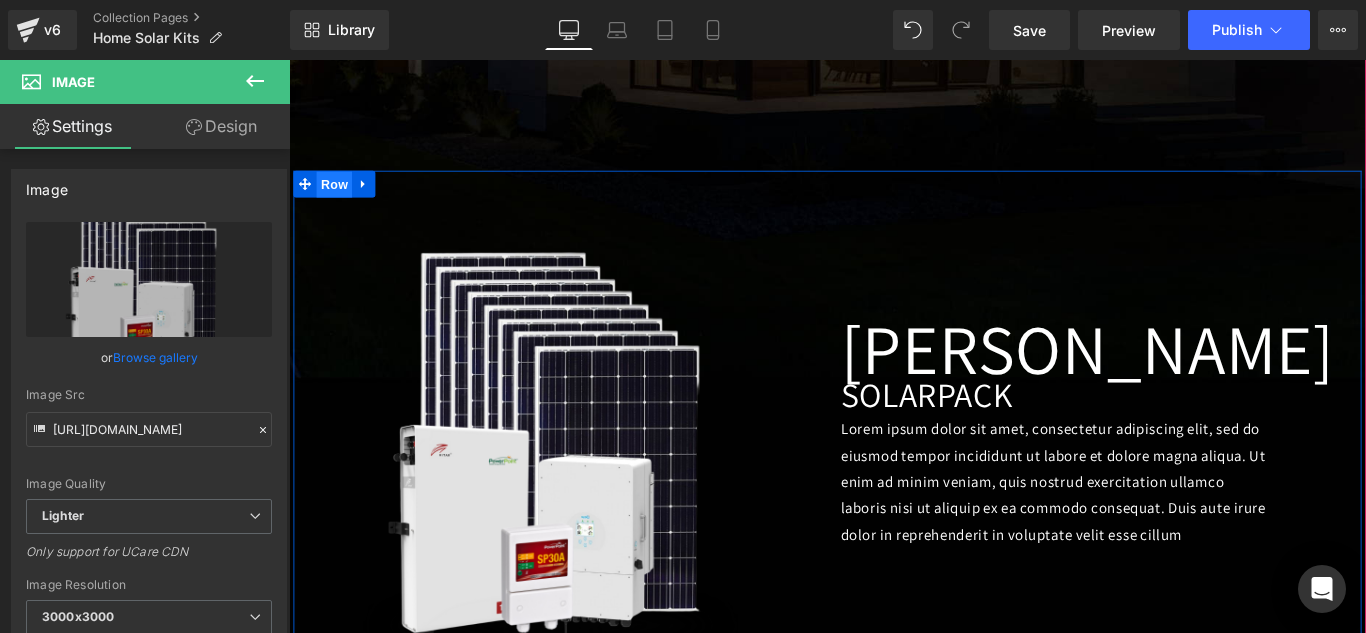 click on "Row" at bounding box center (340, 200) 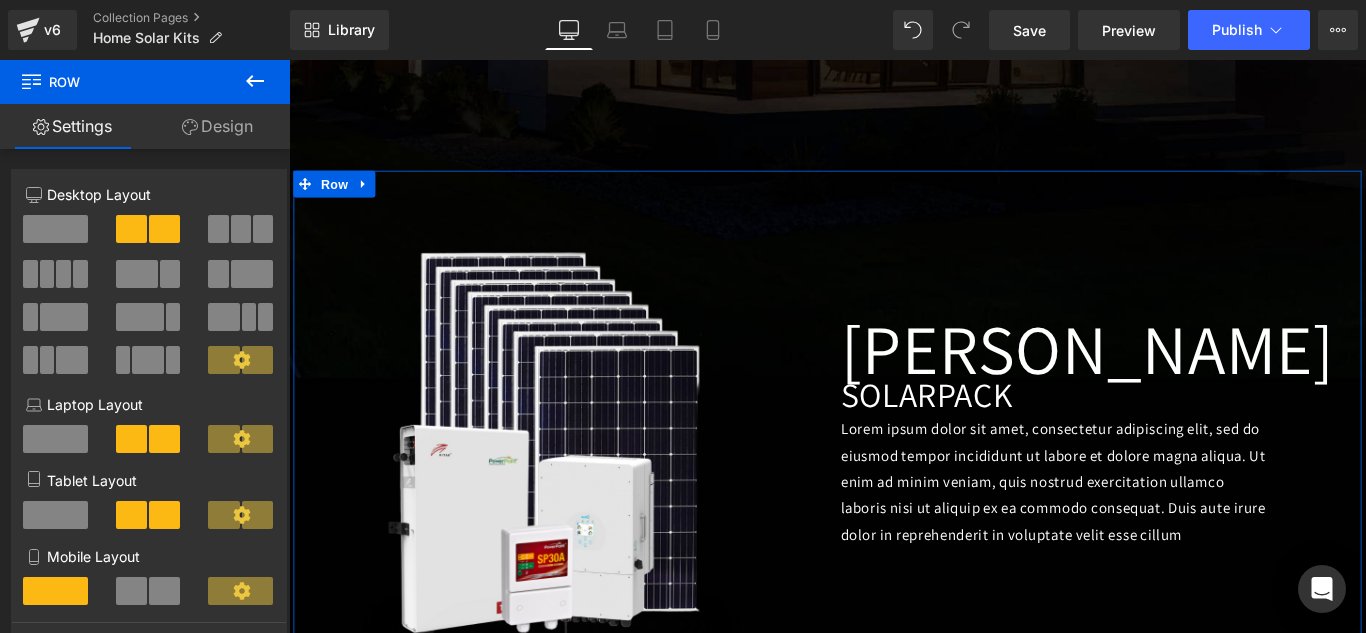 click on "Design" at bounding box center (217, 126) 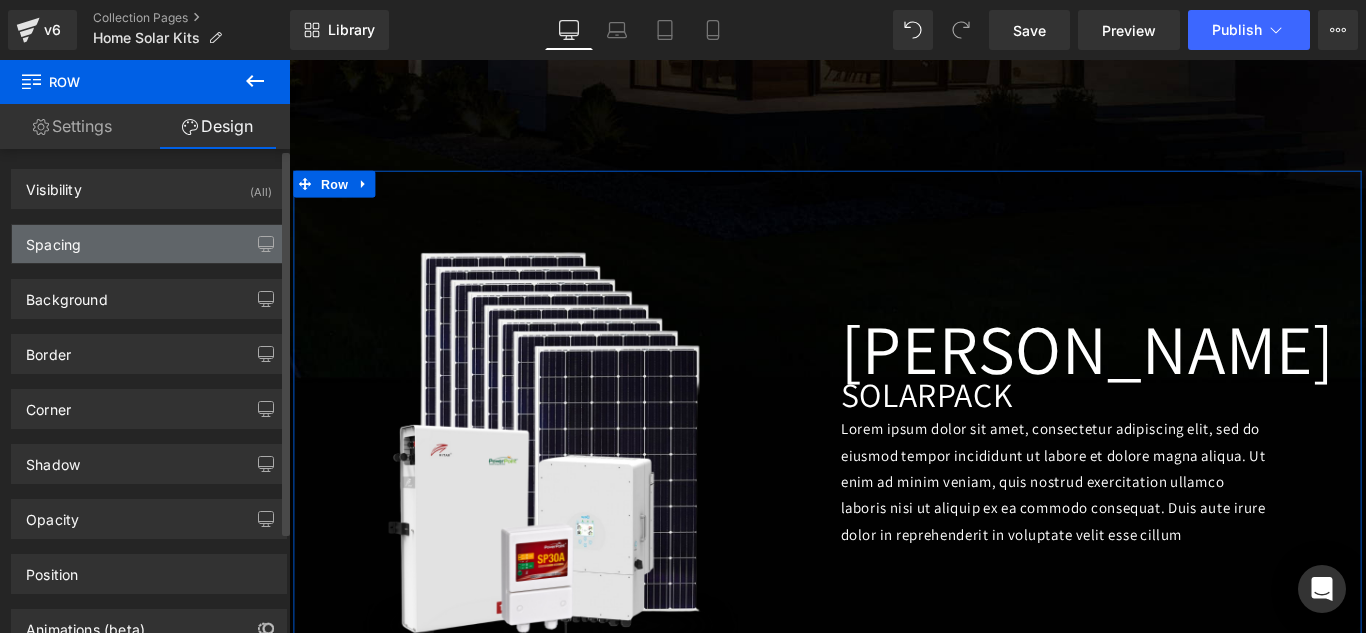 type on "620" 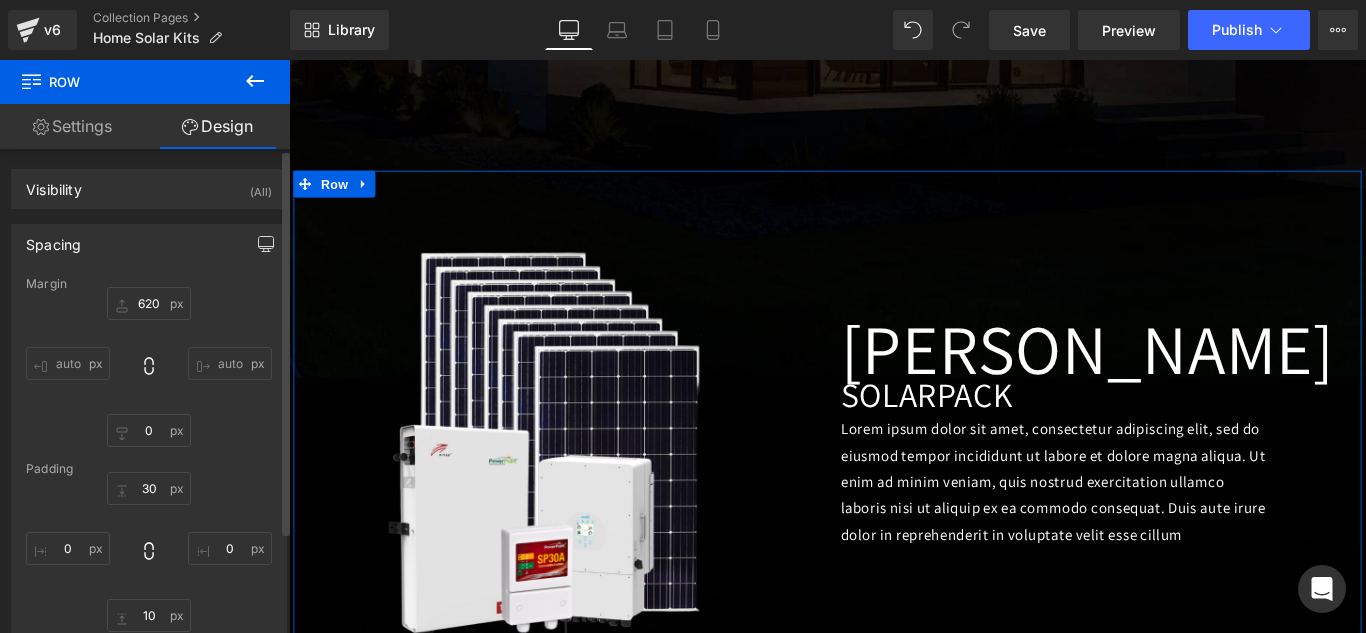 click at bounding box center (266, 244) 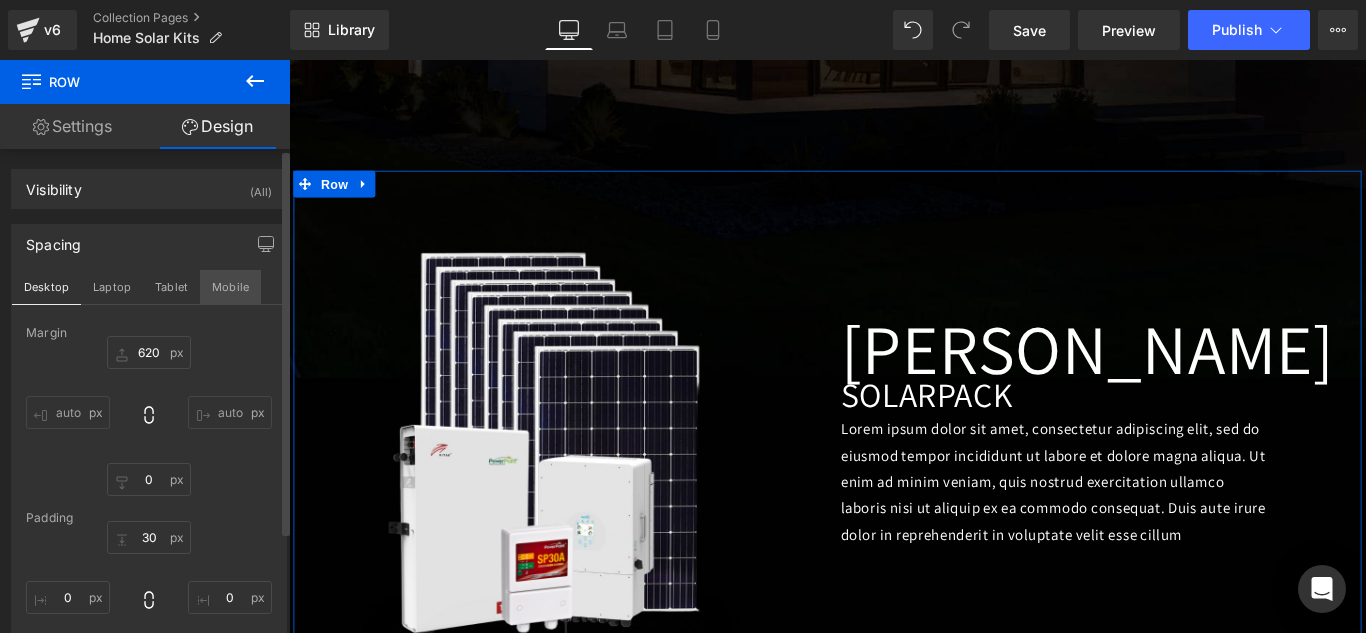 click on "Mobile" at bounding box center (230, 287) 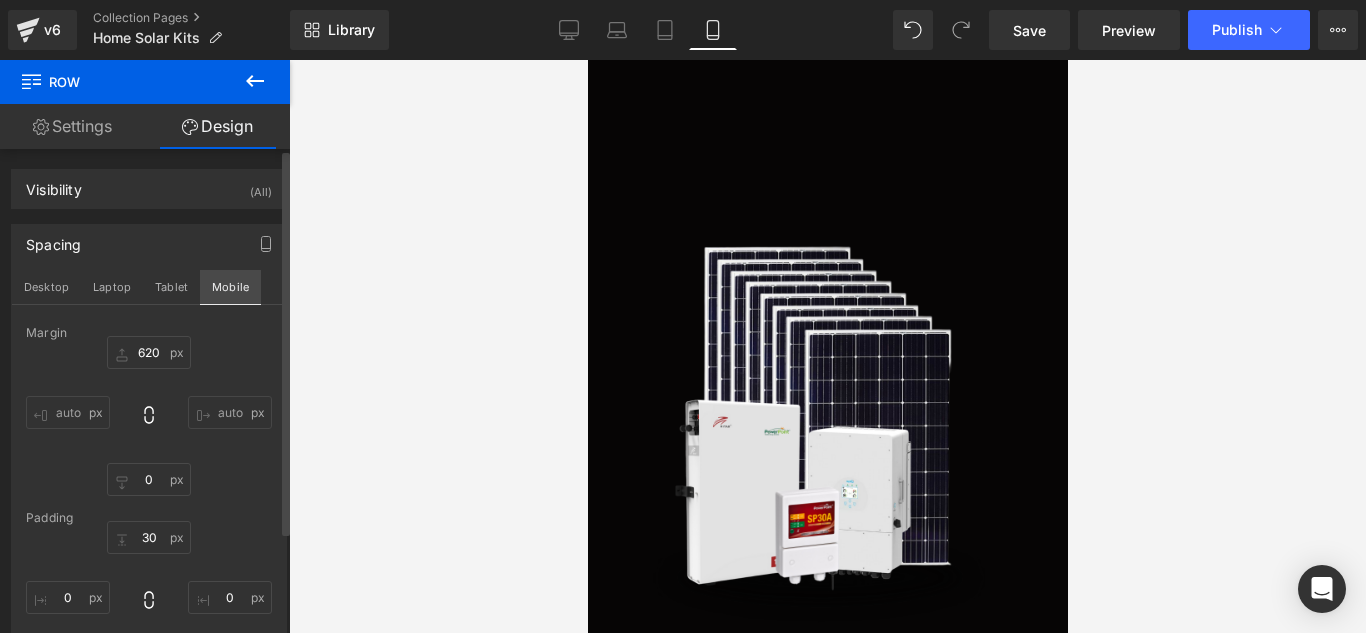 type on "1500" 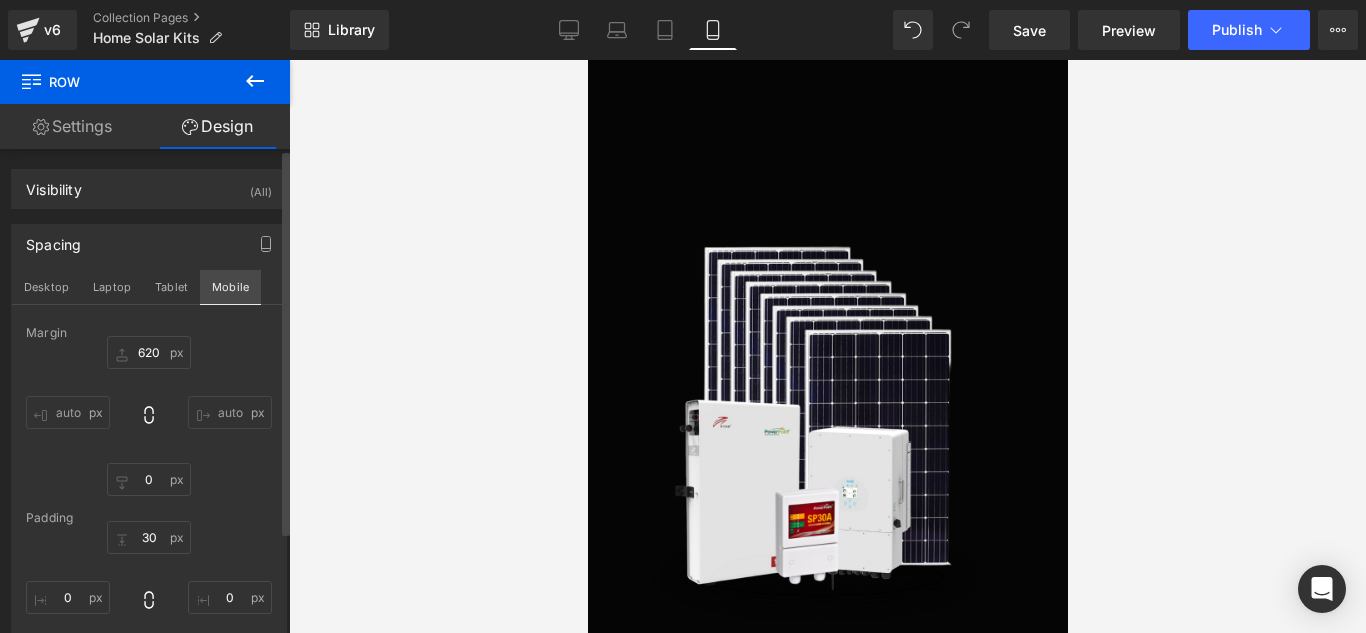 type on "0" 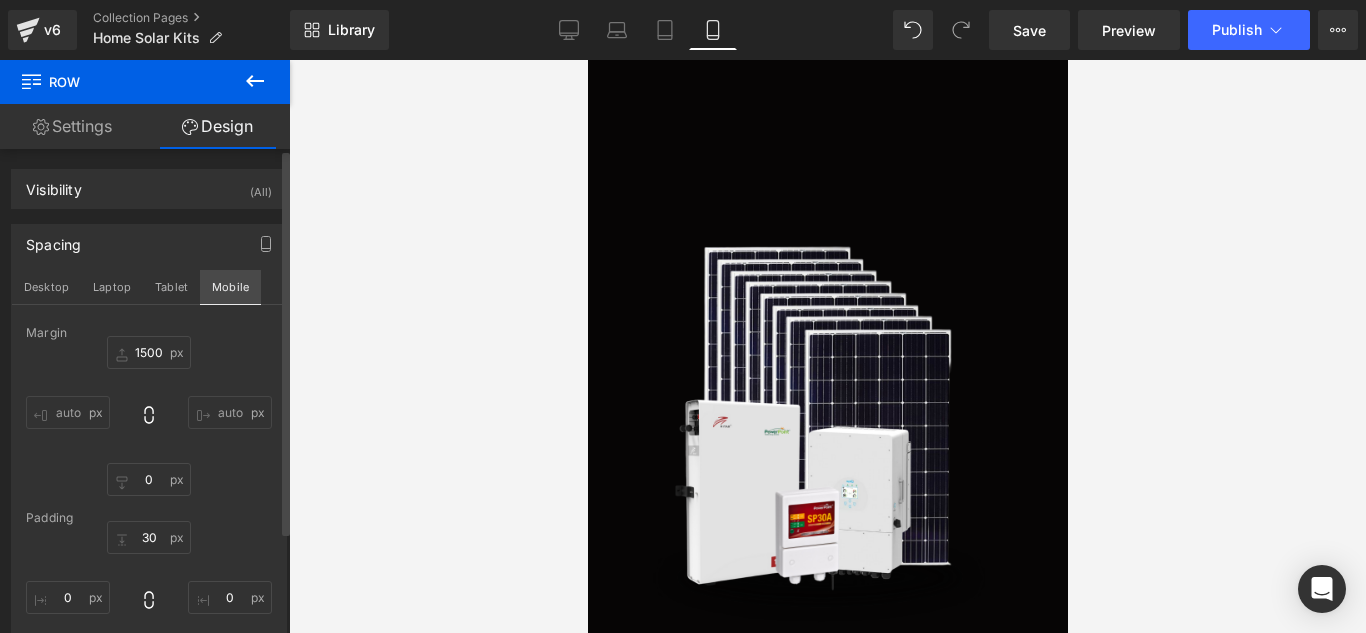 scroll, scrollTop: 850, scrollLeft: 0, axis: vertical 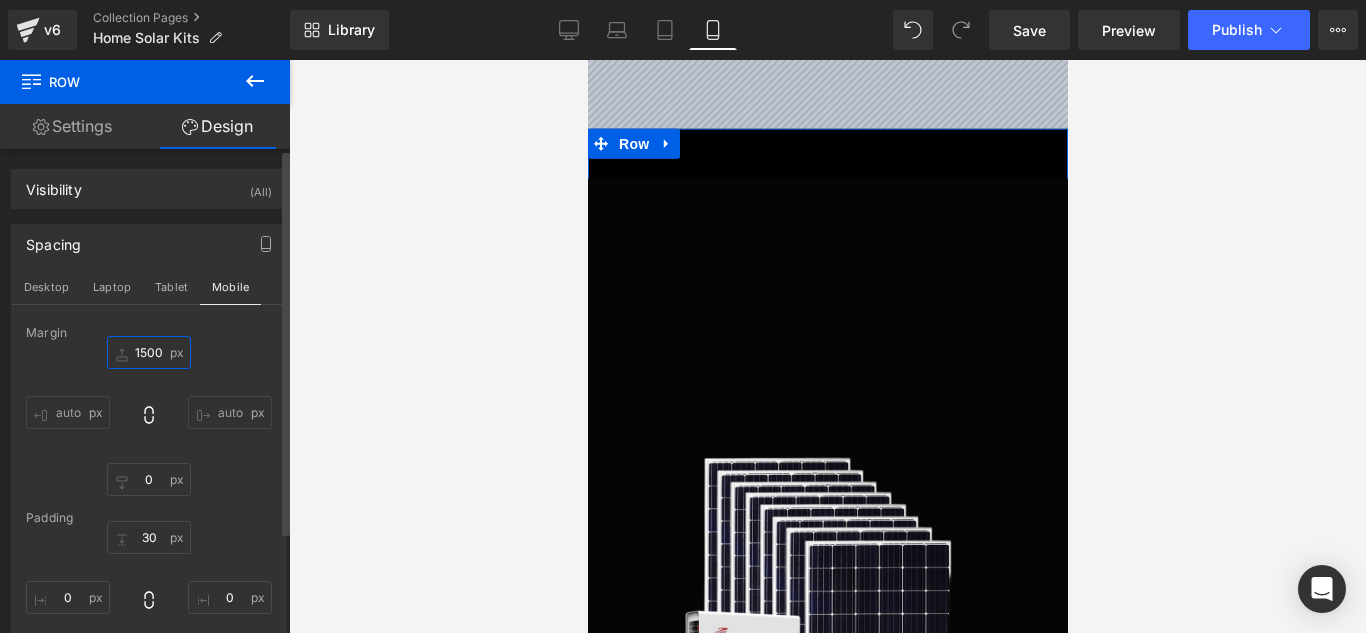 click on "1500" at bounding box center [149, 352] 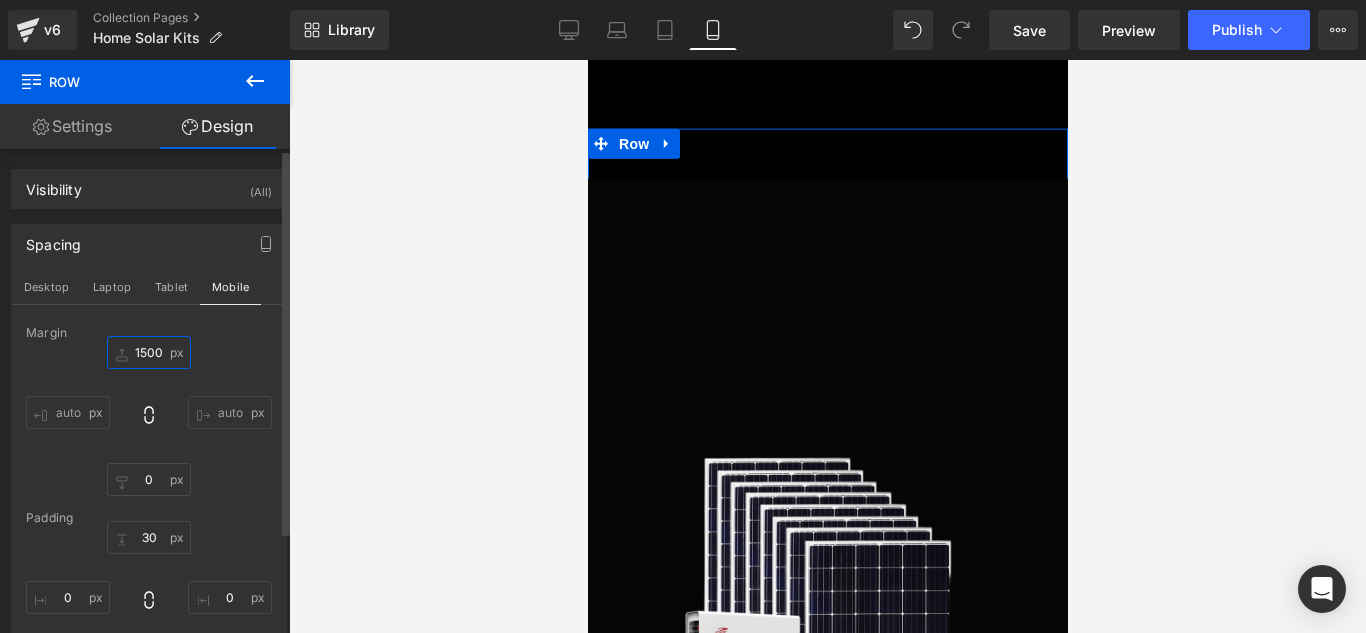 type 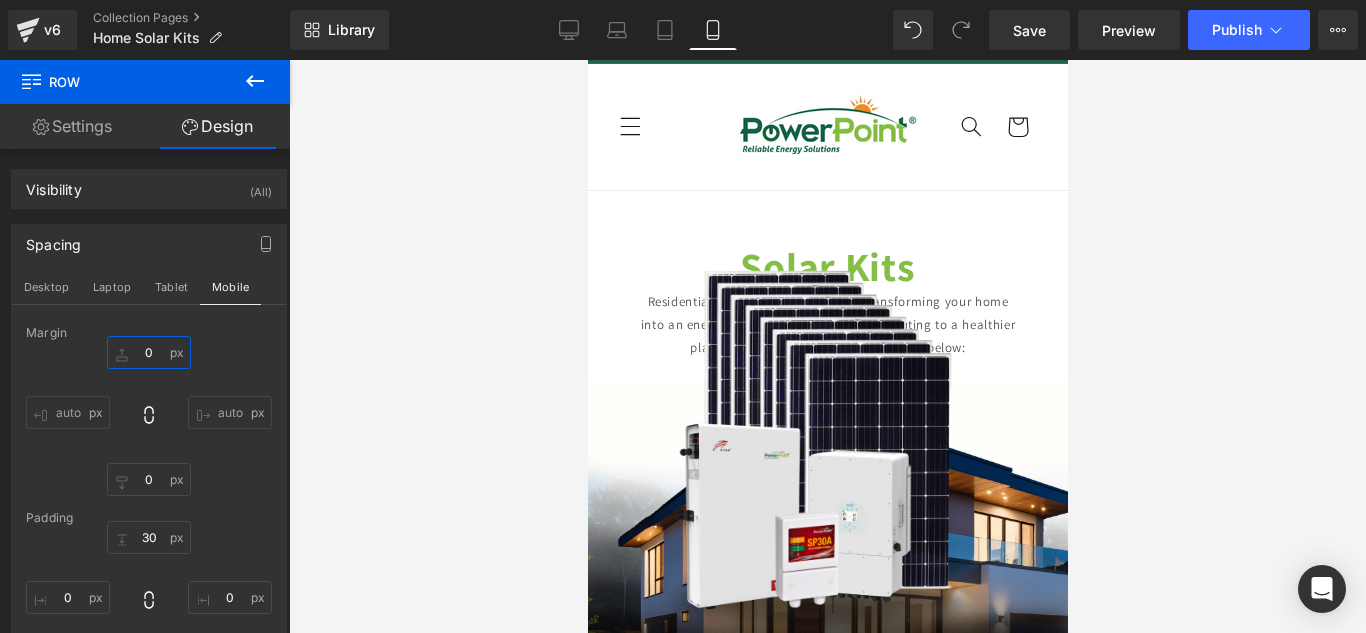 scroll, scrollTop: 36, scrollLeft: 0, axis: vertical 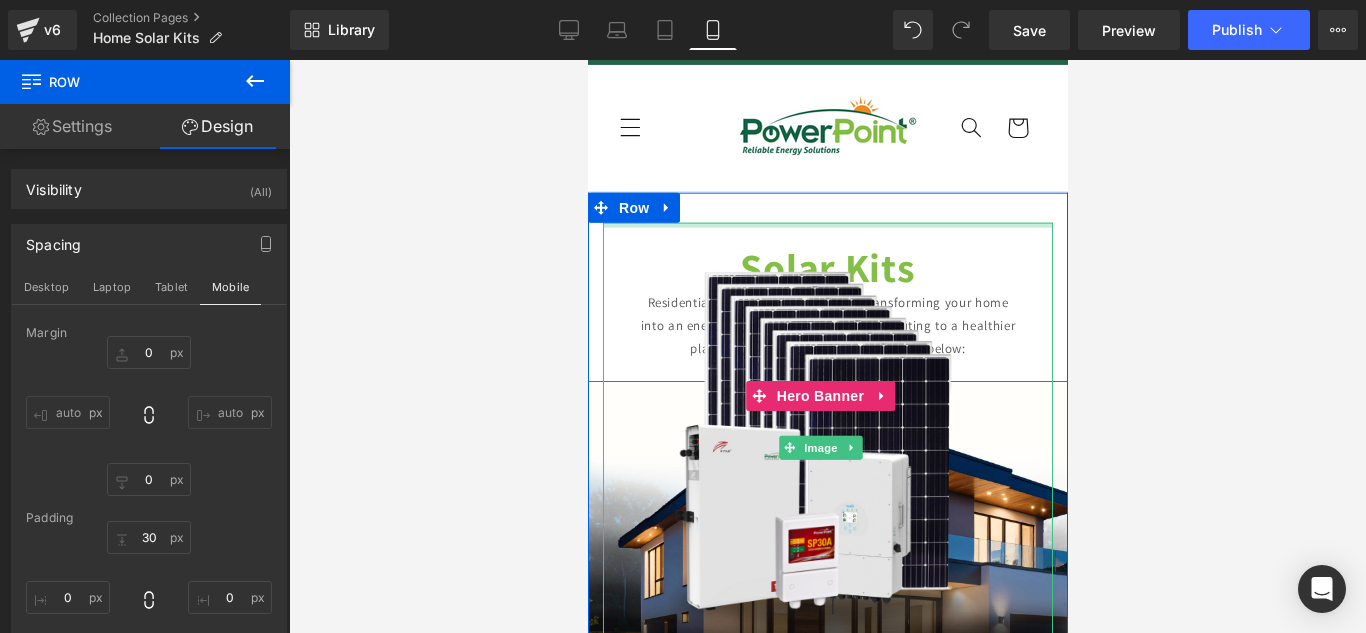 click at bounding box center (827, 224) 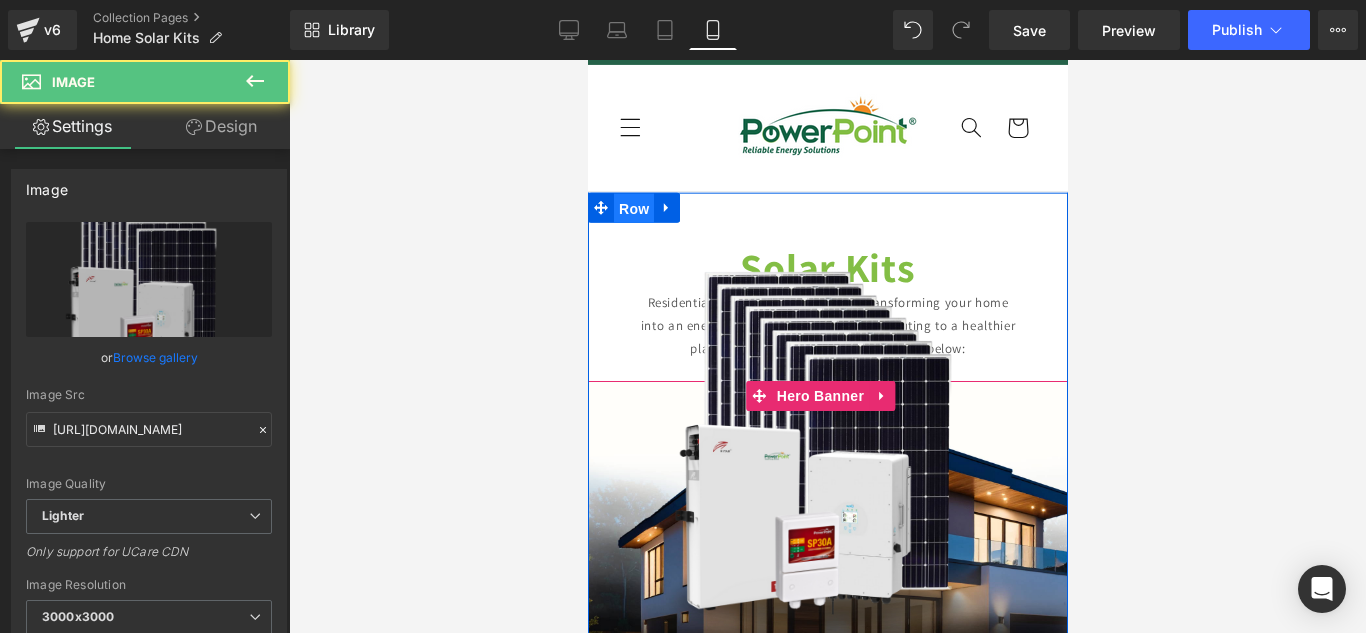 drag, startPoint x: 622, startPoint y: 248, endPoint x: 1152, endPoint y: 321, distance: 535.0037 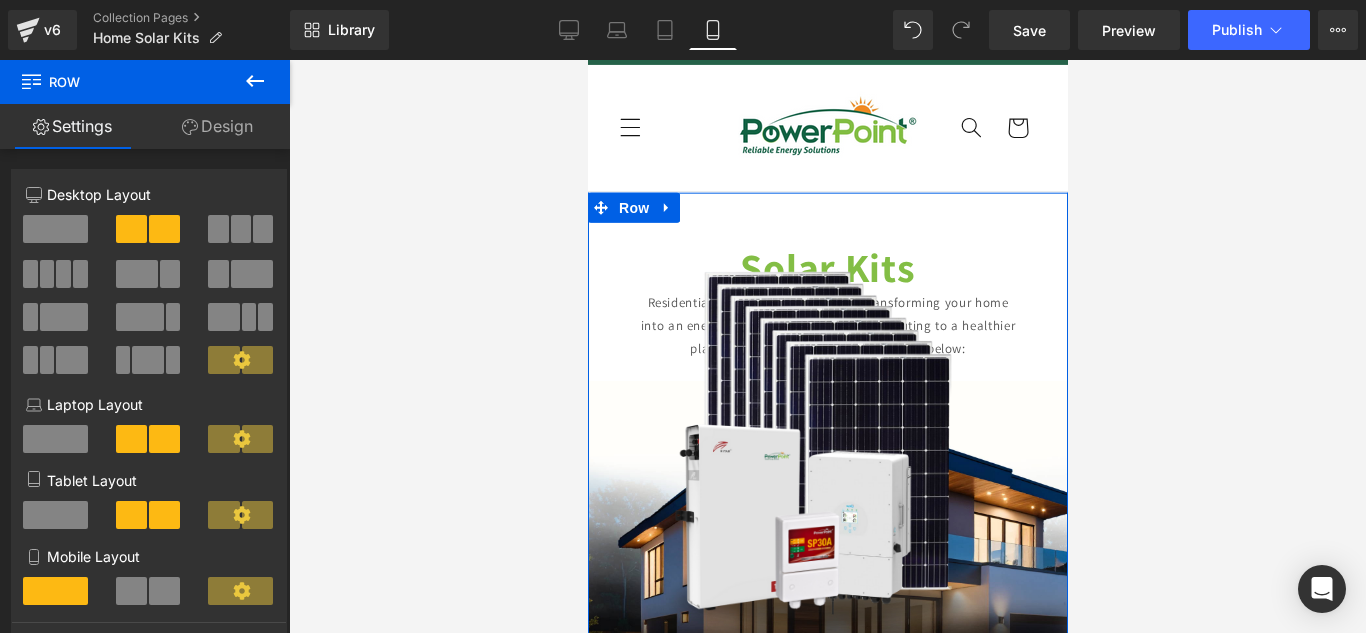 click on "Design" at bounding box center (217, 126) 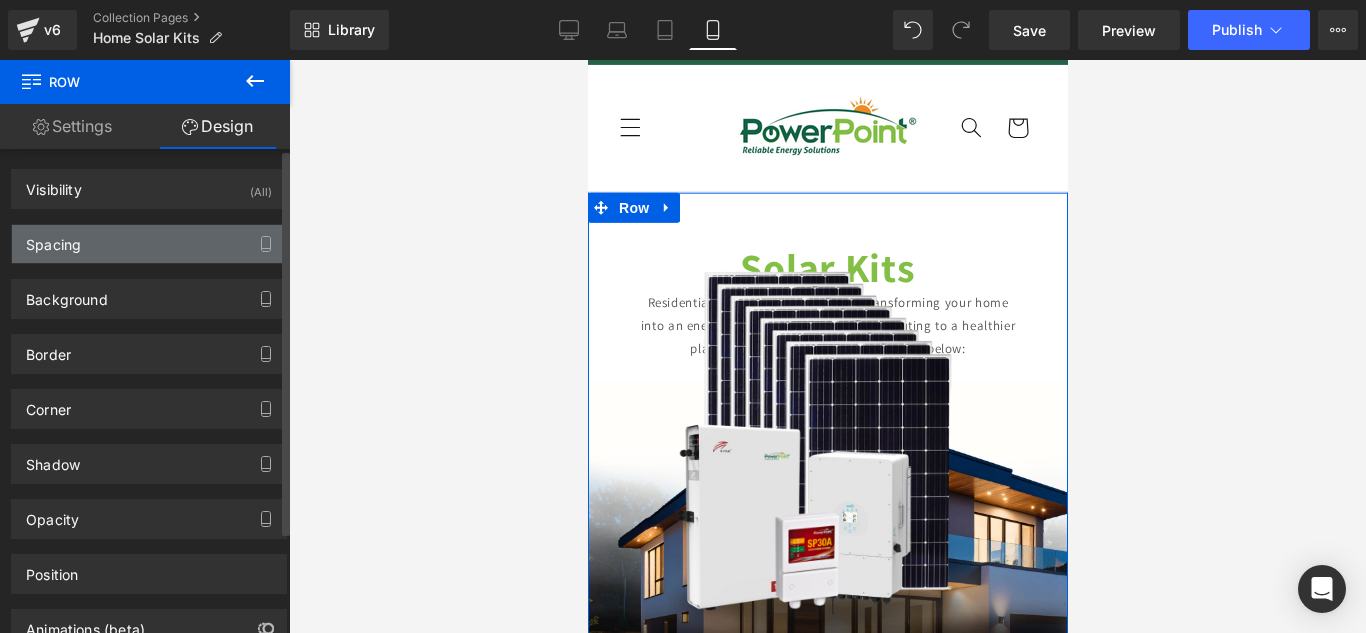 type on "0" 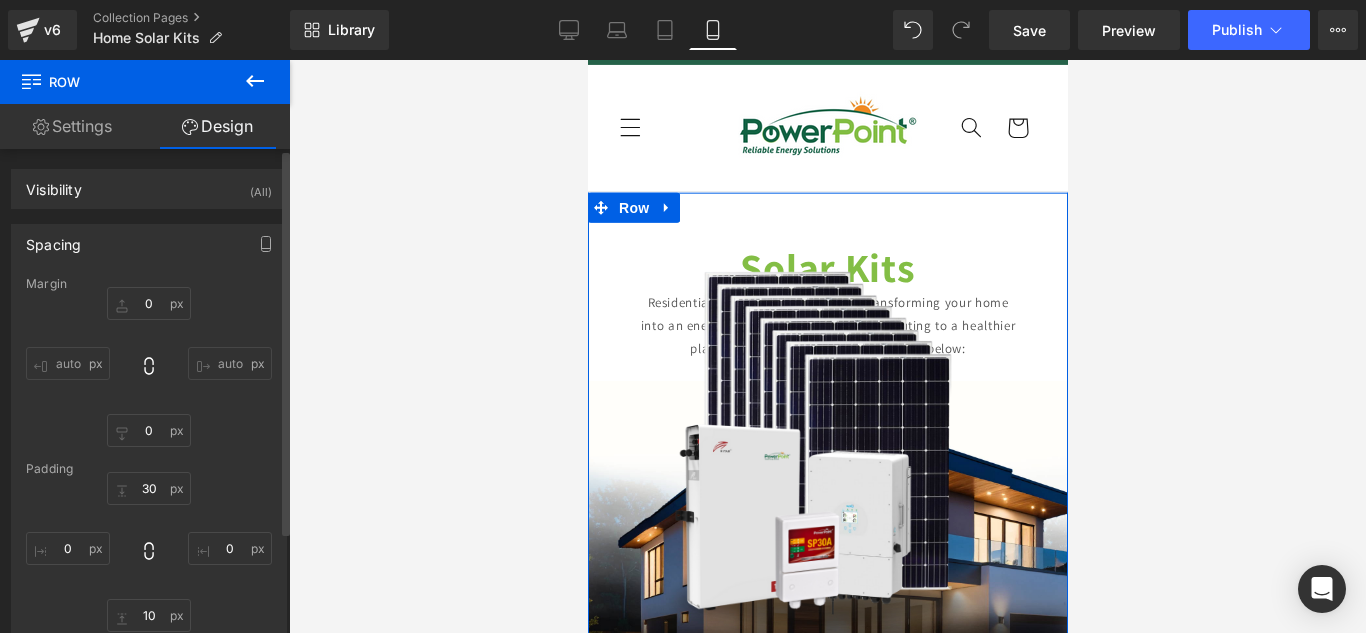 click on "Spacing
[GEOGRAPHIC_DATA]
0px 0
auto auto
0px 0
auto auto
[GEOGRAPHIC_DATA]
30px 30
0px 0
10px 10
0px 0
Setup Global Style" at bounding box center [149, 451] 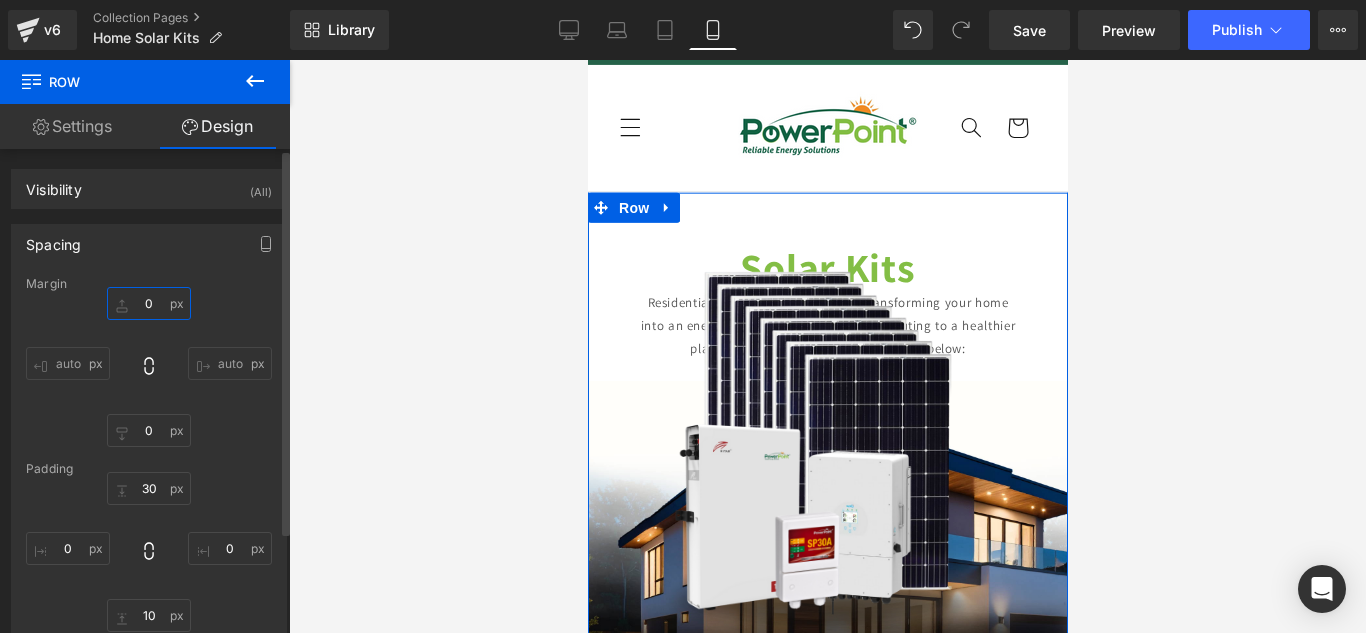 click on "0" at bounding box center (149, 303) 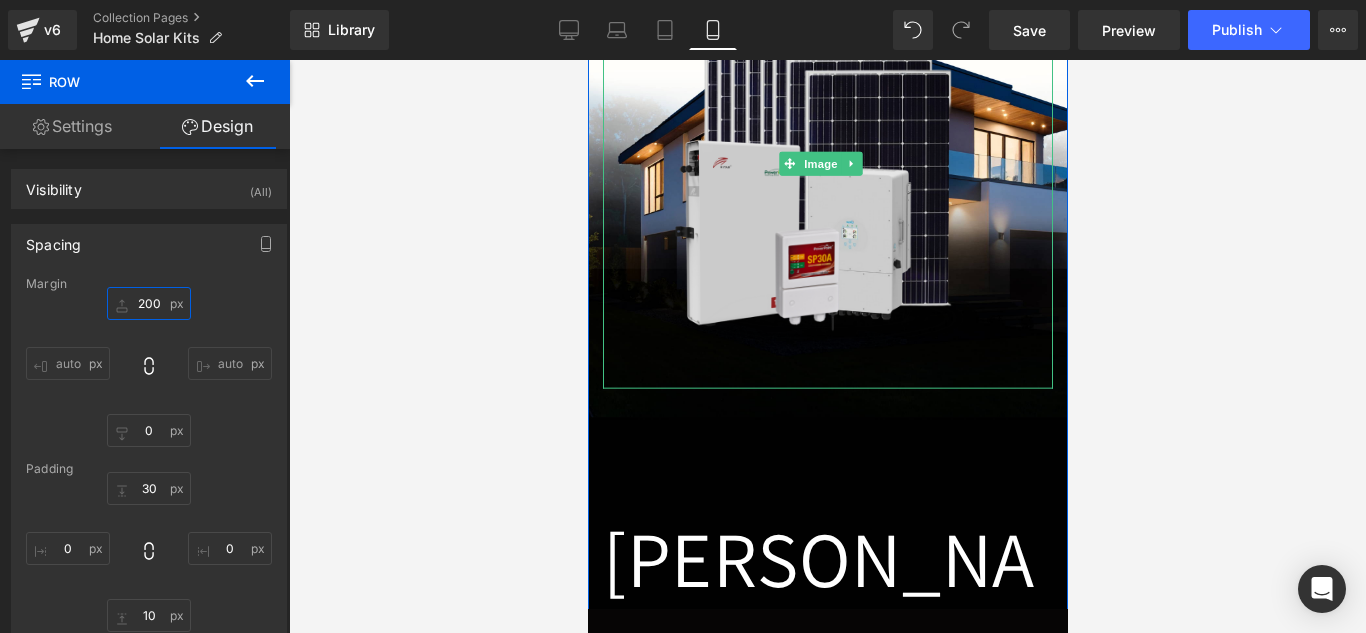 scroll, scrollTop: 422, scrollLeft: 0, axis: vertical 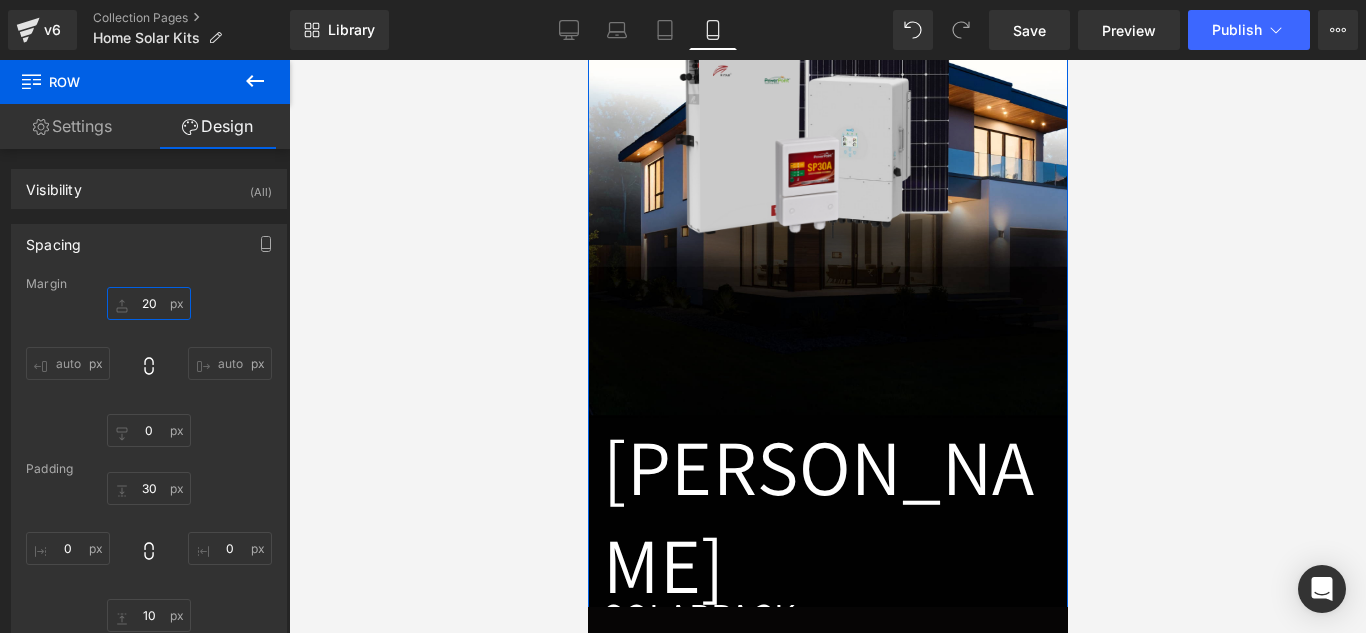 type on "2" 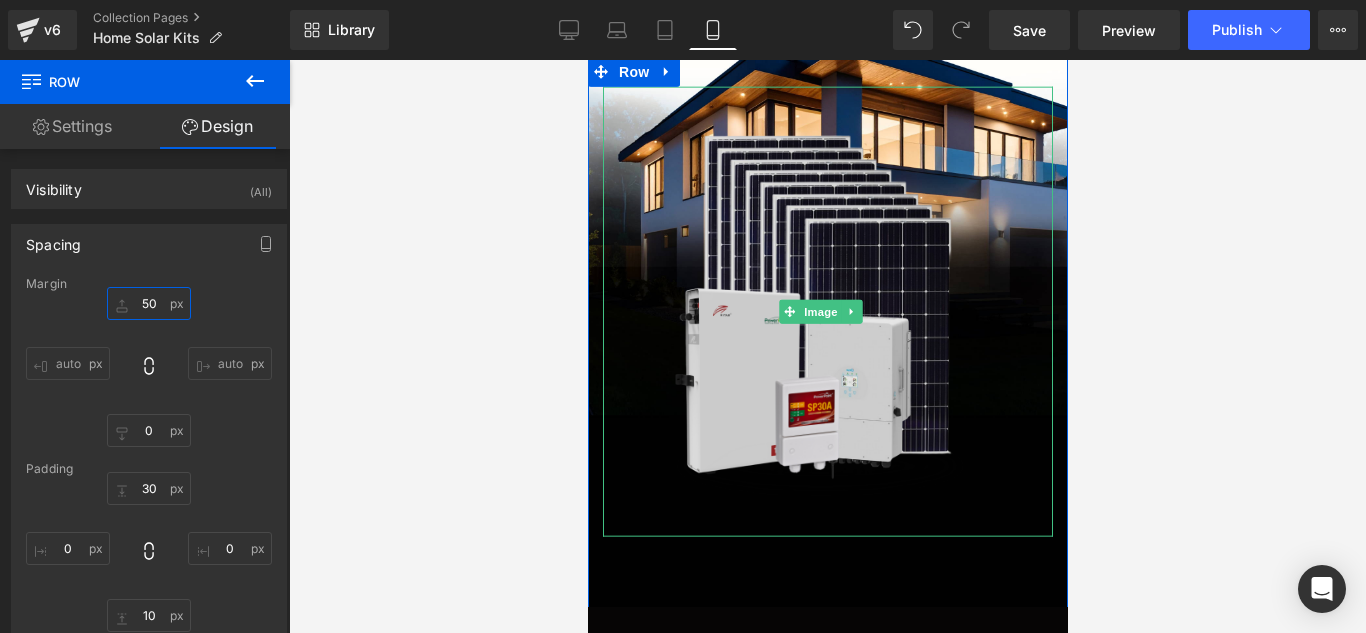type on "5" 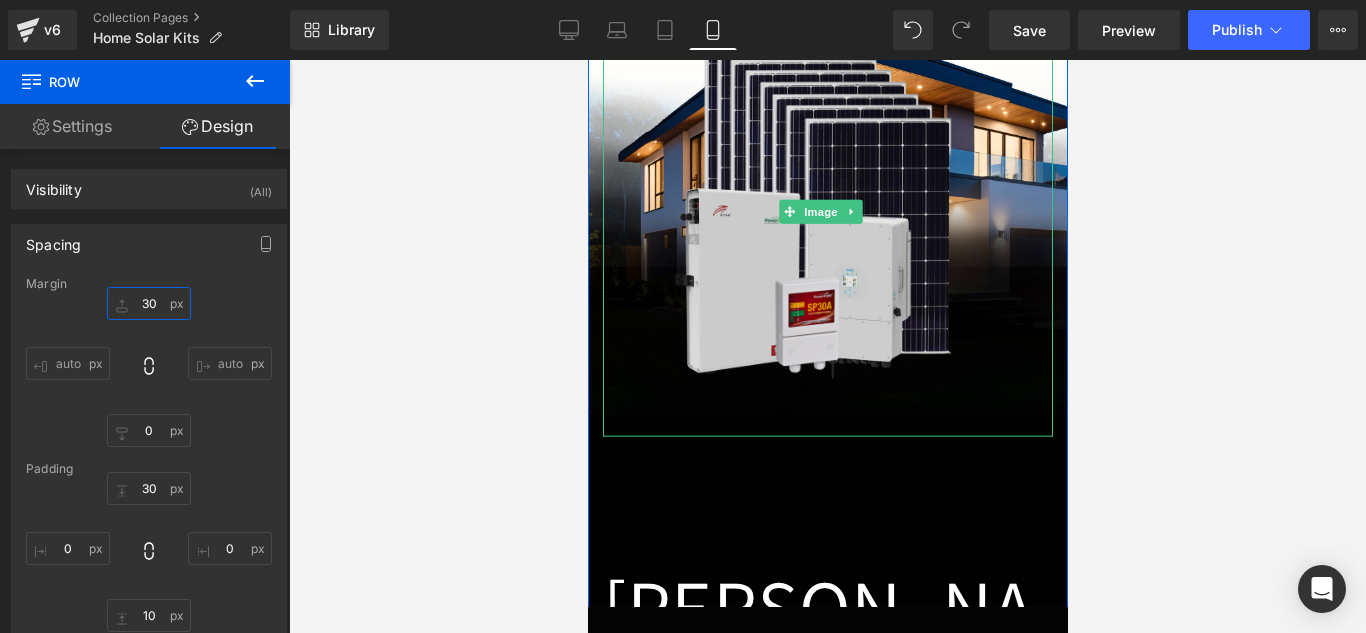 type on "3" 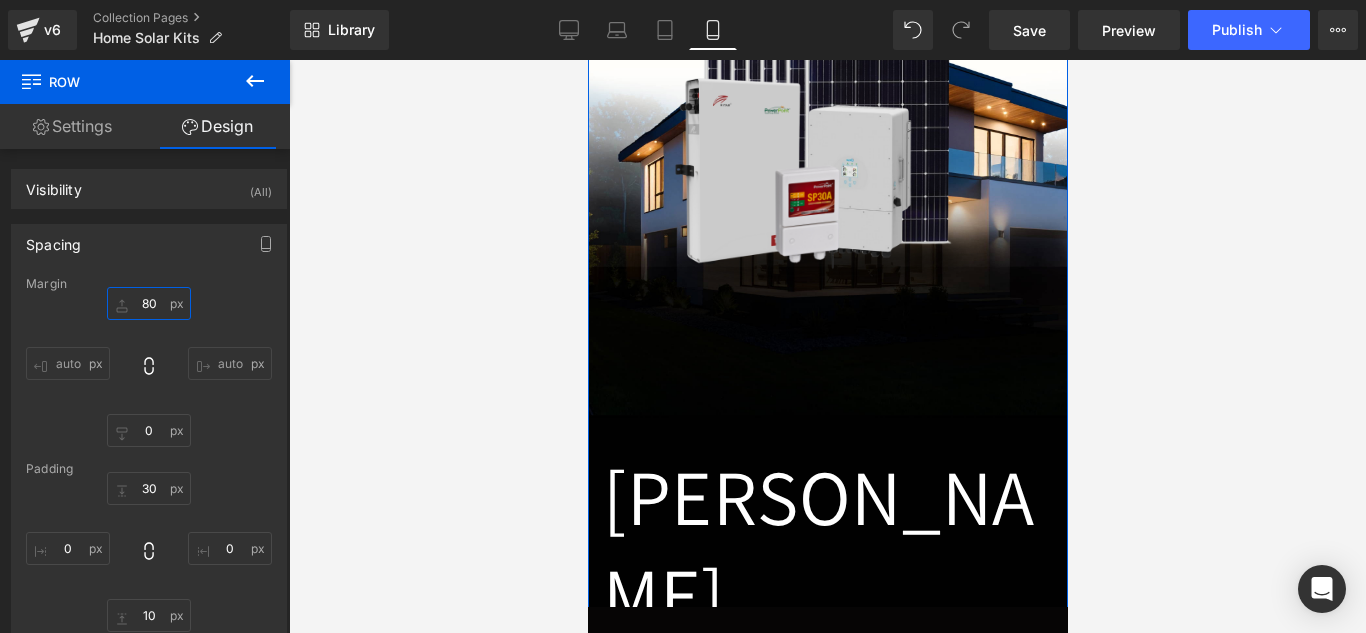 type on "8" 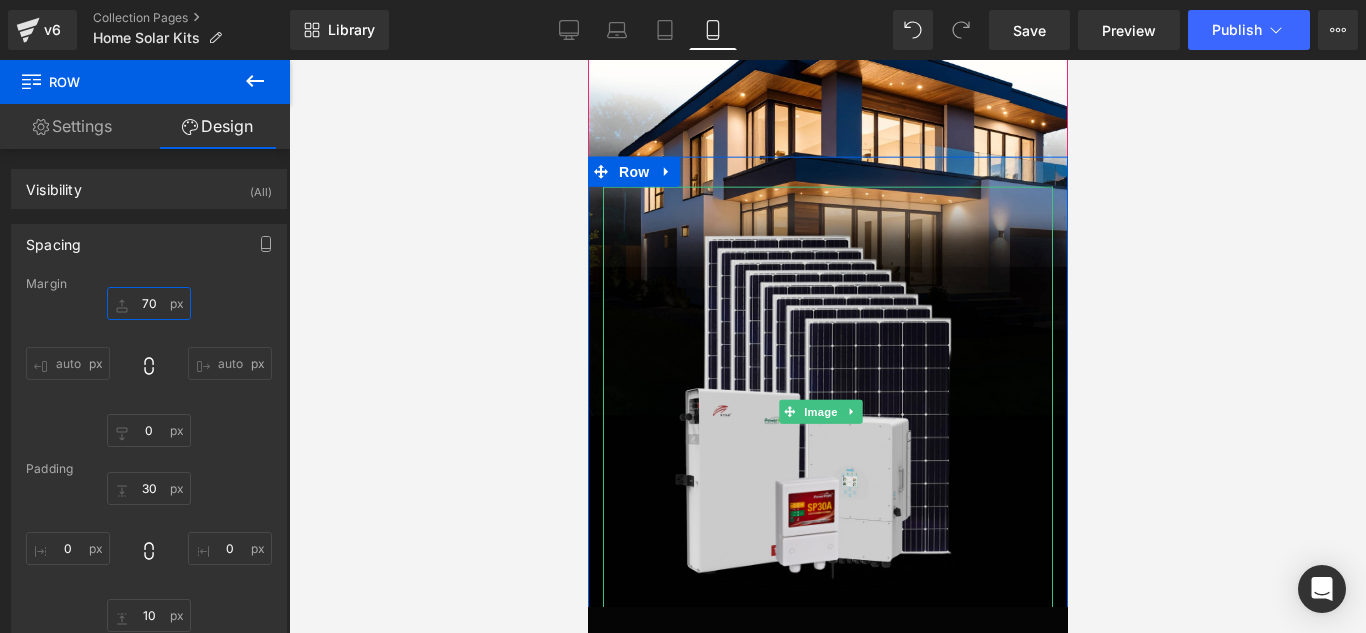 type on "7" 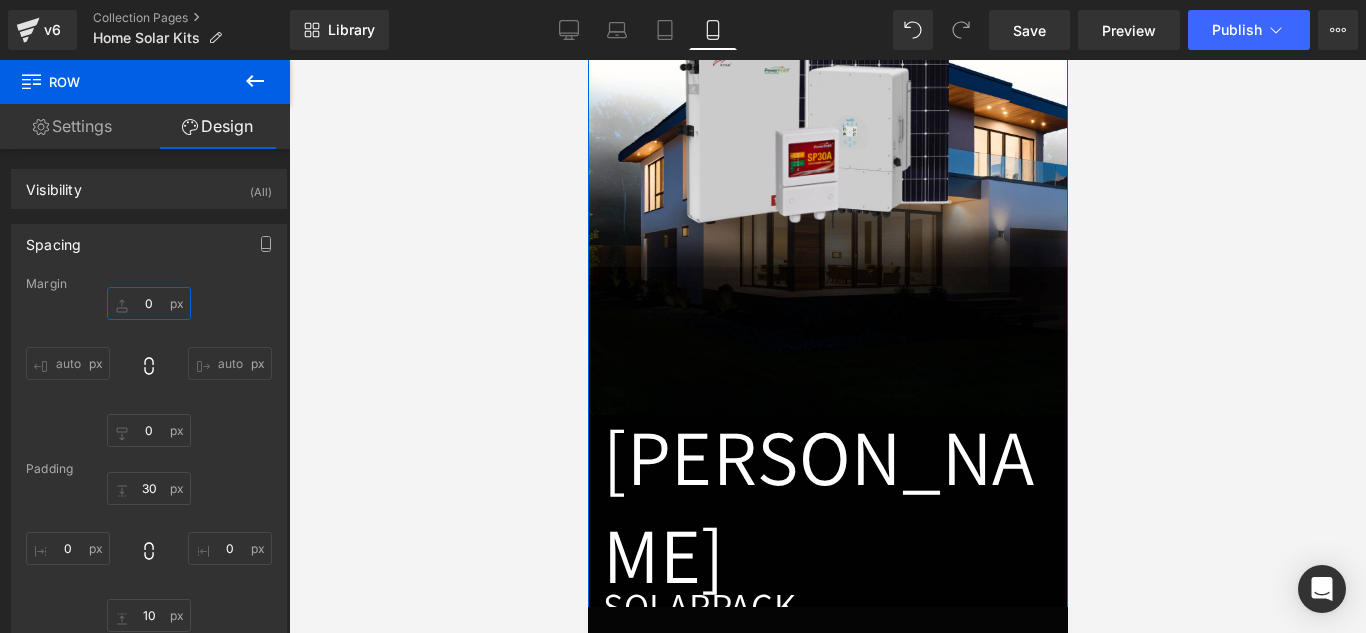 type on "4" 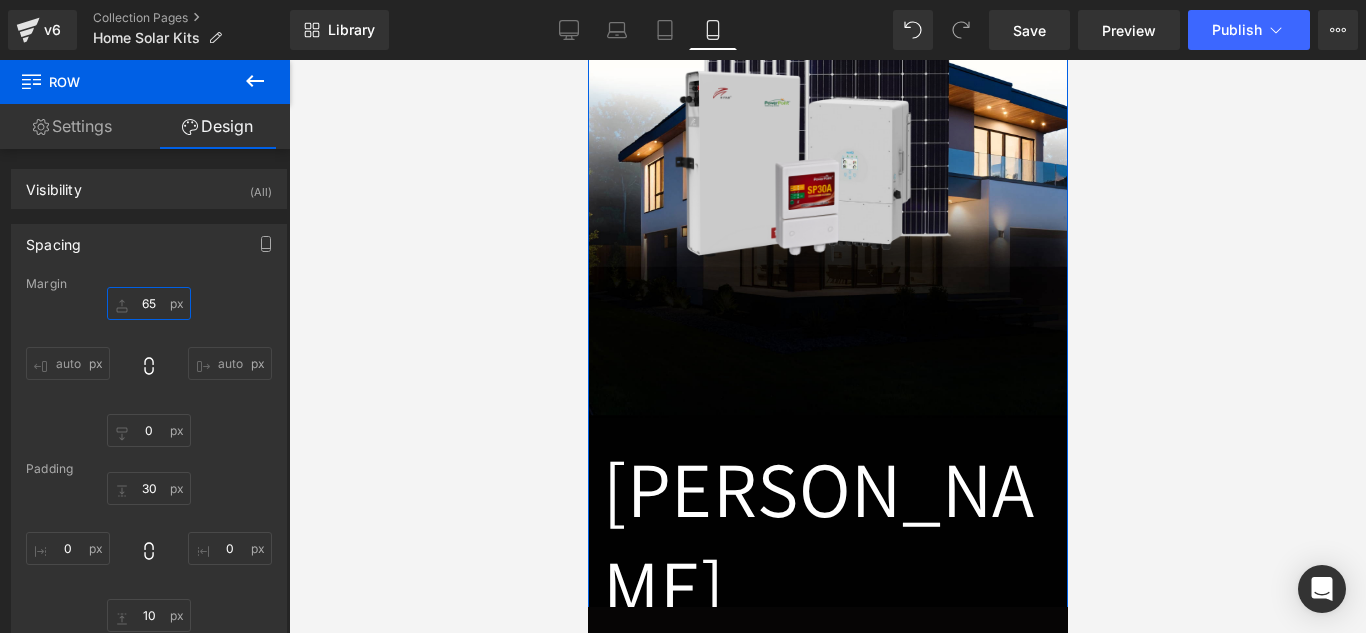 type on "6" 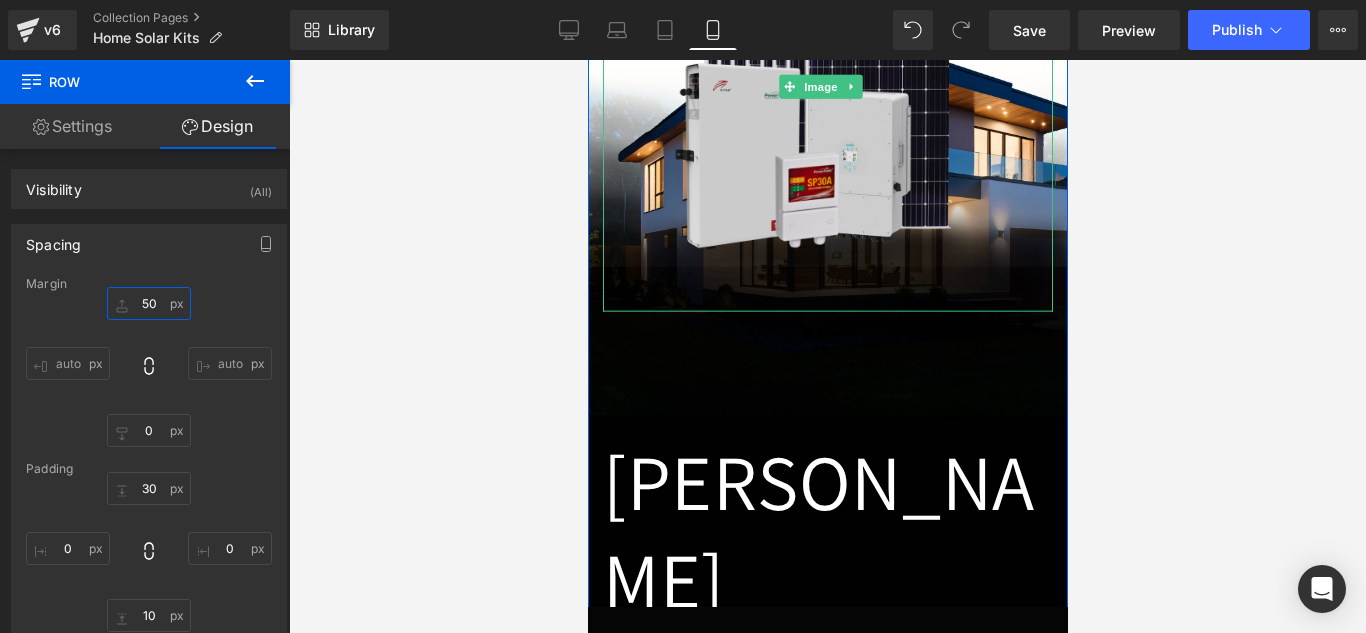 type on "5" 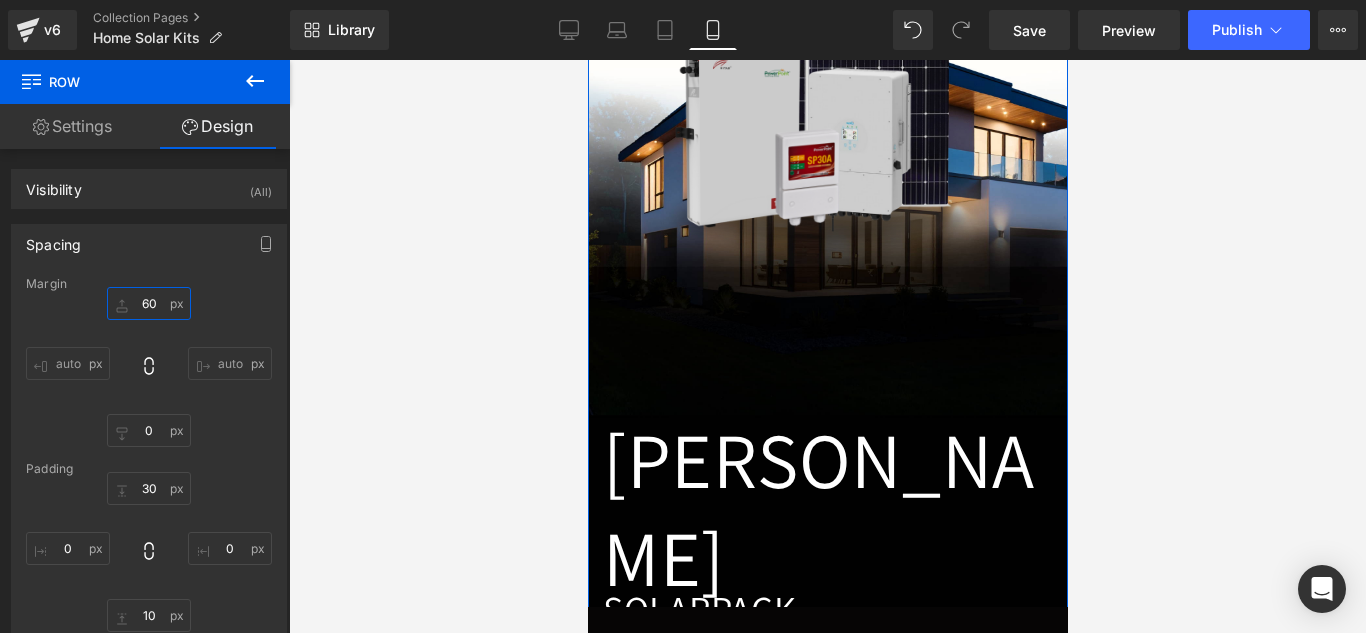 type on "600" 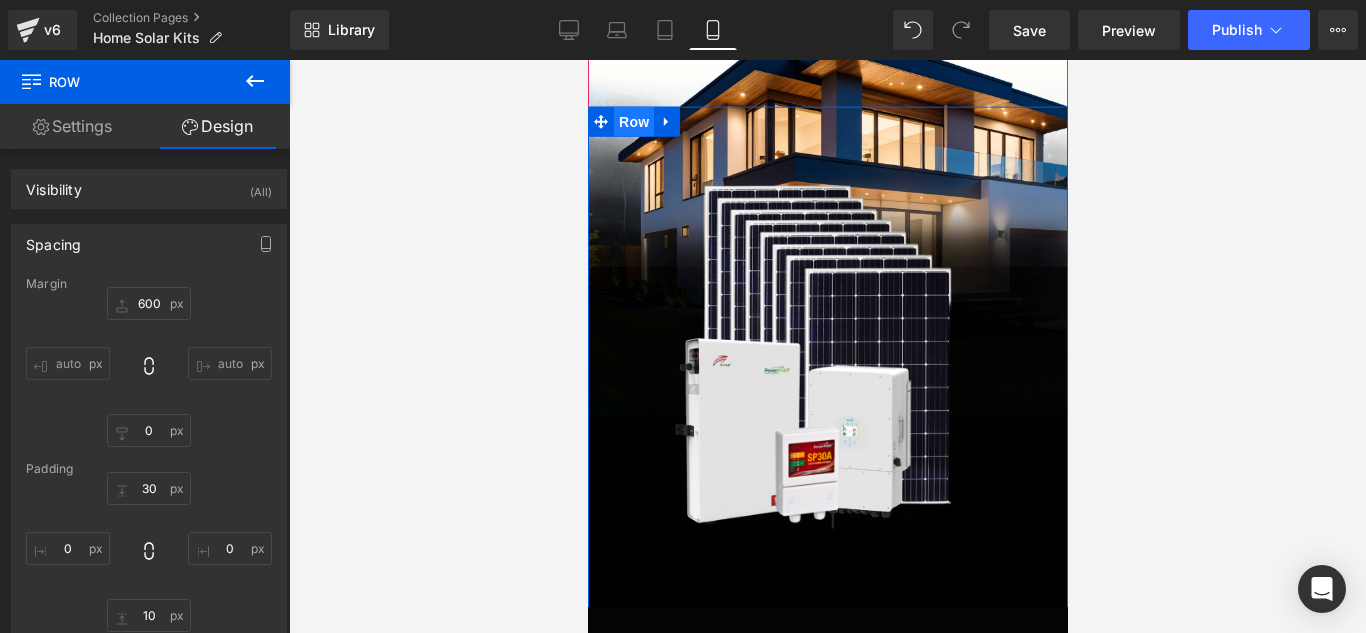 click on "Row" at bounding box center [633, 121] 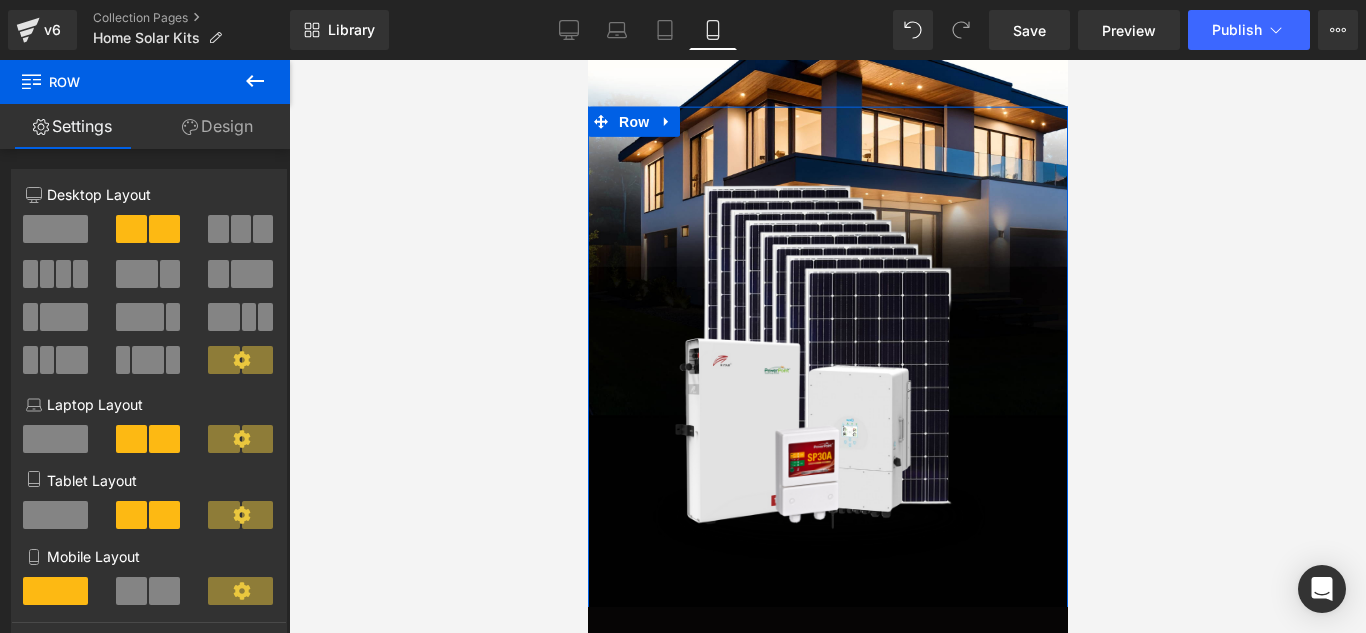 click at bounding box center [131, 591] 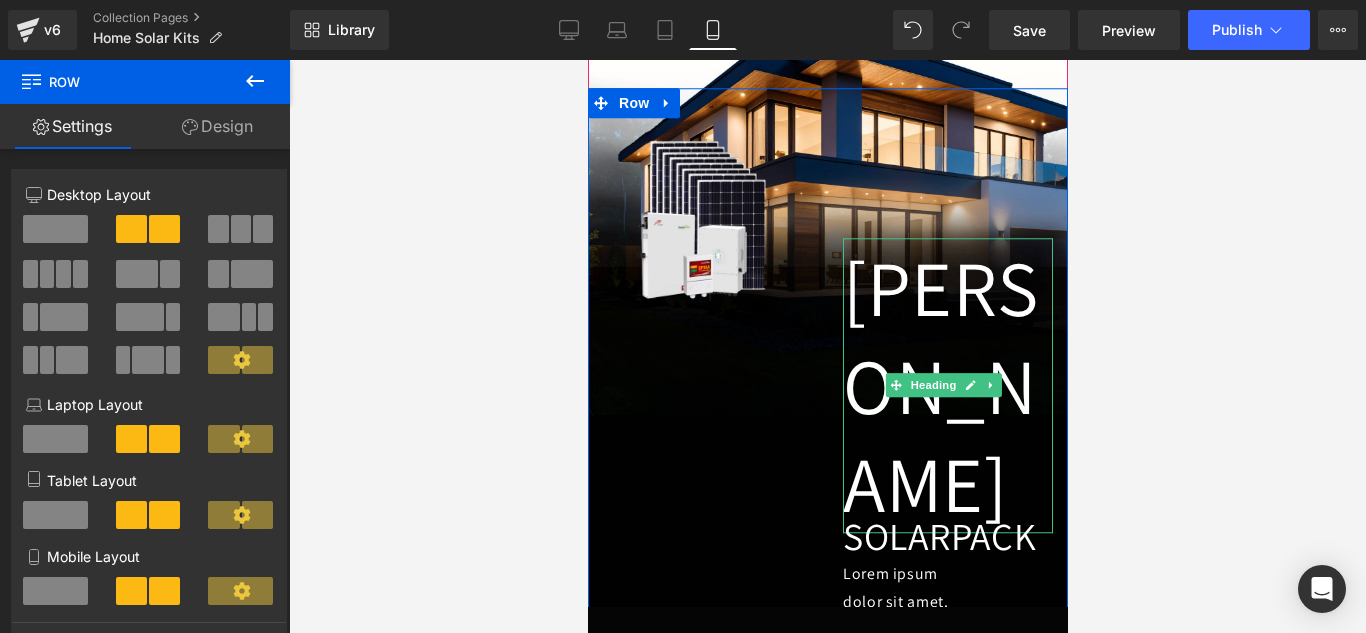 click on "[PERSON_NAME]" at bounding box center (947, 385) 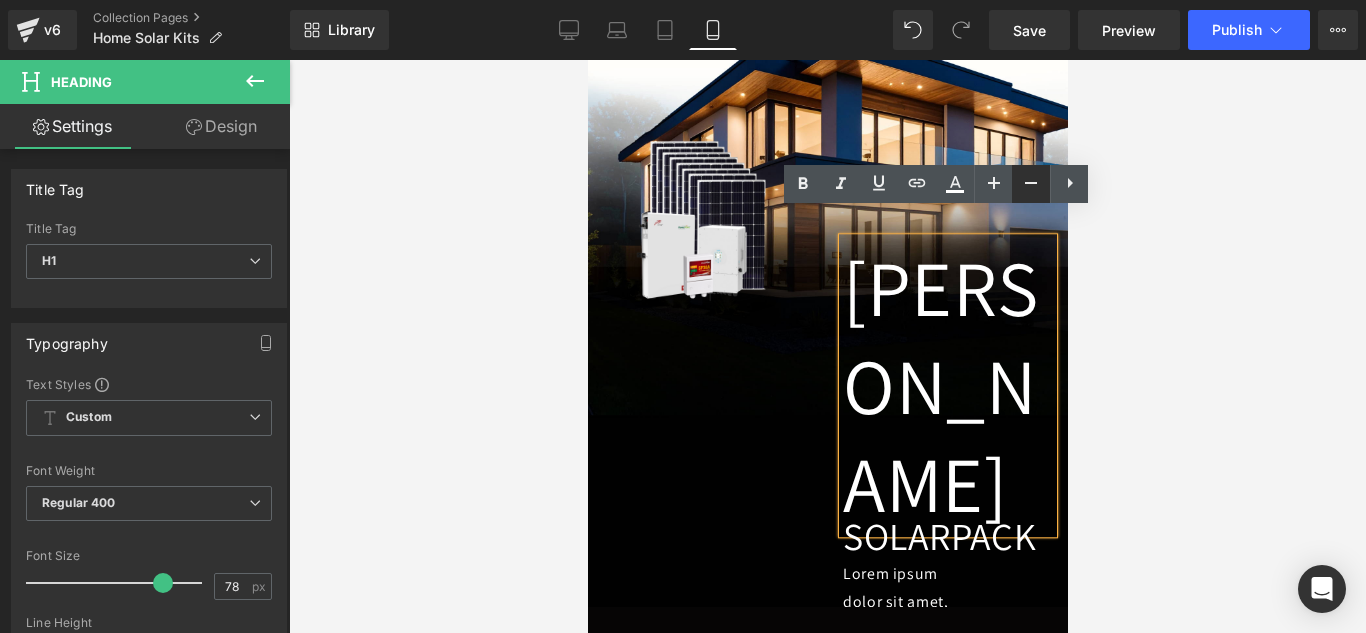 click 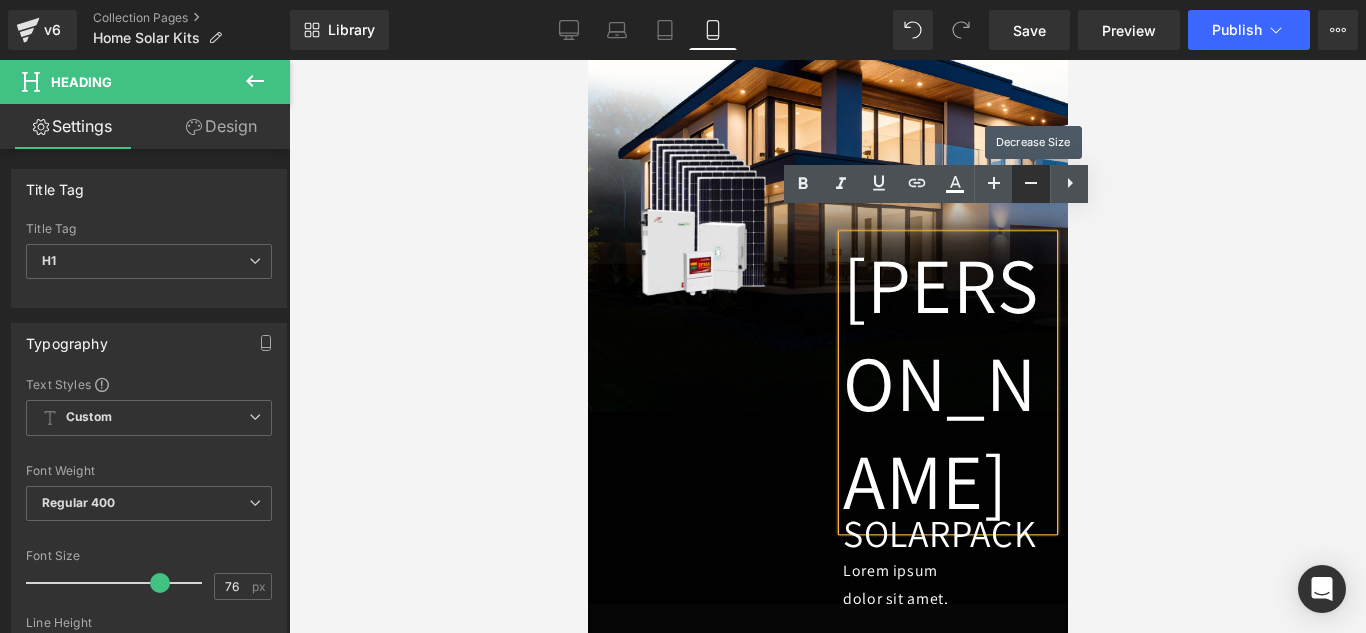 click 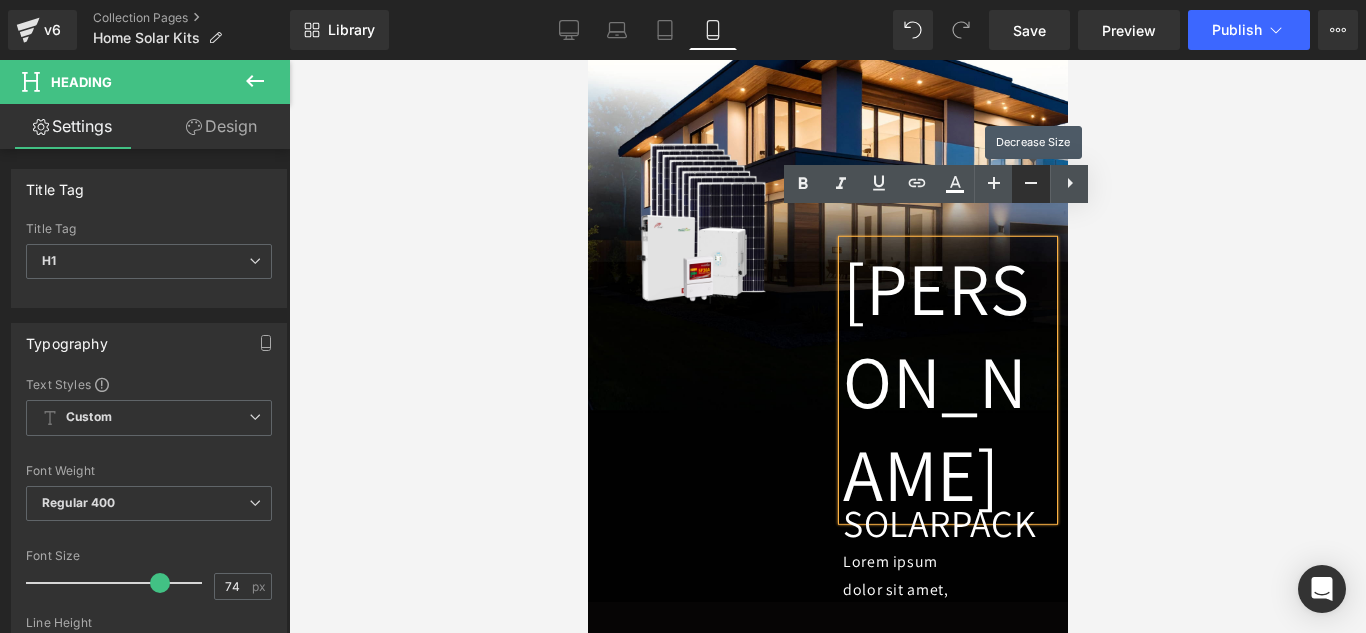 click 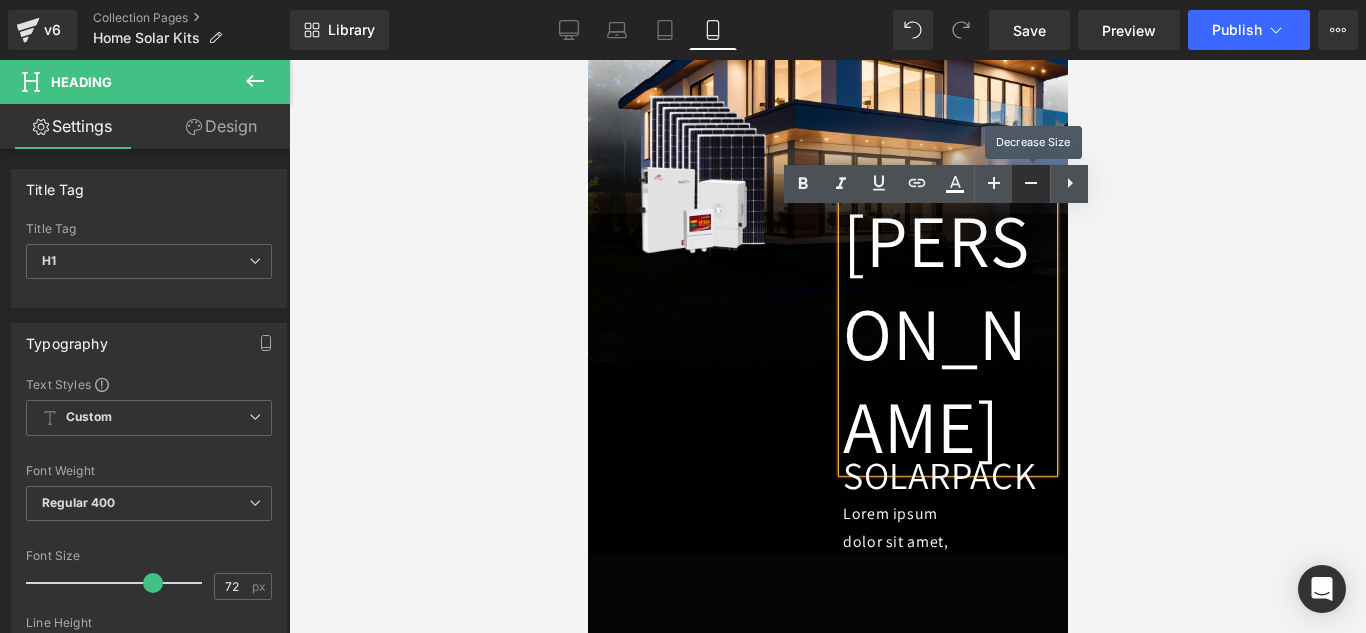 click 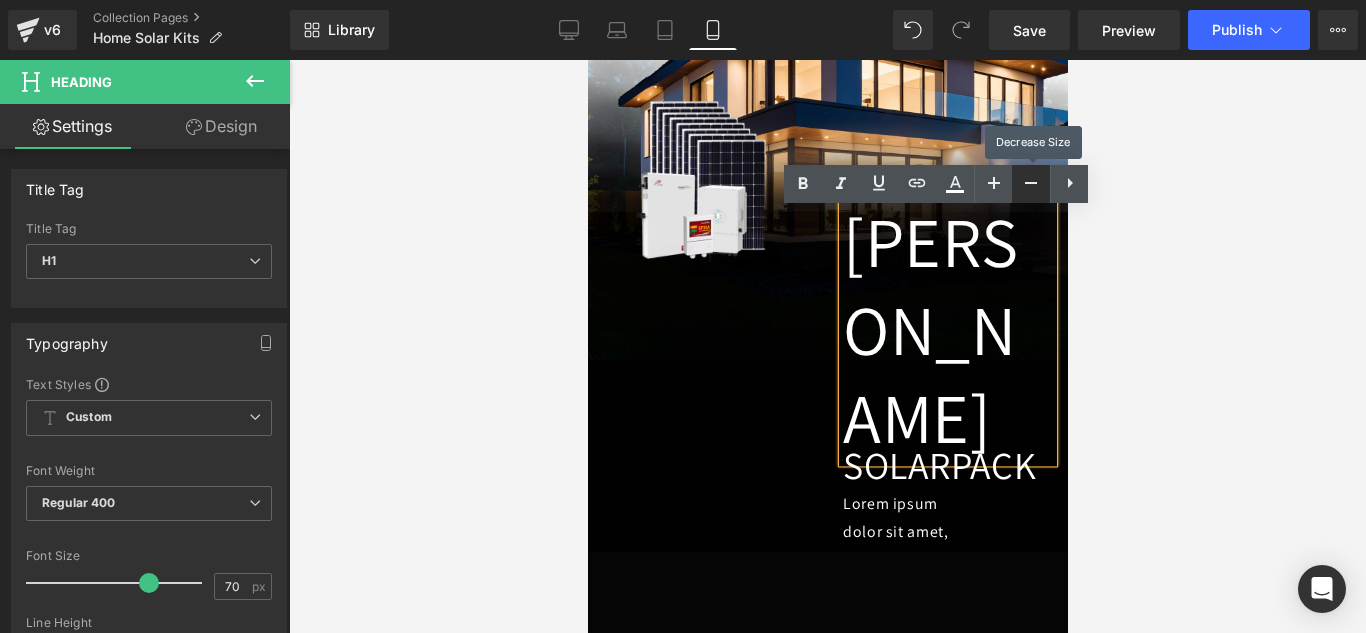 click 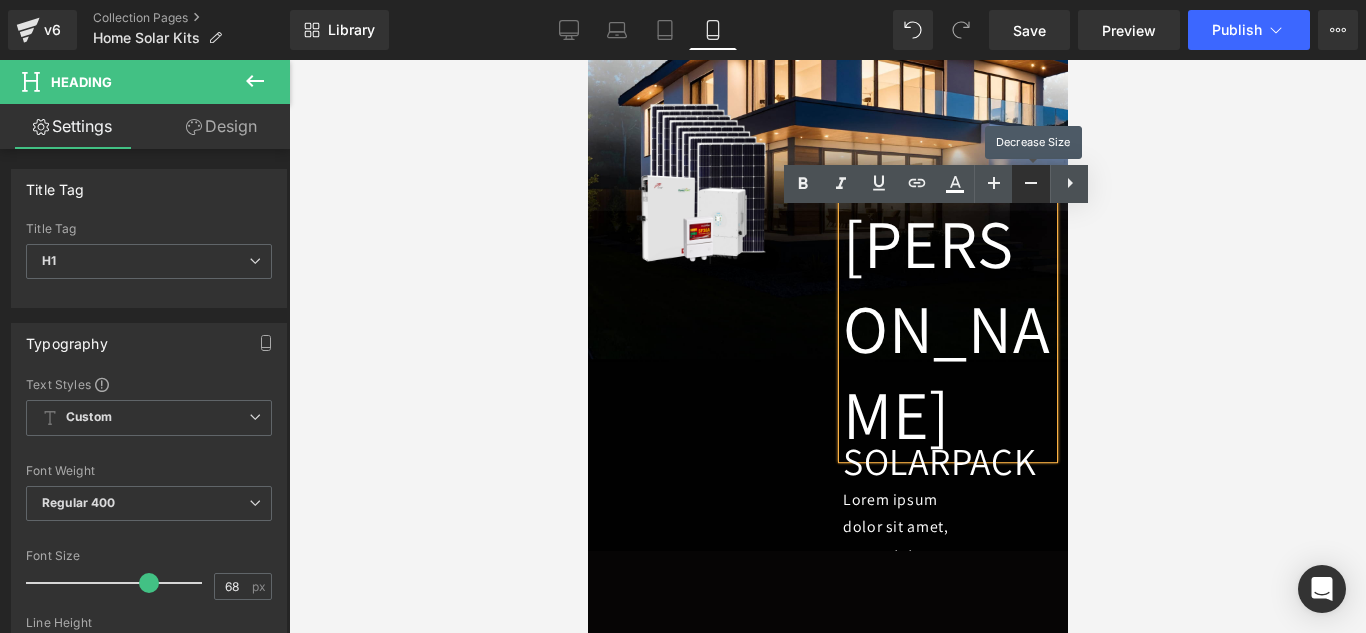 click 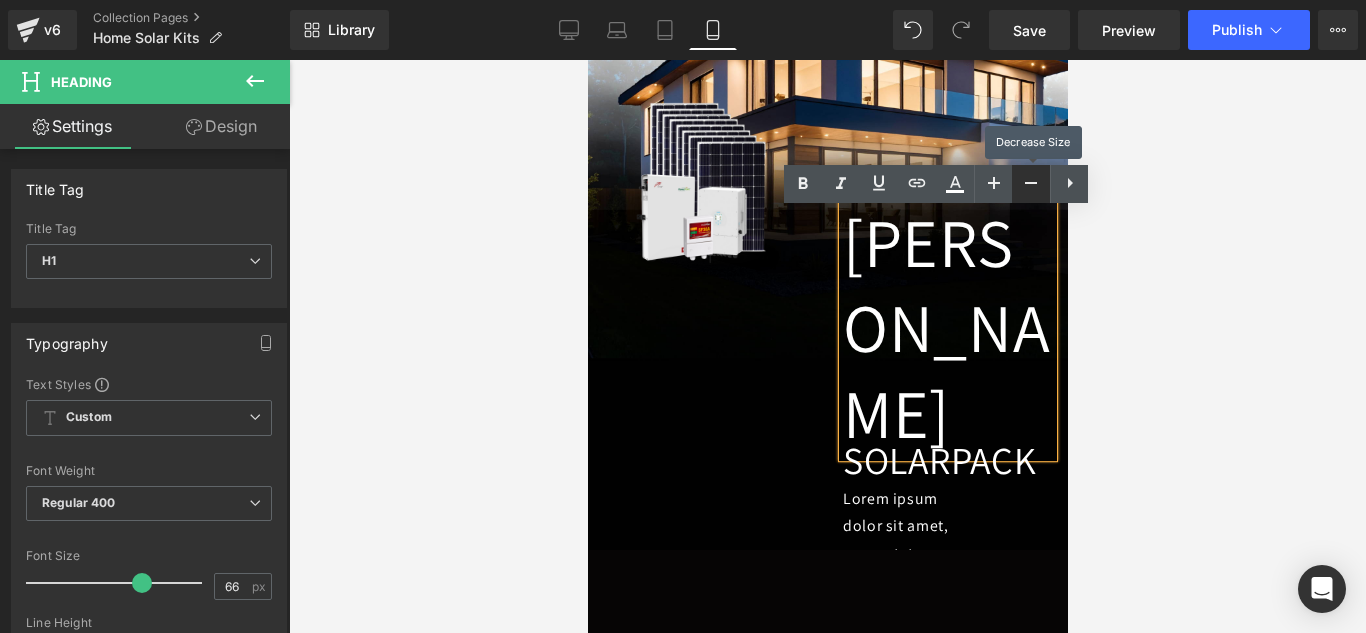 click 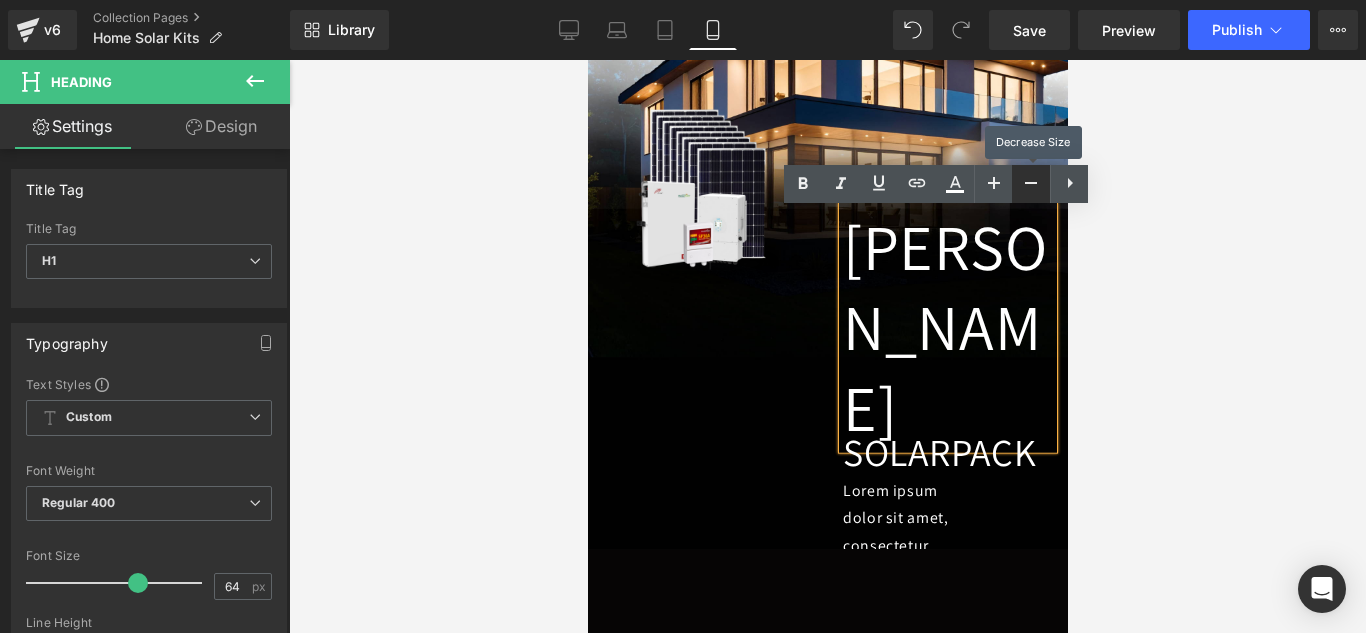 click 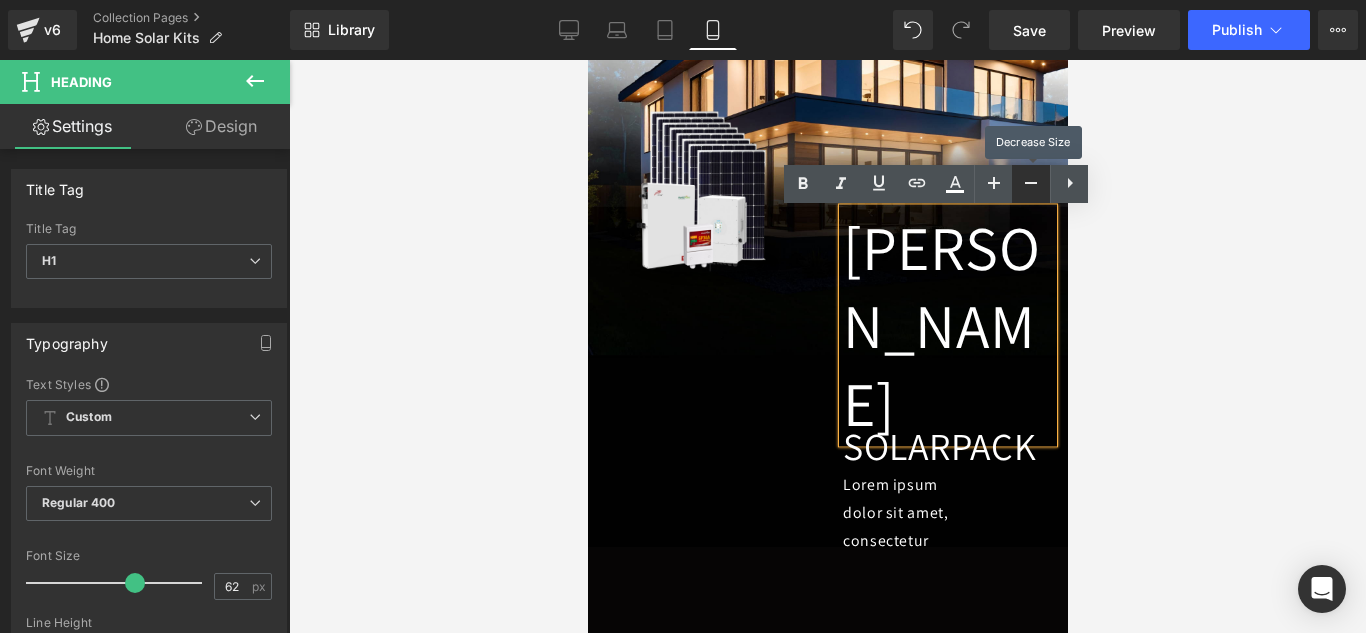 click 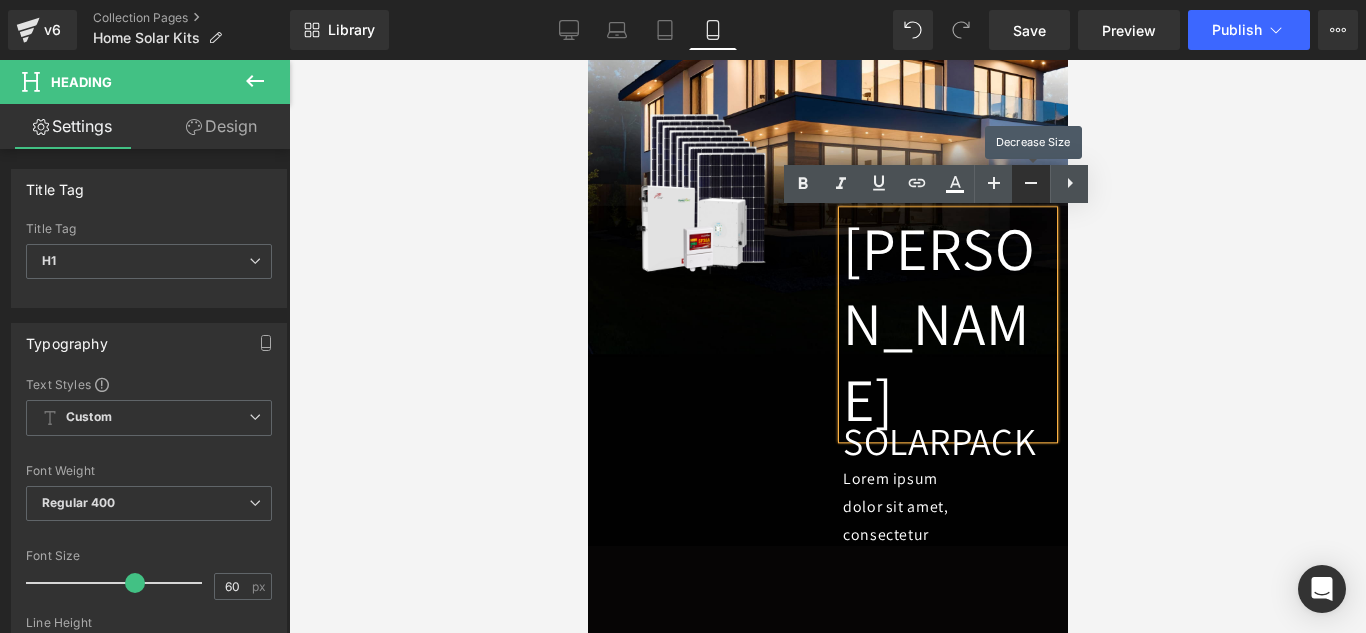 click 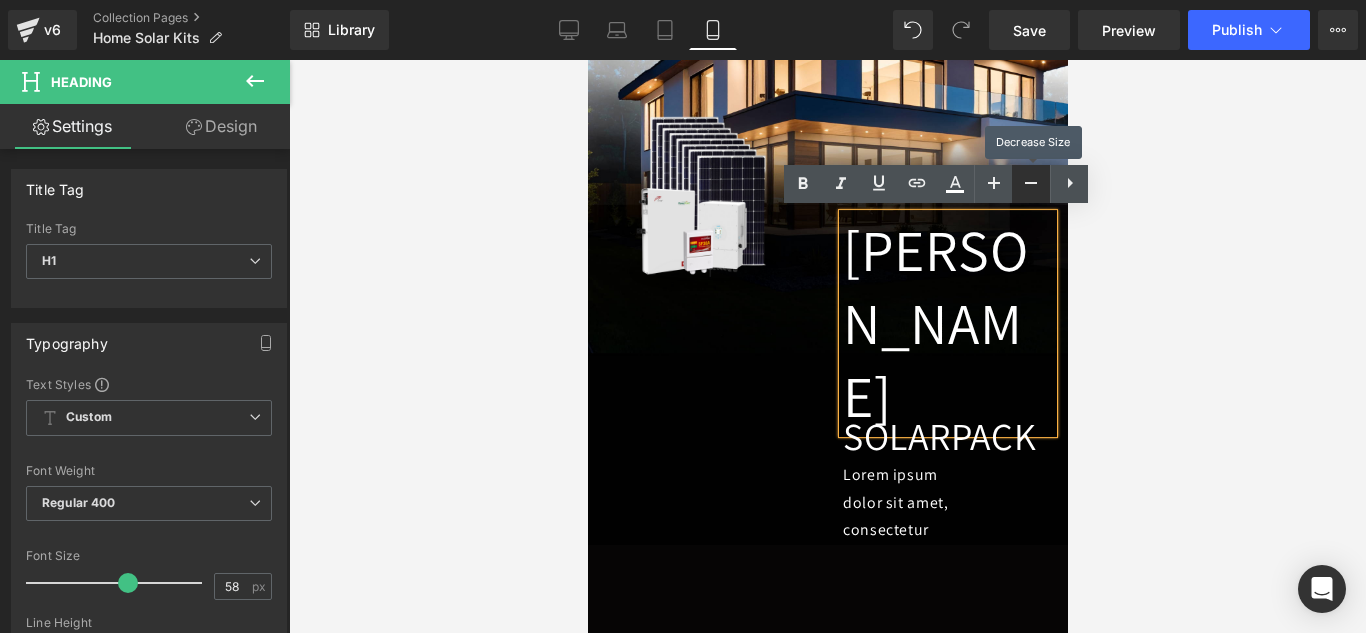 click 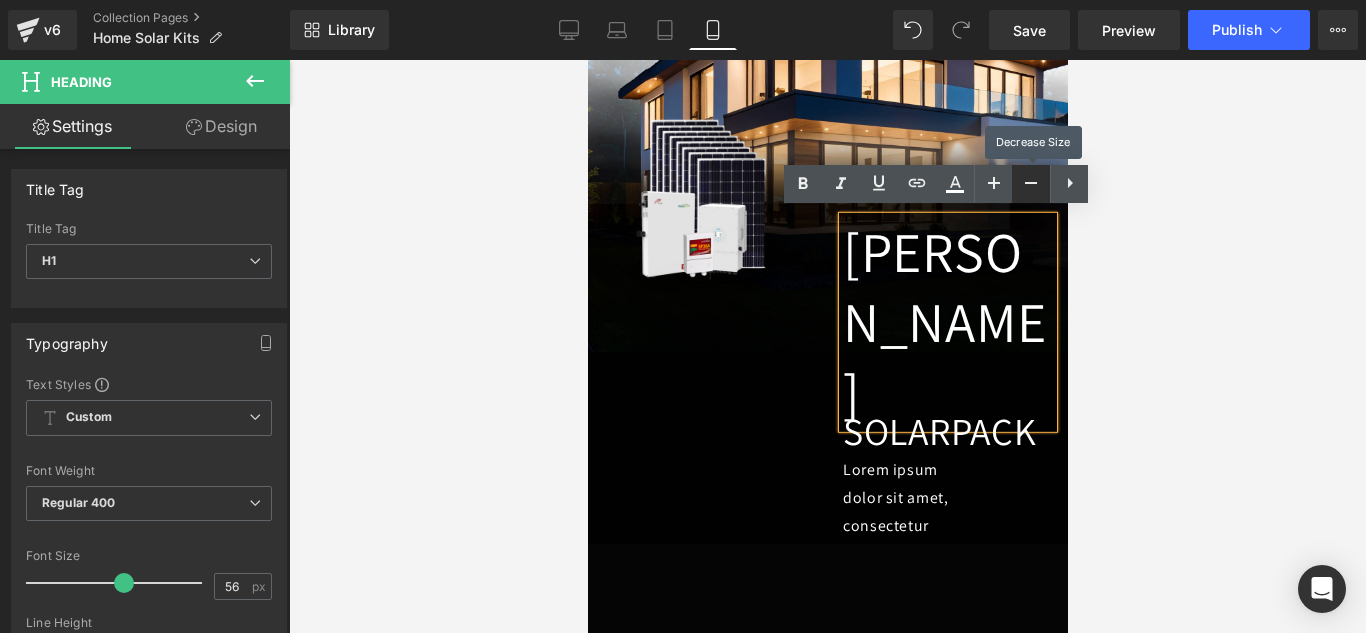 click 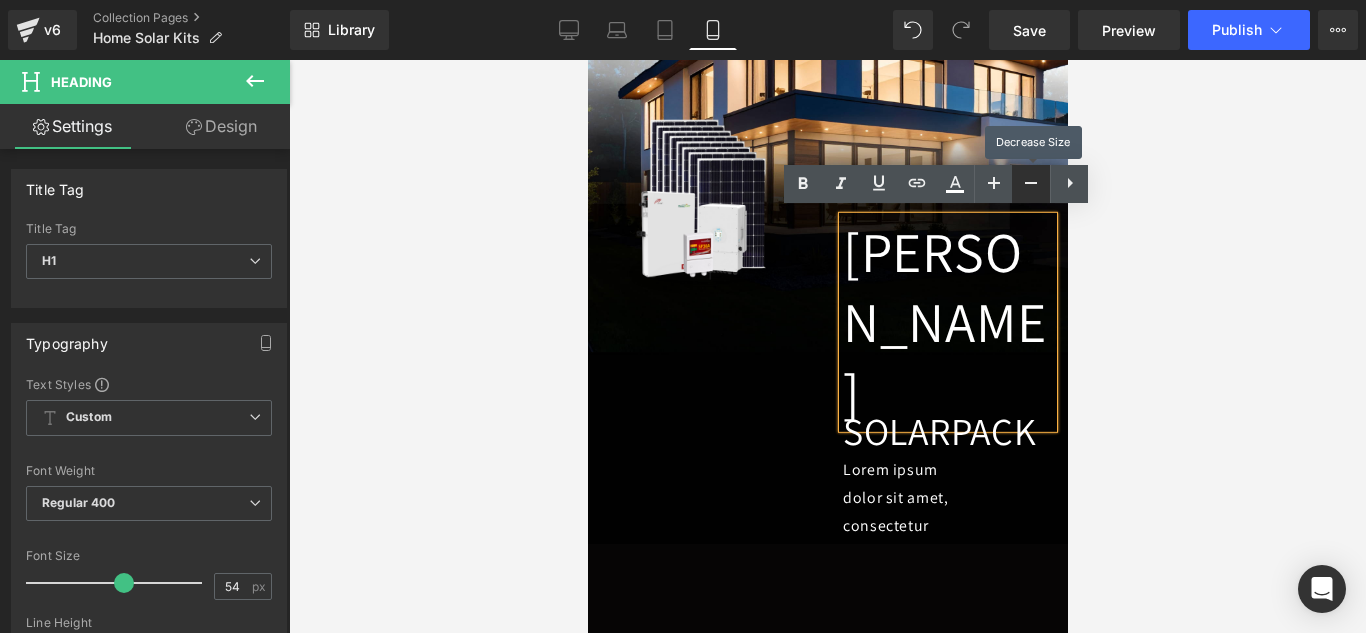 scroll, scrollTop: 487, scrollLeft: 0, axis: vertical 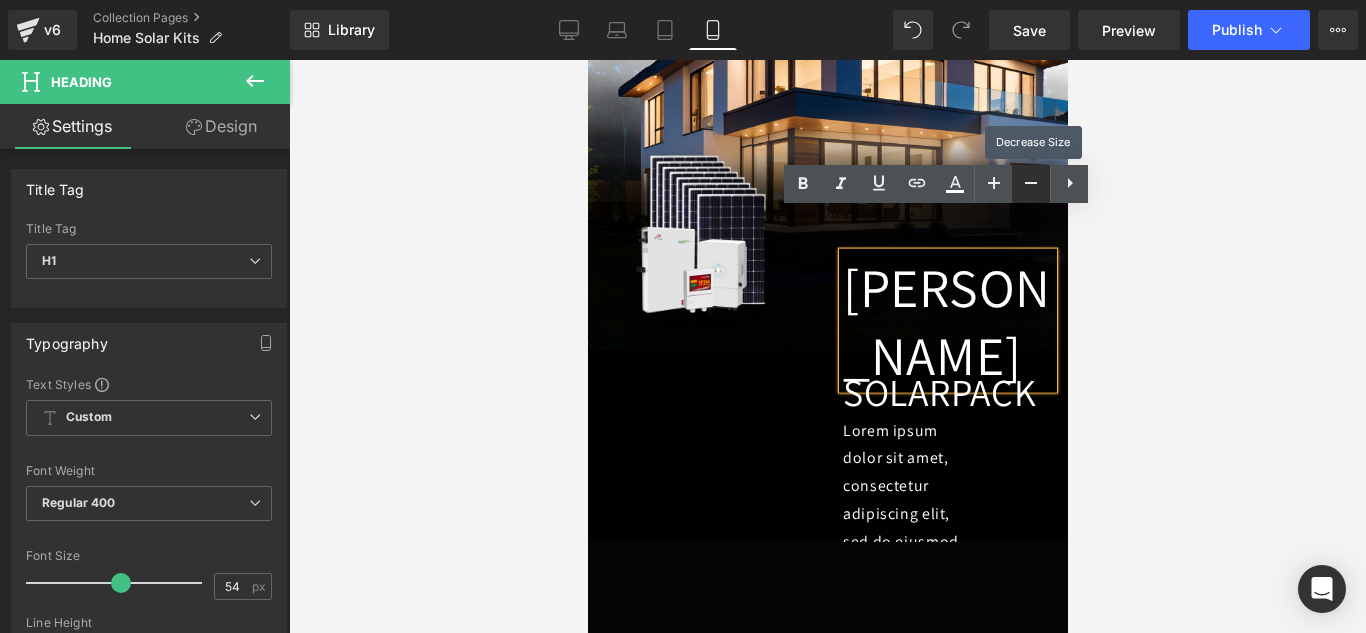 click 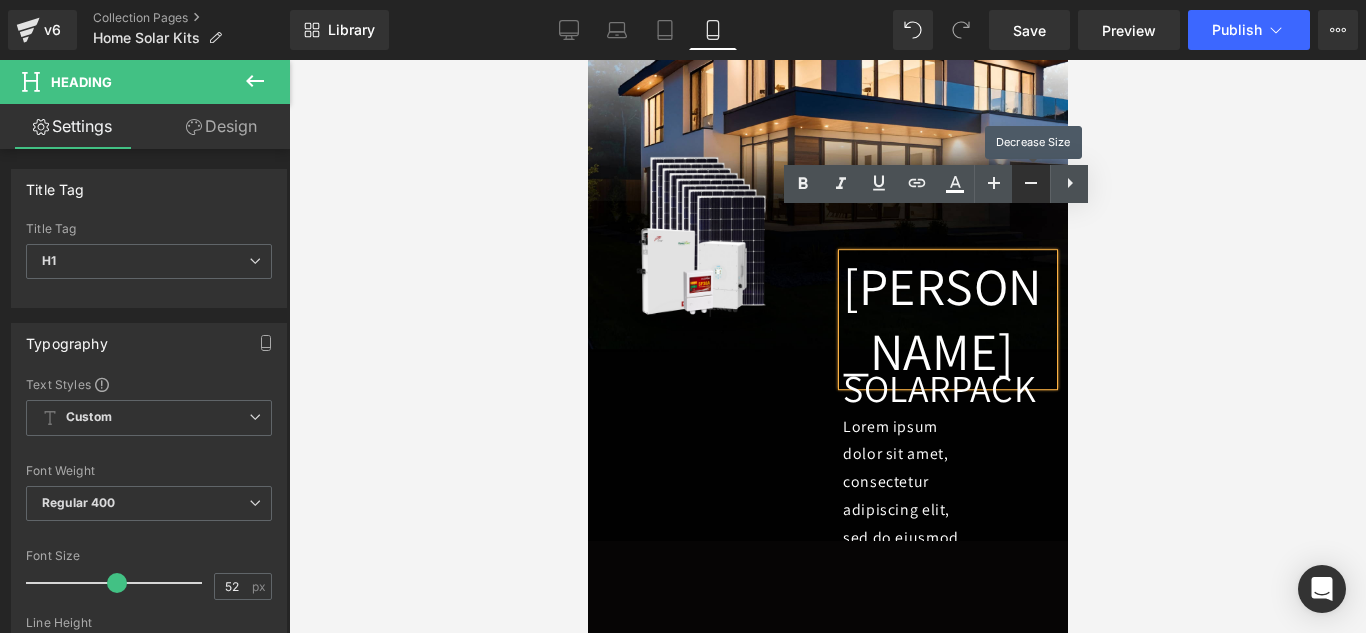 click 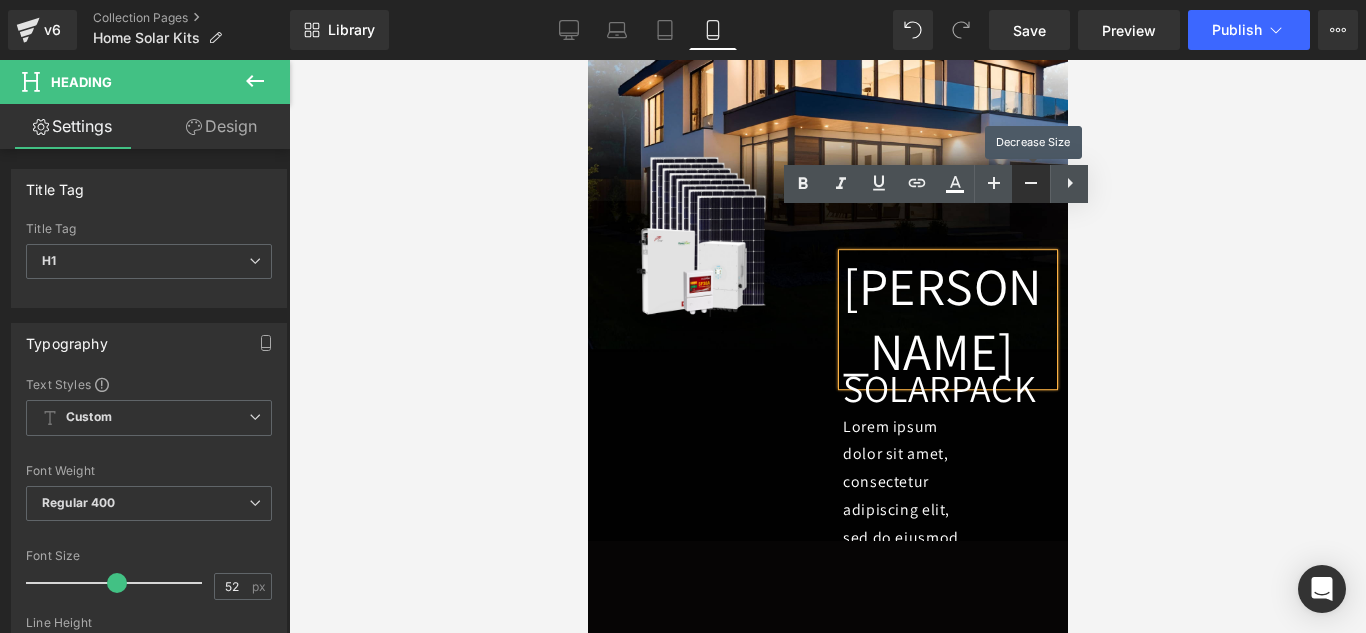 type on "50" 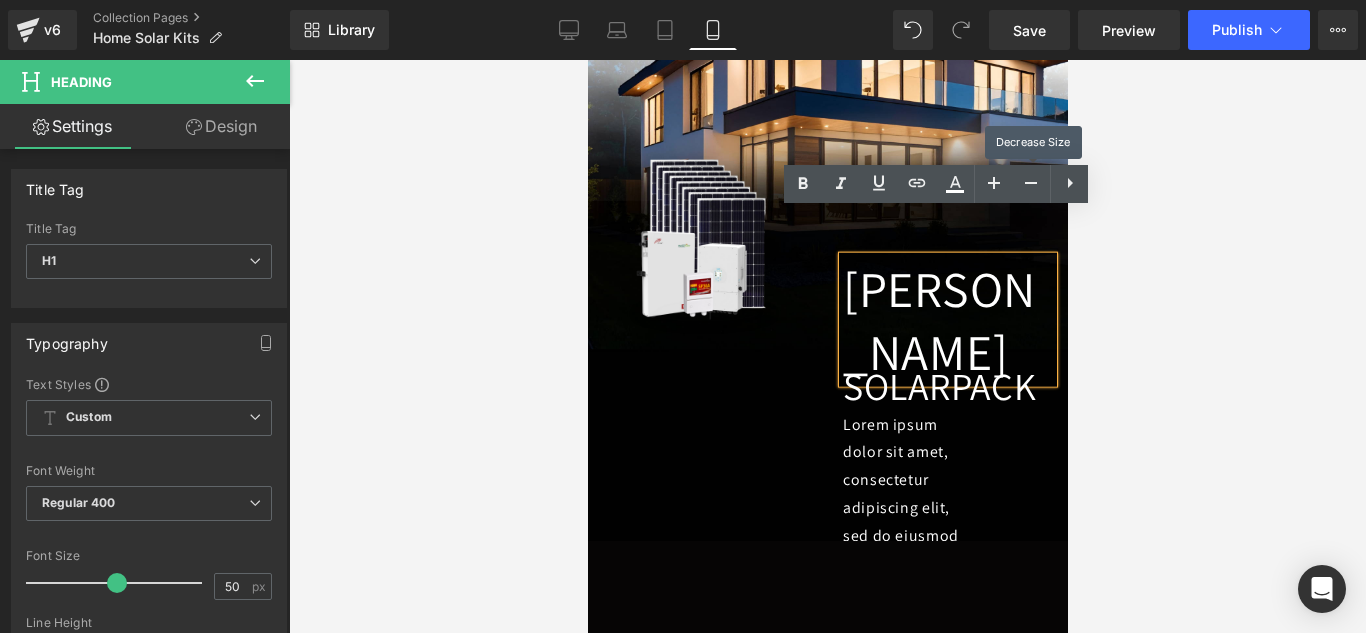 scroll, scrollTop: 489, scrollLeft: 0, axis: vertical 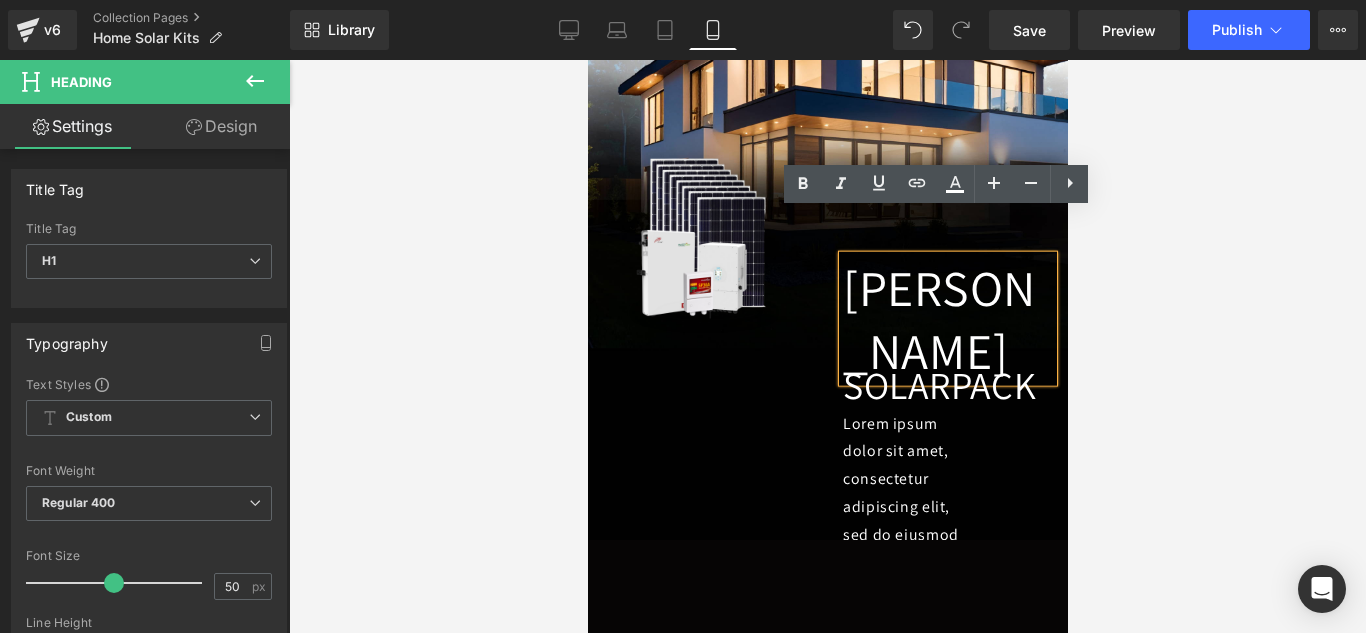 click on "SOLAR  PACK Heading" at bounding box center [947, 385] 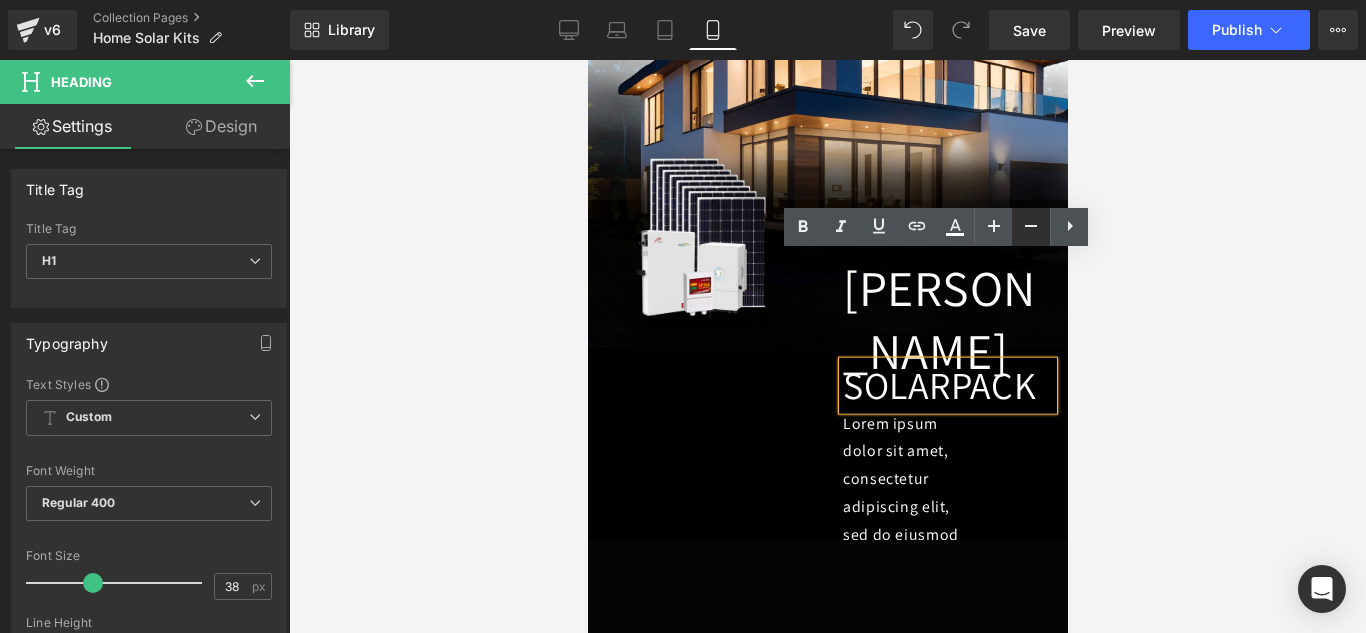 click 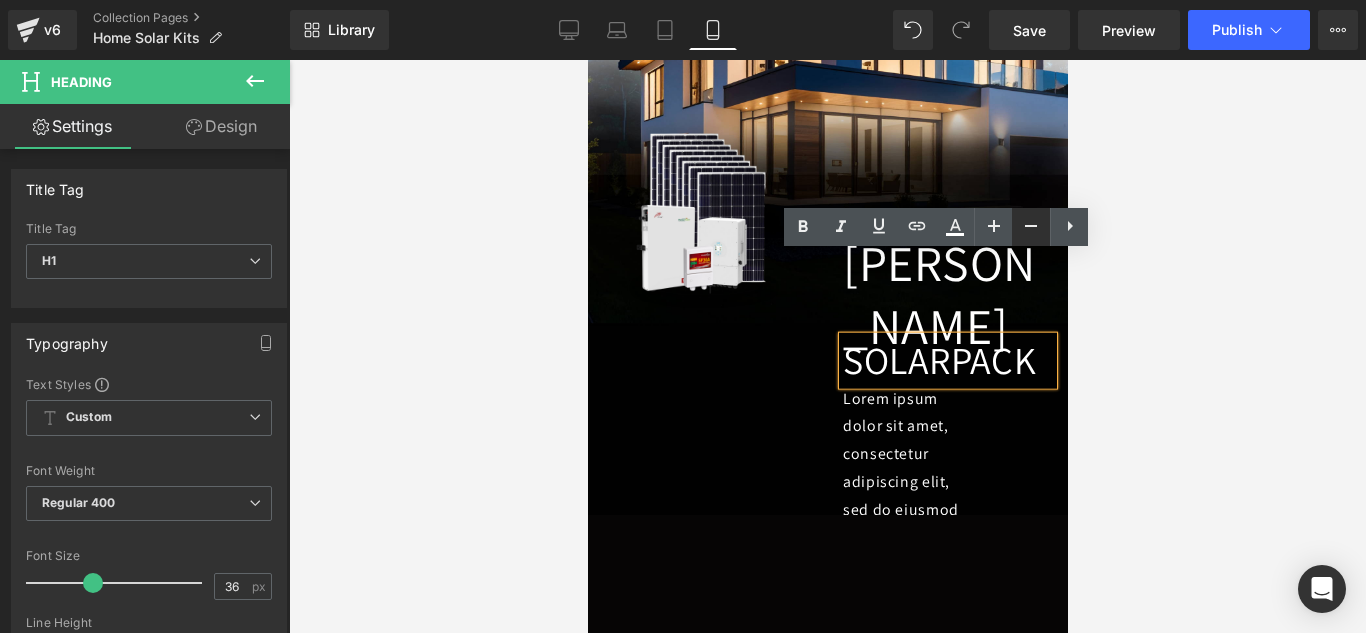 click 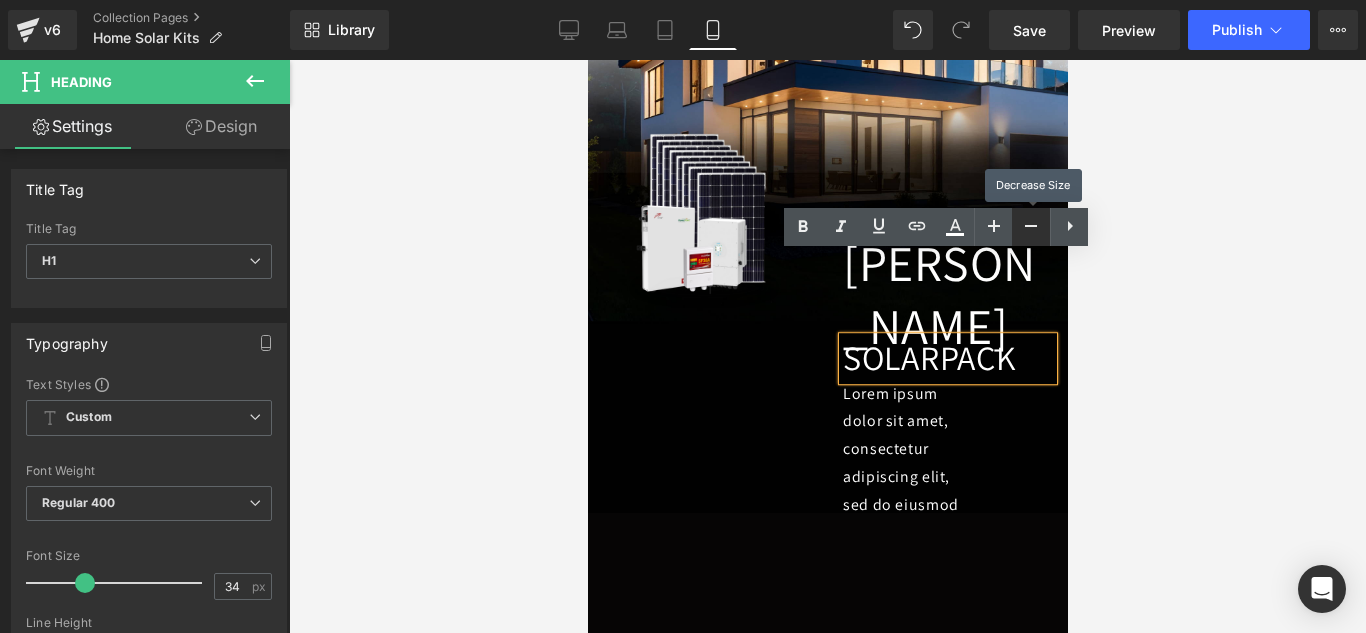 click 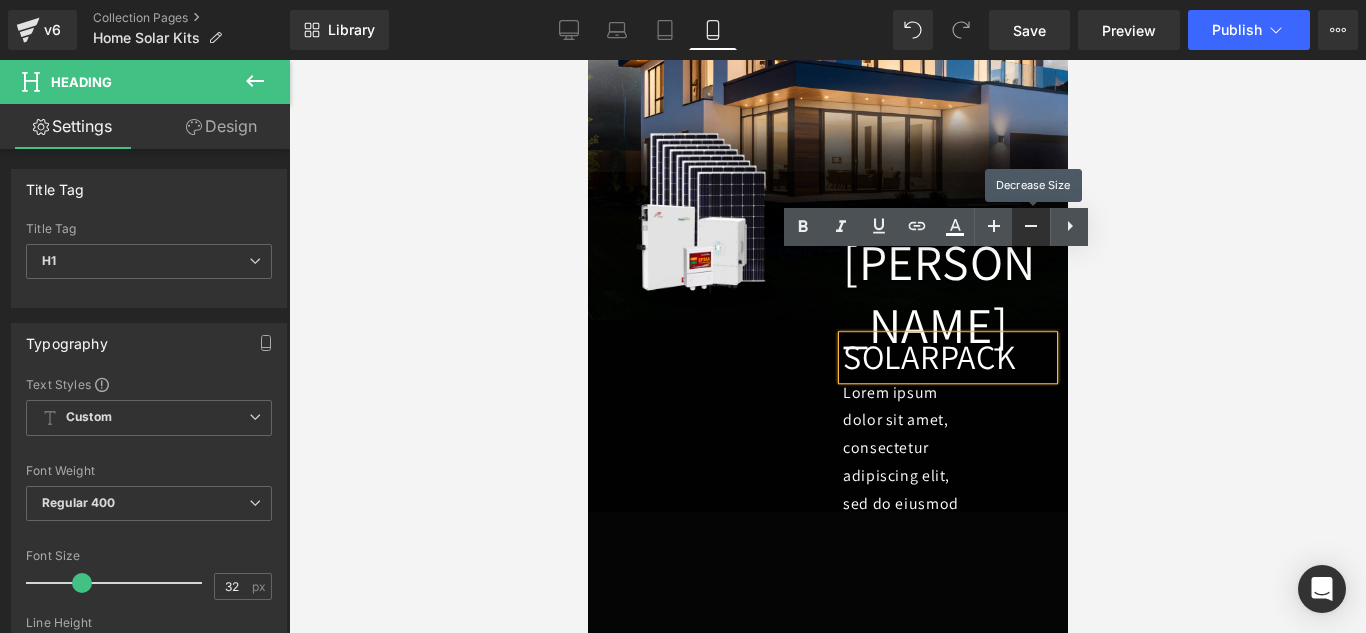 click 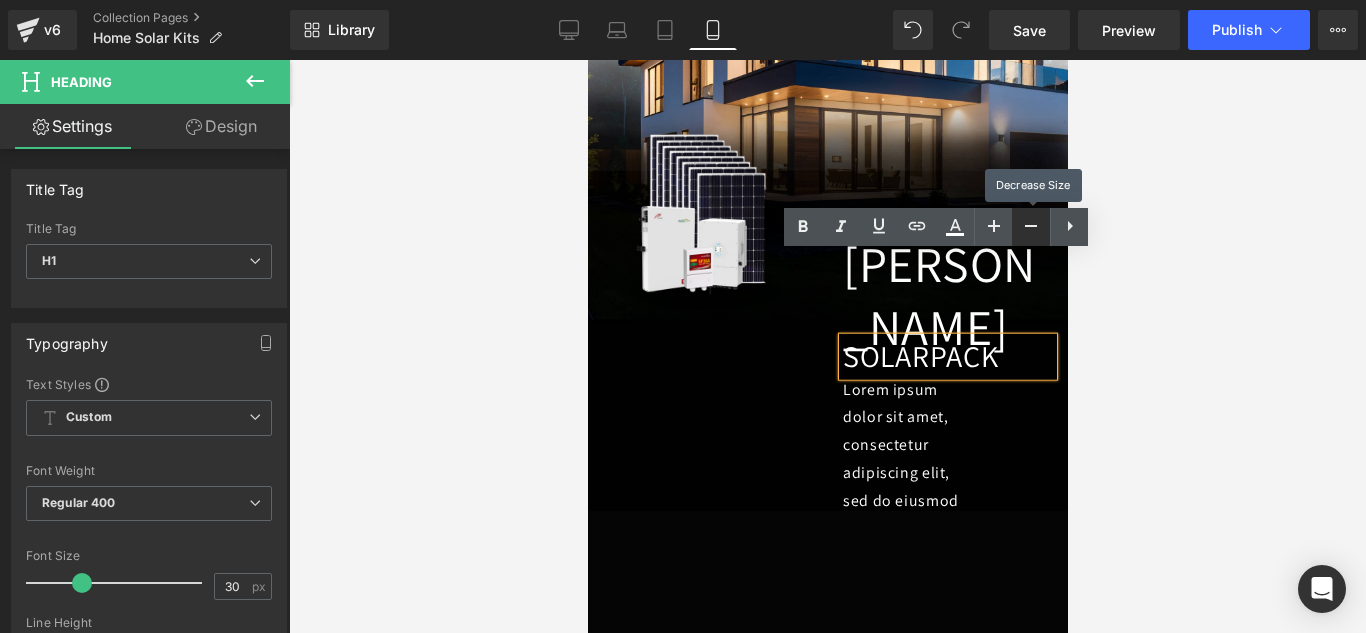 click 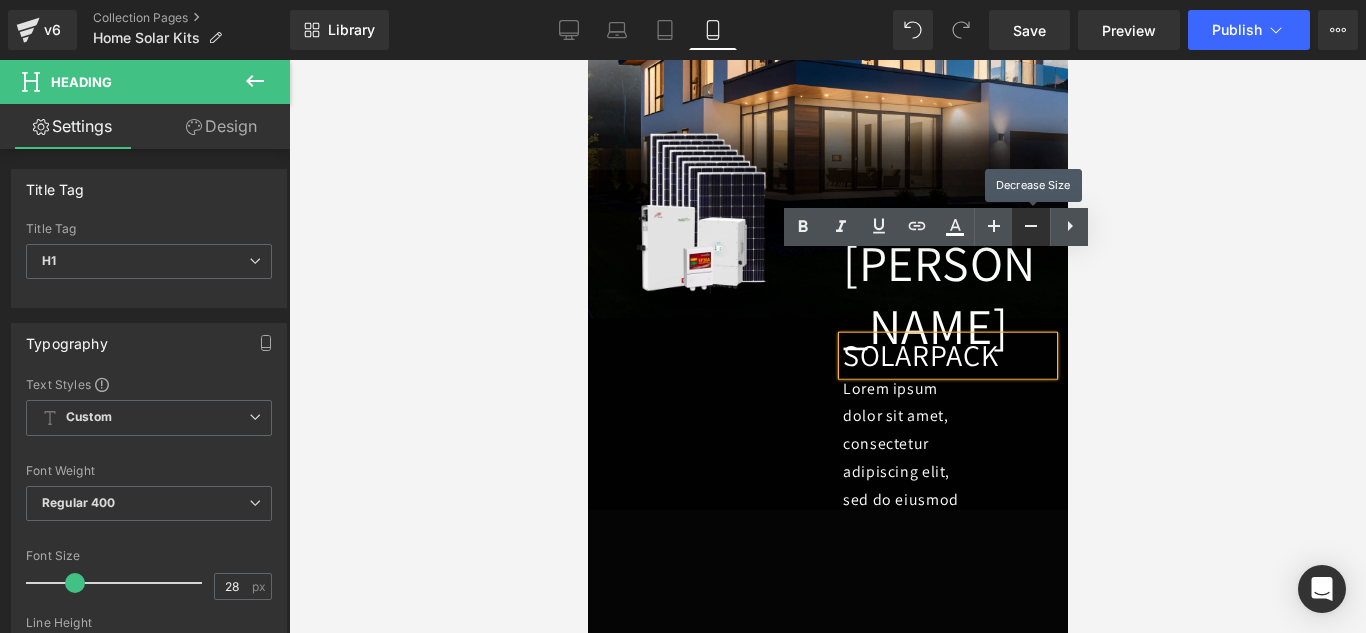click 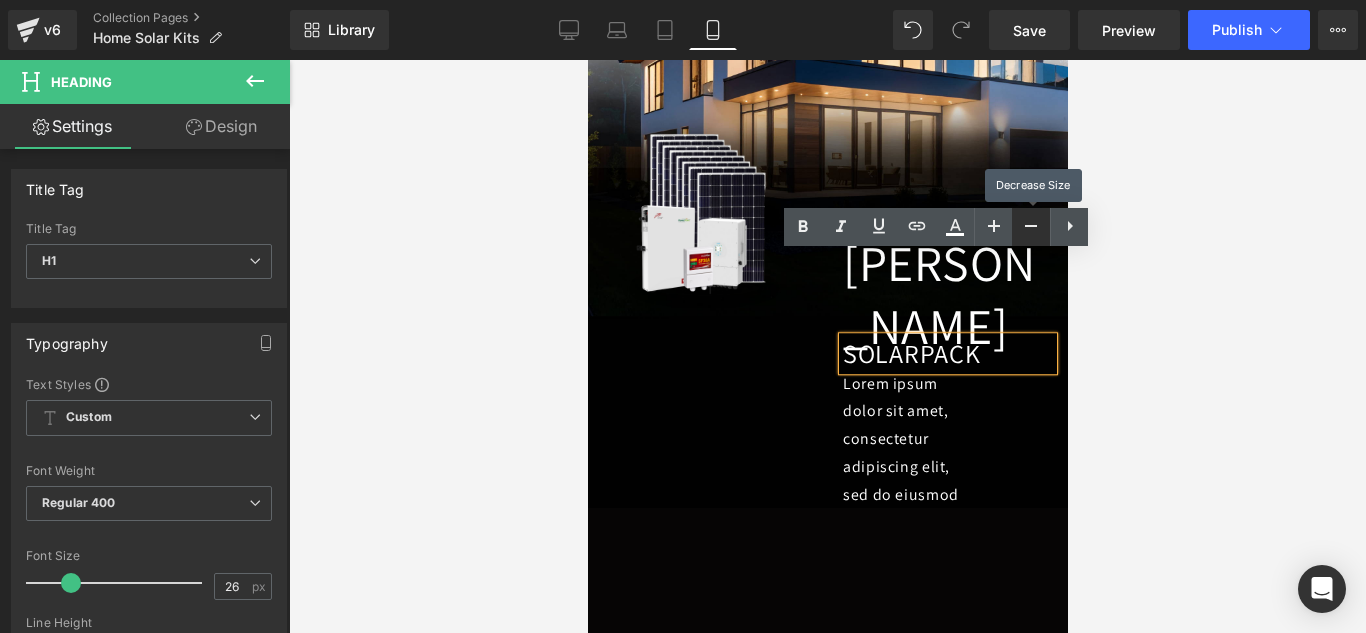 click 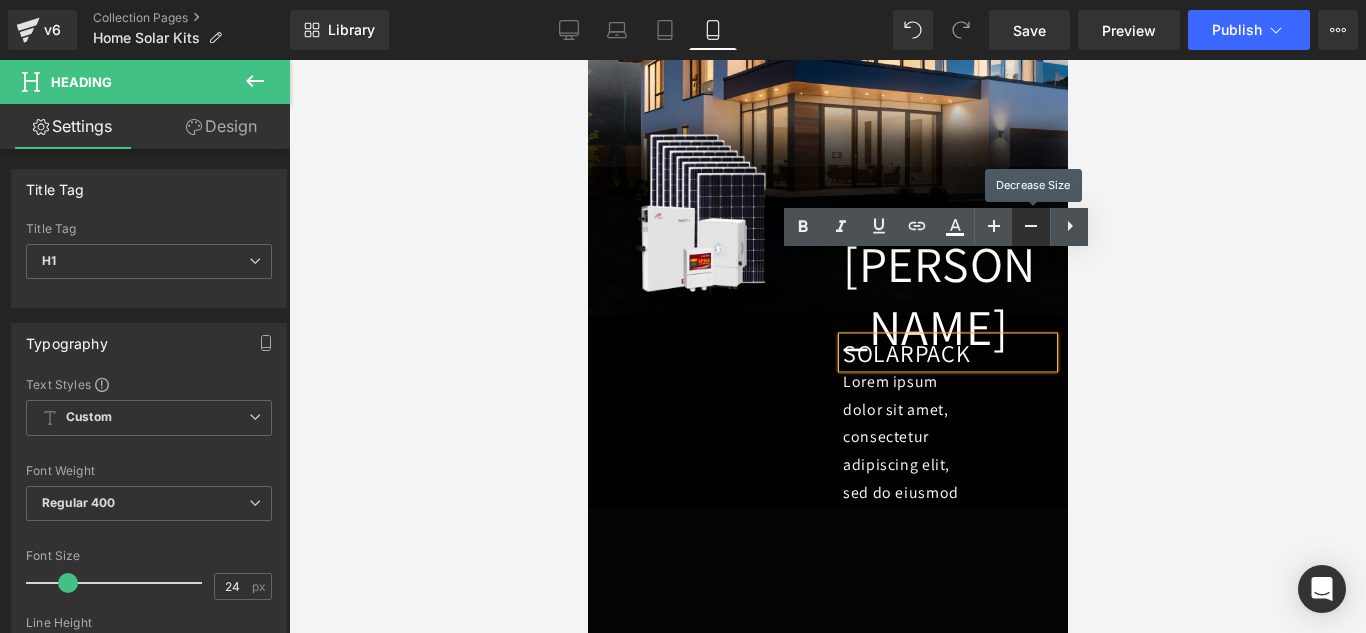 click 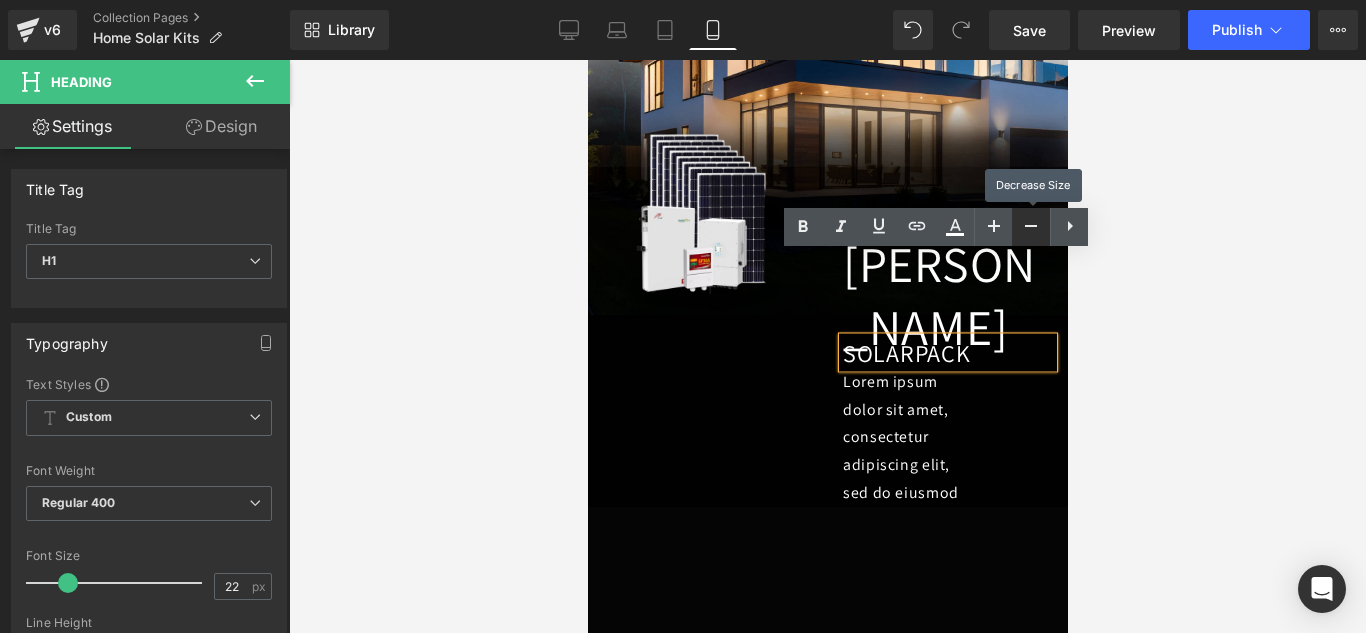 scroll, scrollTop: 523, scrollLeft: 0, axis: vertical 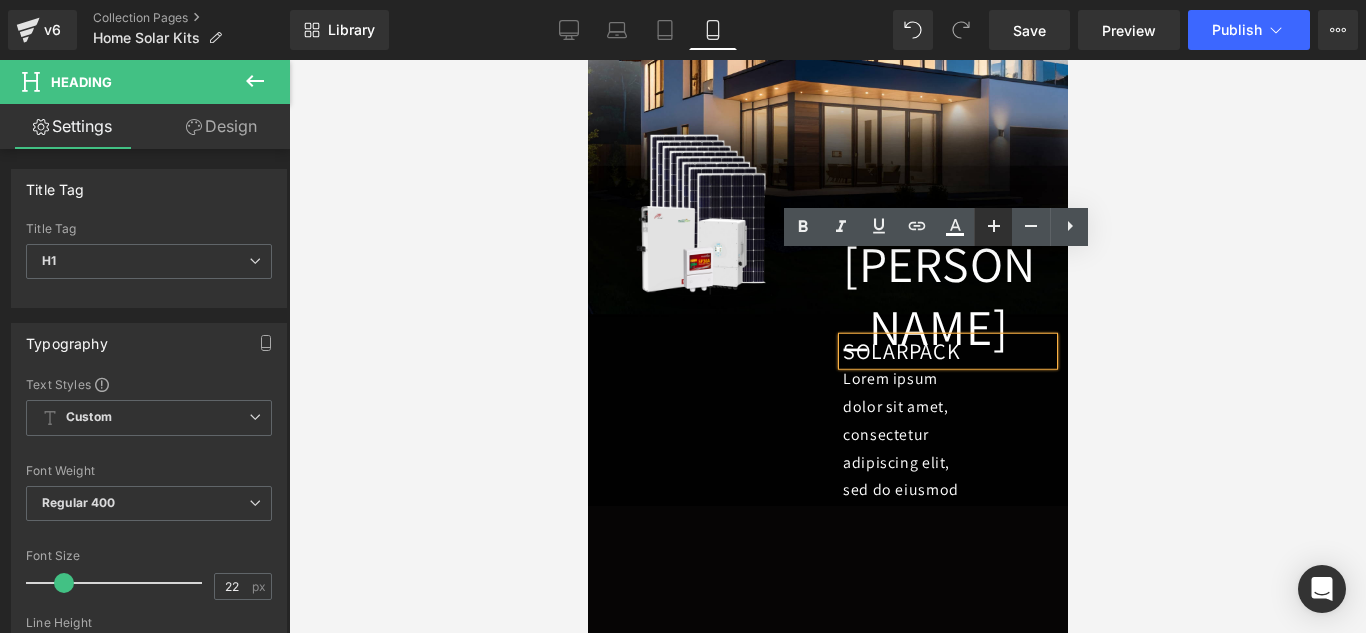 click at bounding box center [993, 227] 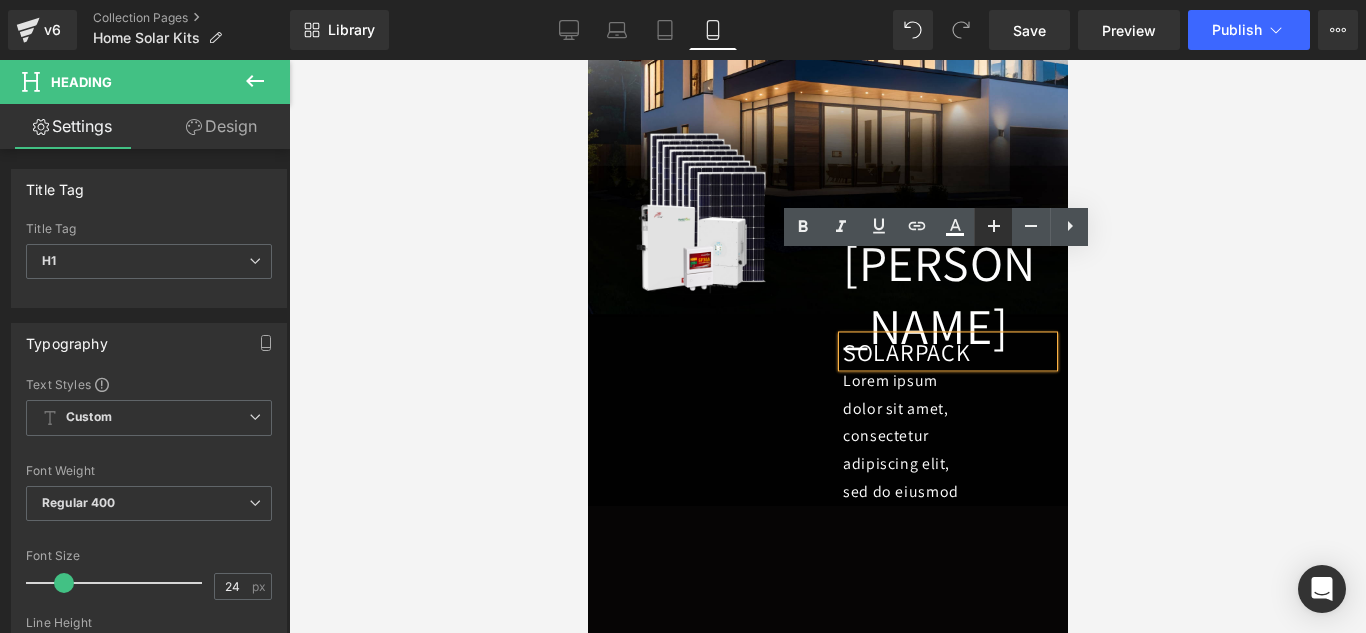 scroll, scrollTop: 522, scrollLeft: 0, axis: vertical 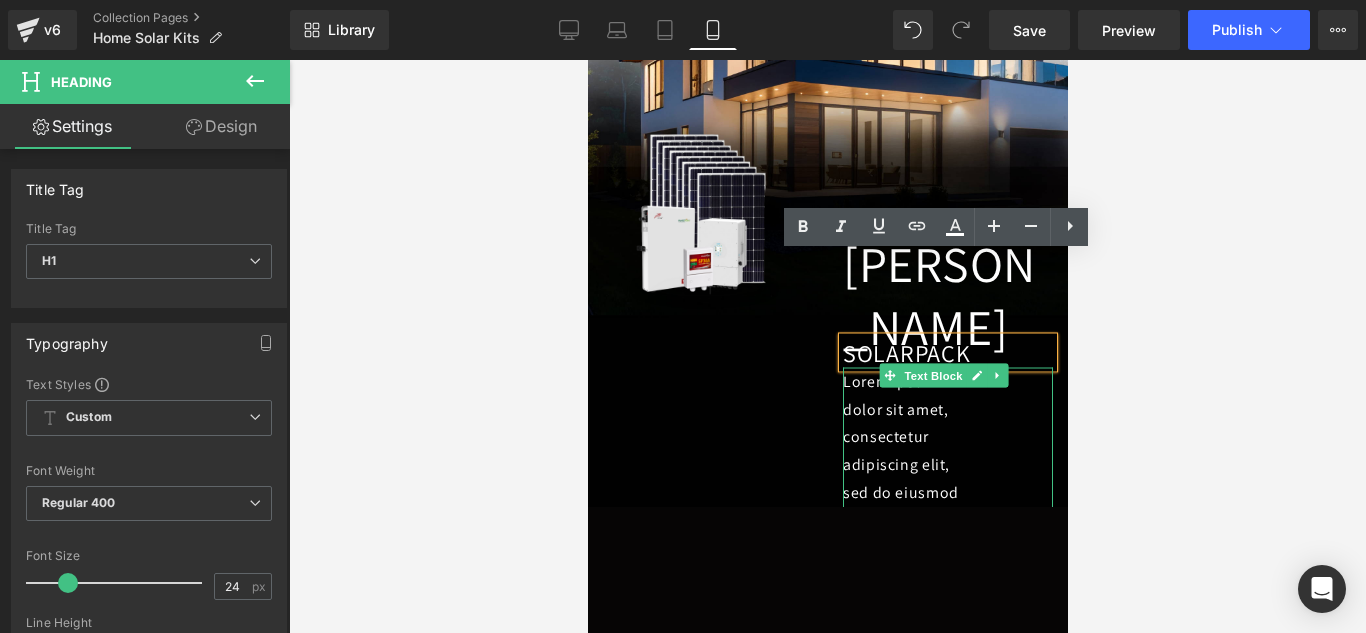 click on "Lorem ipsum dolor sit amet, consectetur adipiscing elit, sed do eiusmod tempor incididunt ut labore et dolore magna aliqua. Ut enim ad minim veniam, quis nostrud exercitation ullamco laboris nisi ut aliquip ex ea commodo consequat. Duis aute irure dolor in reprehenderit in voluptate velit esse cillum" at bounding box center [902, 658] 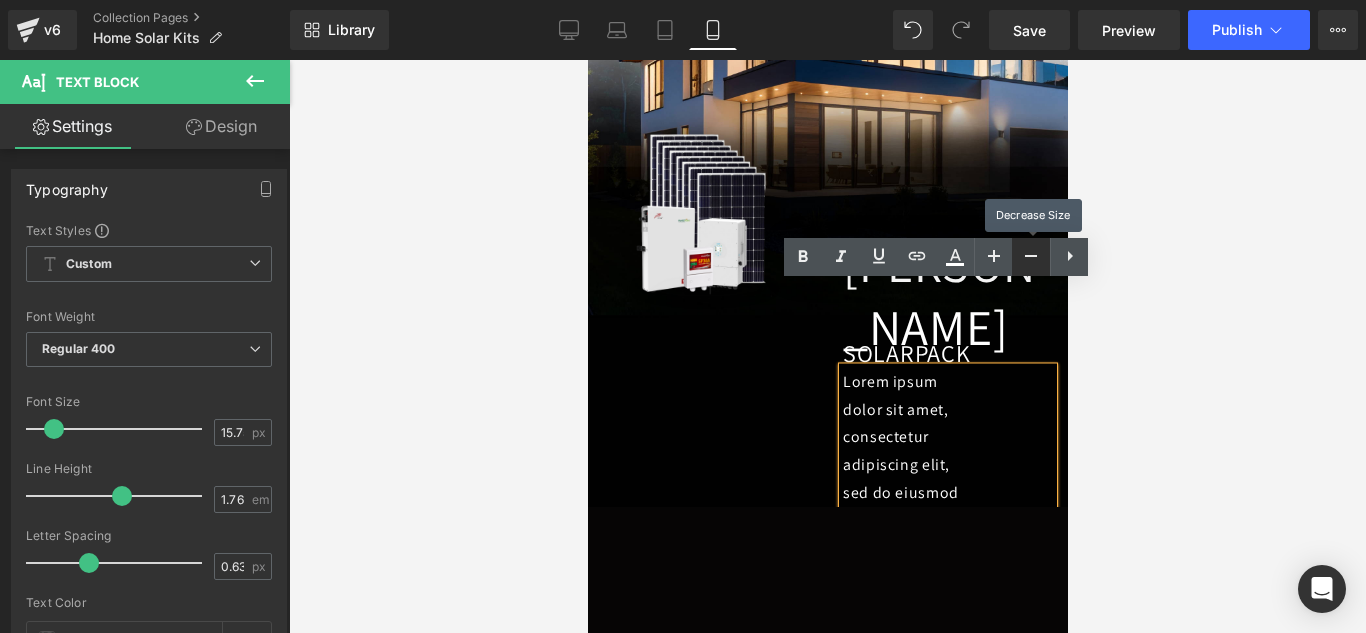 click at bounding box center (1031, 257) 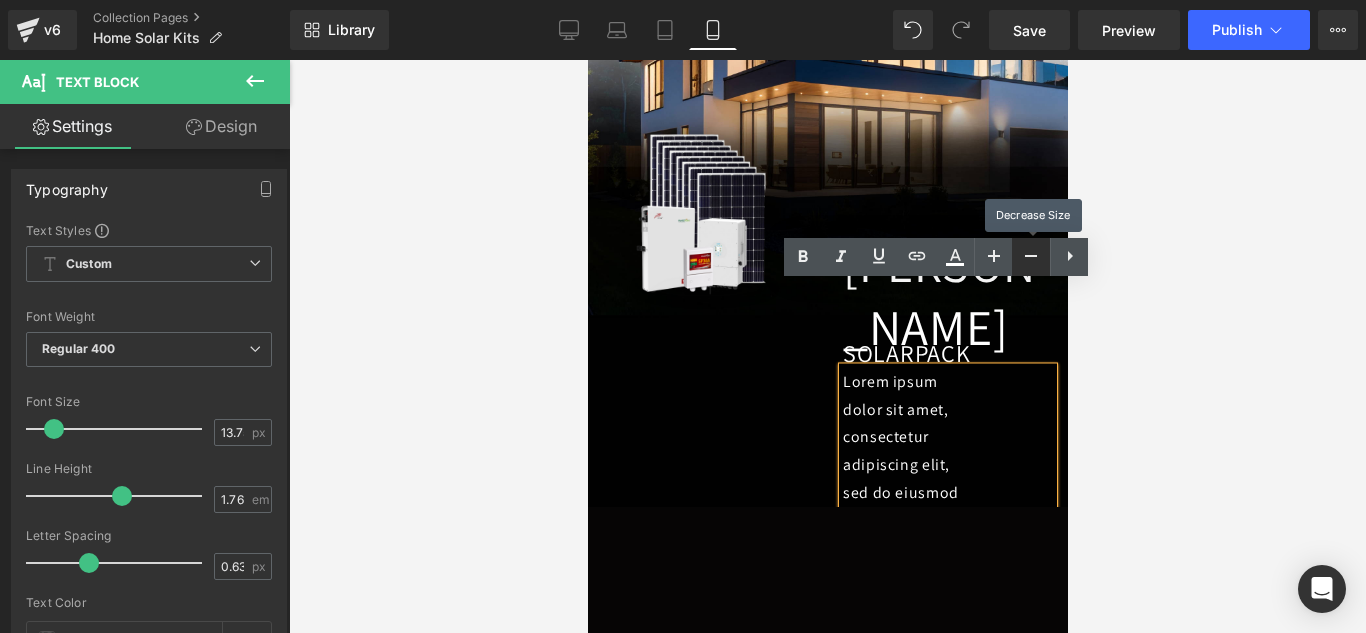 click at bounding box center (1031, 257) 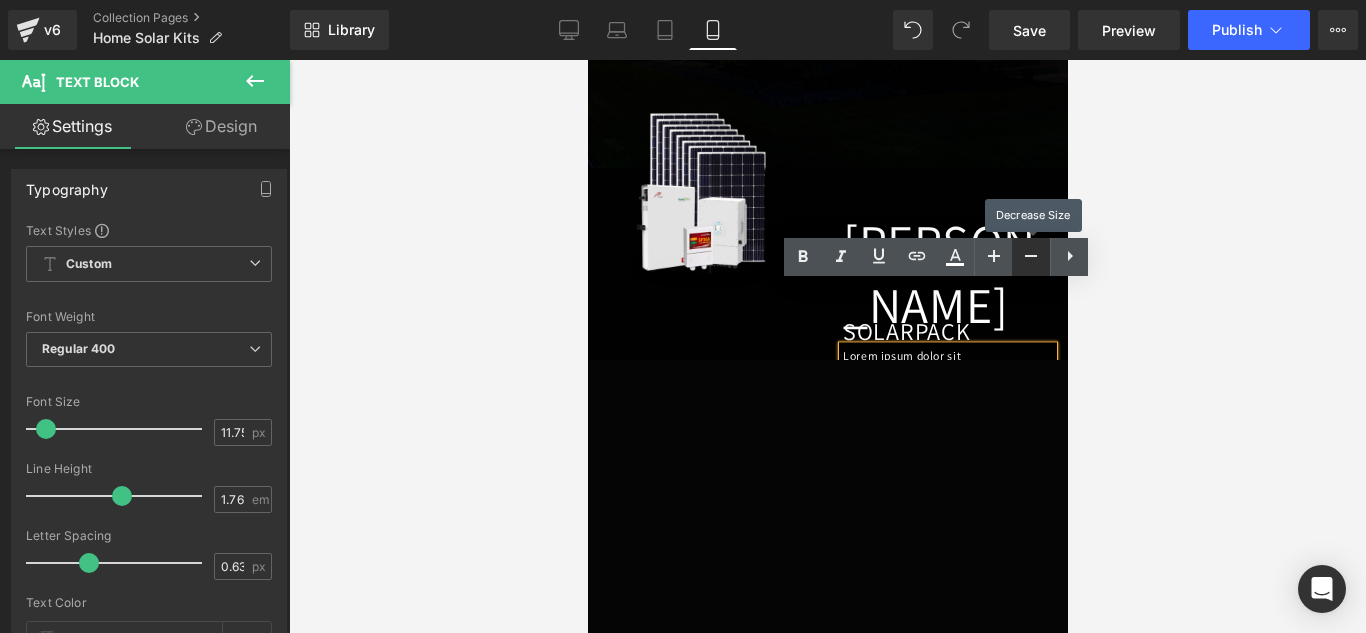 click at bounding box center [1031, 257] 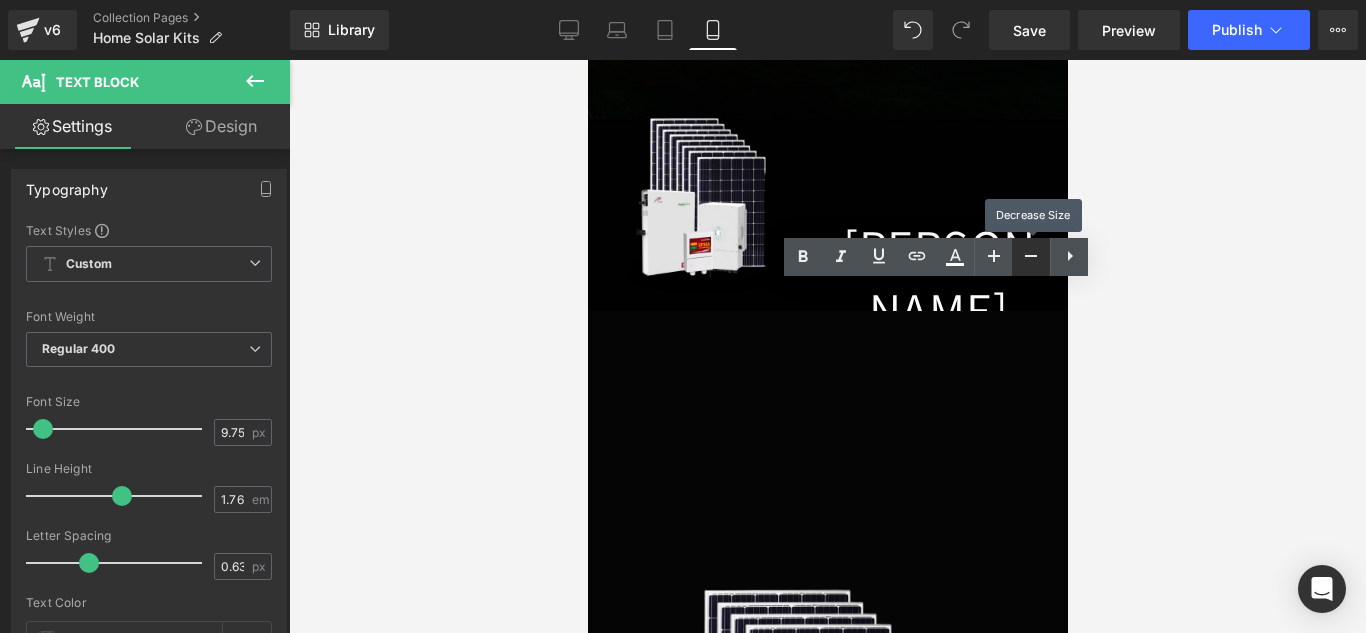 click at bounding box center [1031, 257] 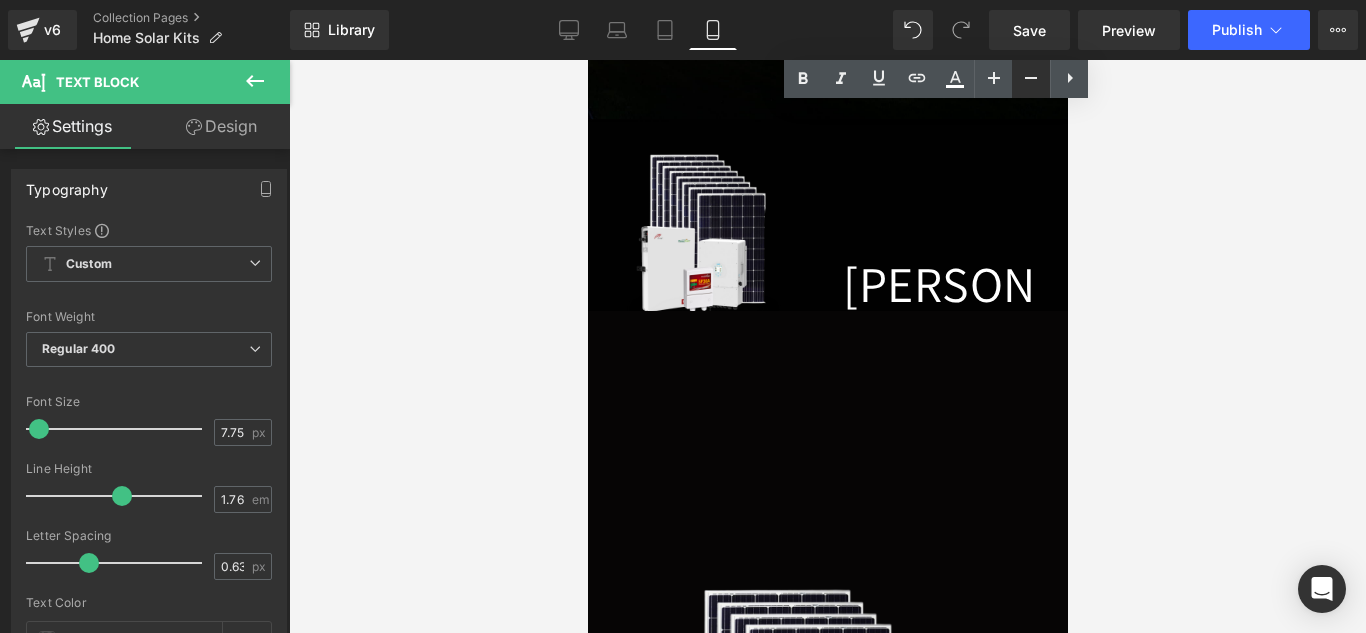 scroll, scrollTop: 773, scrollLeft: 0, axis: vertical 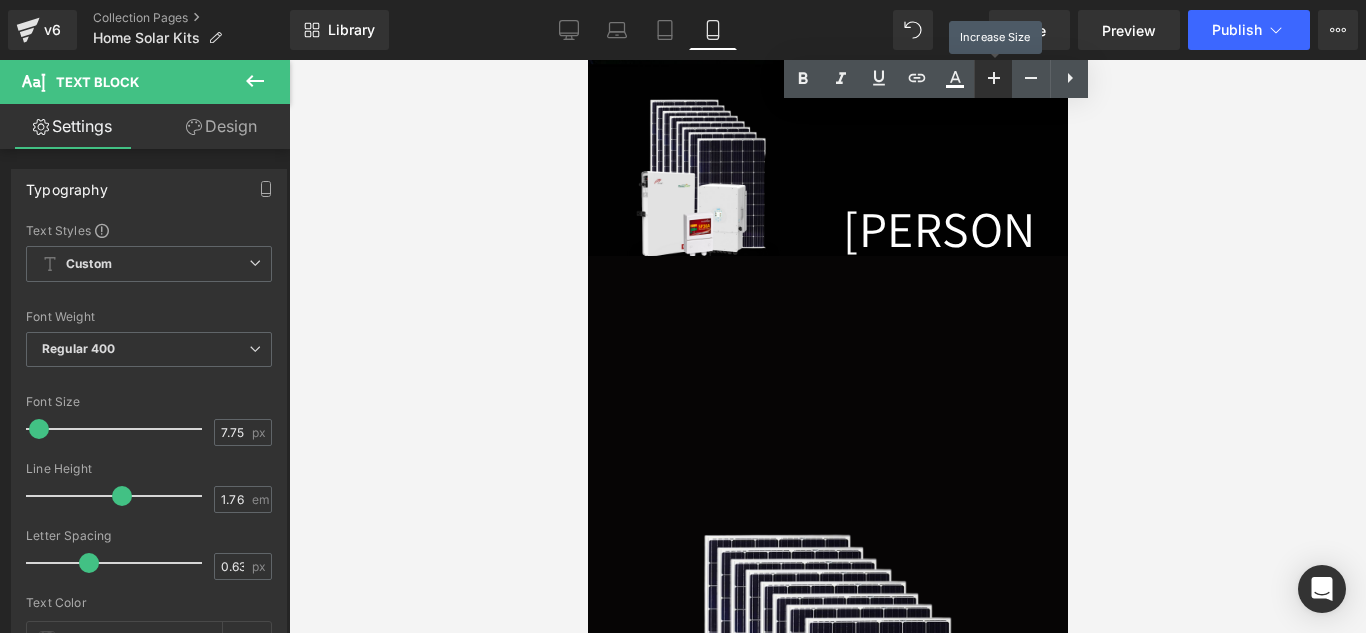 click 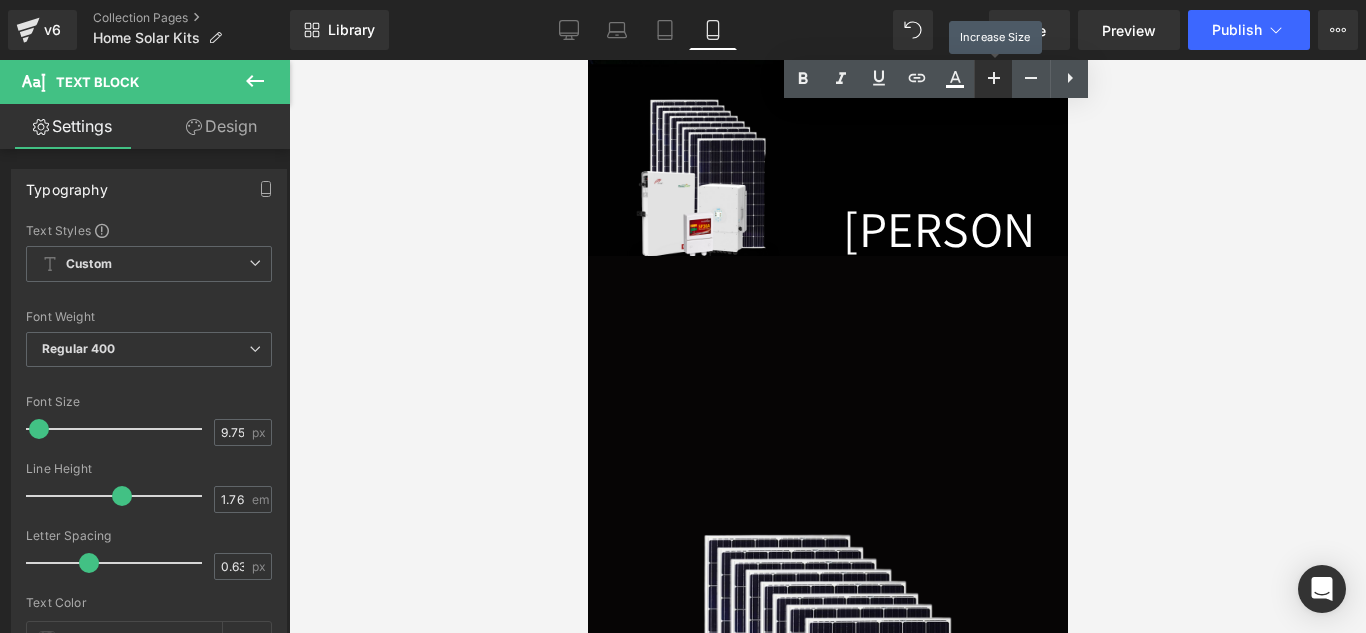 click on "Image
[GEOGRAPHIC_DATA]
Heading         SOLAR  PACK Heading
Lorem ipsum dolor sit amet, consectetur adipiscing elit, sed do eiusmod tempor incididunt ut labore et dolore magna aliqua. Ut enim ad minim veniam, quis nostrud exercitation ullamco laboris nisi ut aliquip ex ea commodo consequat. Duis aute irure dolor in reprehenderit in voluptate velit esse cillum
Text Block
Row" at bounding box center (827, 270) 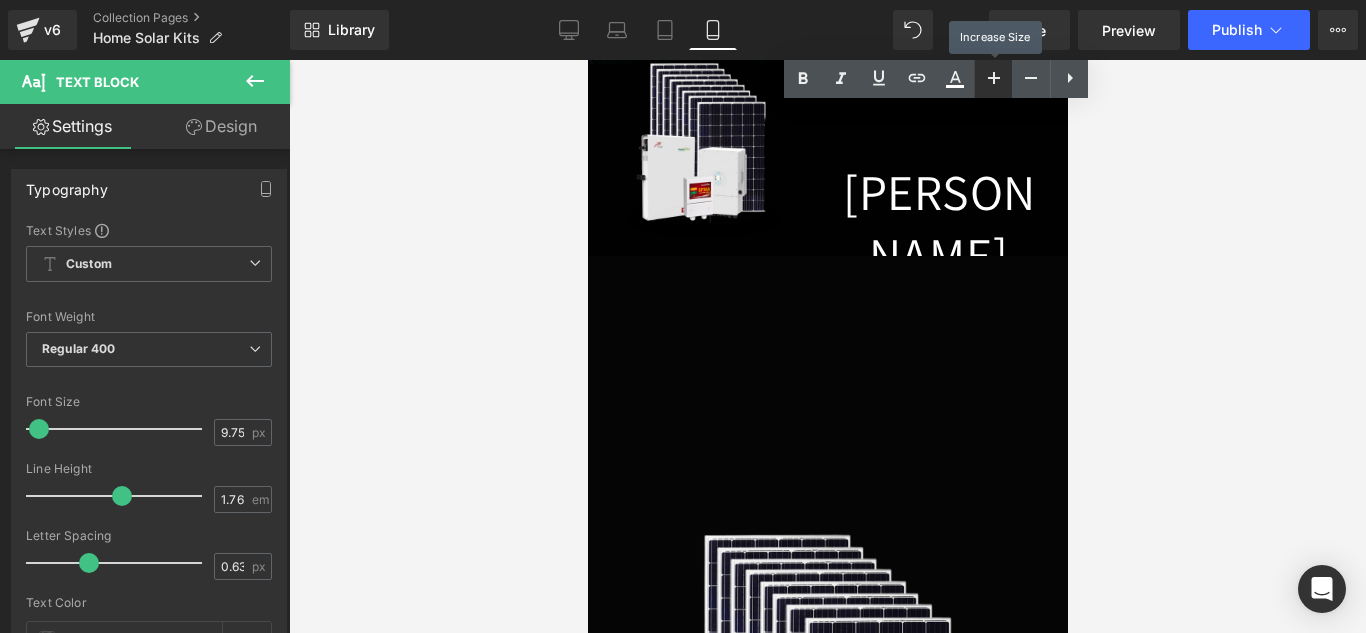 click on "Image
[GEOGRAPHIC_DATA]
Heading         SOLAR  PACK Heading
Lorem ipsum dolor sit amet, consectetur adipiscing elit, sed do eiusmod tempor incididunt ut labore et dolore magna aliqua. Ut enim ad minim veniam, quis nostrud exercitation ullamco laboris nisi ut aliquip ex ea commodo consequat. Duis aute irure dolor in reprehenderit in voluptate velit esse cillum
Text Block
Row" at bounding box center (827, 269) 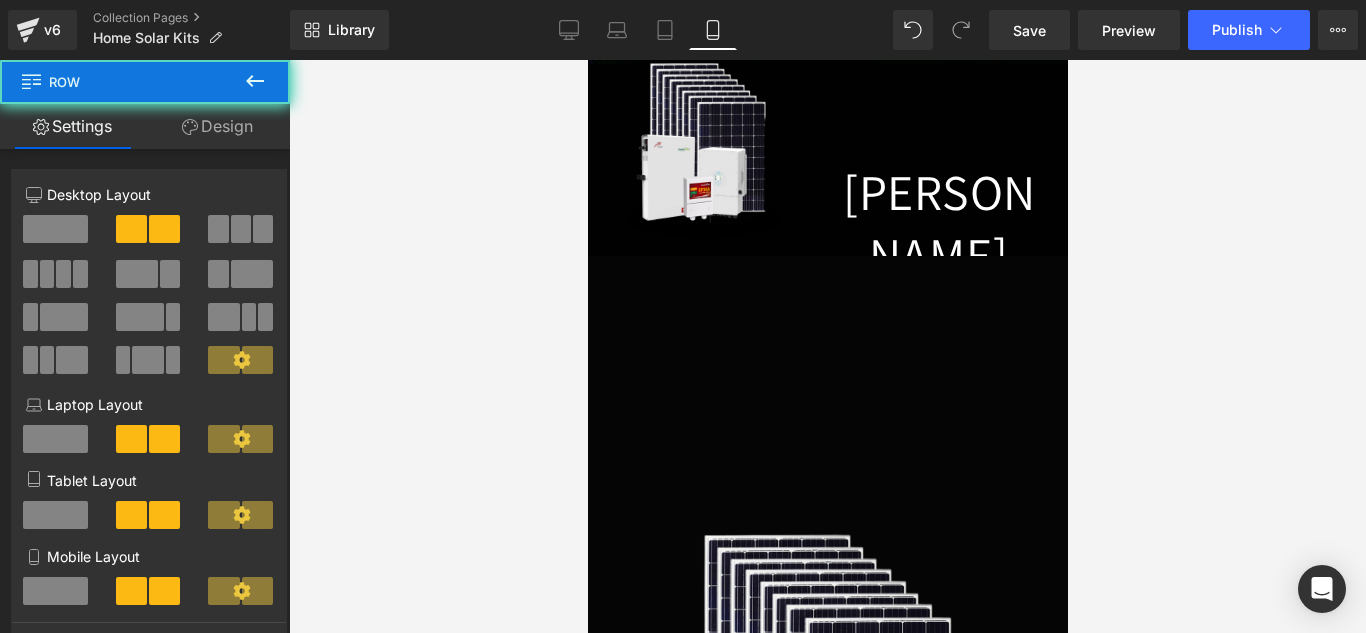 scroll, scrollTop: 718, scrollLeft: 0, axis: vertical 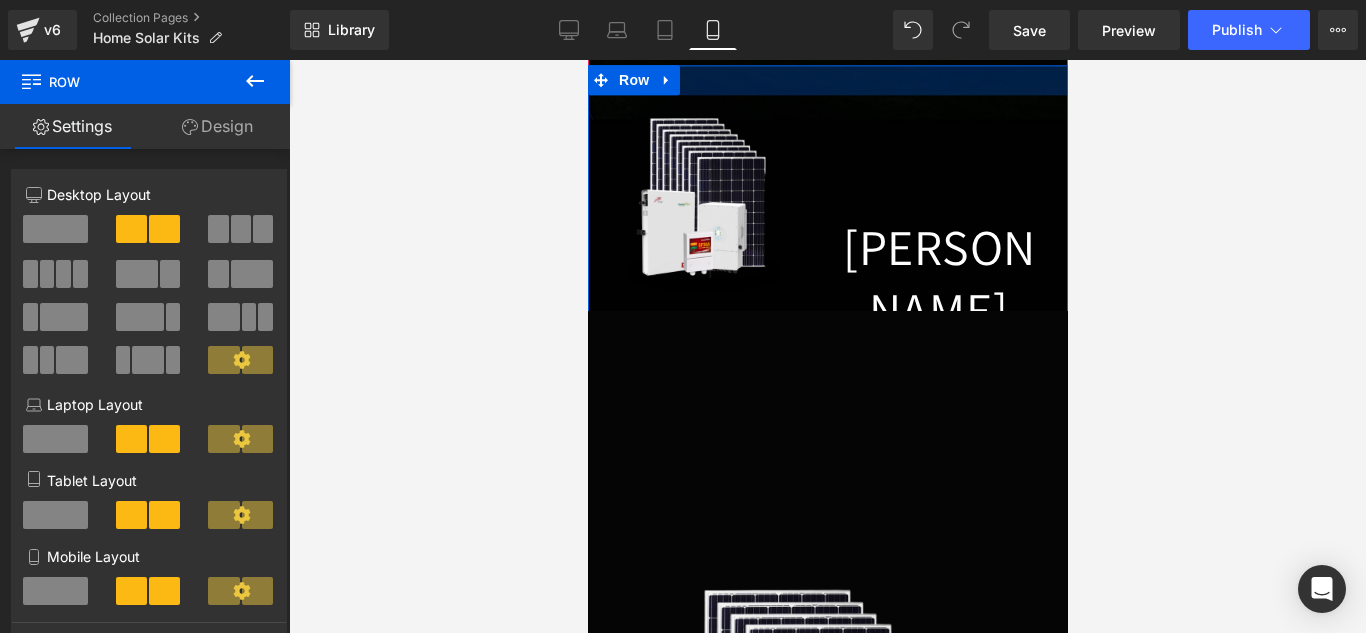 click on "Image
[GEOGRAPHIC_DATA]
Heading         SOLAR  PACK Heading
Lorem ipsum dolor sit amet, consectetur adipiscing elit, sed do eiusmod tempor incididunt ut labore et dolore magna aliqua. Ut enim ad minim veniam, quis nostrud exercitation ullamco laboris nisi ut aliquip ex ea commodo consequat. Duis aute irure dolor in reprehenderit in voluptate velit esse cillum
Text Block
Row" at bounding box center (827, 324) 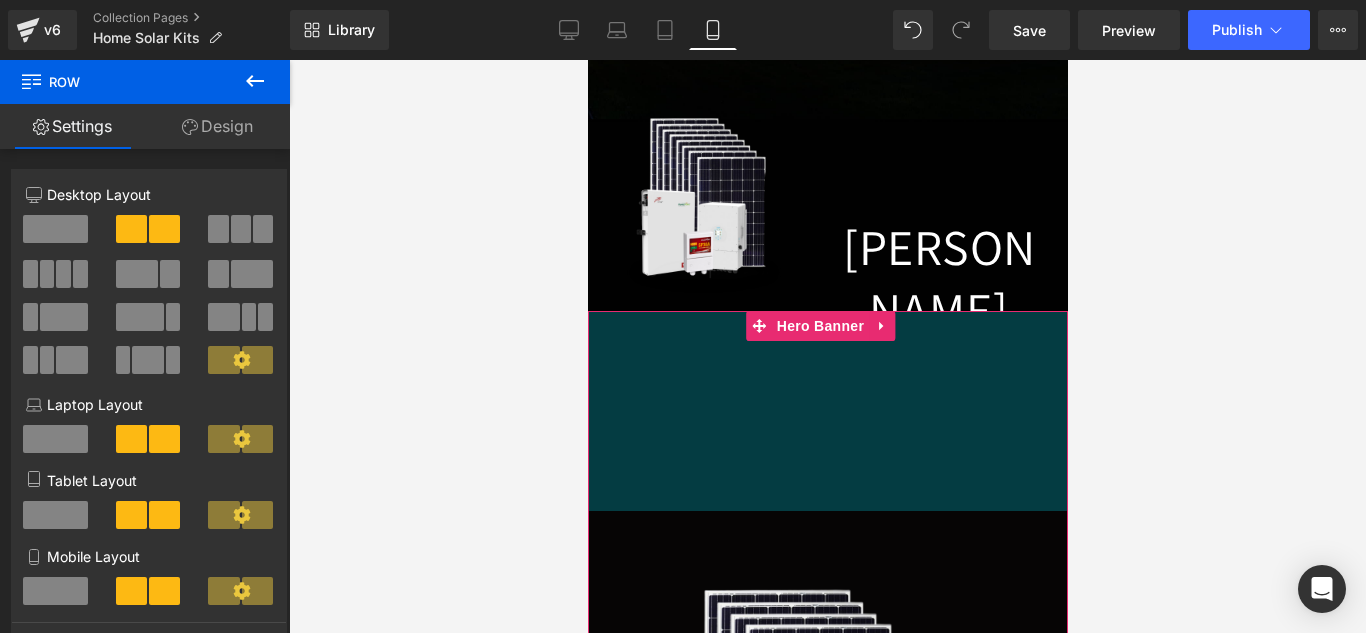 click on "200px" at bounding box center (827, 411) 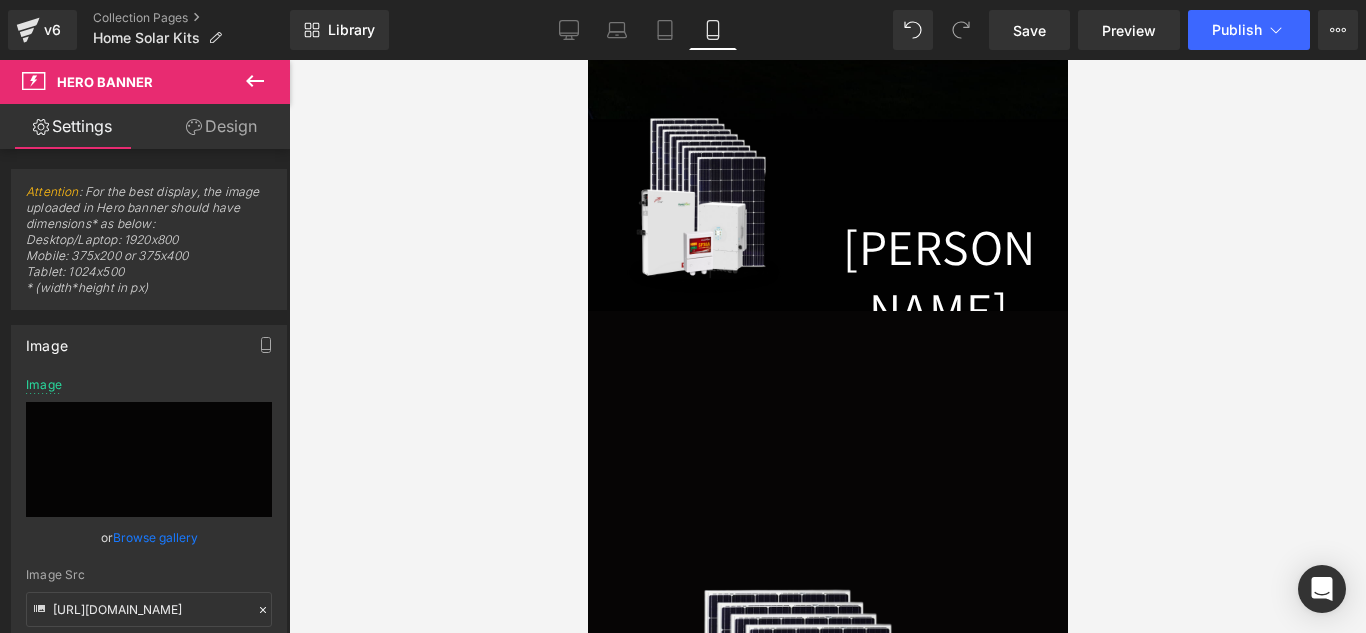 drag, startPoint x: 225, startPoint y: 92, endPoint x: 225, endPoint y: 119, distance: 27 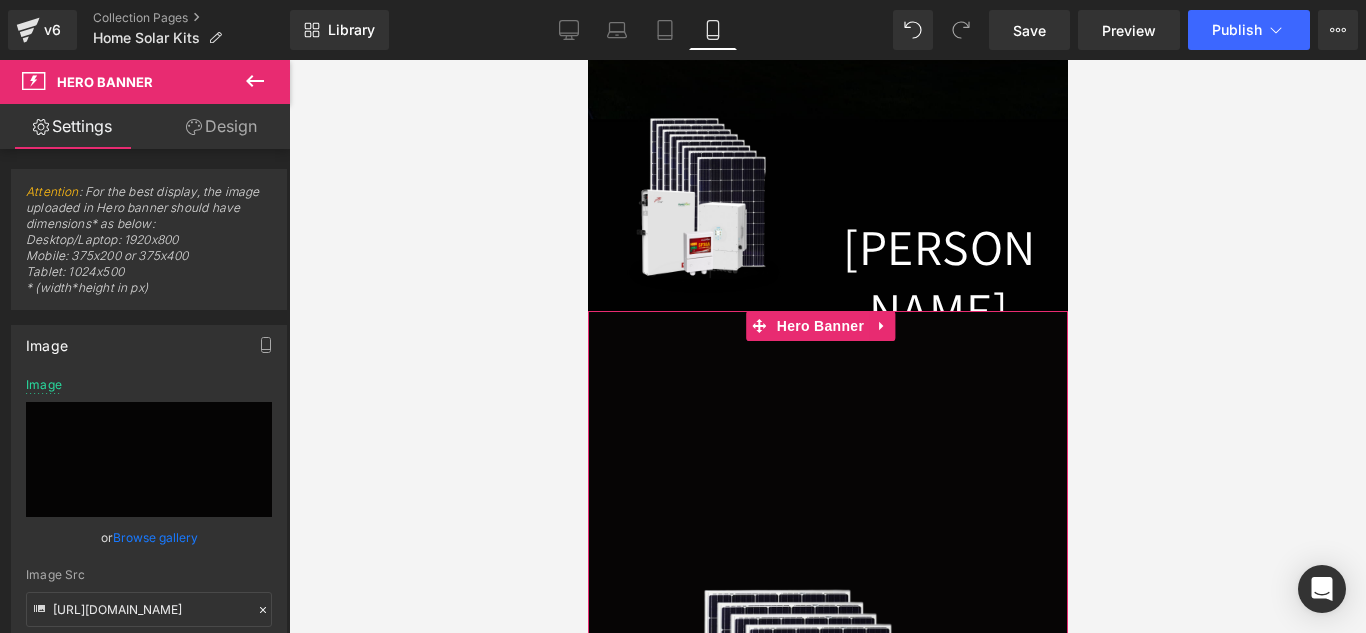click on "Design" at bounding box center [221, 126] 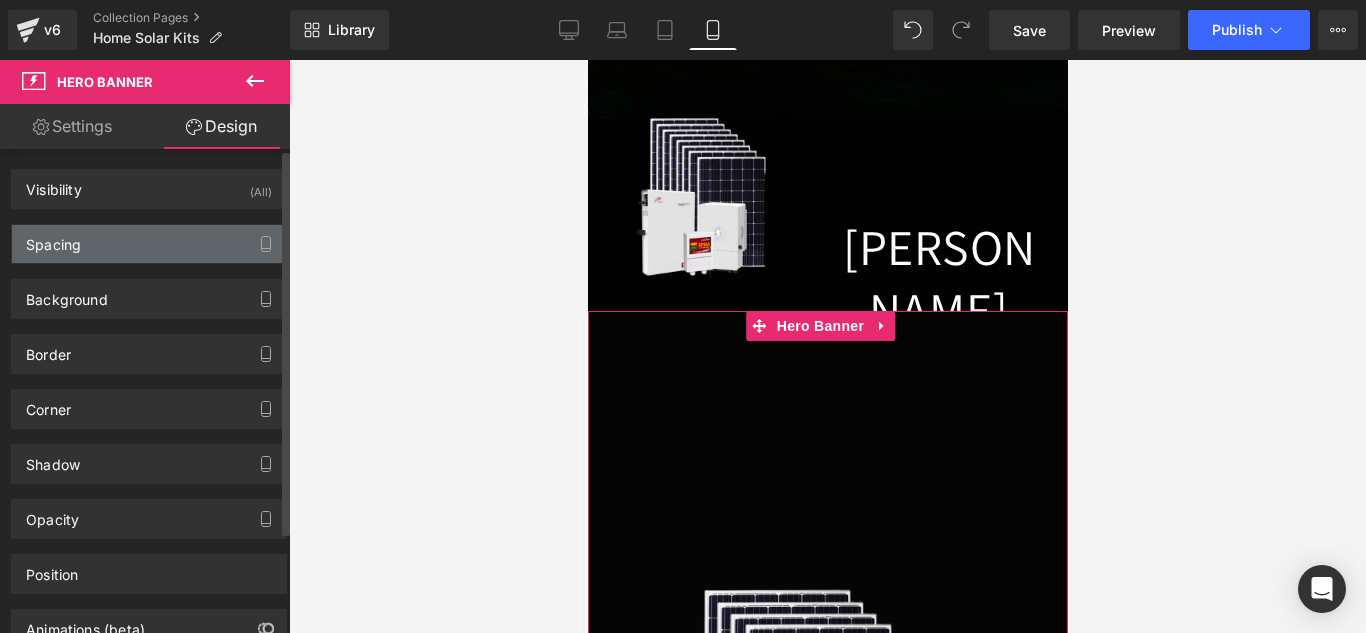 click on "Spacing" at bounding box center [149, 244] 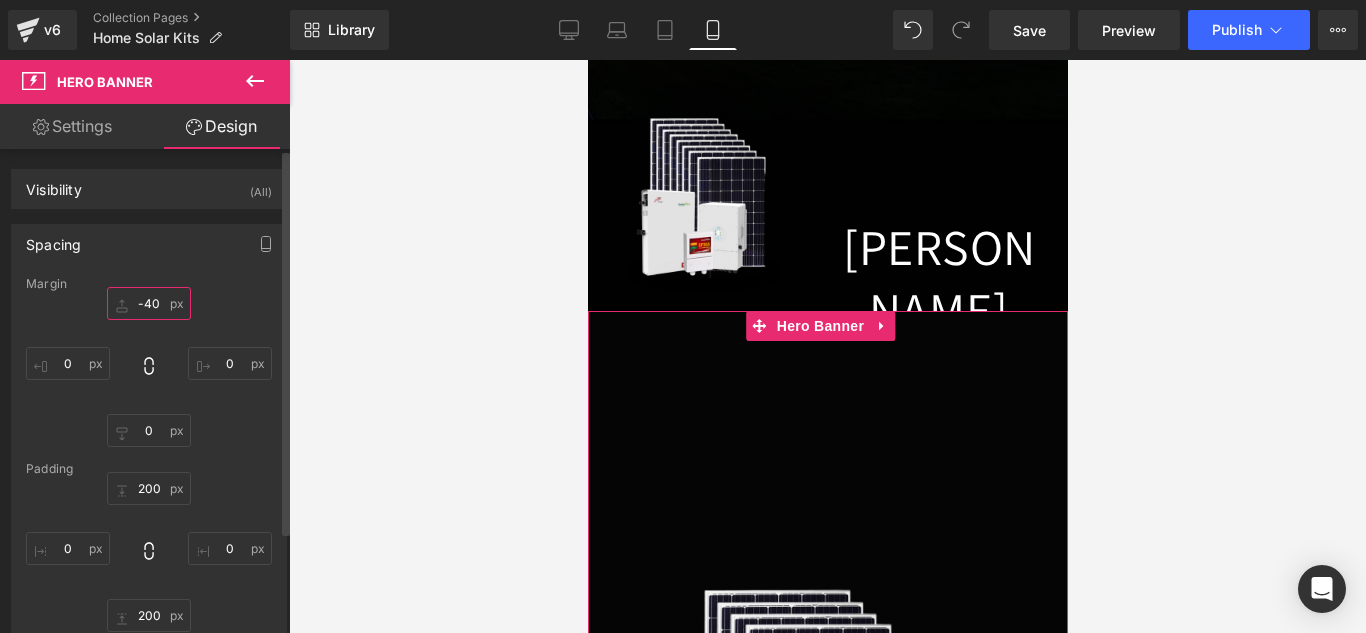 click on "-40" at bounding box center (149, 303) 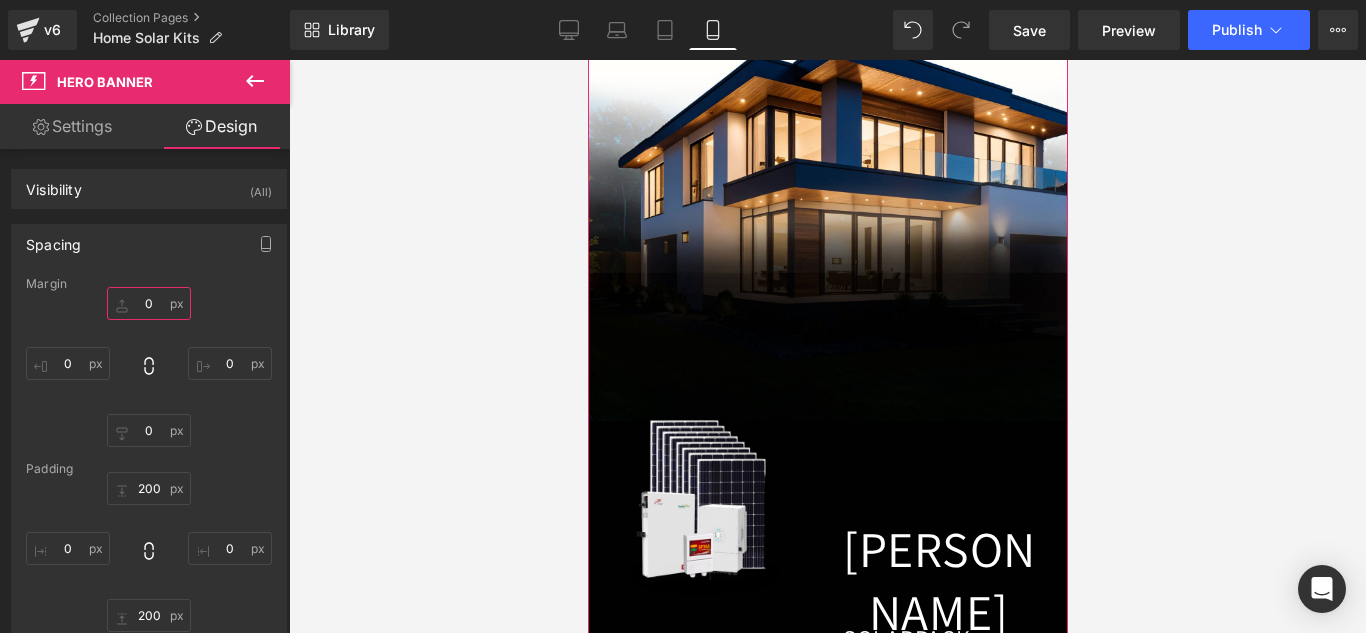 scroll, scrollTop: 571, scrollLeft: 0, axis: vertical 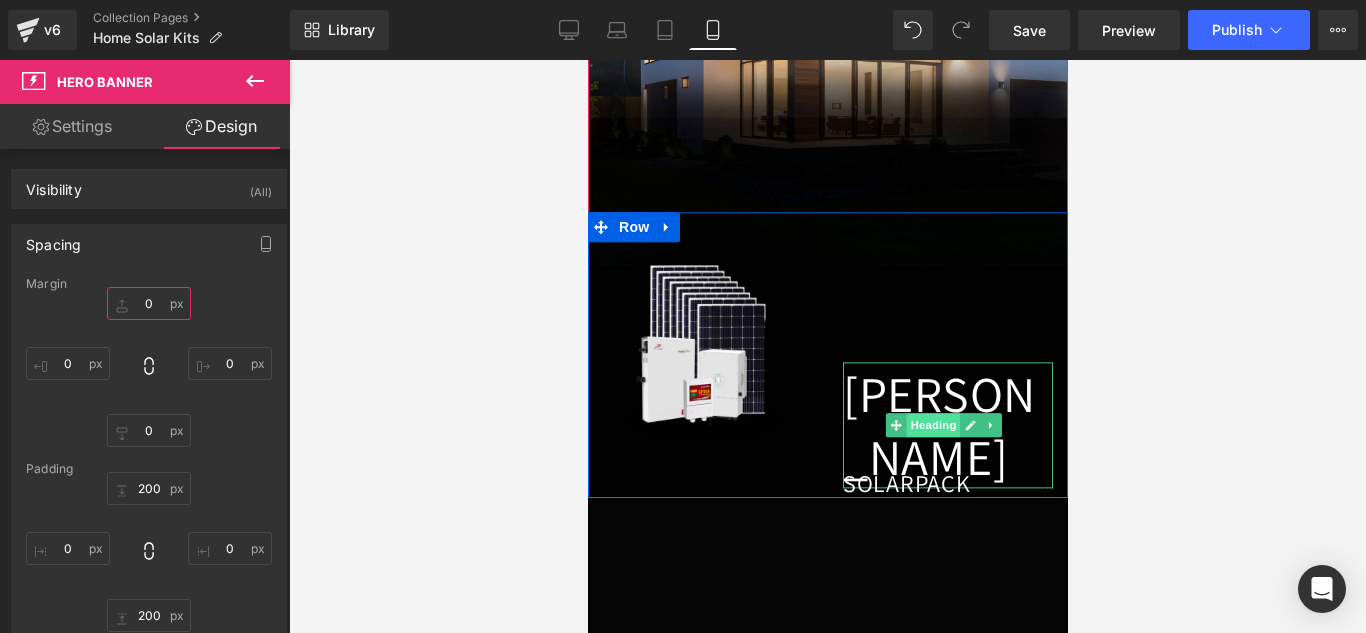 drag, startPoint x: 912, startPoint y: 385, endPoint x: 1089, endPoint y: 418, distance: 180.04999 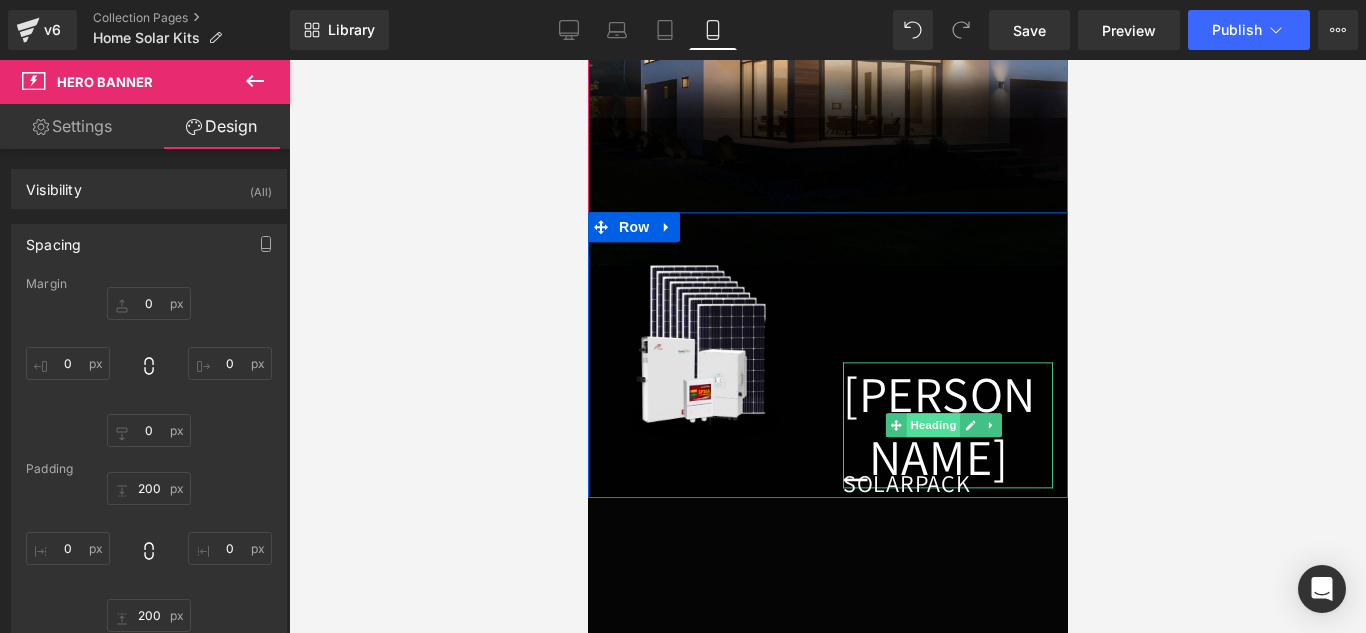 click on "Heading" at bounding box center (933, 425) 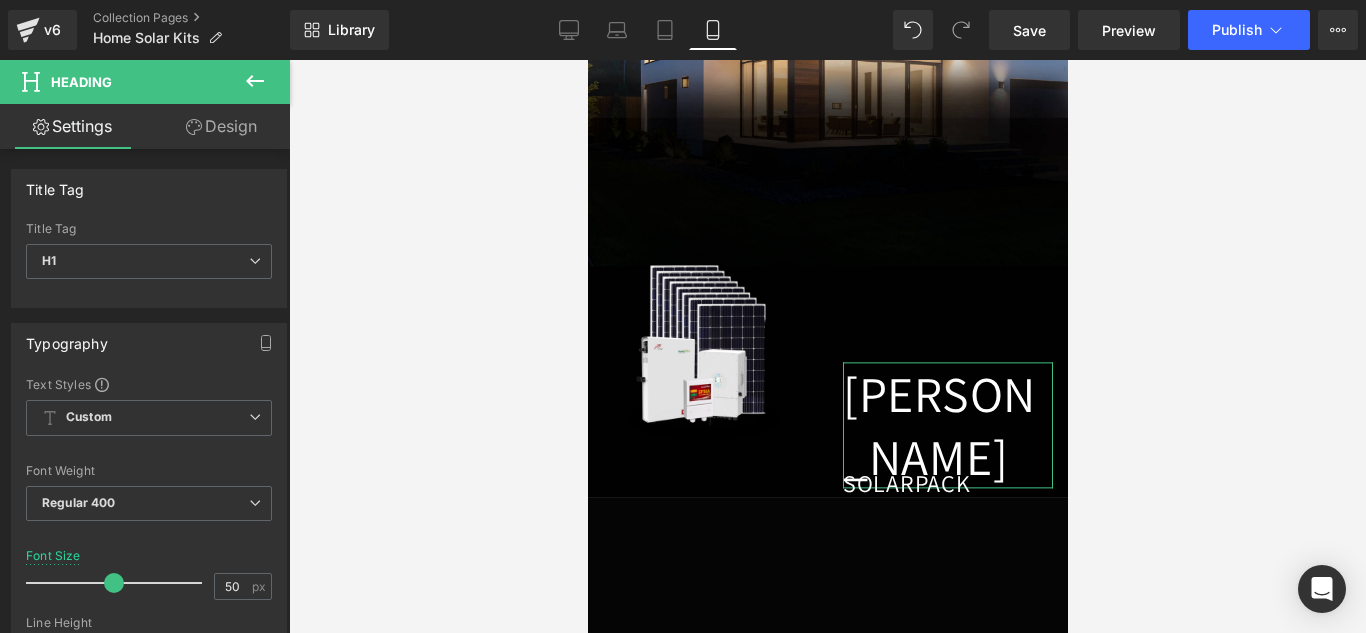 click on "Design" at bounding box center (221, 126) 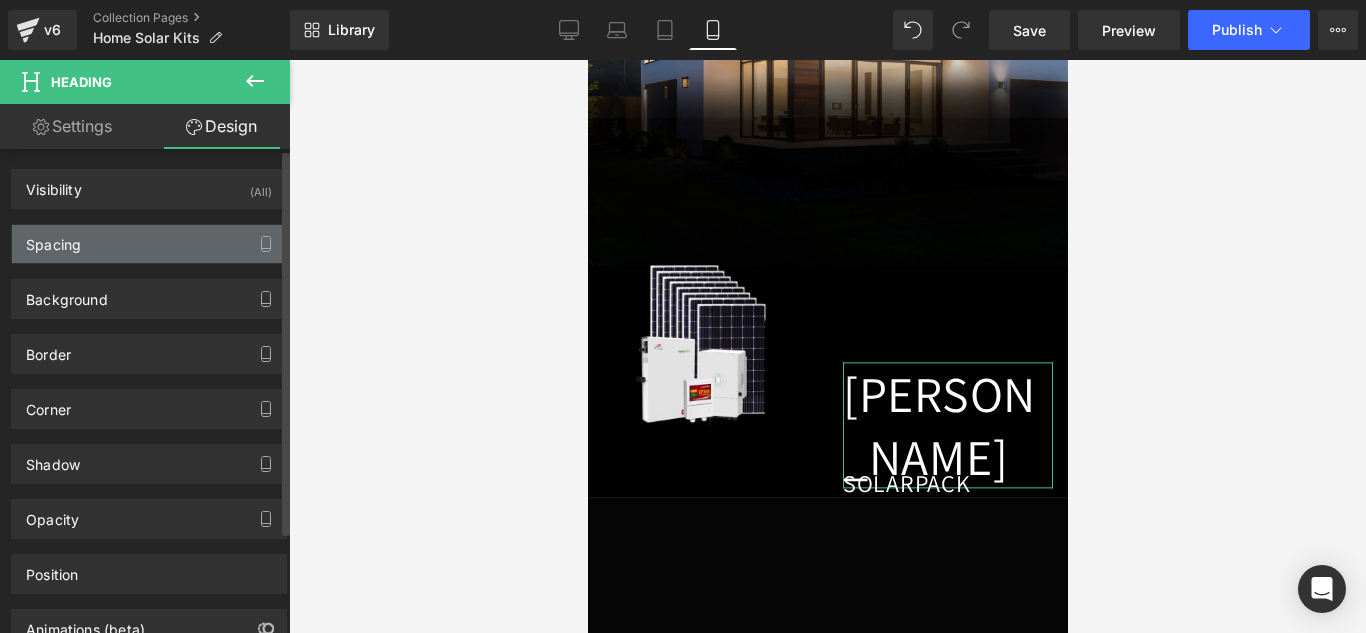 click on "Spacing" at bounding box center [149, 244] 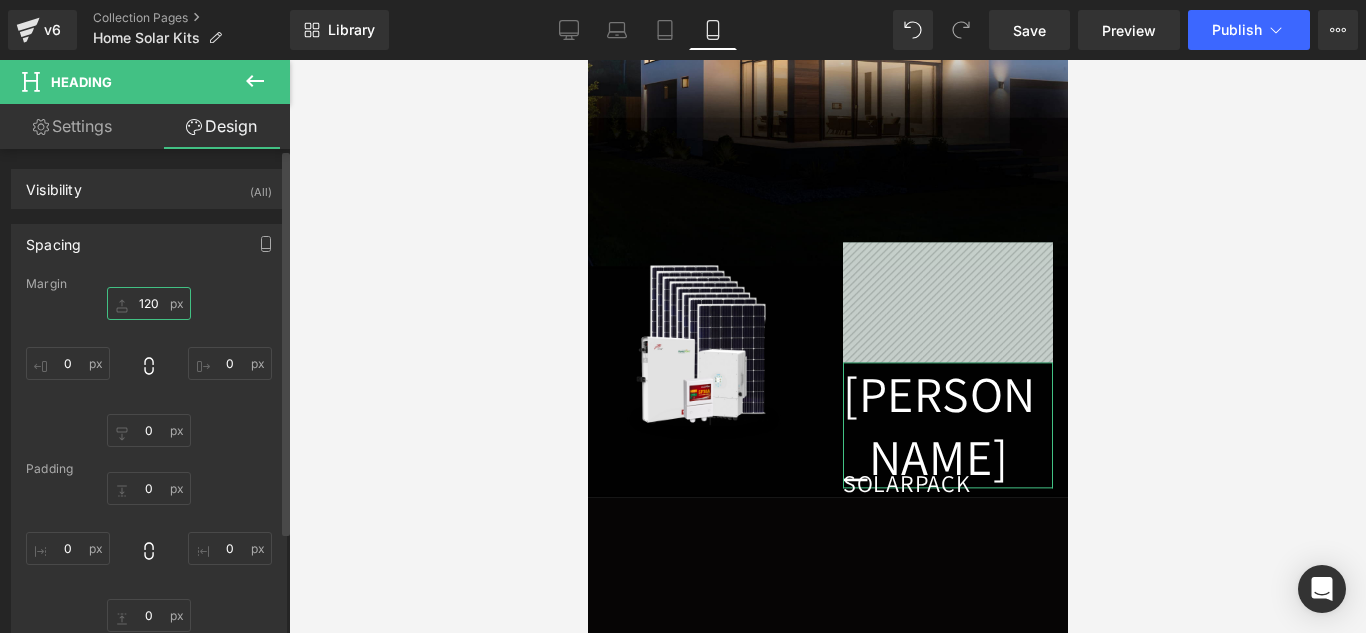 click on "120" at bounding box center [149, 303] 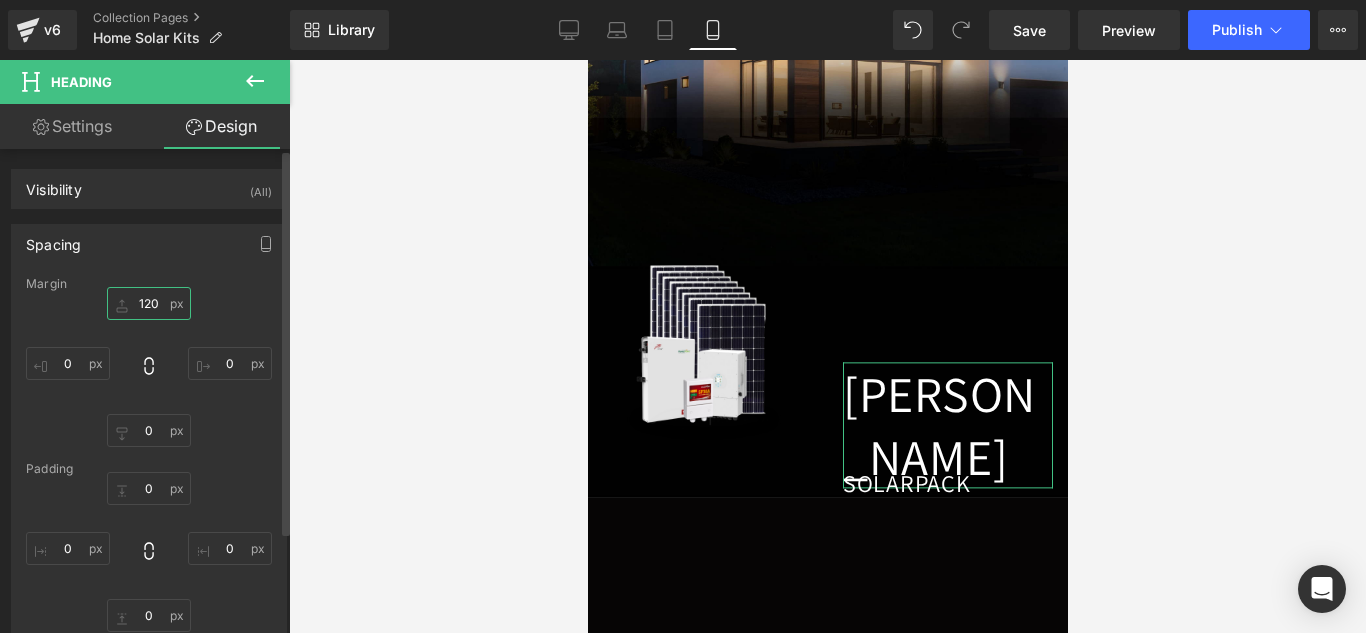 type 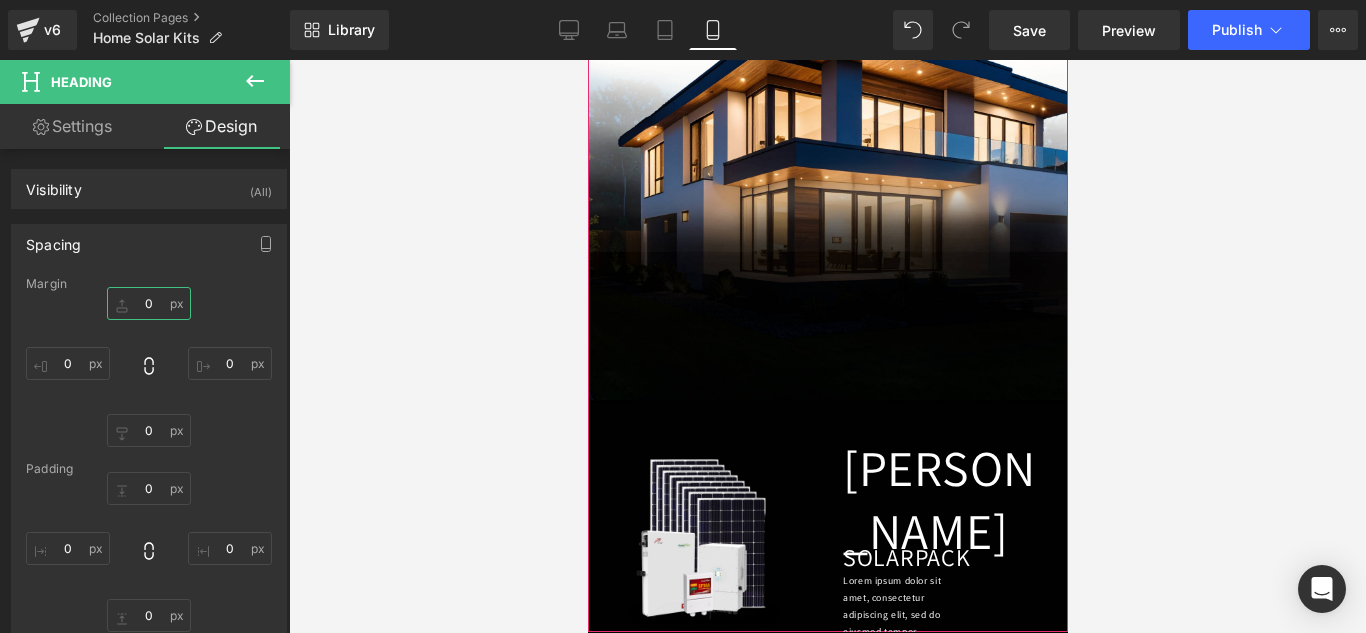scroll, scrollTop: 436, scrollLeft: 0, axis: vertical 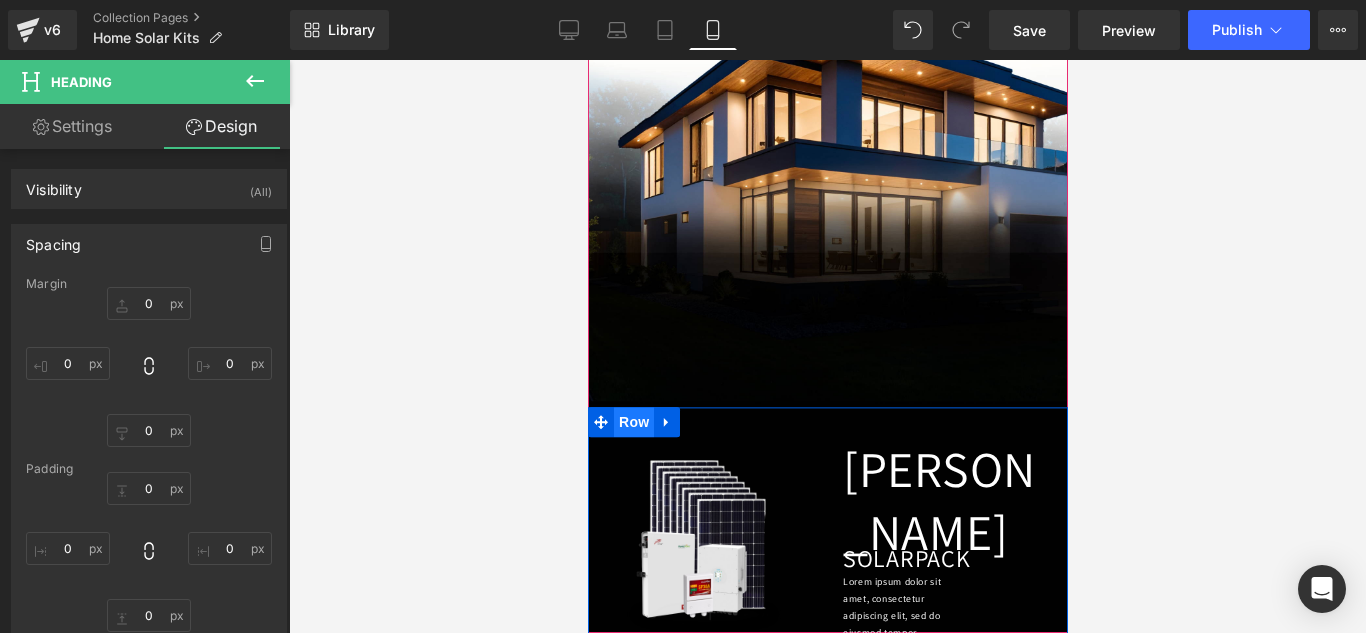 click on "Row" at bounding box center (633, 422) 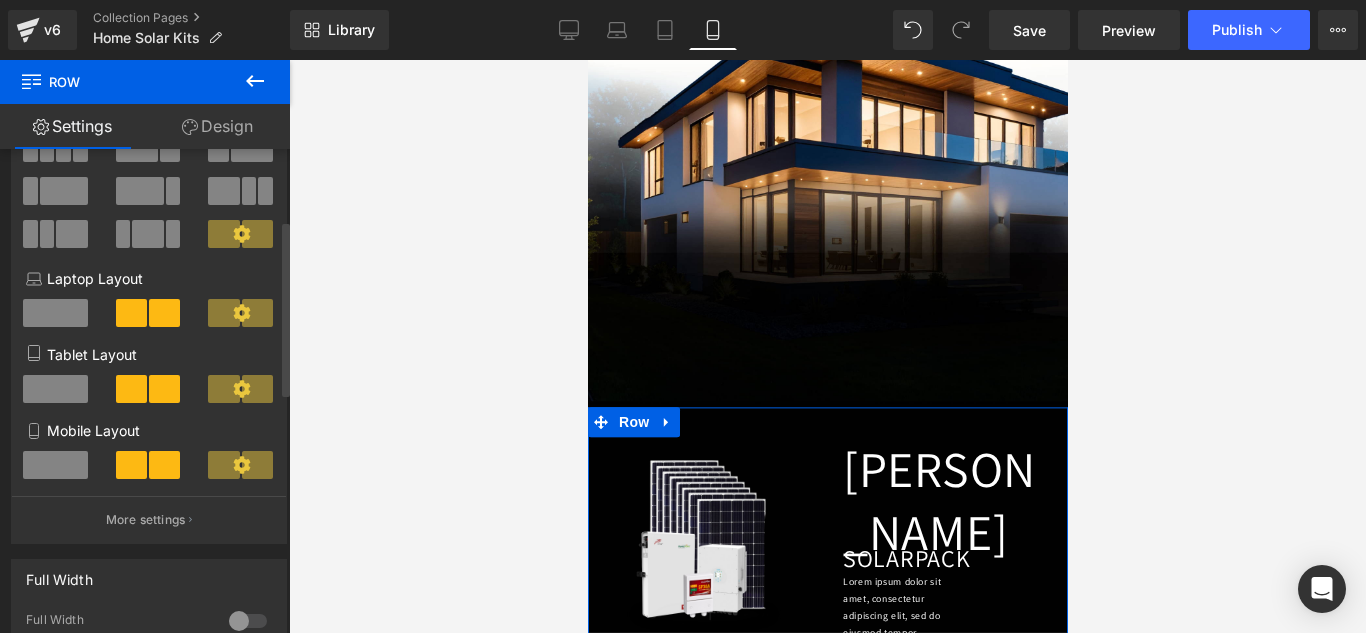 scroll, scrollTop: 83, scrollLeft: 0, axis: vertical 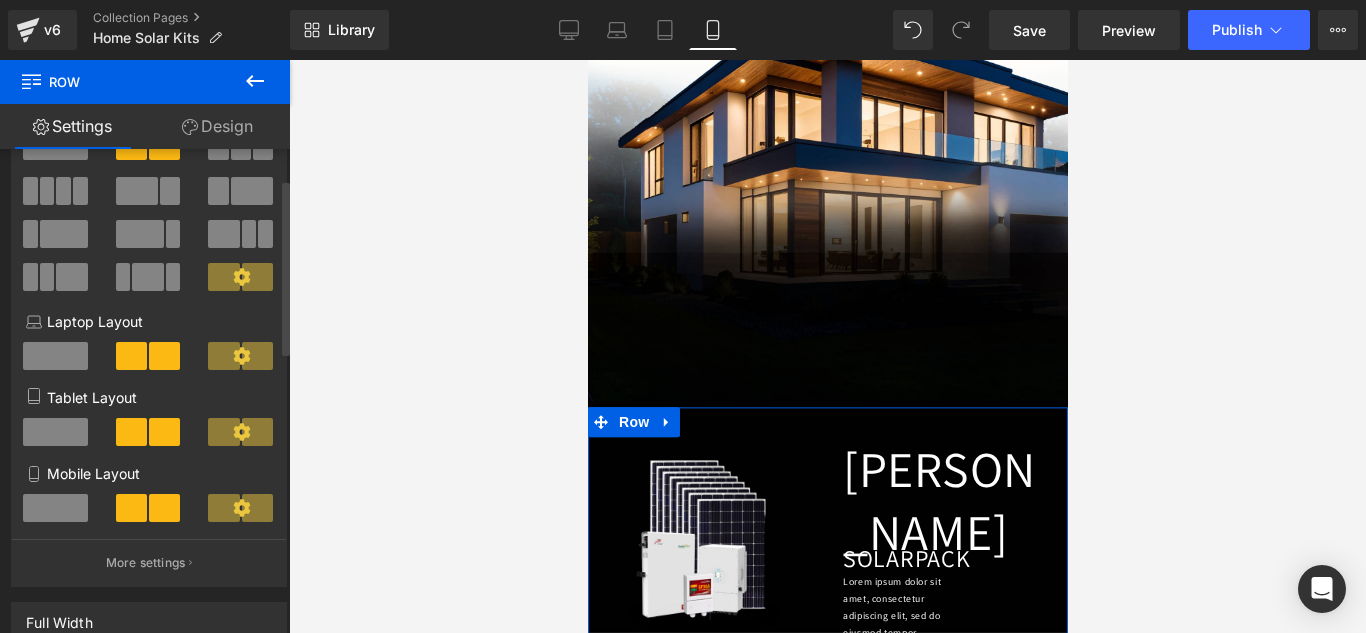 click at bounding box center (55, 508) 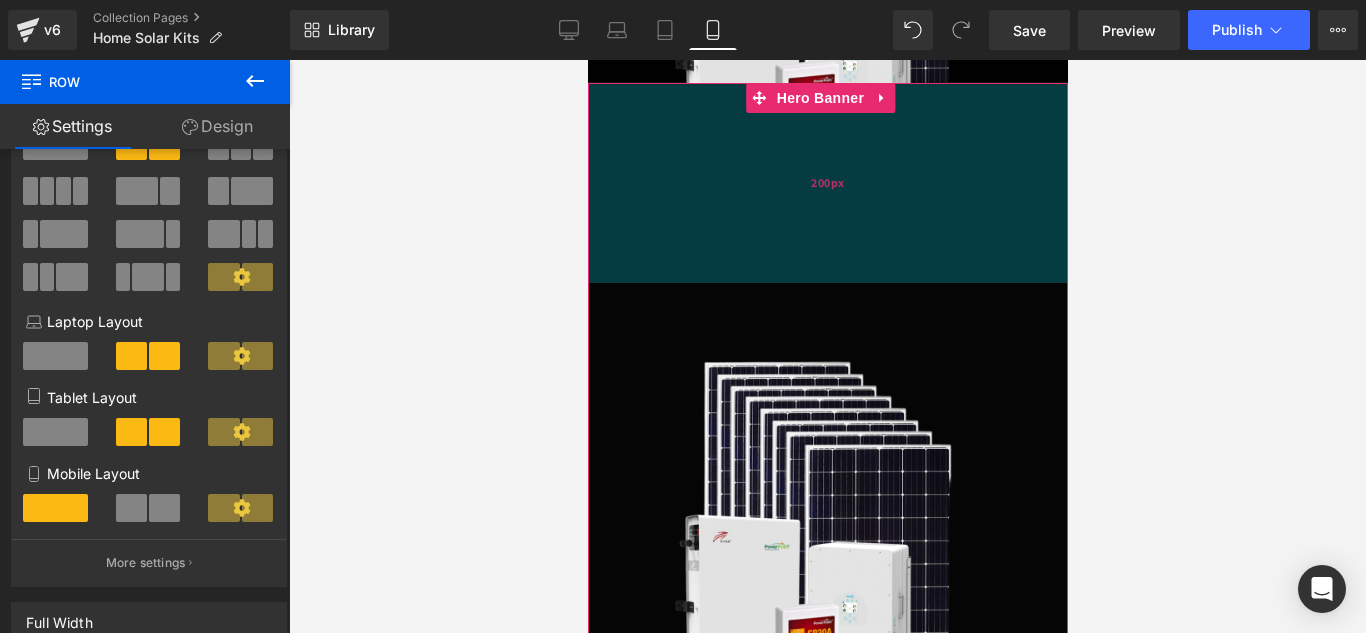 scroll, scrollTop: 987, scrollLeft: 0, axis: vertical 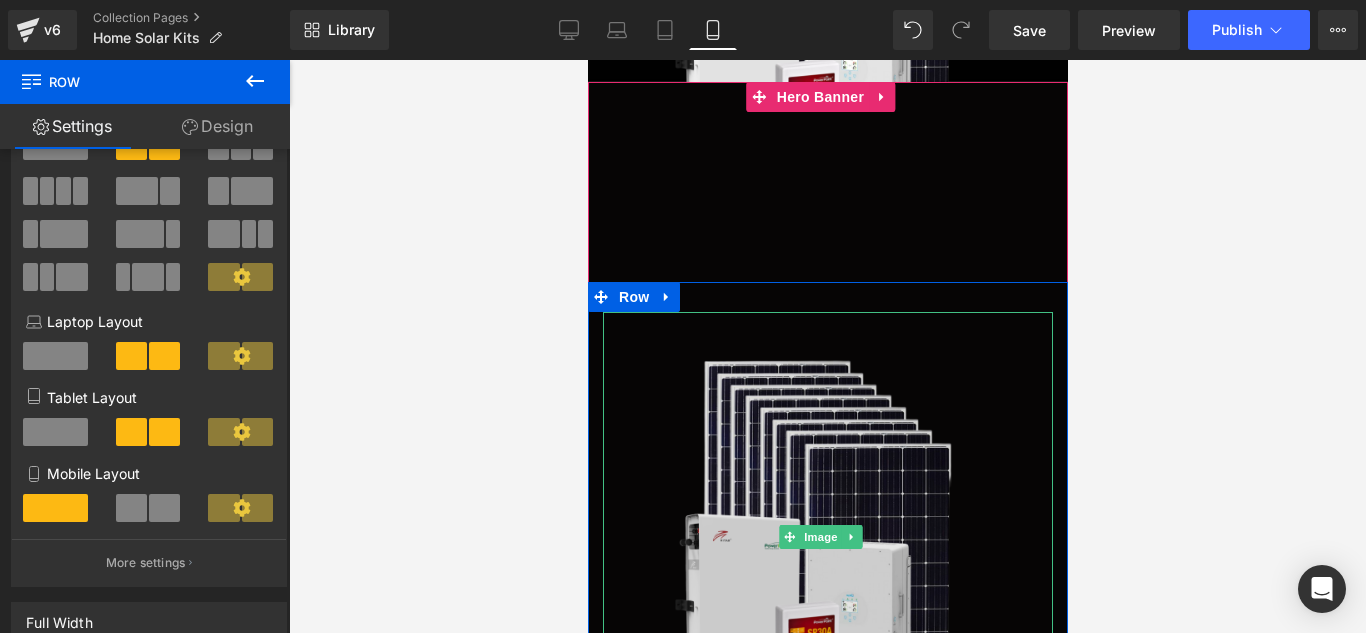 click at bounding box center [827, 537] 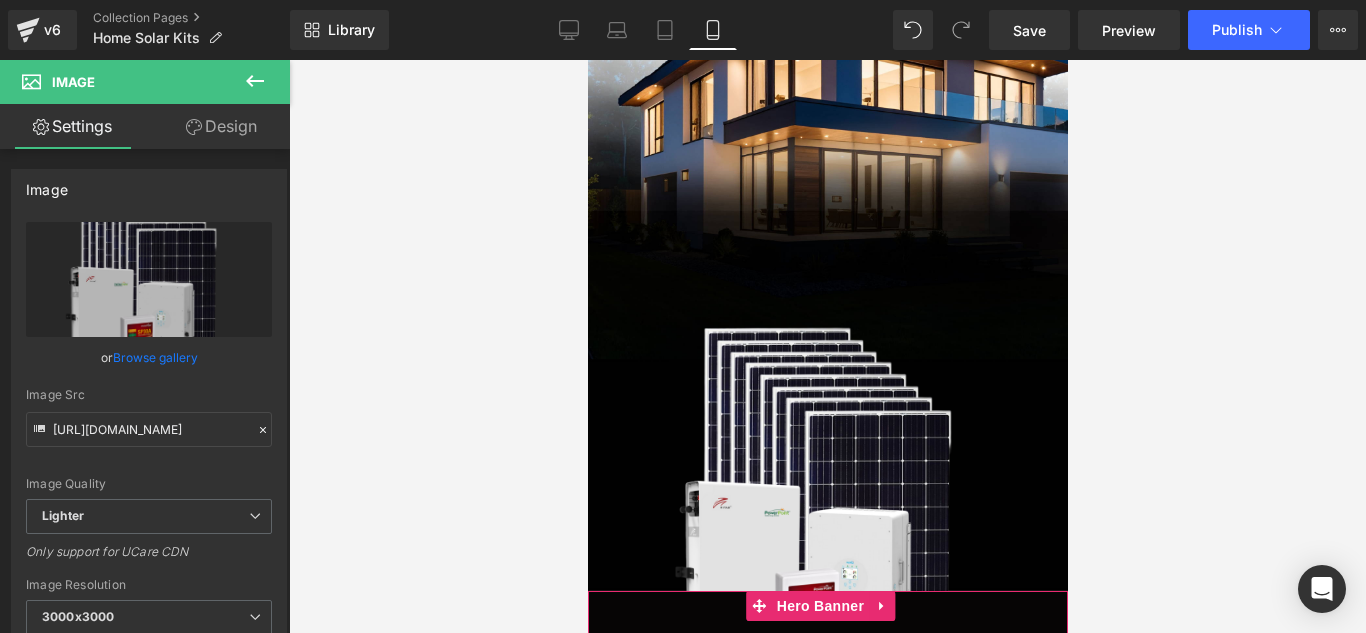 scroll, scrollTop: 474, scrollLeft: 0, axis: vertical 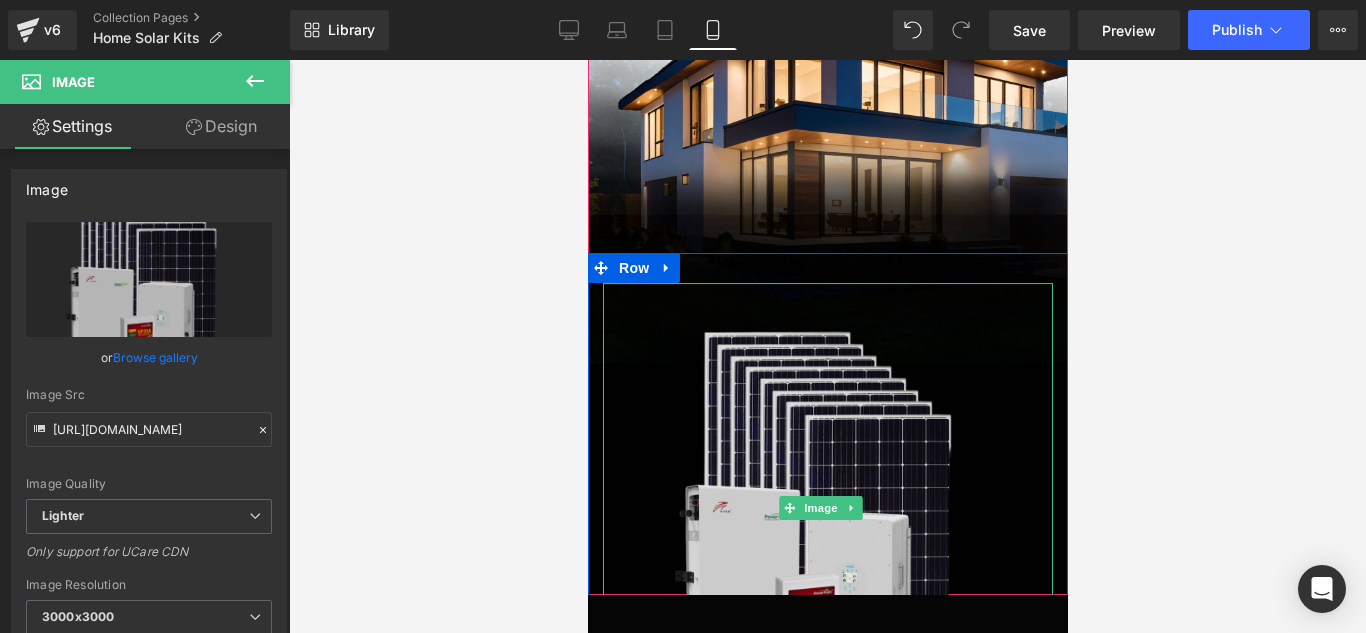 click at bounding box center [827, 508] 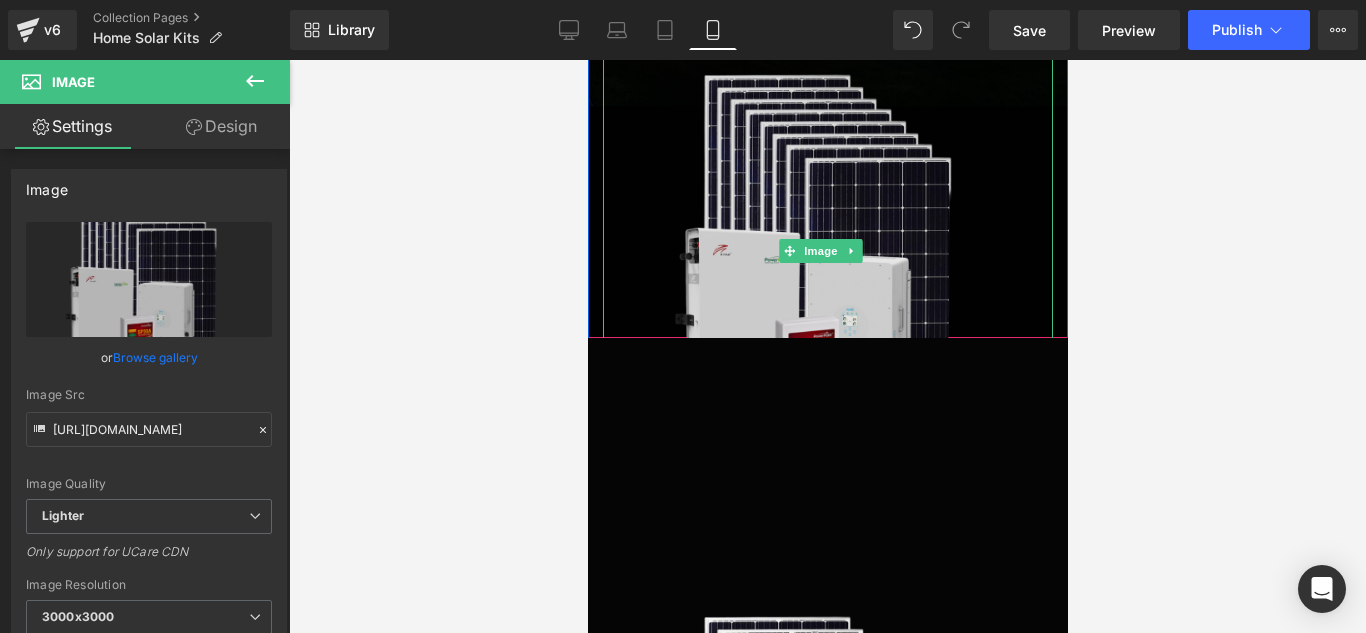 scroll, scrollTop: 732, scrollLeft: 0, axis: vertical 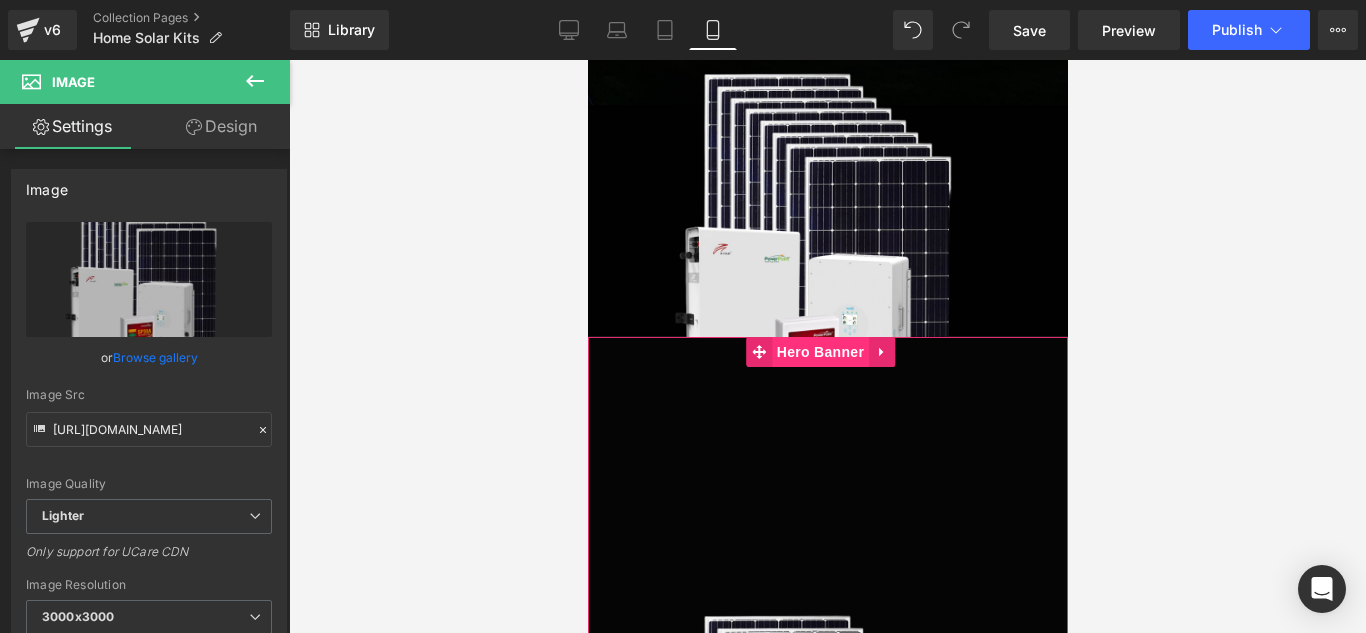 click on "Hero Banner" at bounding box center [819, 352] 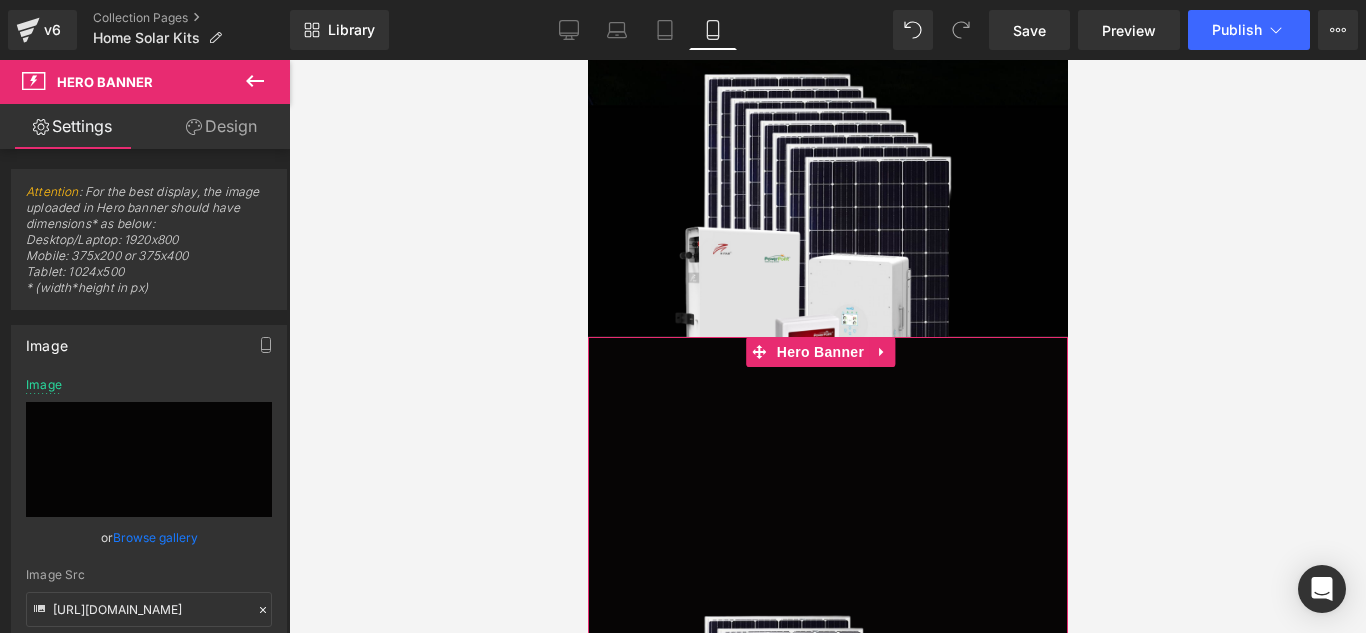 click 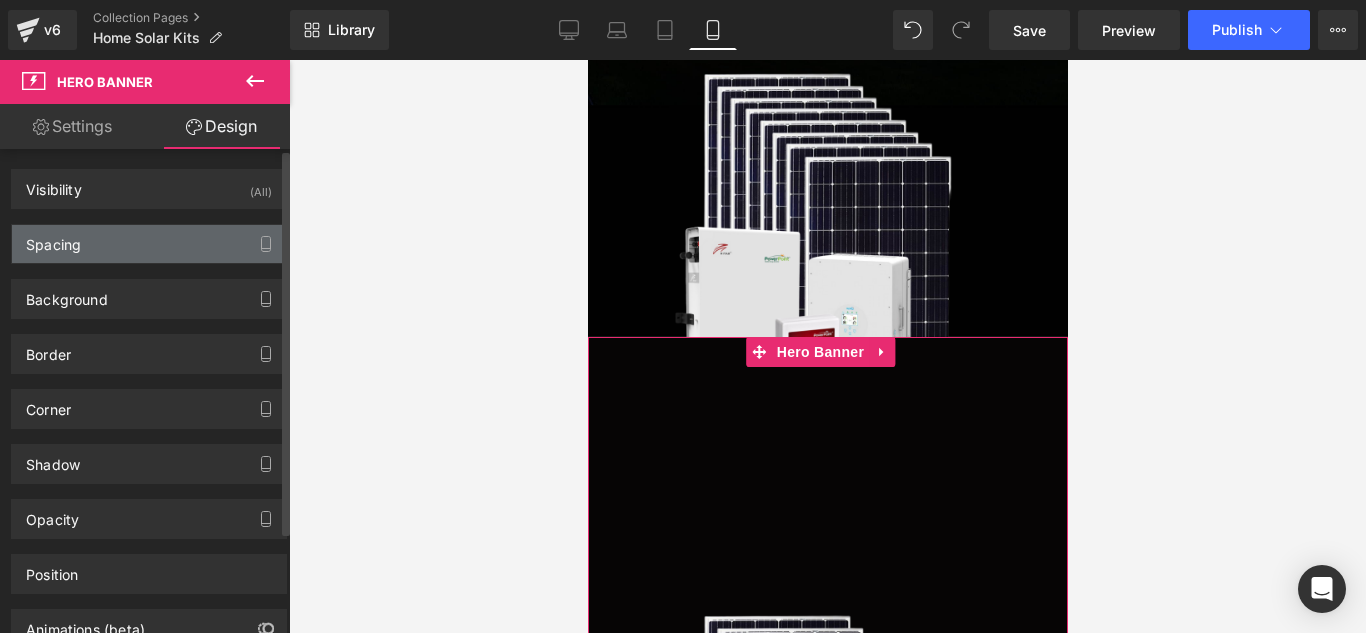 type on "0" 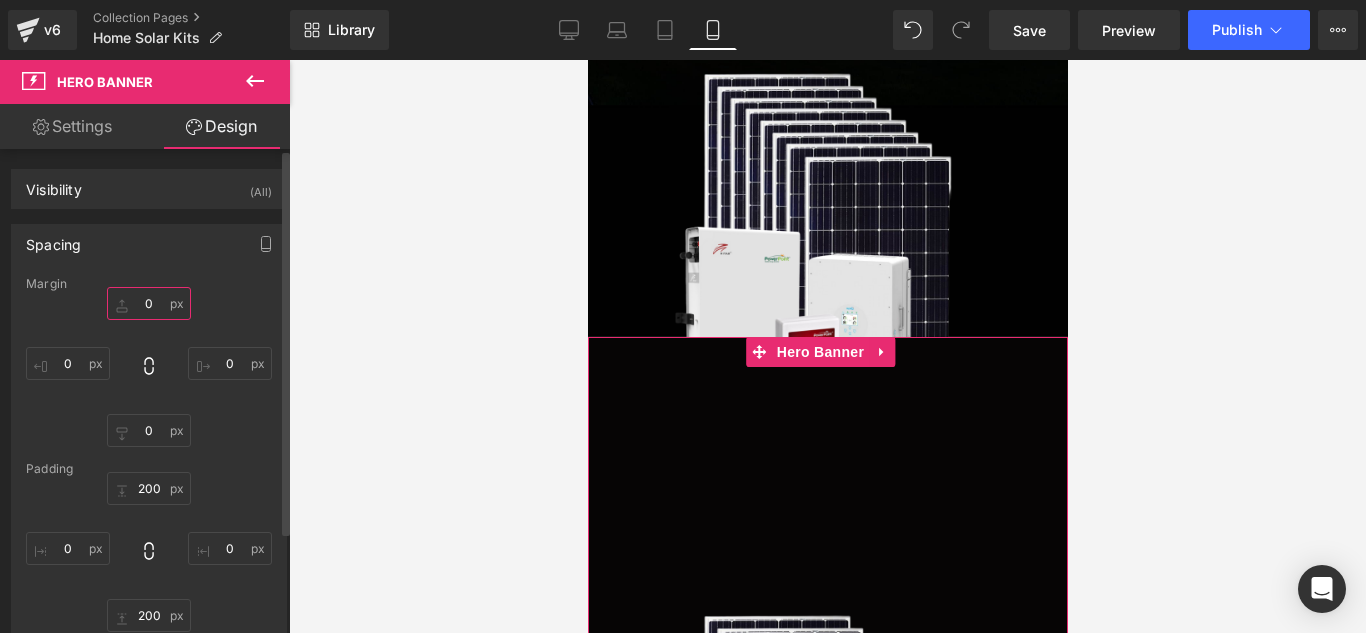 click on "0" at bounding box center [149, 303] 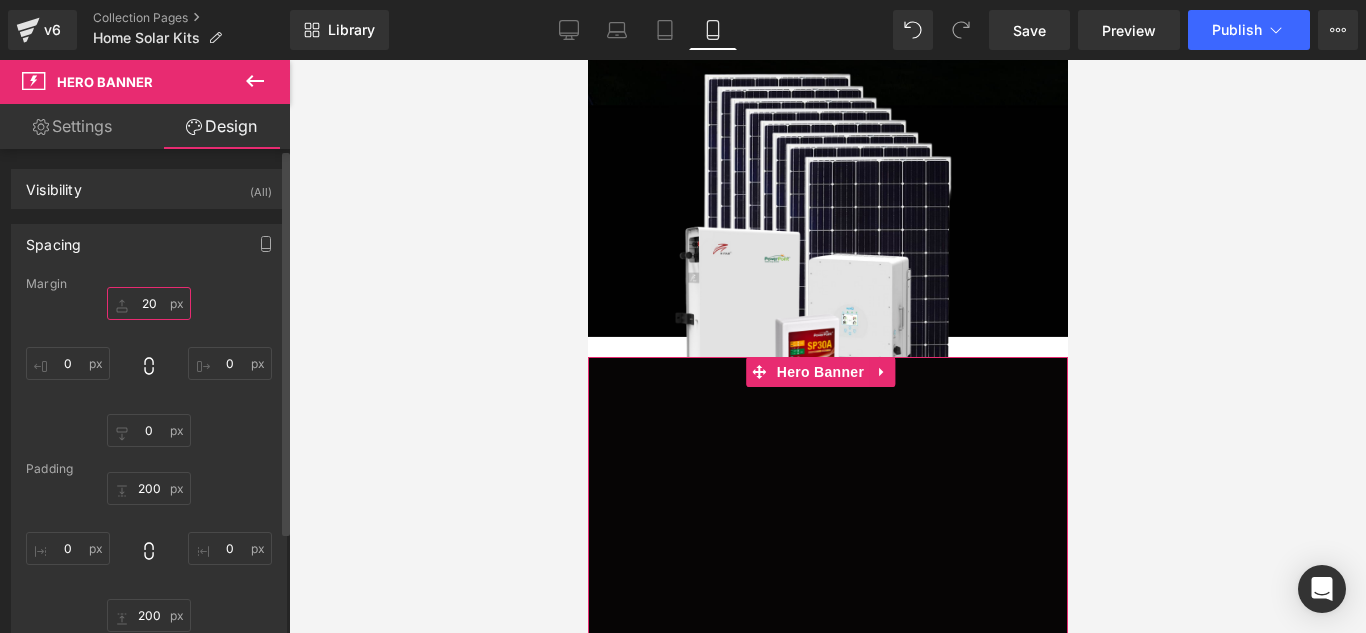 type on "200" 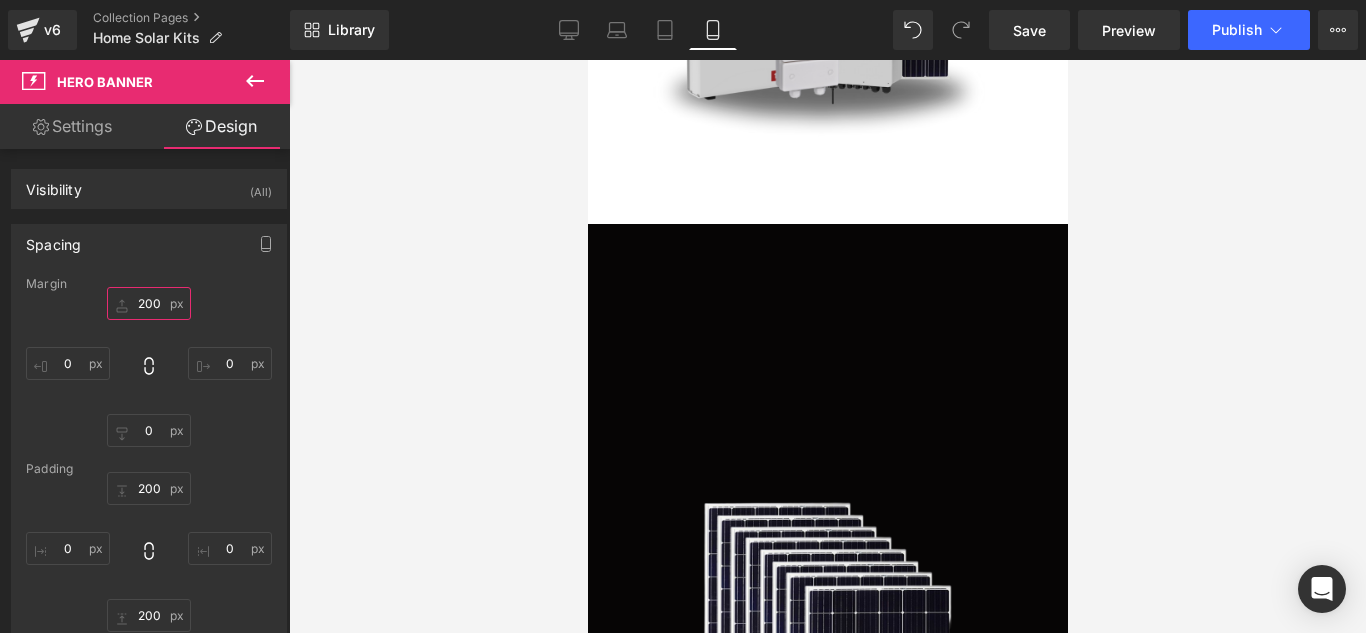 scroll, scrollTop: 1048, scrollLeft: 0, axis: vertical 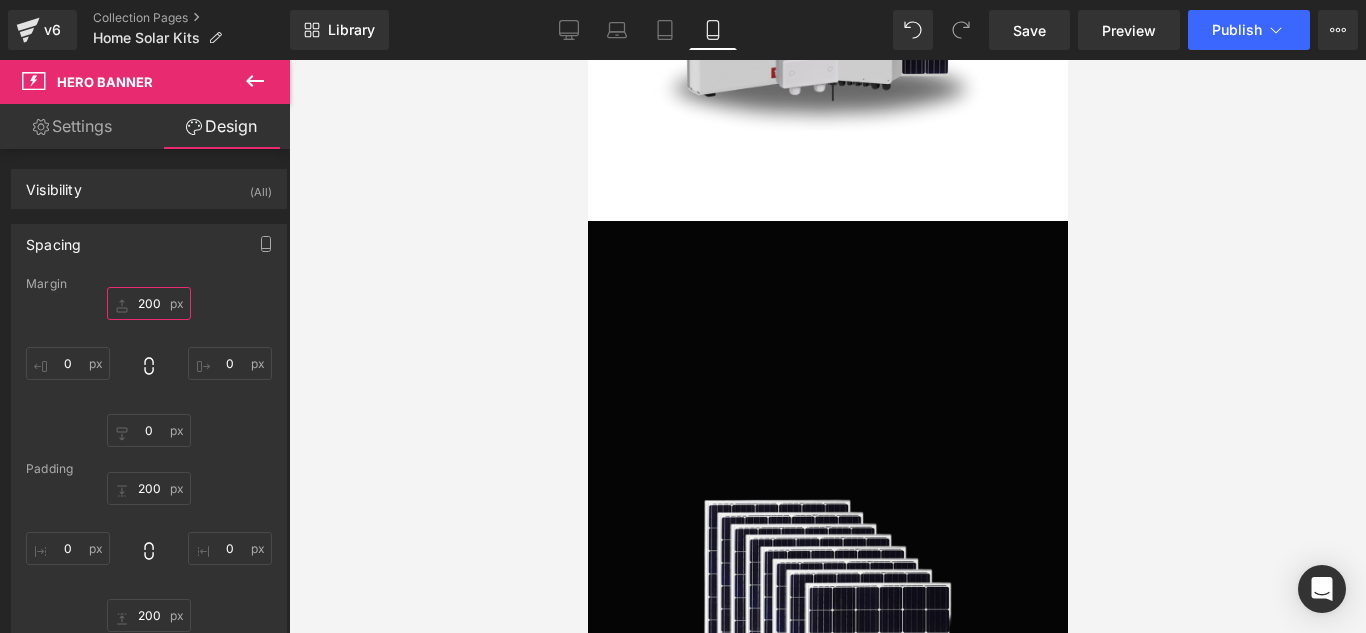 click on "200px" at bounding box center [587, 60] 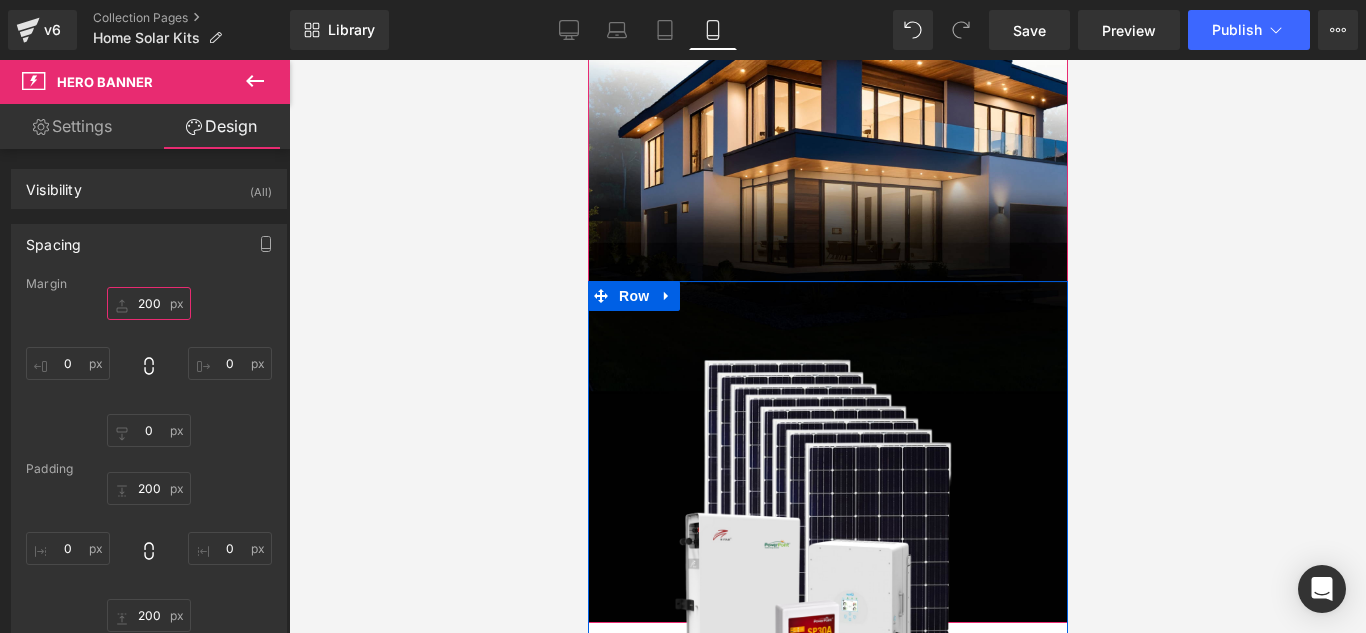 scroll, scrollTop: 445, scrollLeft: 0, axis: vertical 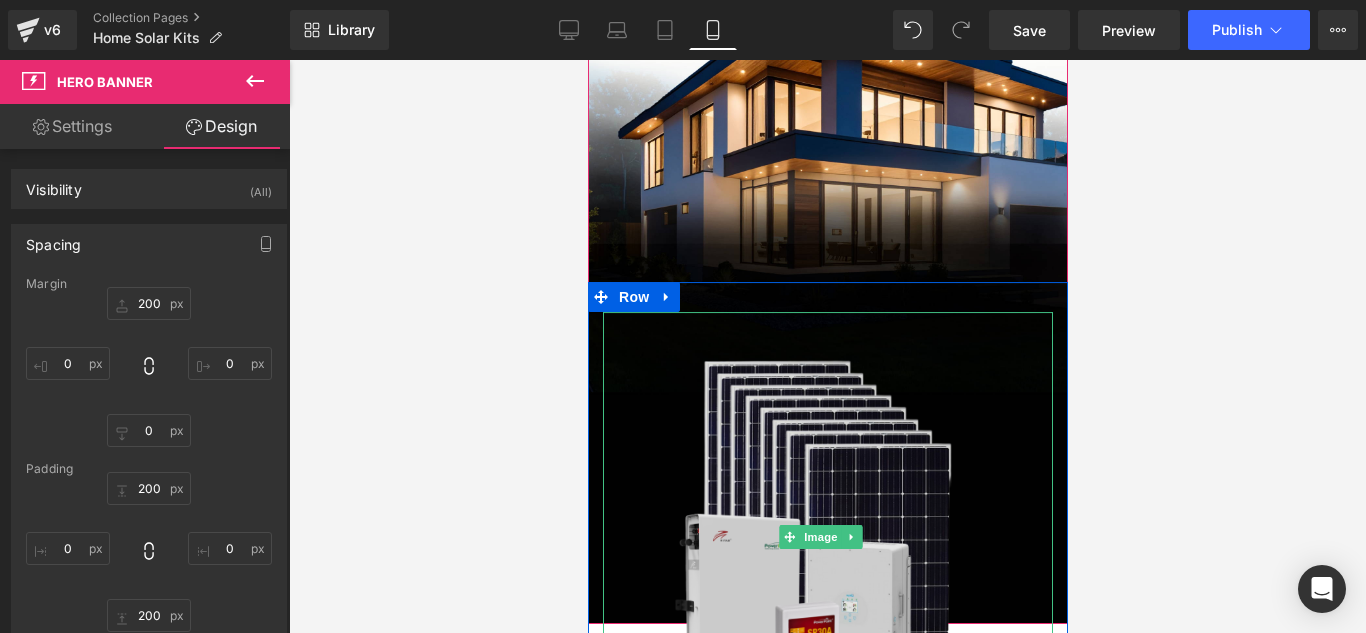 click at bounding box center (827, 537) 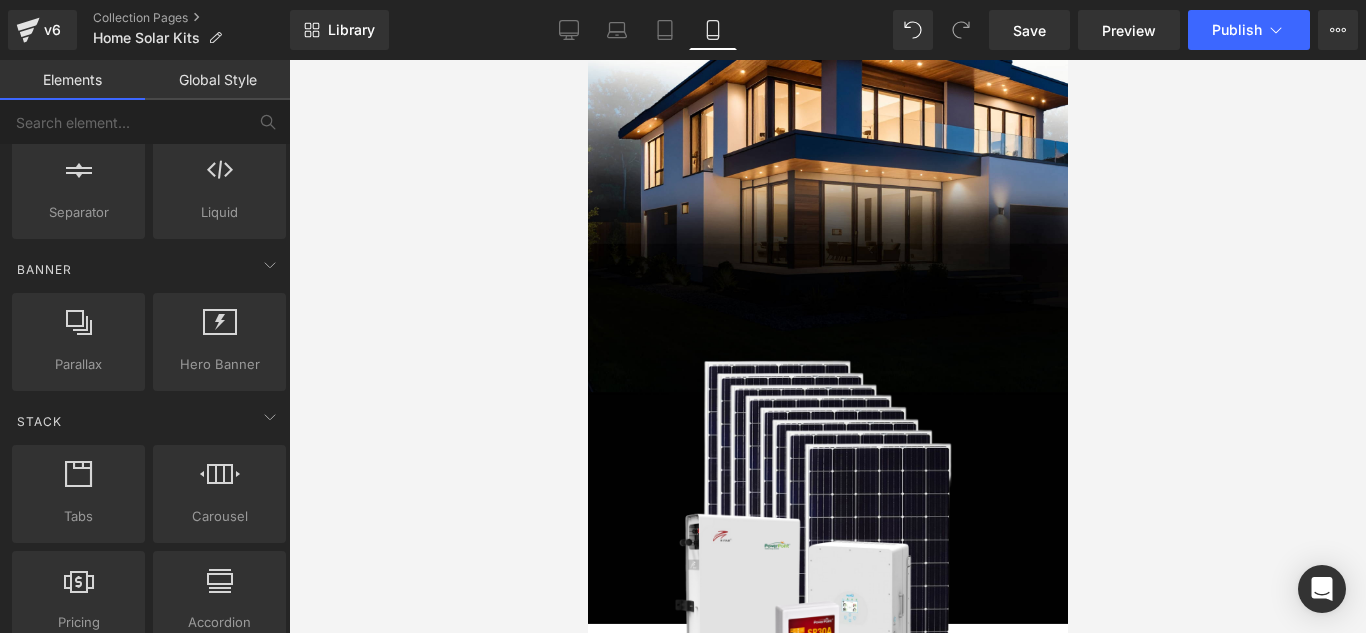 click at bounding box center (827, 346) 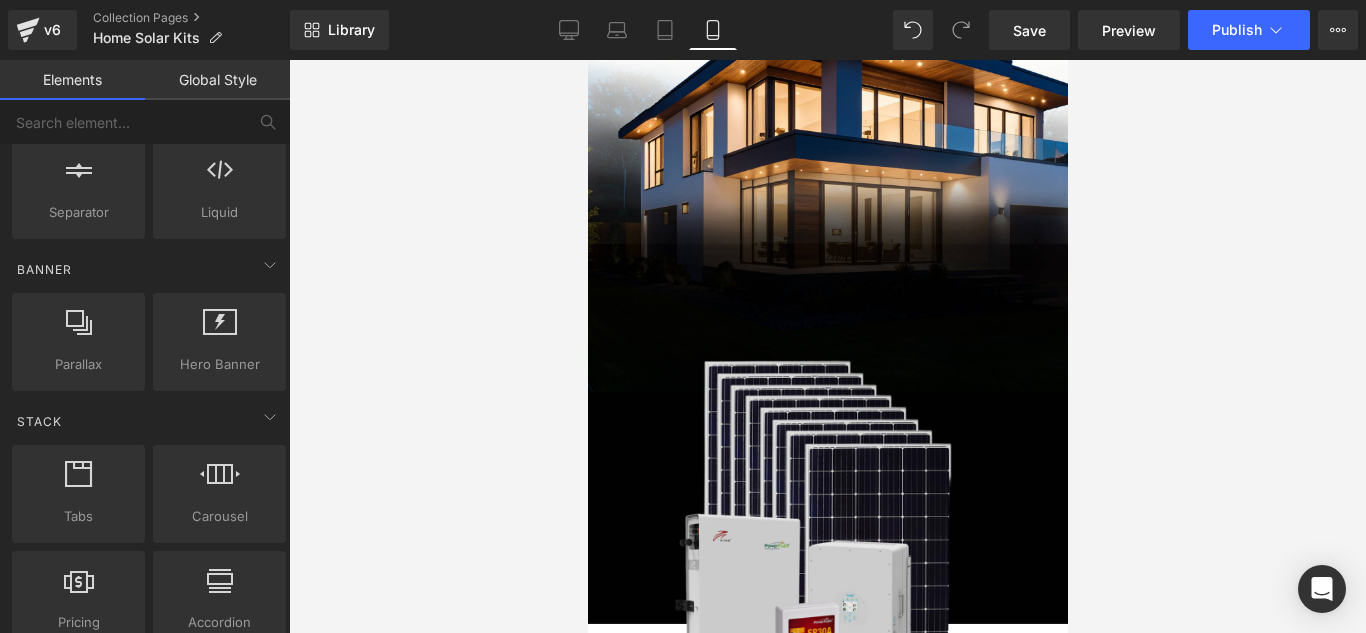 click at bounding box center (827, 537) 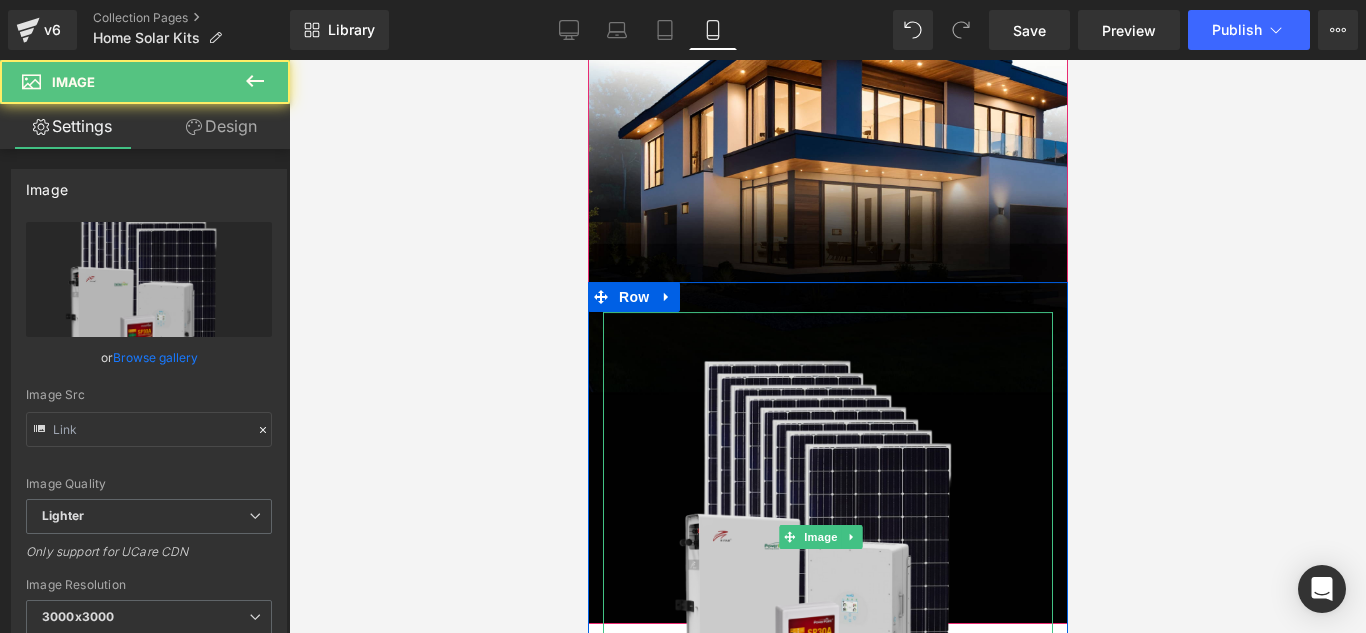 type on "[URL][DOMAIN_NAME]" 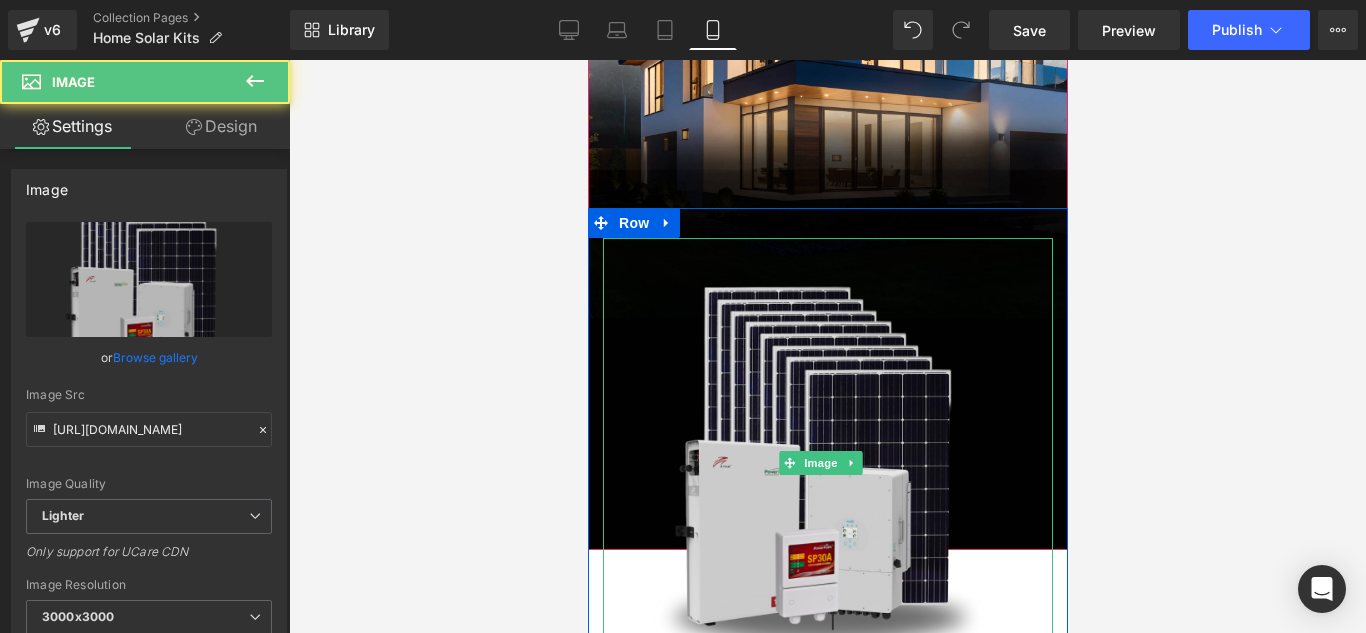 scroll, scrollTop: 727, scrollLeft: 0, axis: vertical 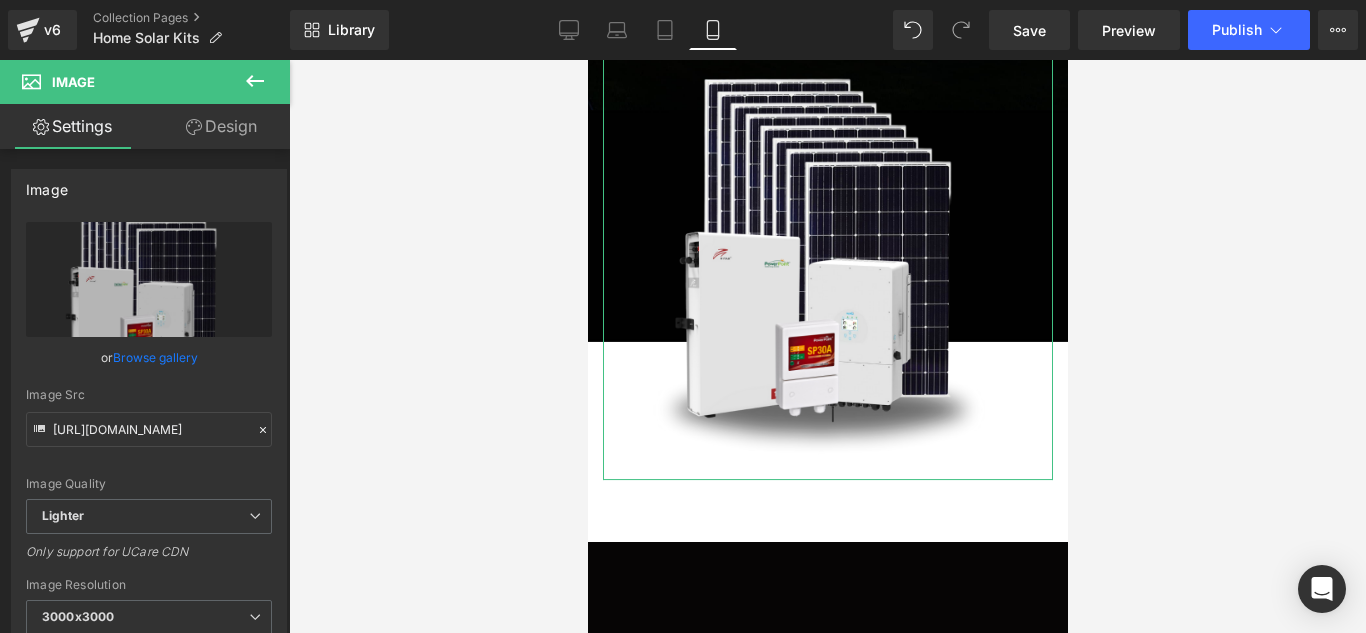 click on "Design" at bounding box center [221, 126] 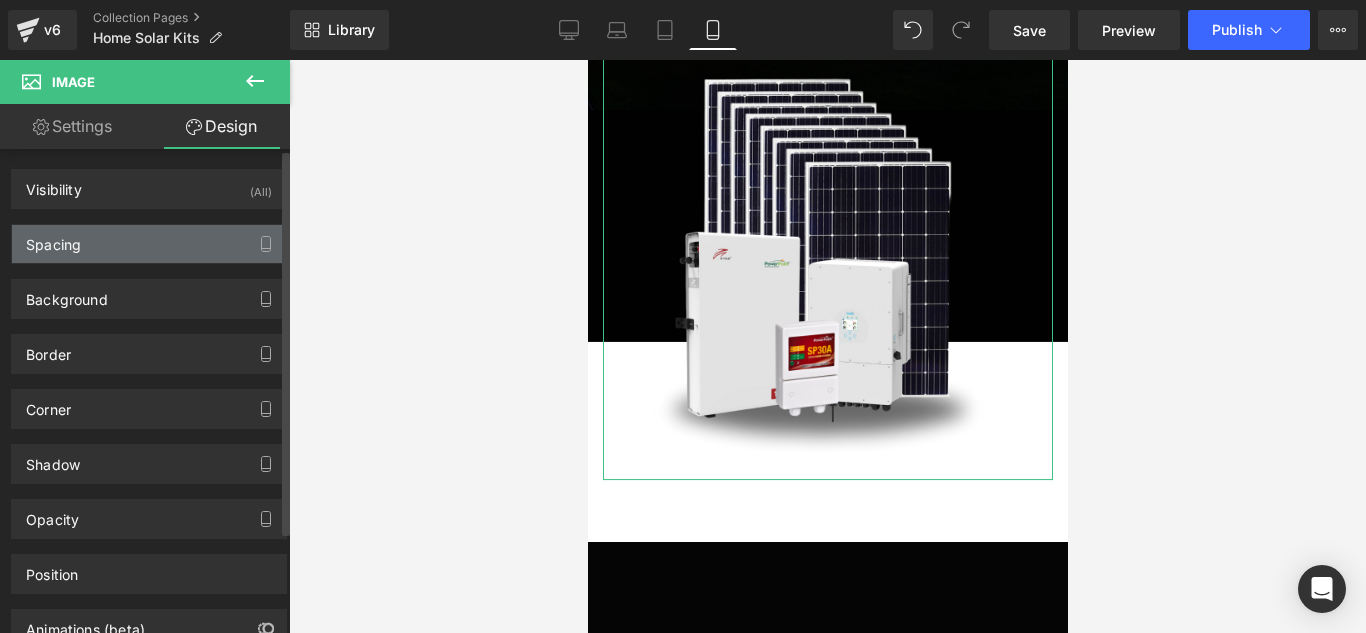type on "0" 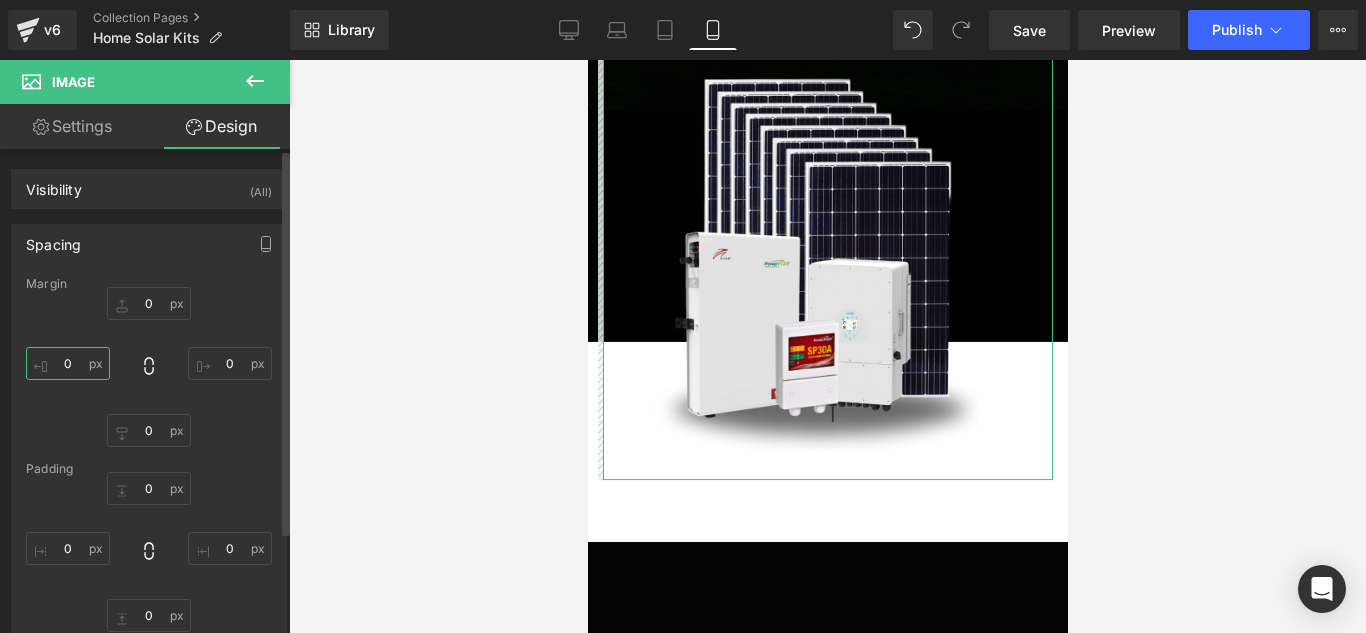 click on "0" at bounding box center (68, 363) 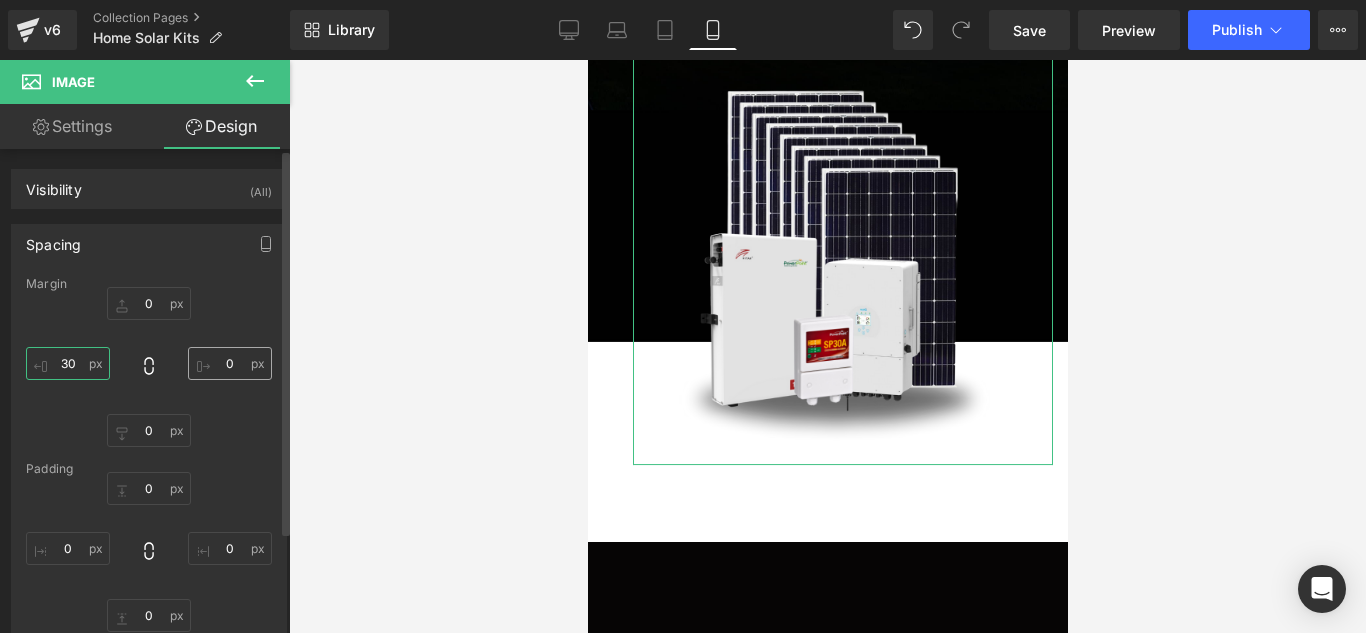 type on "30" 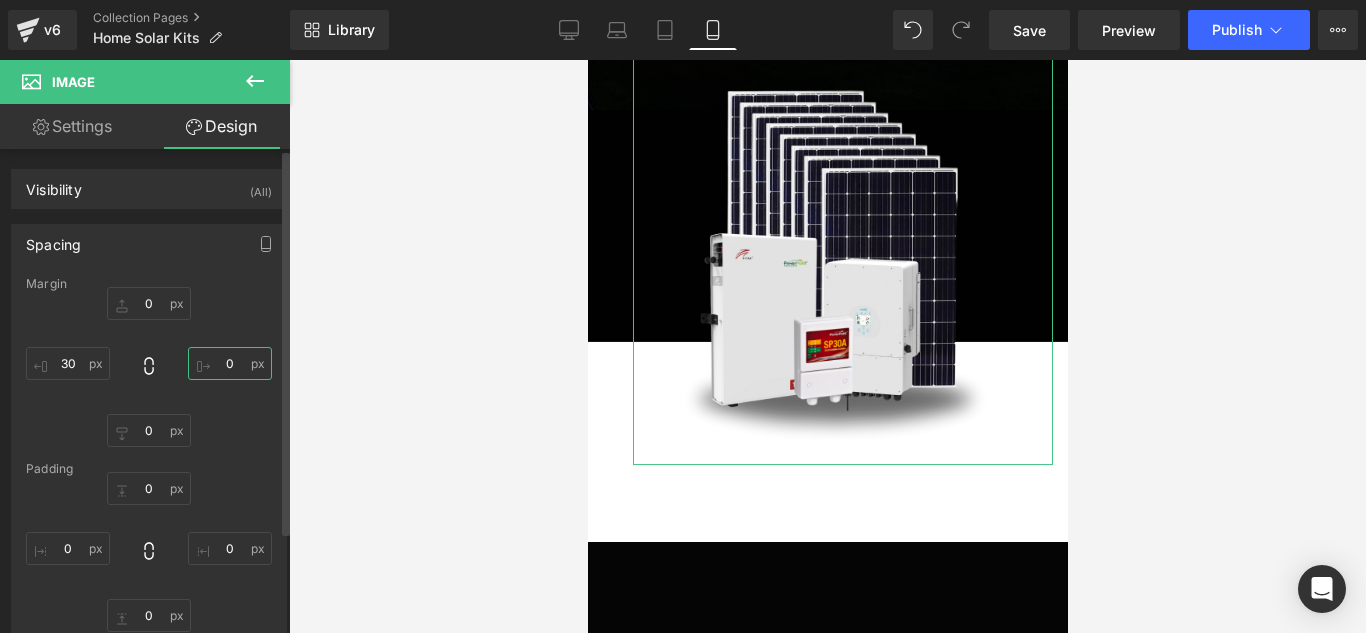 click on "0" at bounding box center (230, 363) 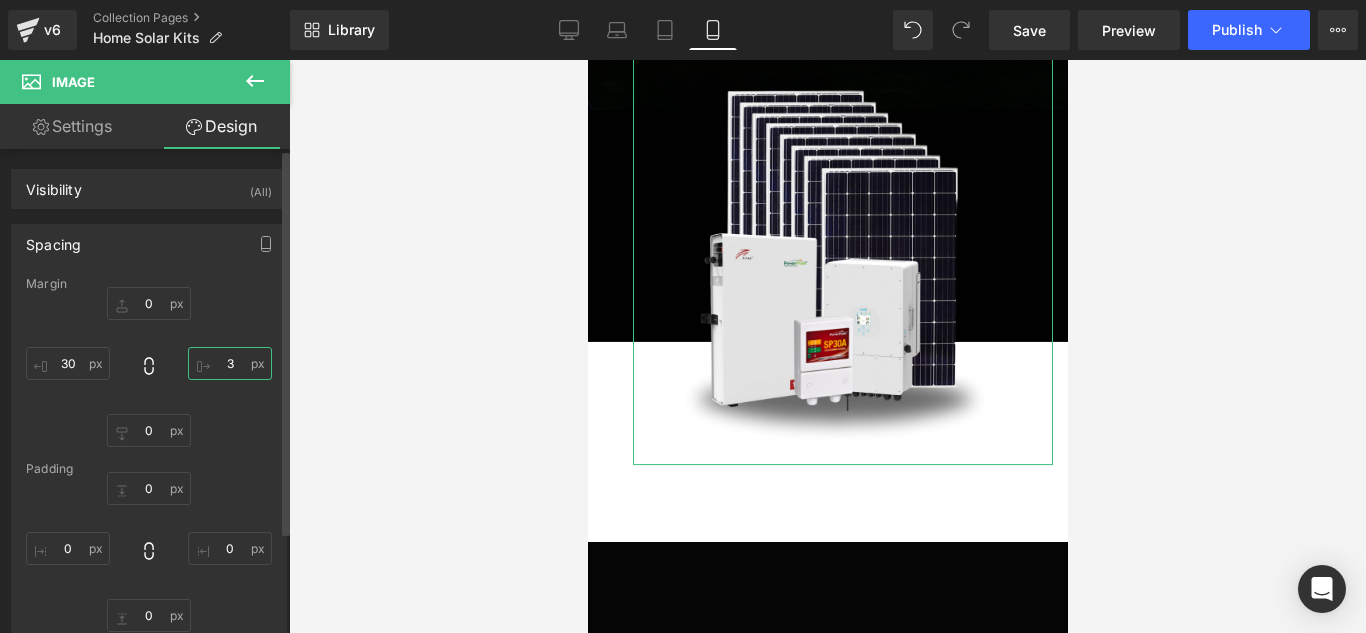 type on "30" 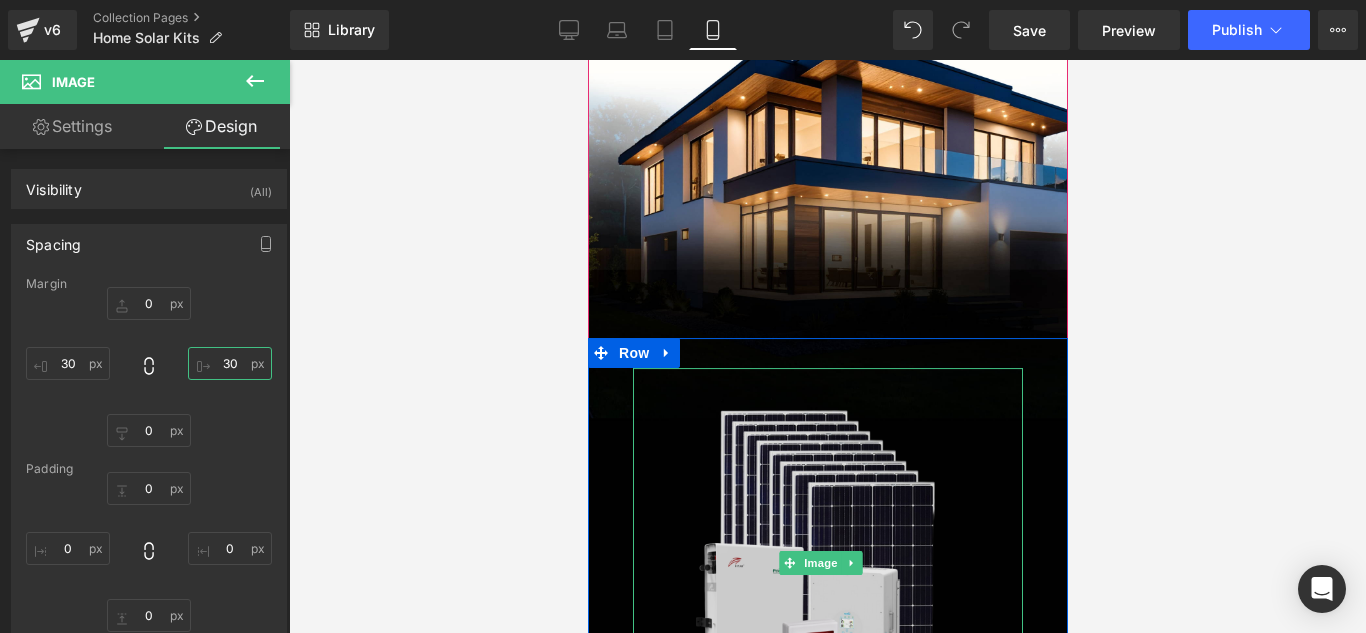 scroll, scrollTop: 418, scrollLeft: 0, axis: vertical 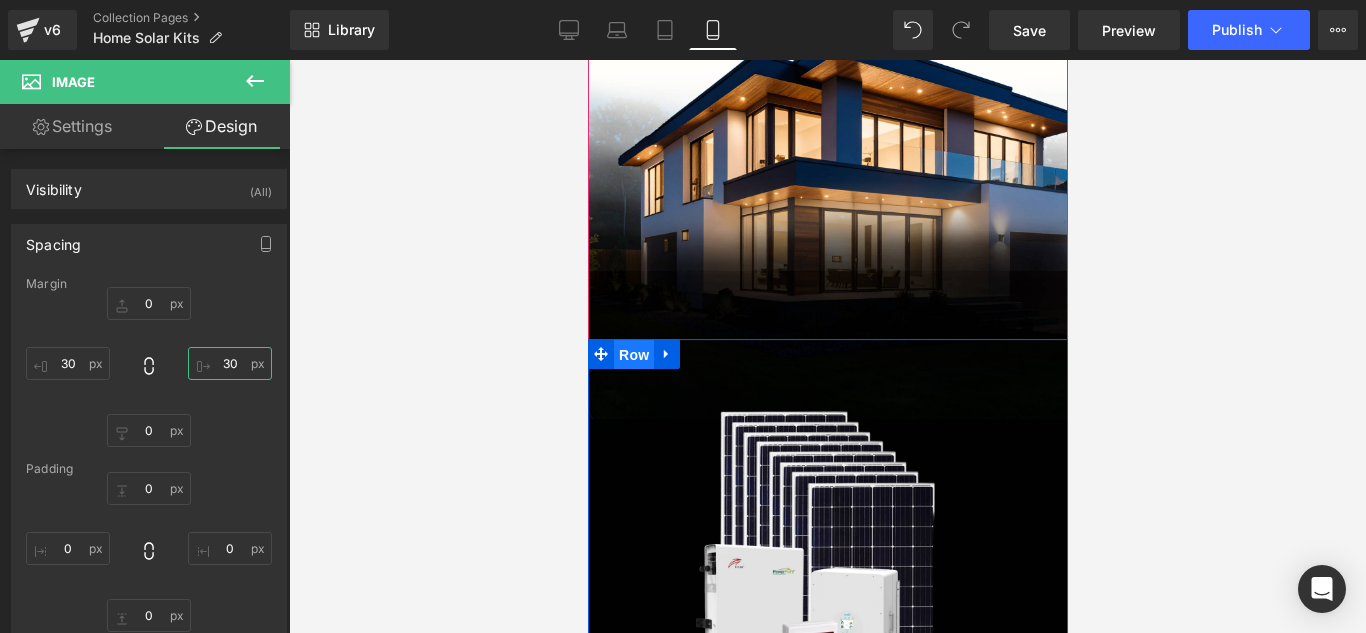 drag, startPoint x: 637, startPoint y: 352, endPoint x: 889, endPoint y: 264, distance: 266.92322 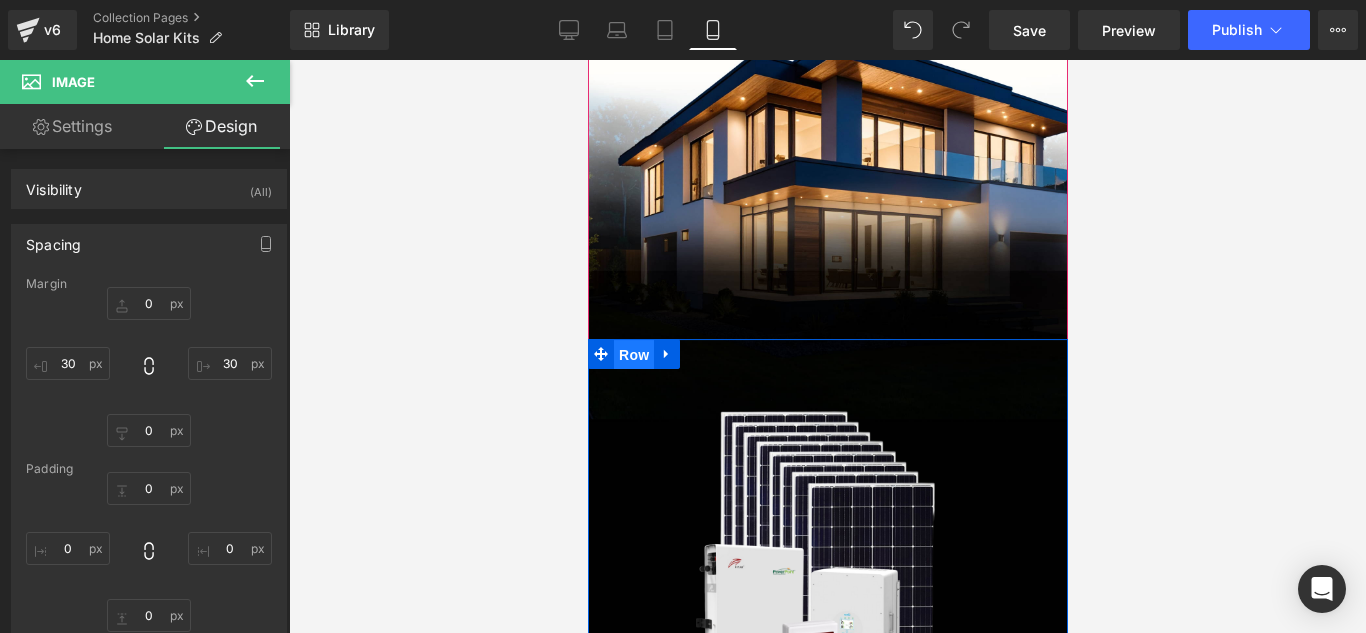 click on "Row" at bounding box center [633, 355] 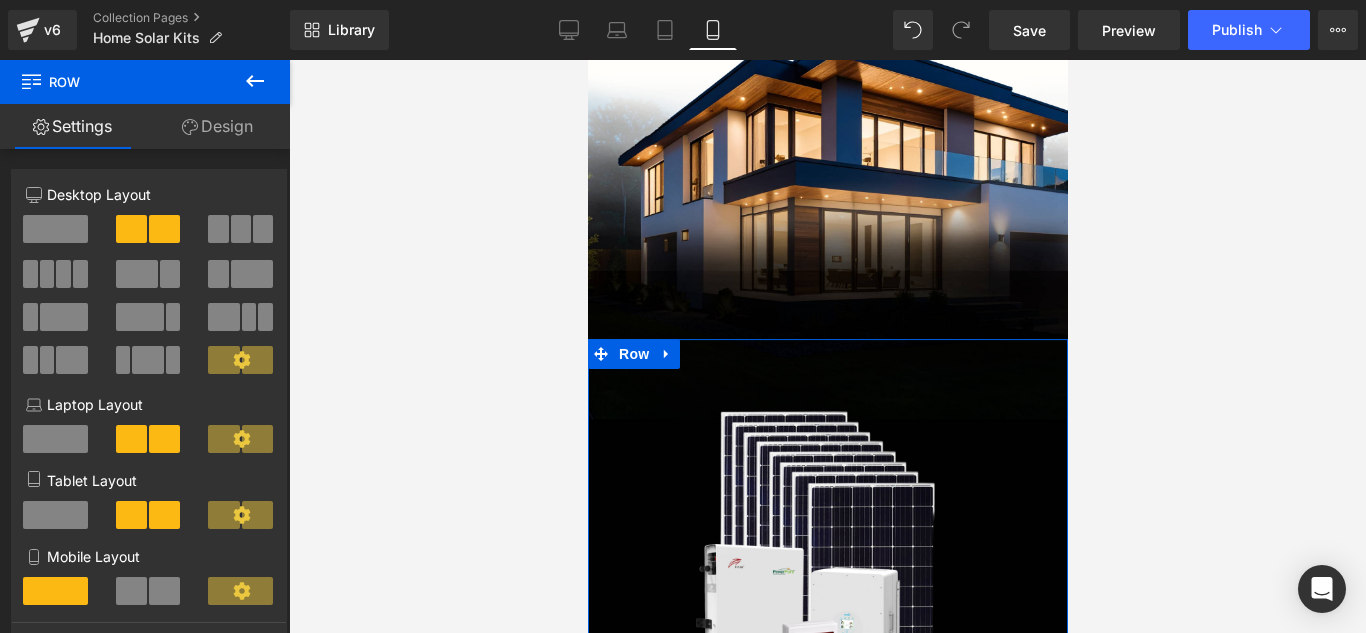 click on "Design" at bounding box center [217, 126] 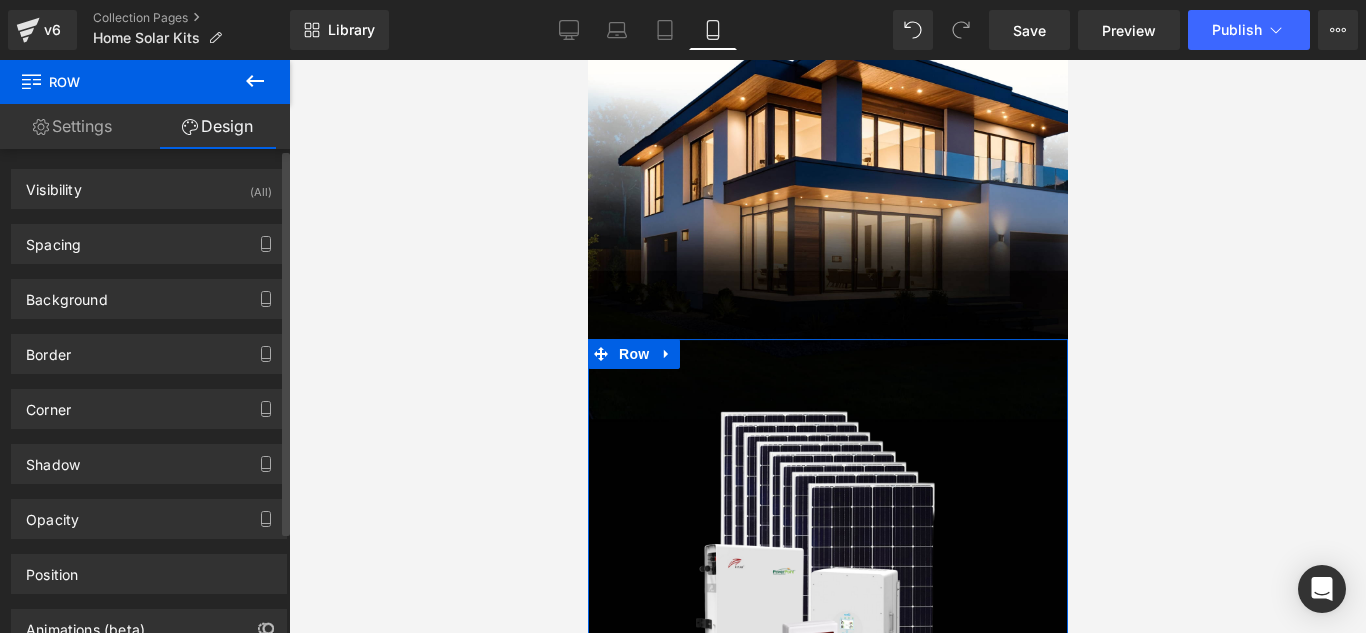 type on "600" 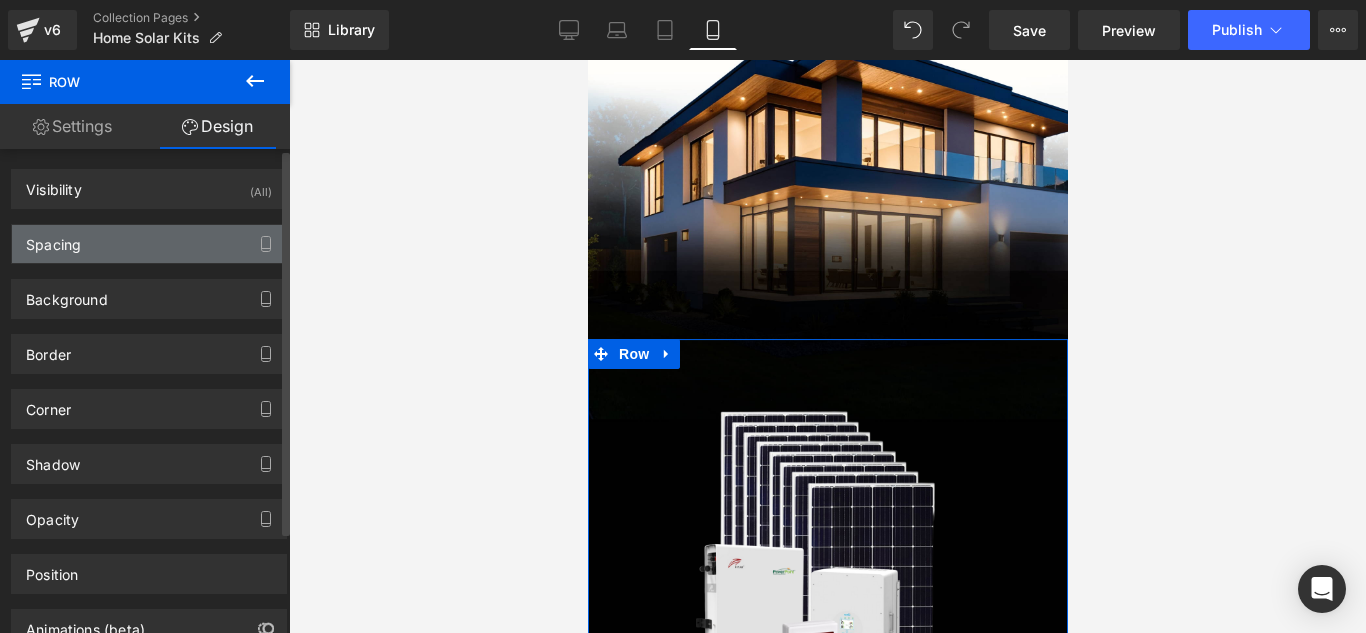 click on "Spacing" at bounding box center (149, 244) 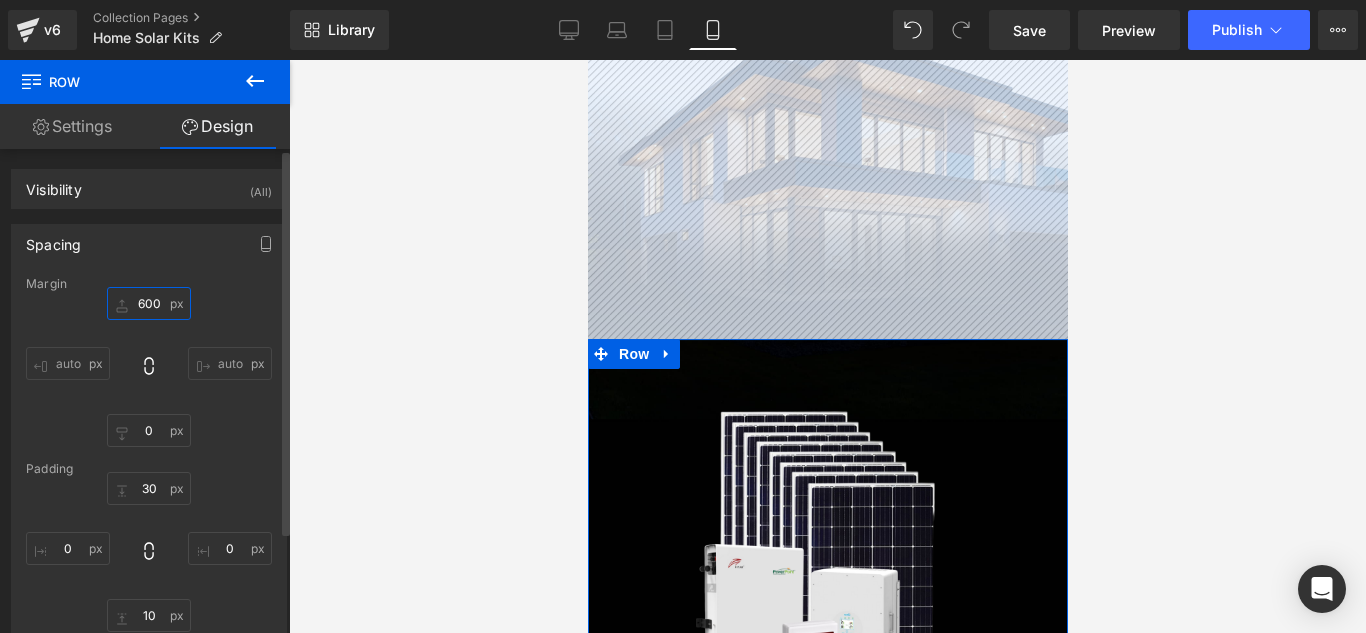 click on "600" at bounding box center [149, 303] 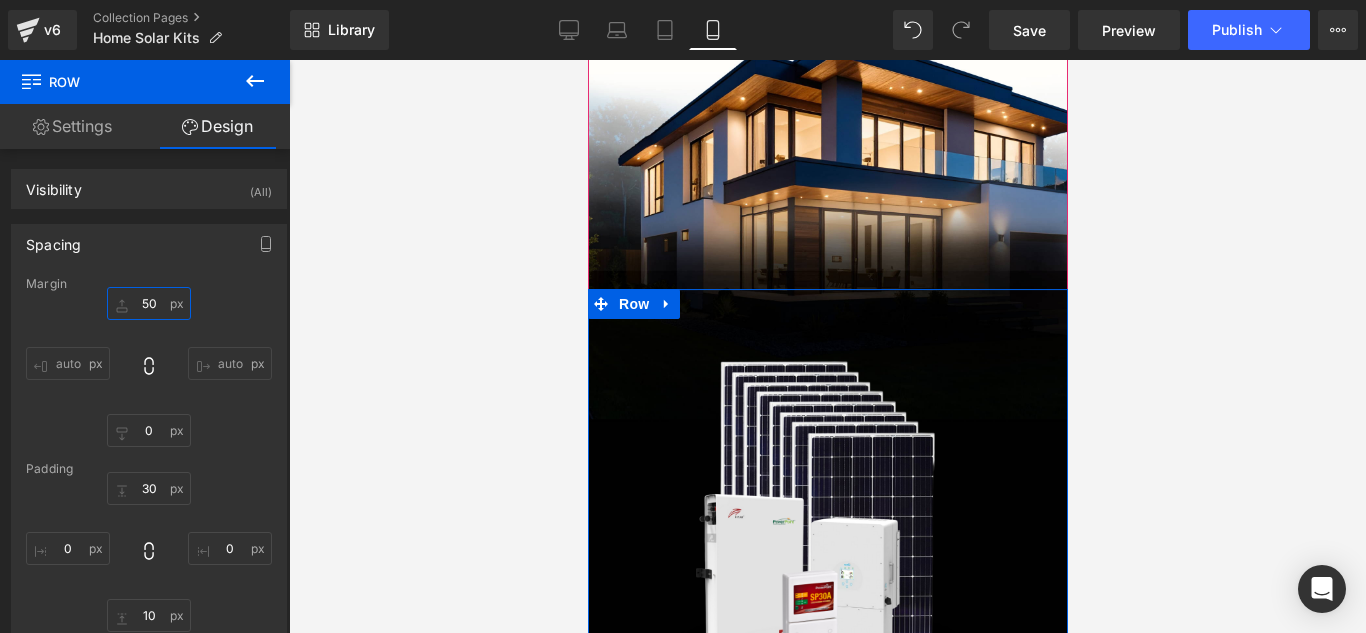 type on "5" 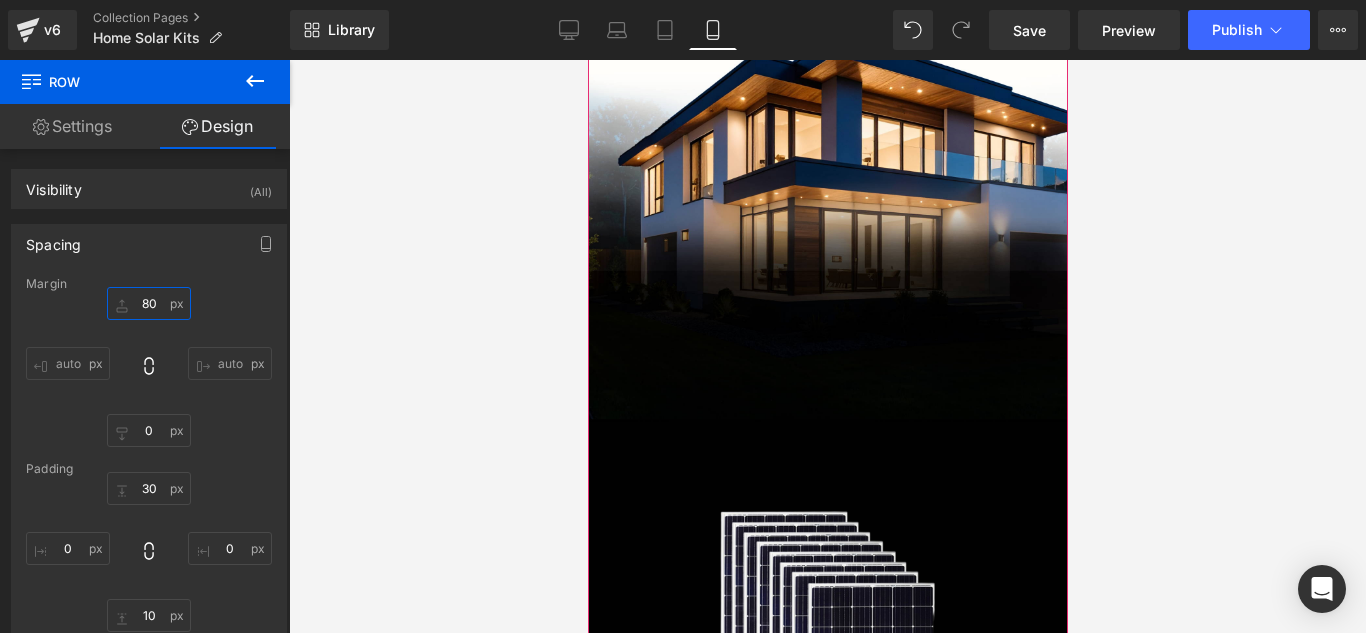 type on "8" 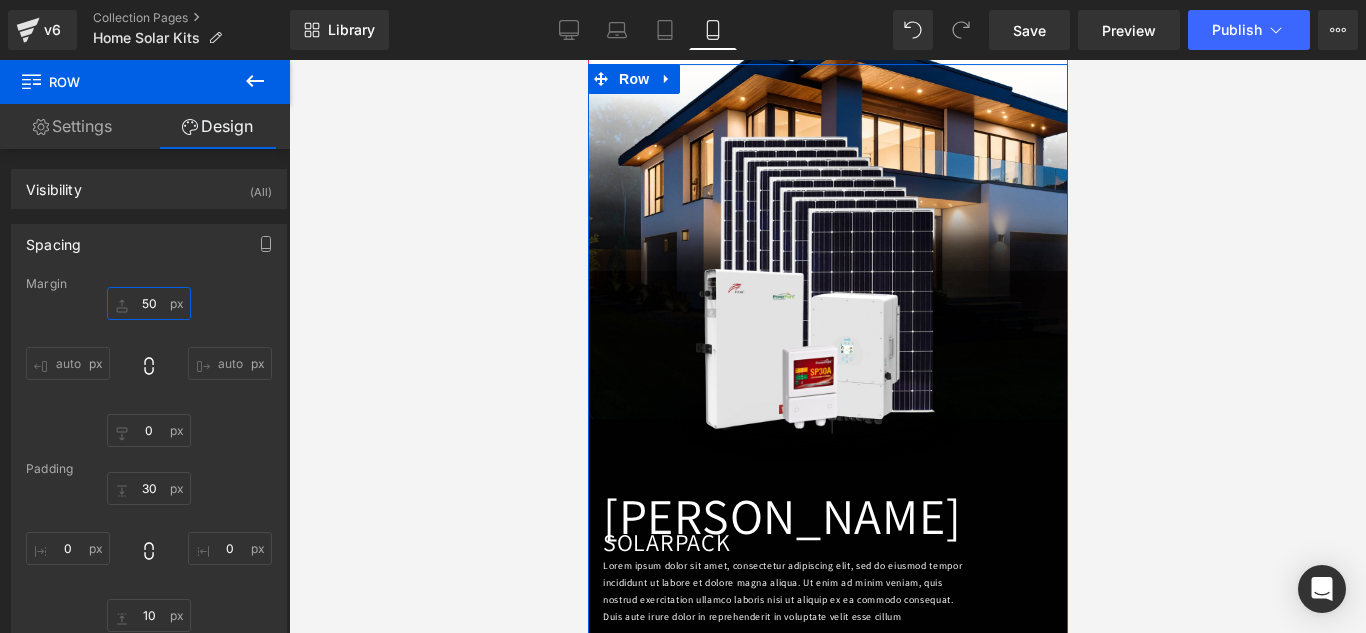 type on "5" 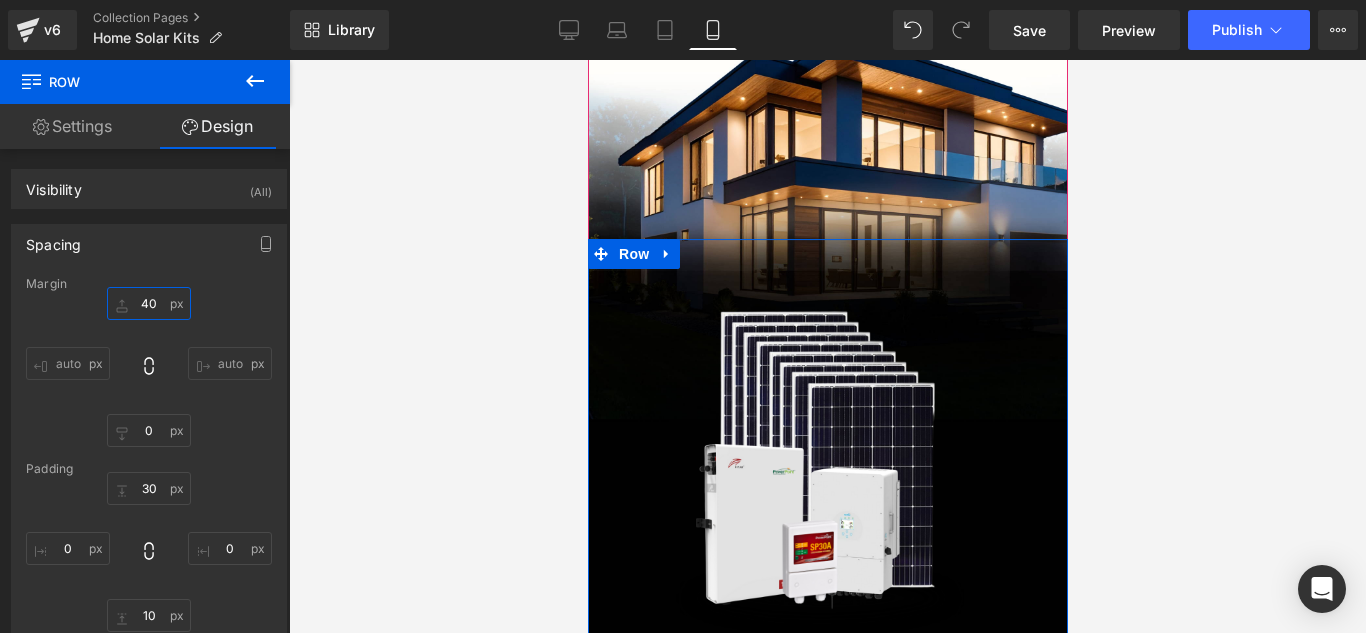 type on "4" 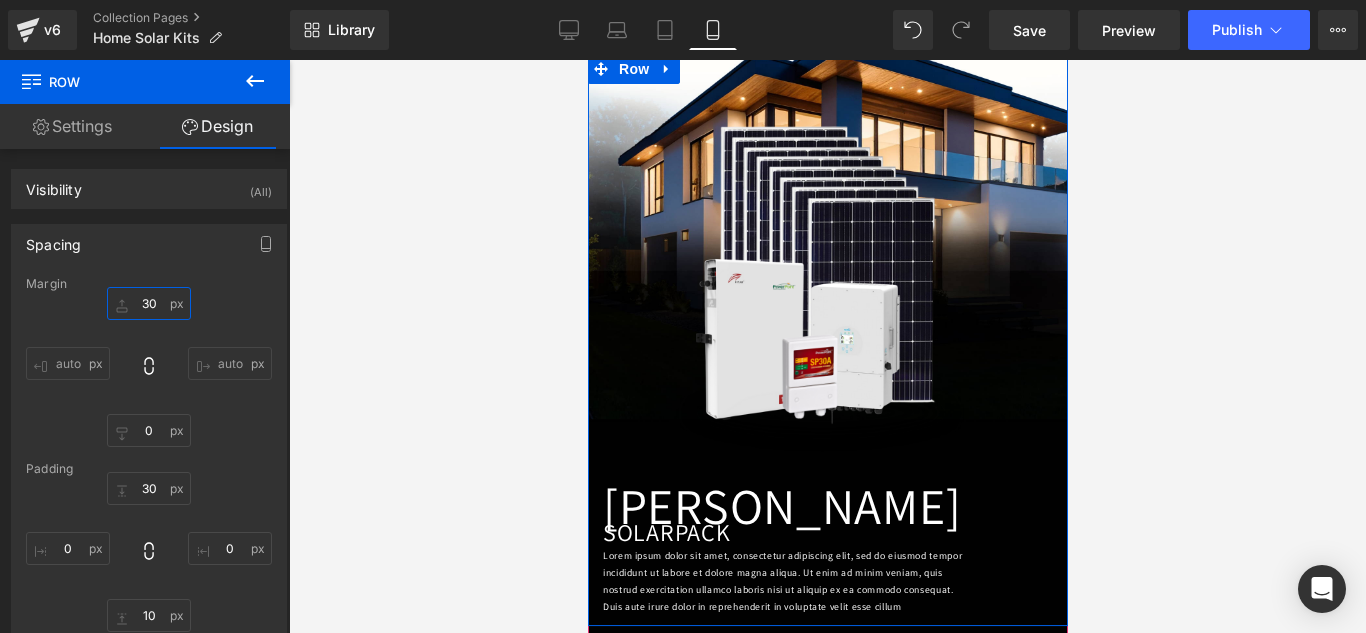 type on "300" 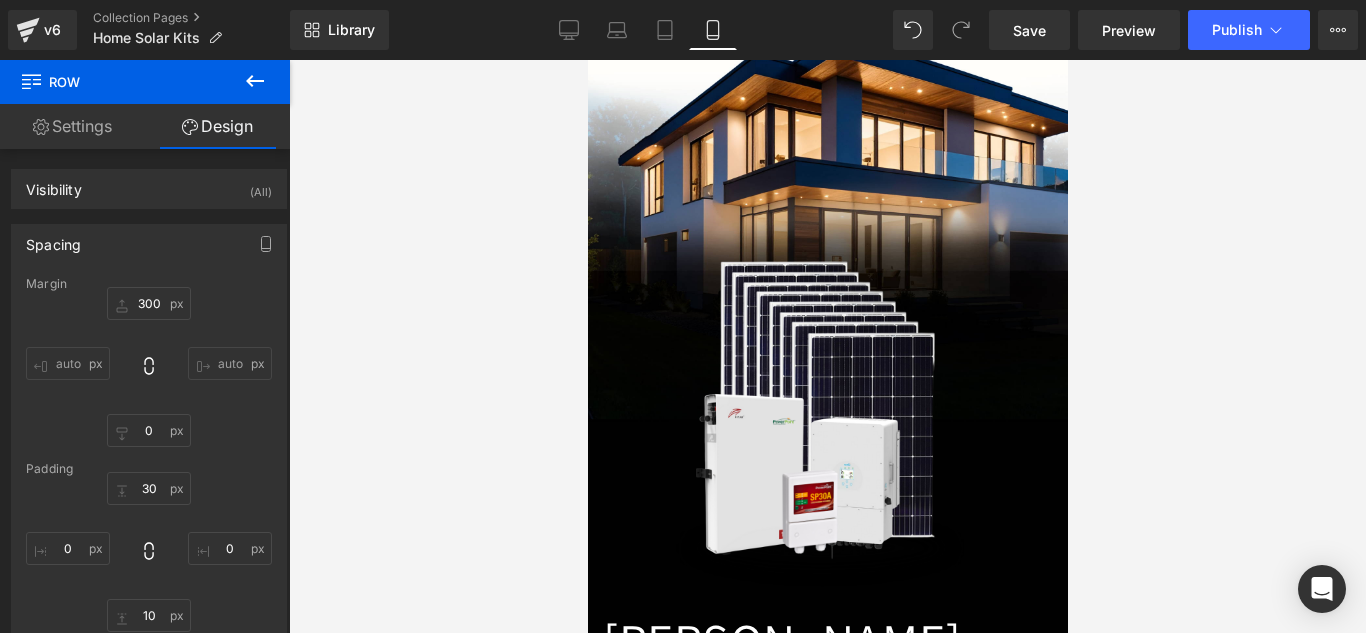 click at bounding box center [827, 346] 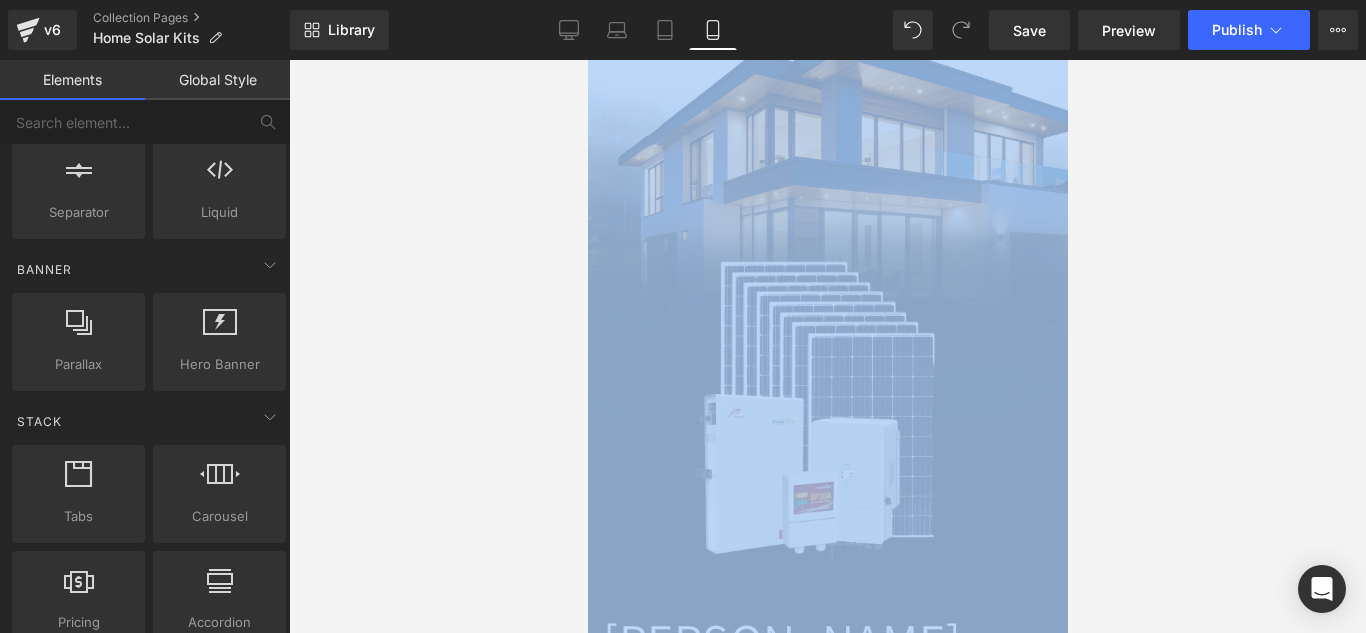 click at bounding box center [827, 346] 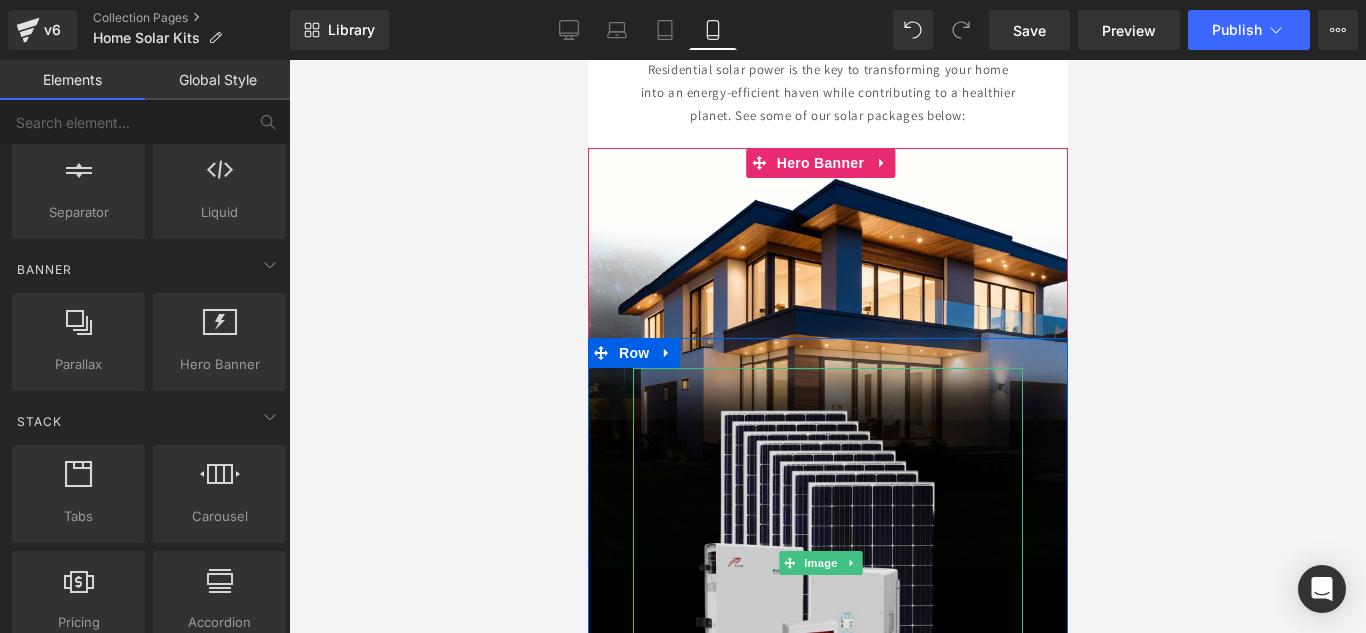 scroll, scrollTop: 221, scrollLeft: 0, axis: vertical 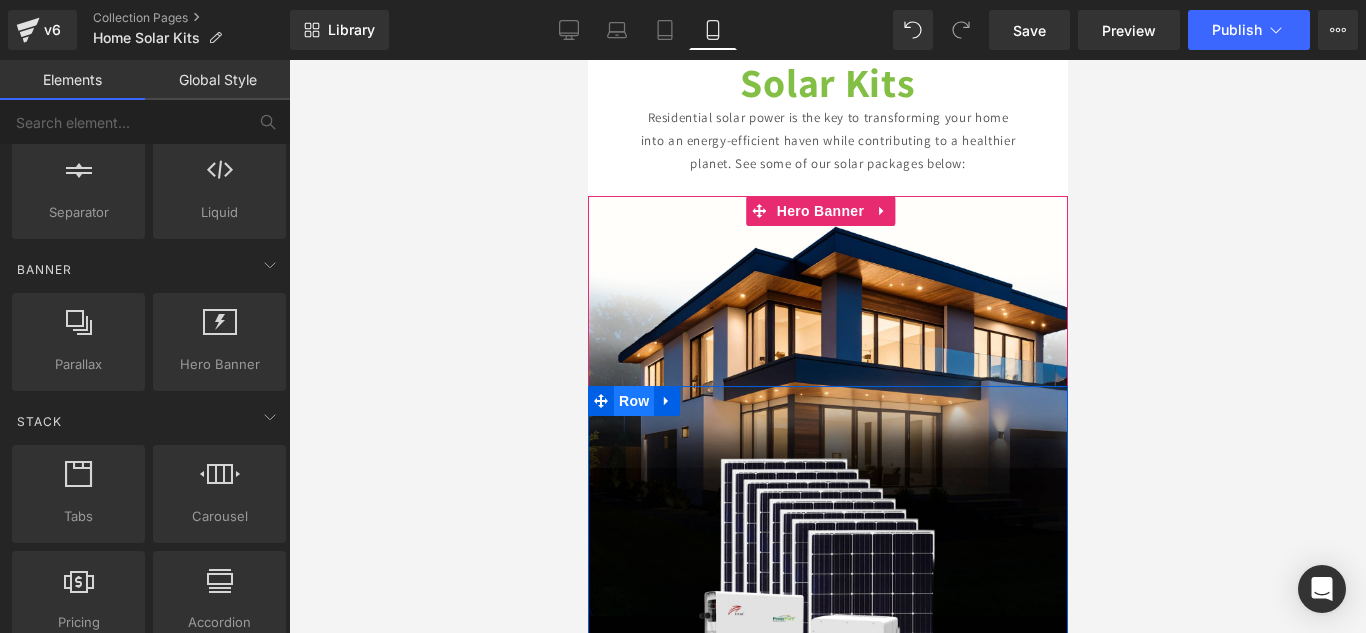 click on "Row" at bounding box center (633, 401) 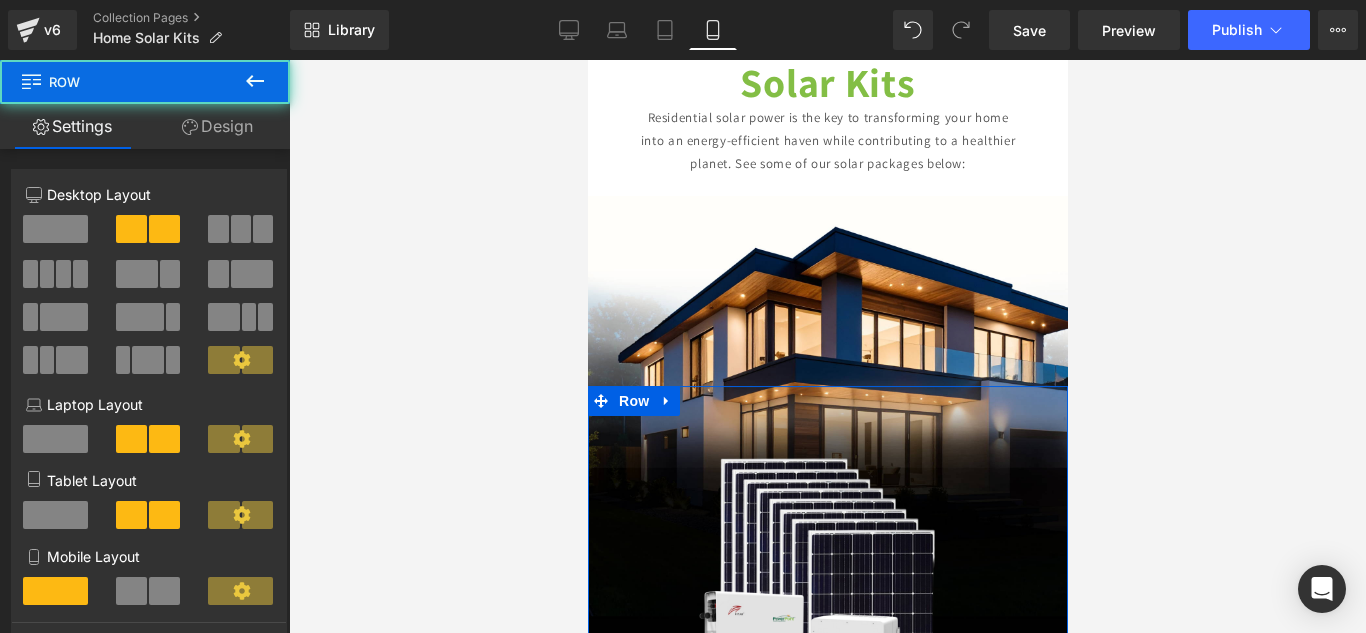 click on "Design" at bounding box center [217, 126] 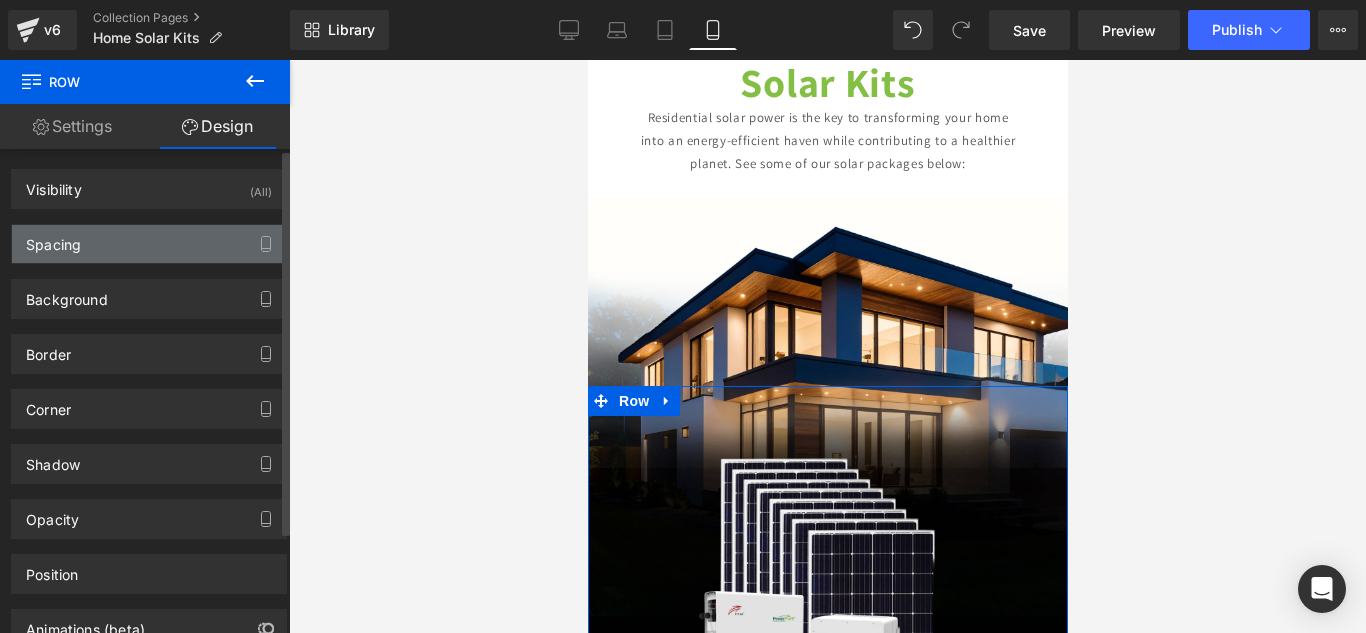 type on "300" 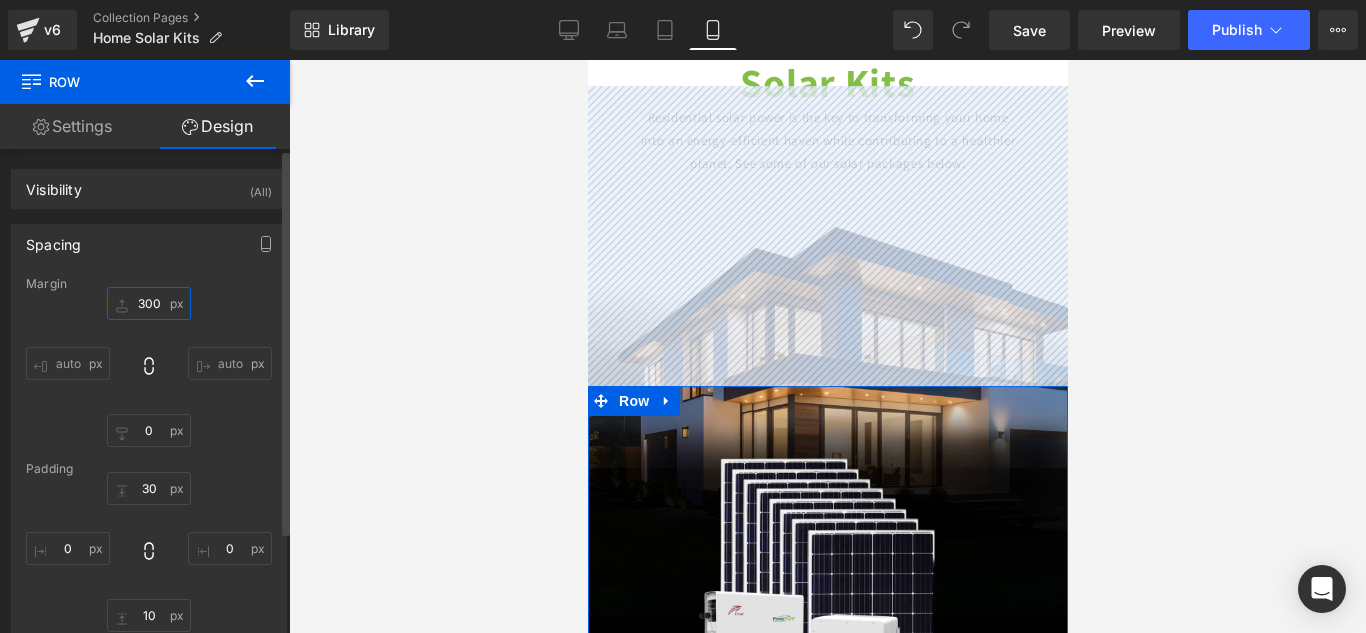 click on "300" at bounding box center [149, 303] 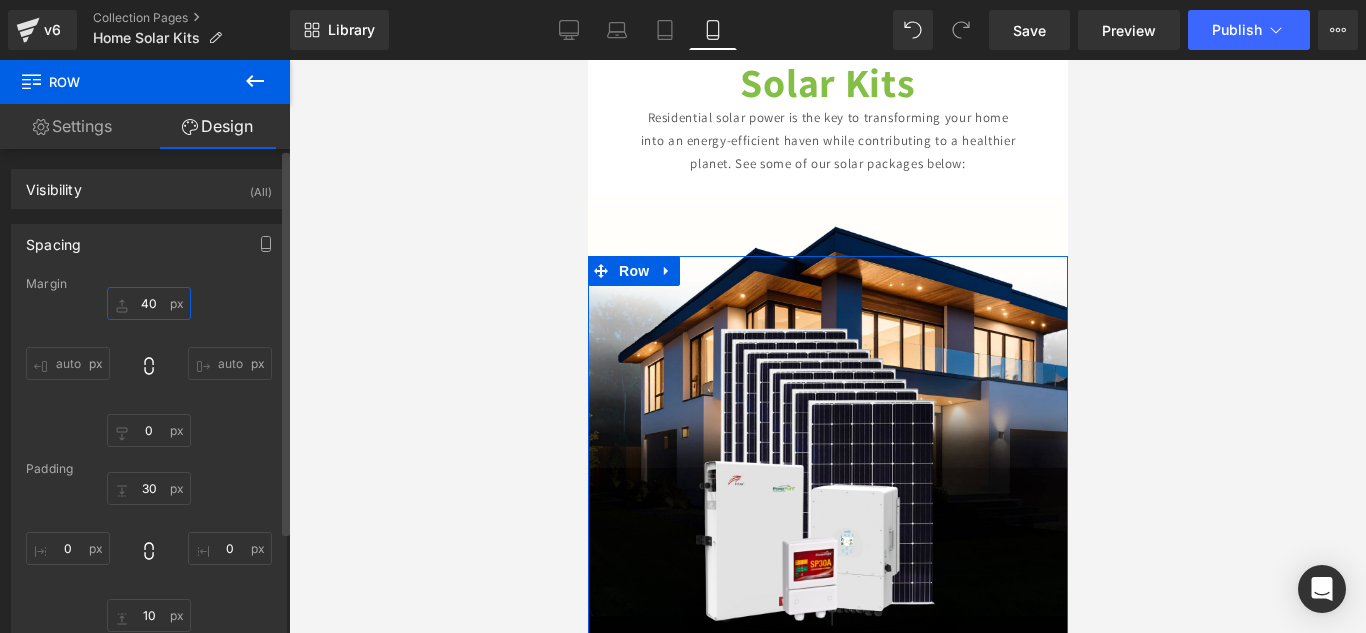 type on "400" 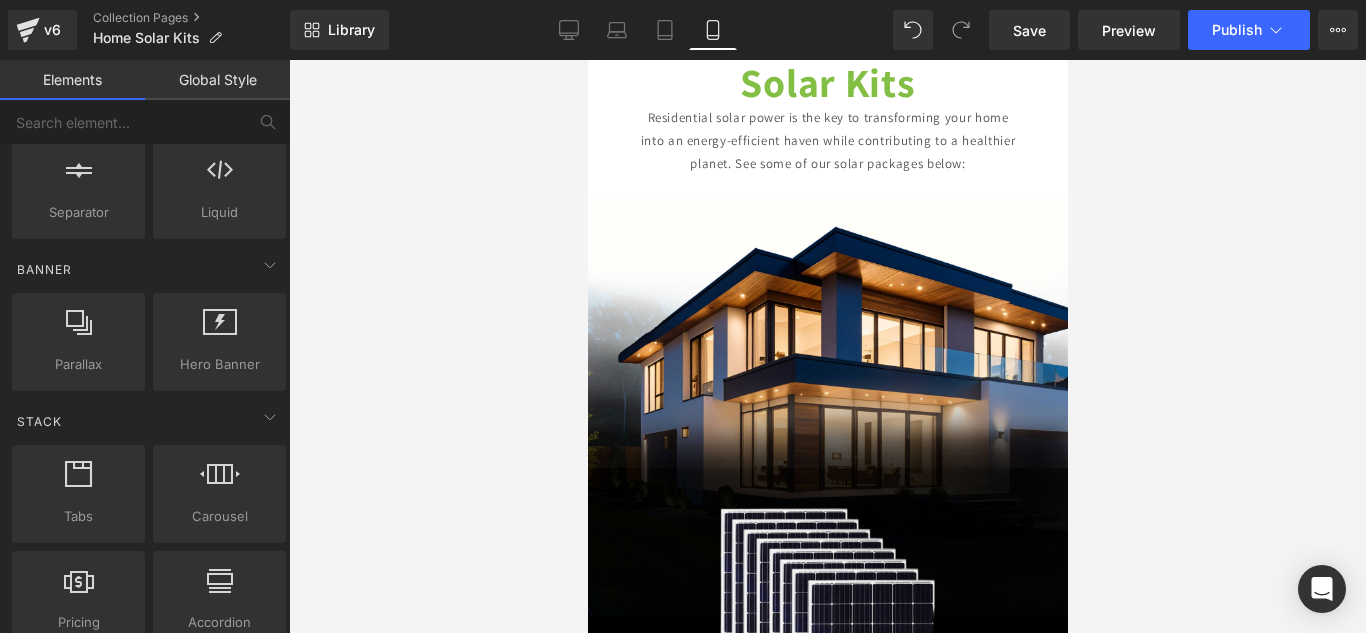 click at bounding box center [827, 346] 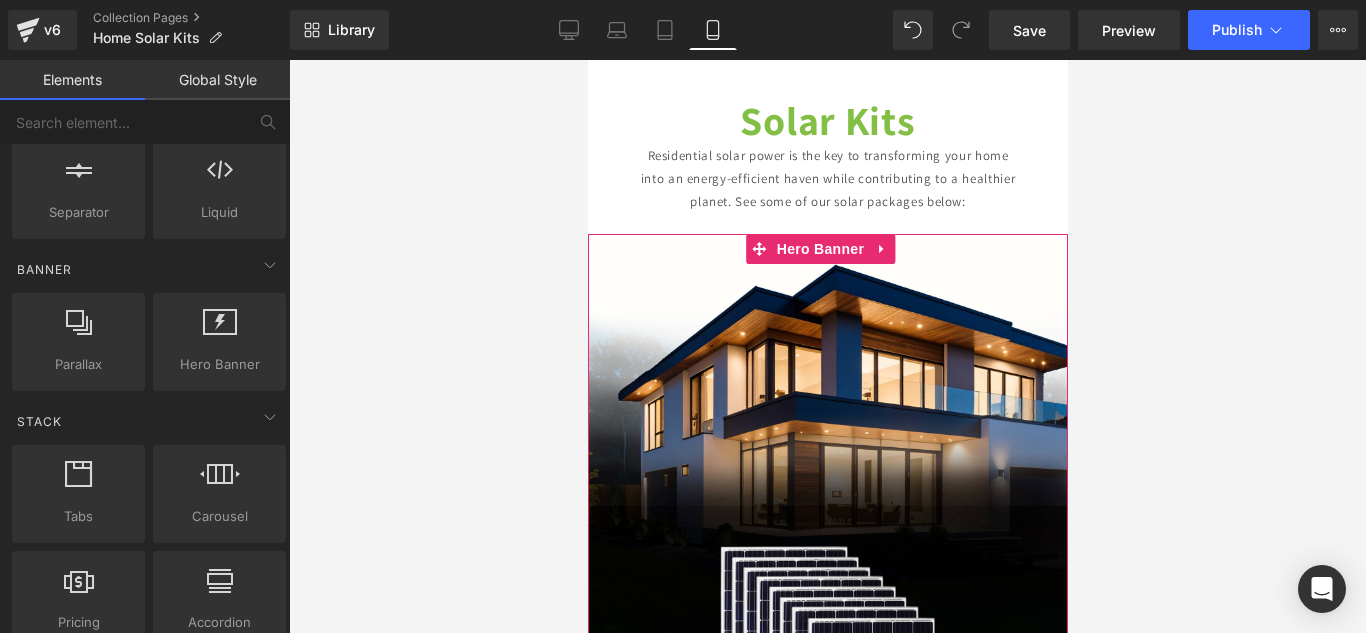 scroll, scrollTop: 246, scrollLeft: 0, axis: vertical 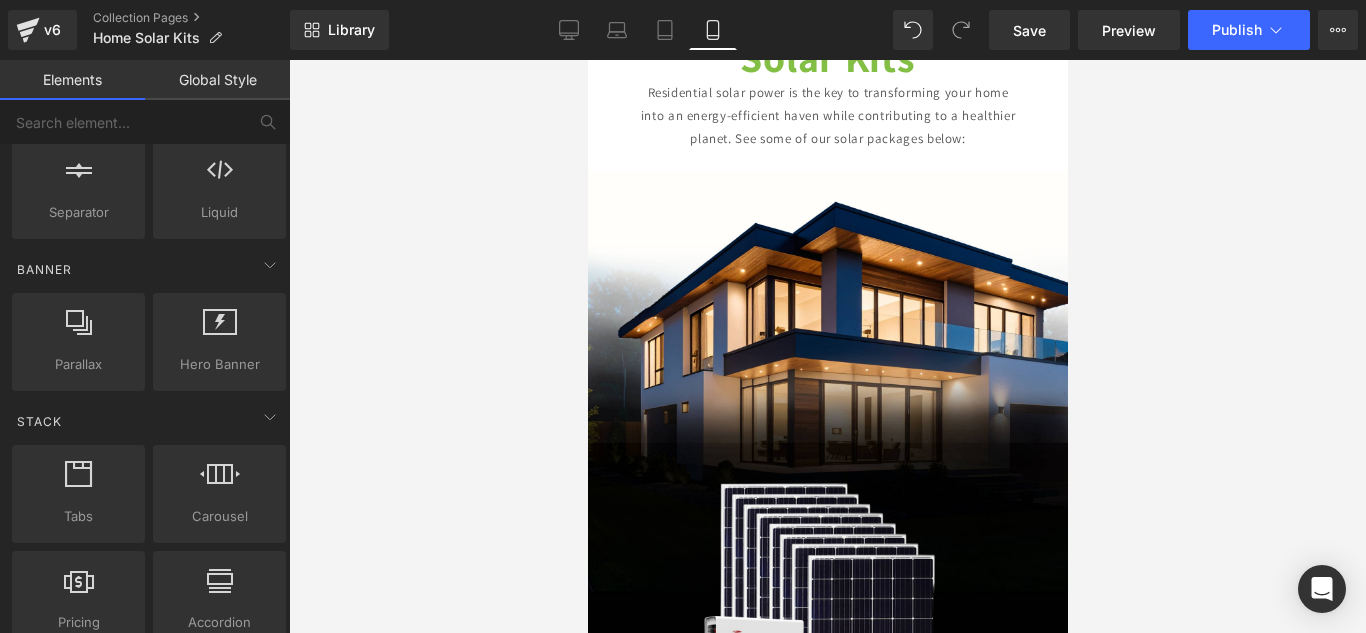 click at bounding box center (827, 346) 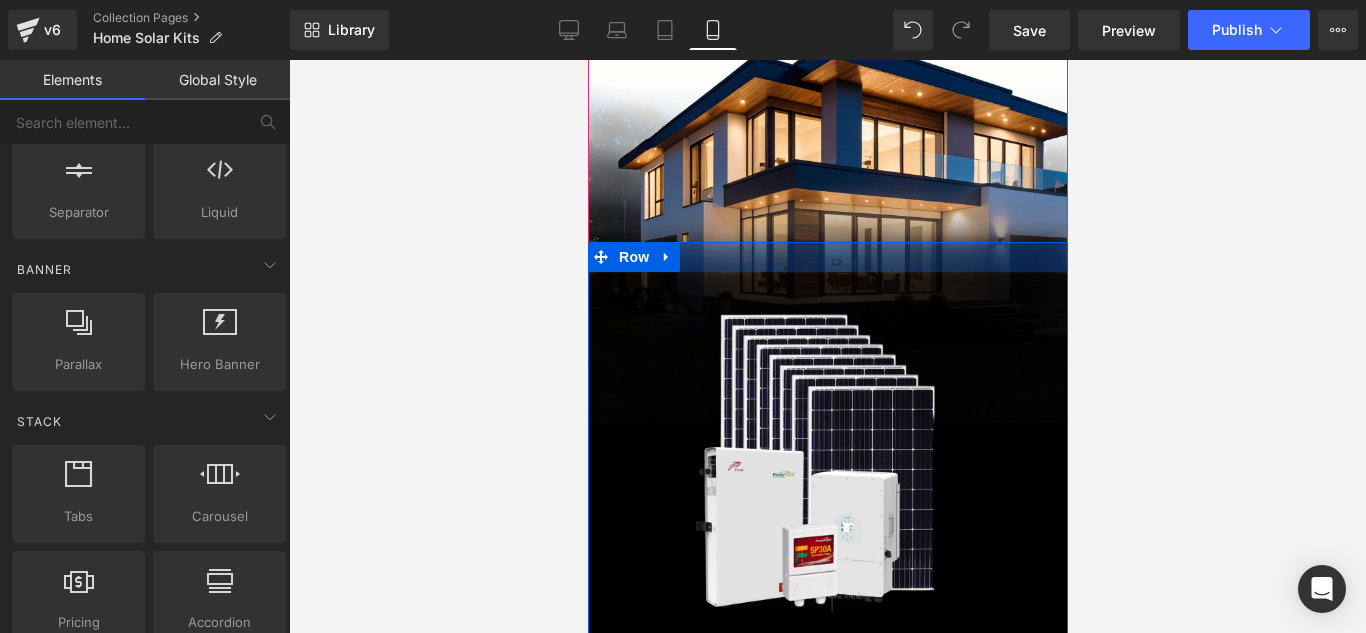 scroll, scrollTop: 443, scrollLeft: 0, axis: vertical 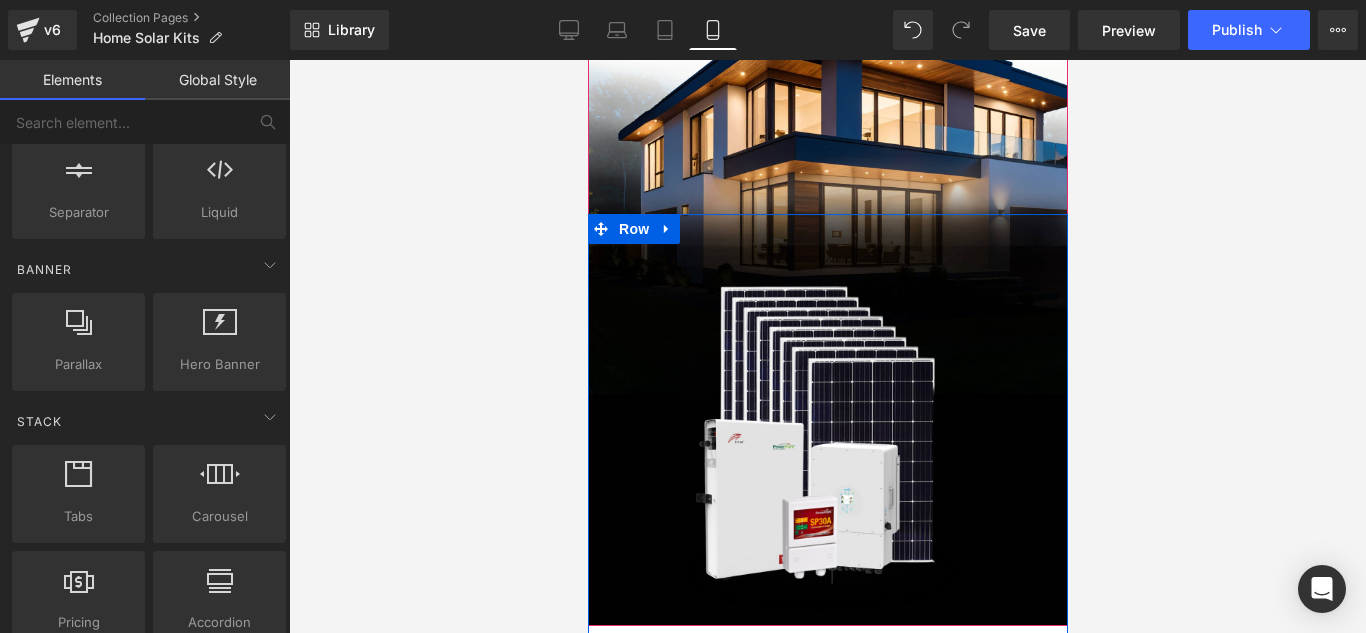 click at bounding box center (827, 439) 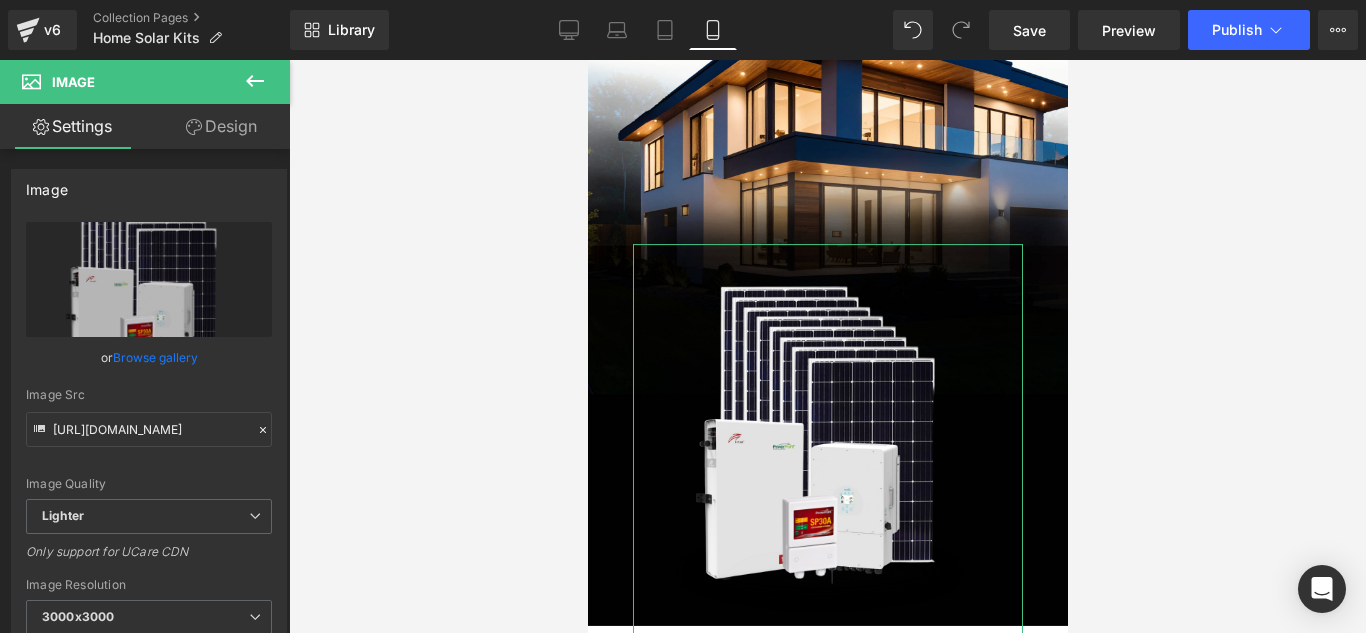 click on "Design" at bounding box center (221, 126) 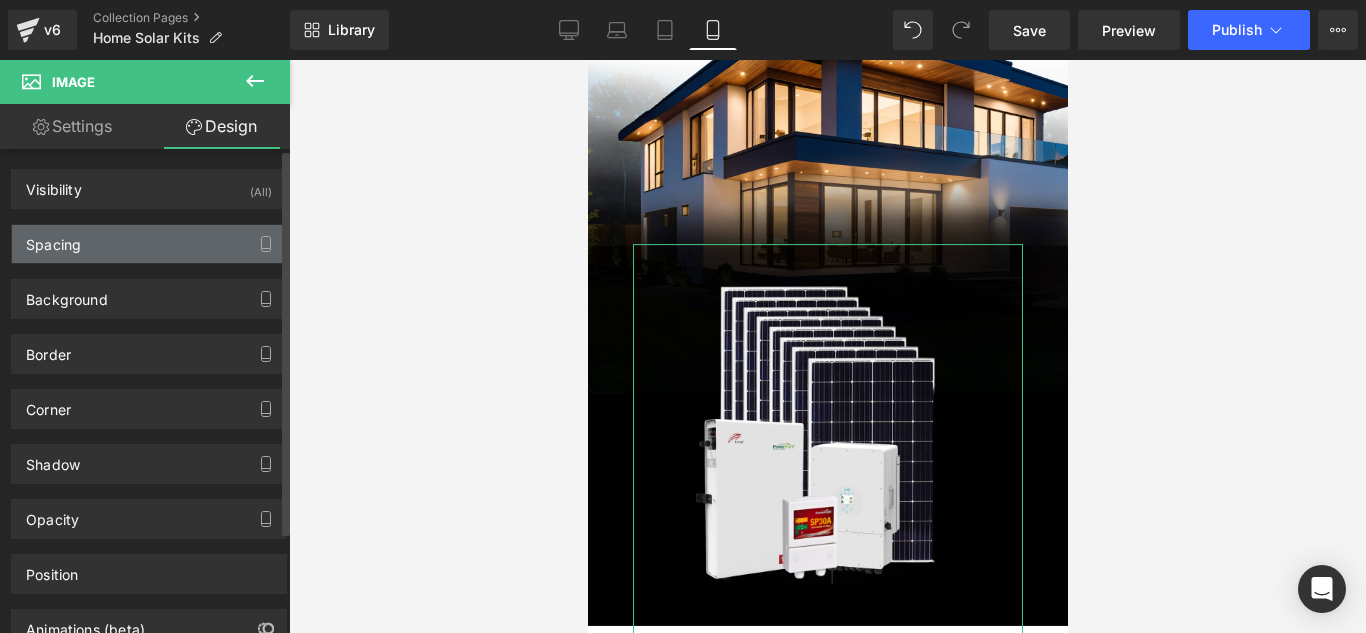 type on "0" 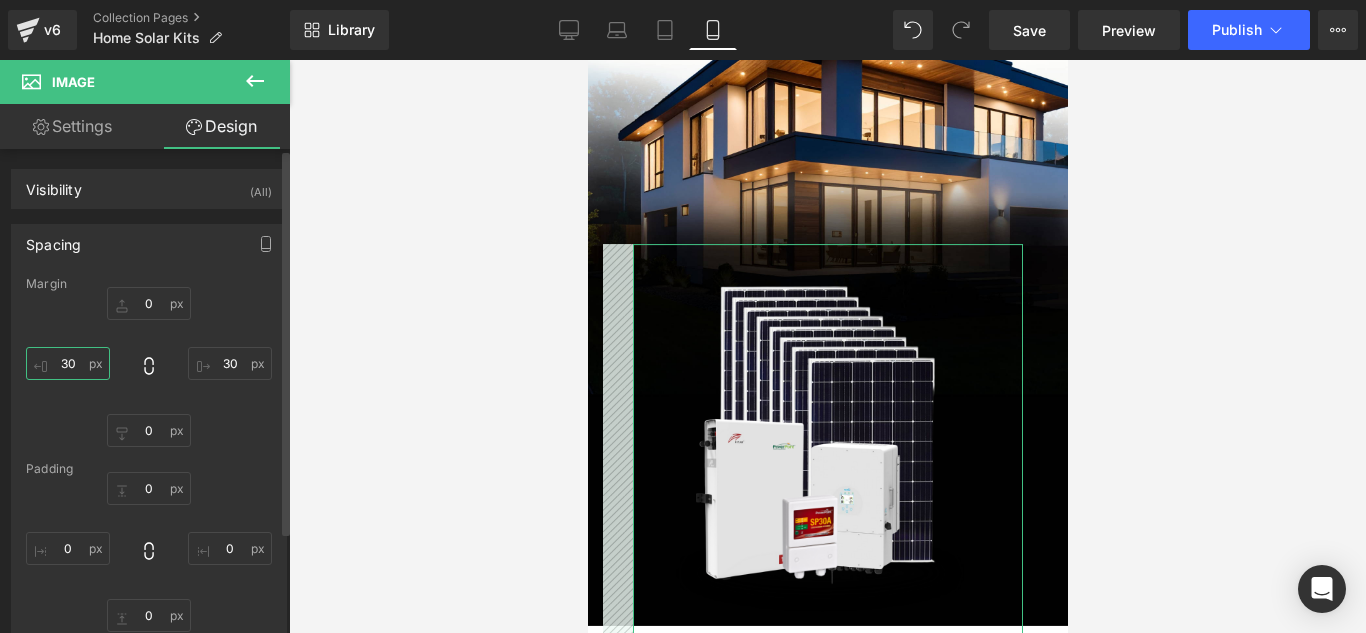 click on "30" at bounding box center [68, 363] 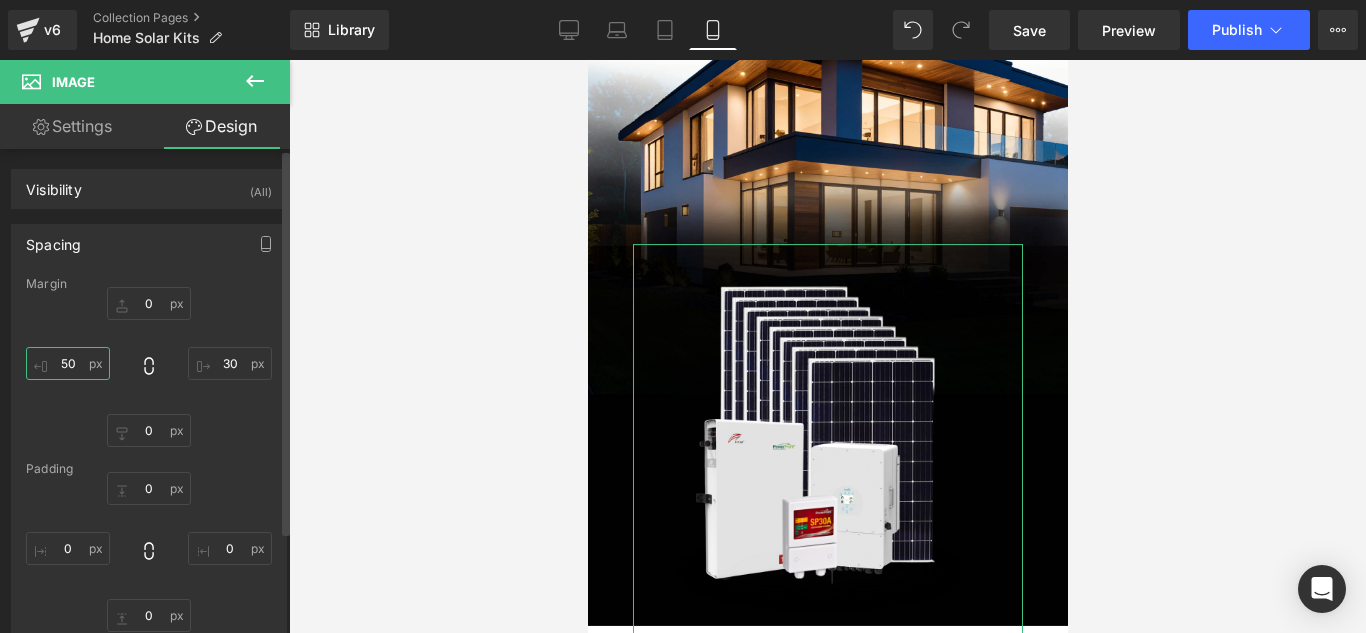 scroll, scrollTop: 453, scrollLeft: 0, axis: vertical 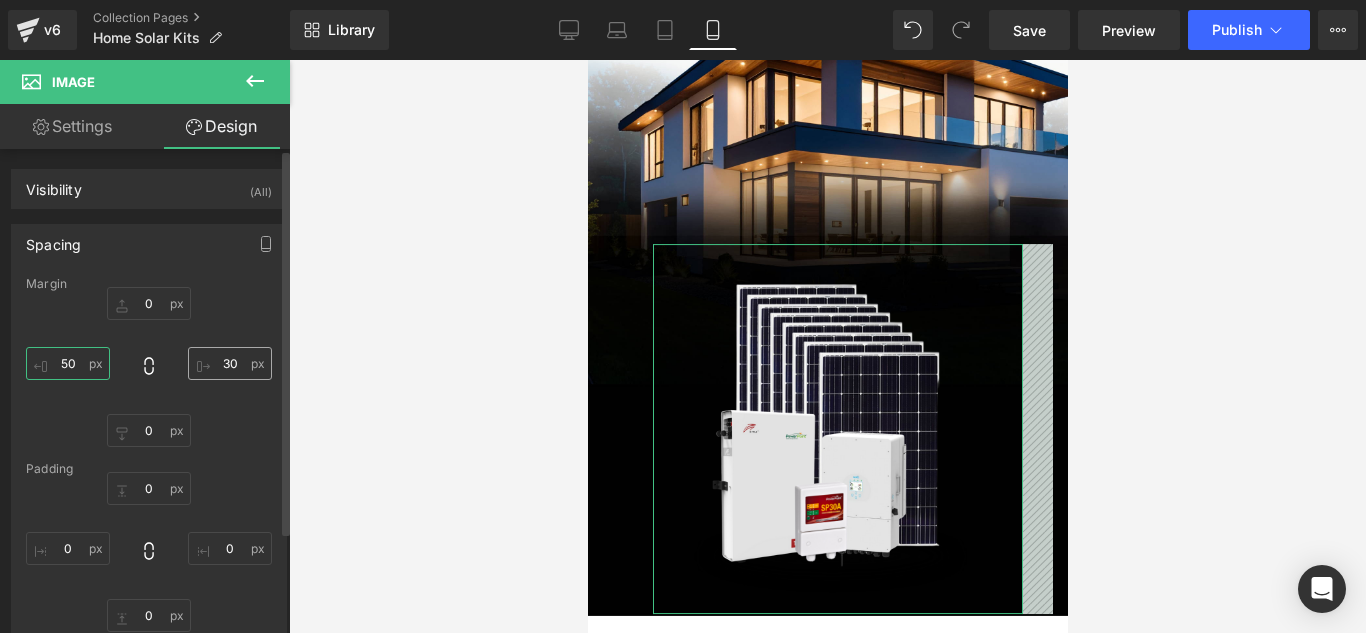 type on "50" 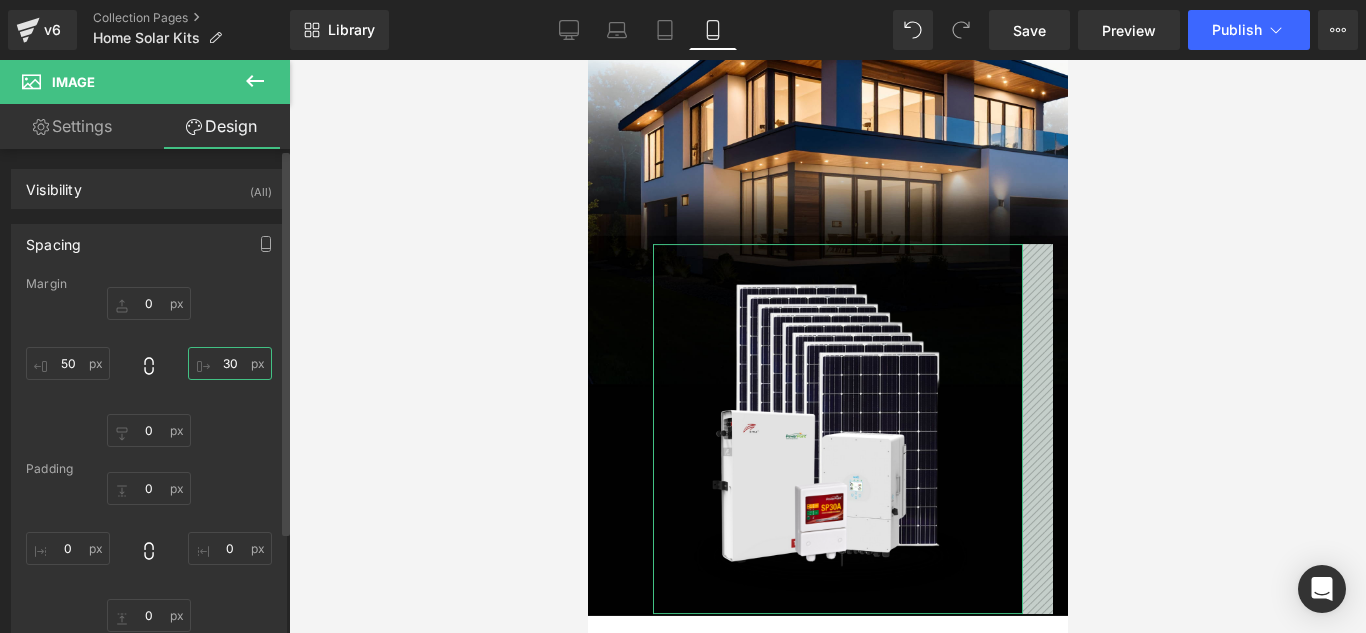click on "30" at bounding box center (230, 363) 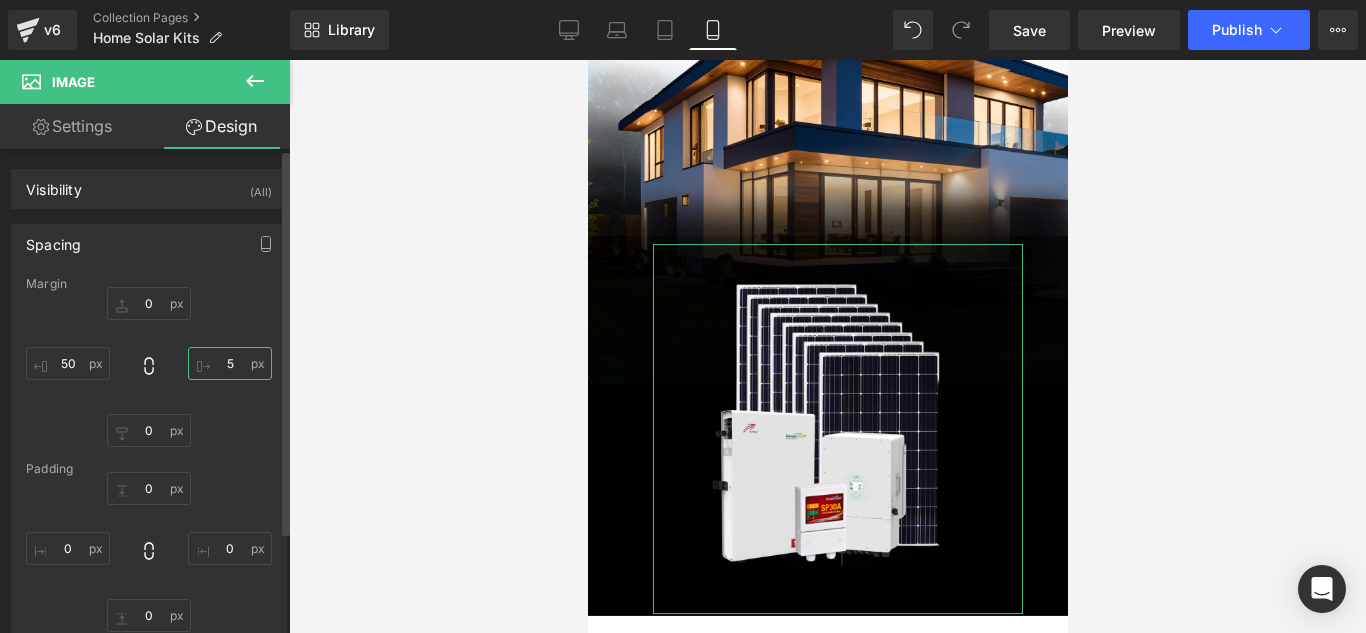 type on "50" 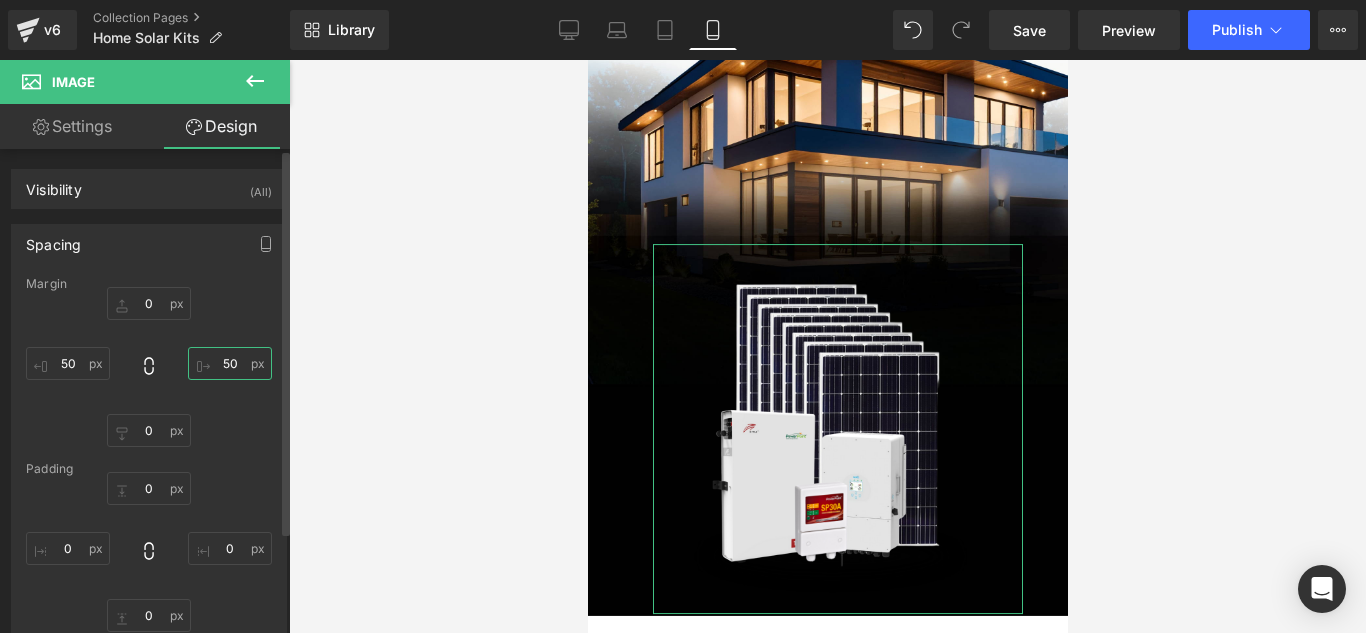 scroll, scrollTop: 463, scrollLeft: 0, axis: vertical 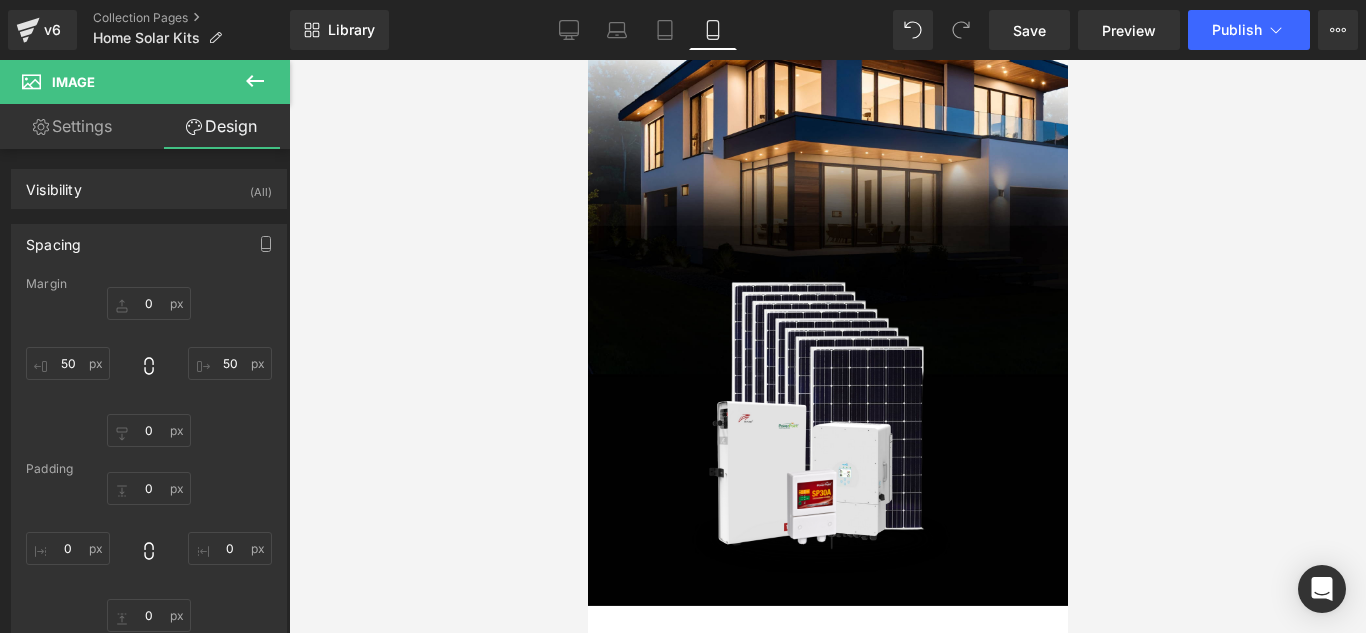 click at bounding box center (827, 346) 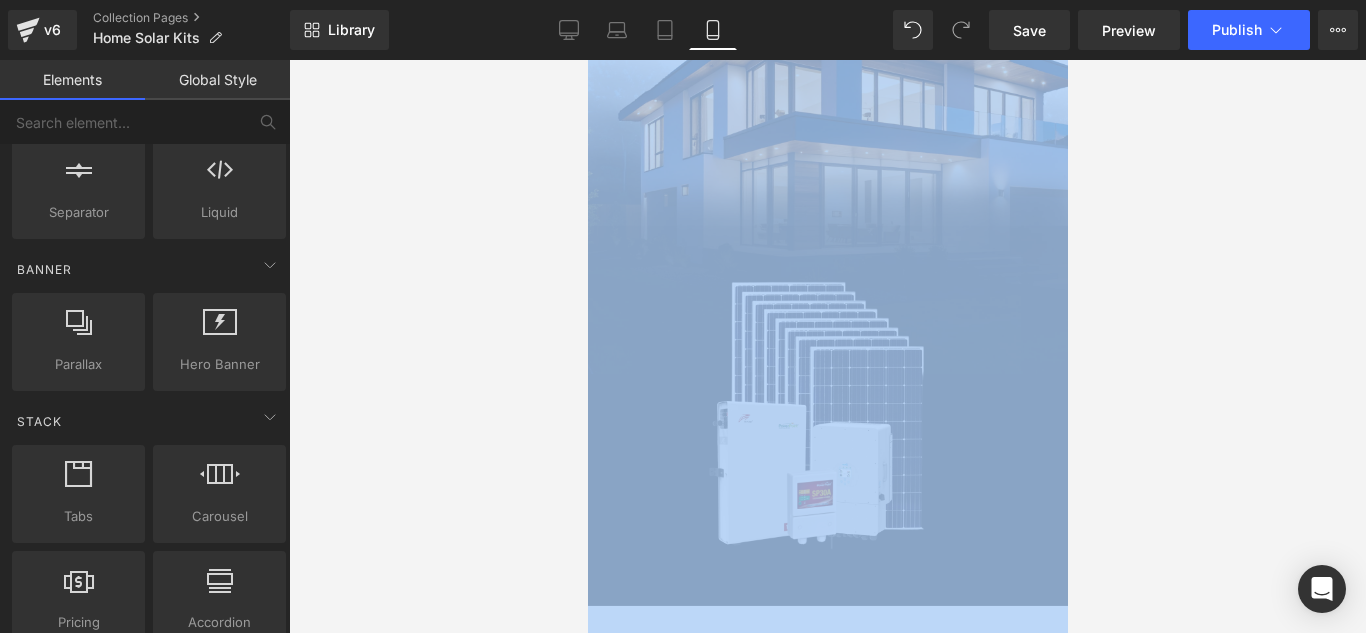 click at bounding box center [827, 346] 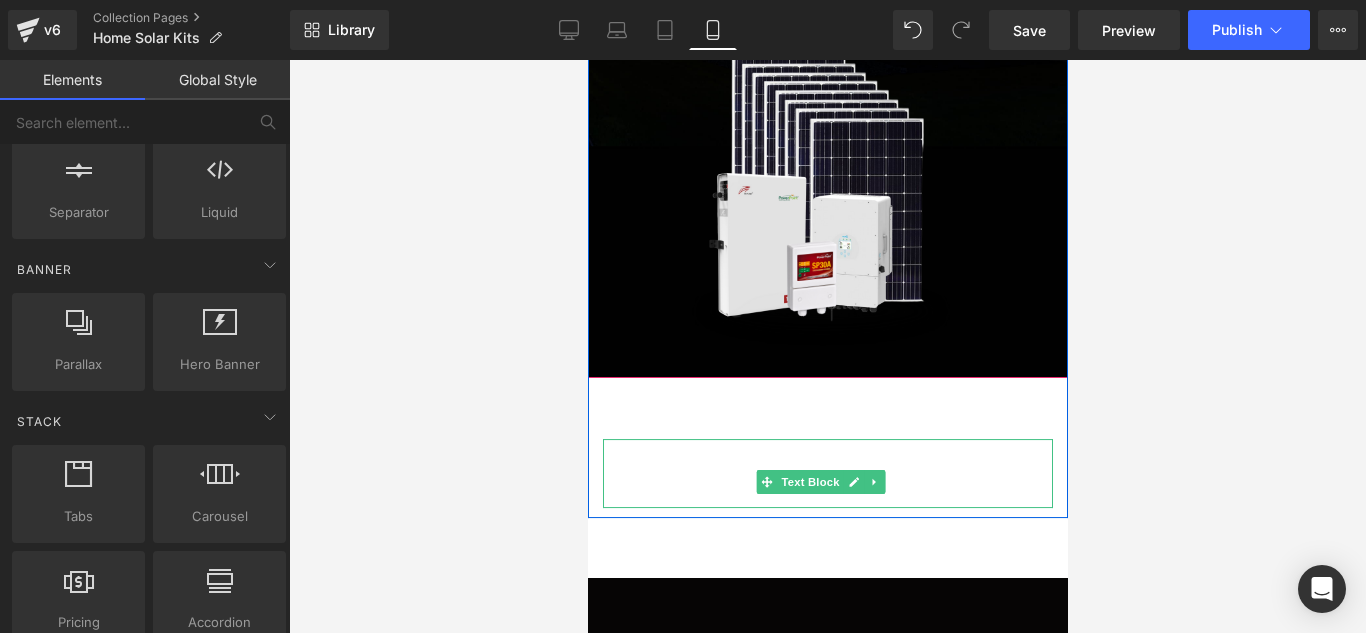 scroll, scrollTop: 690, scrollLeft: 0, axis: vertical 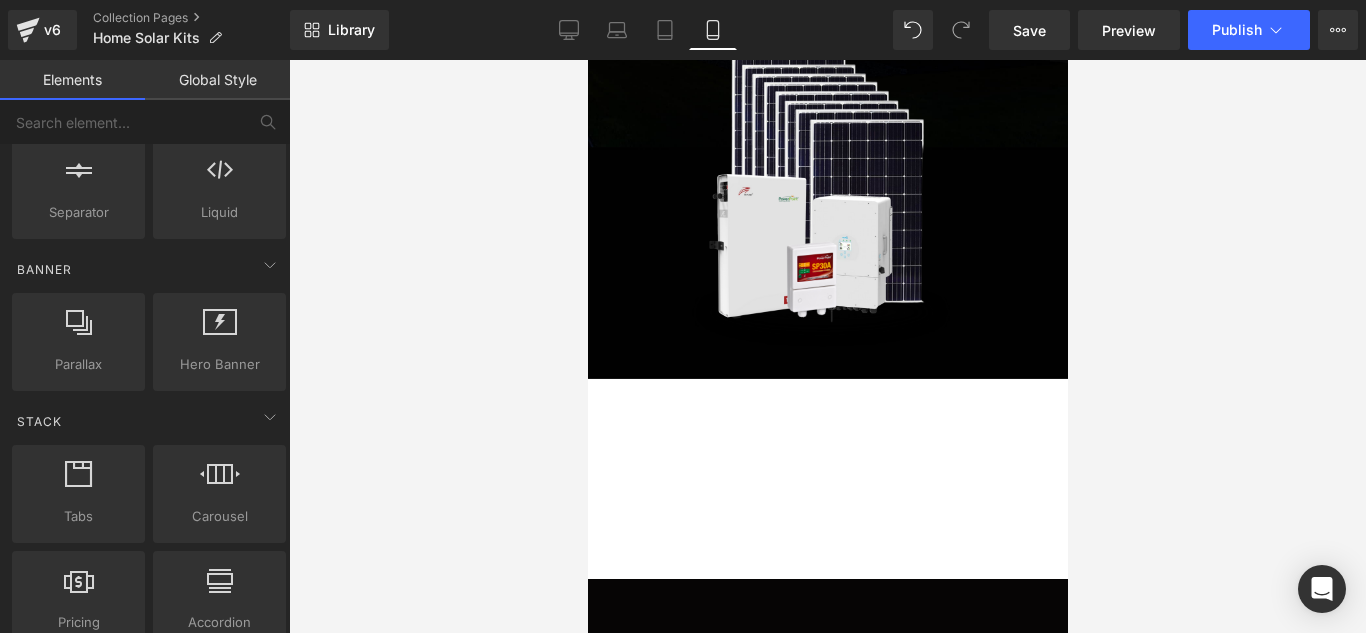 click at bounding box center [827, 346] 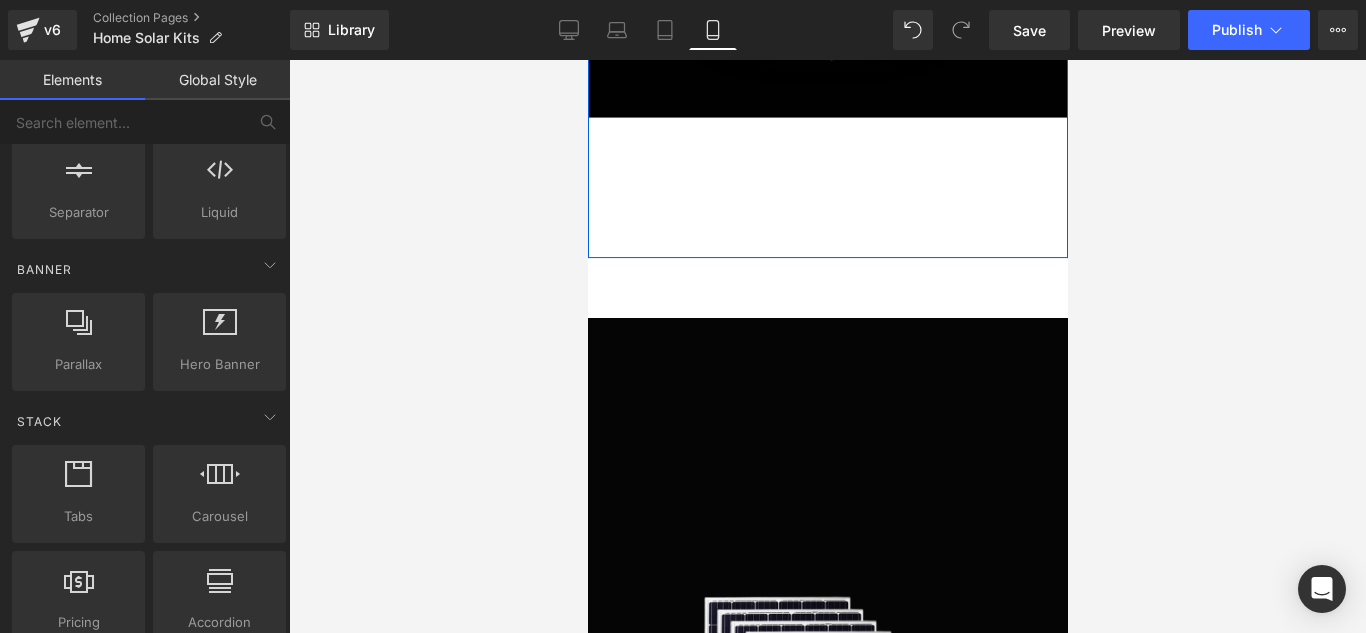scroll, scrollTop: 952, scrollLeft: 0, axis: vertical 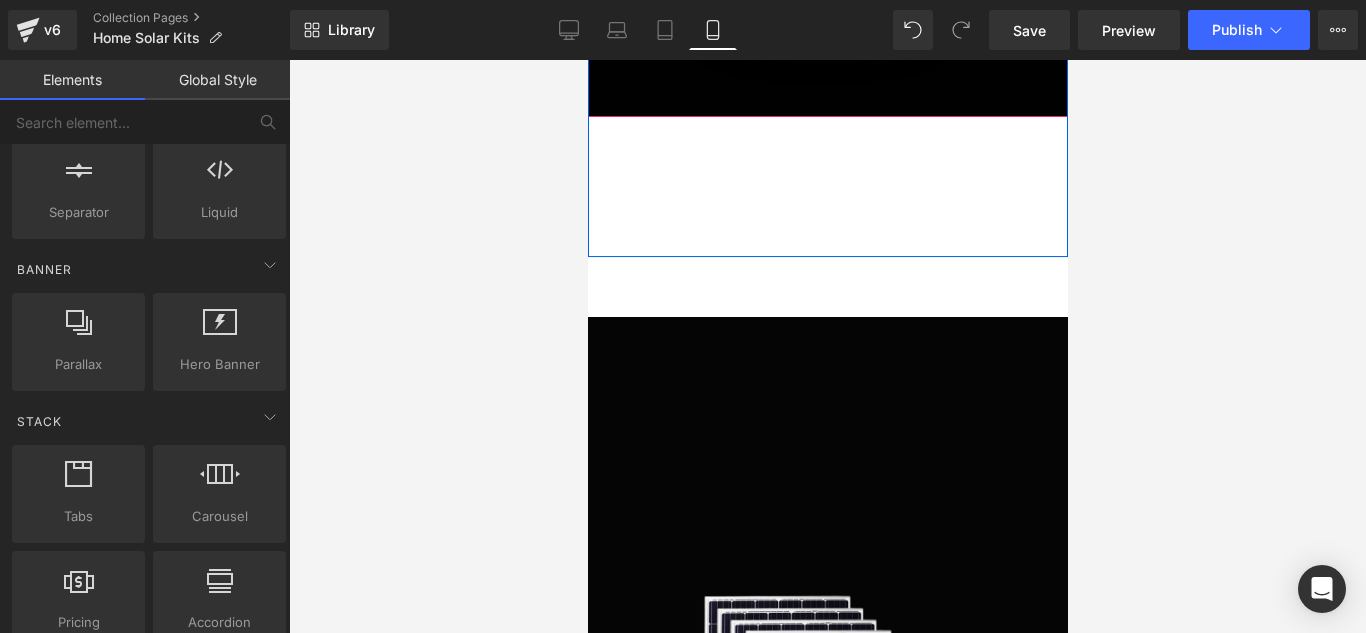 click on "[PERSON_NAME]
Heading         SOLAR  PACK Heading
Lorem ipsum dolor sit amet, consectetur adipiscing elit, sed do eiusmod tempor incididunt ut labore et dolore magna aliqua. Ut enim ad minim veniam, quis nostrud exercitation ullamco laboris nisi ut aliquip ex ea commodo consequat. Duis aute irure dolor in reprehenderit in voluptate velit esse cillum
Text Block" at bounding box center [827, 176] 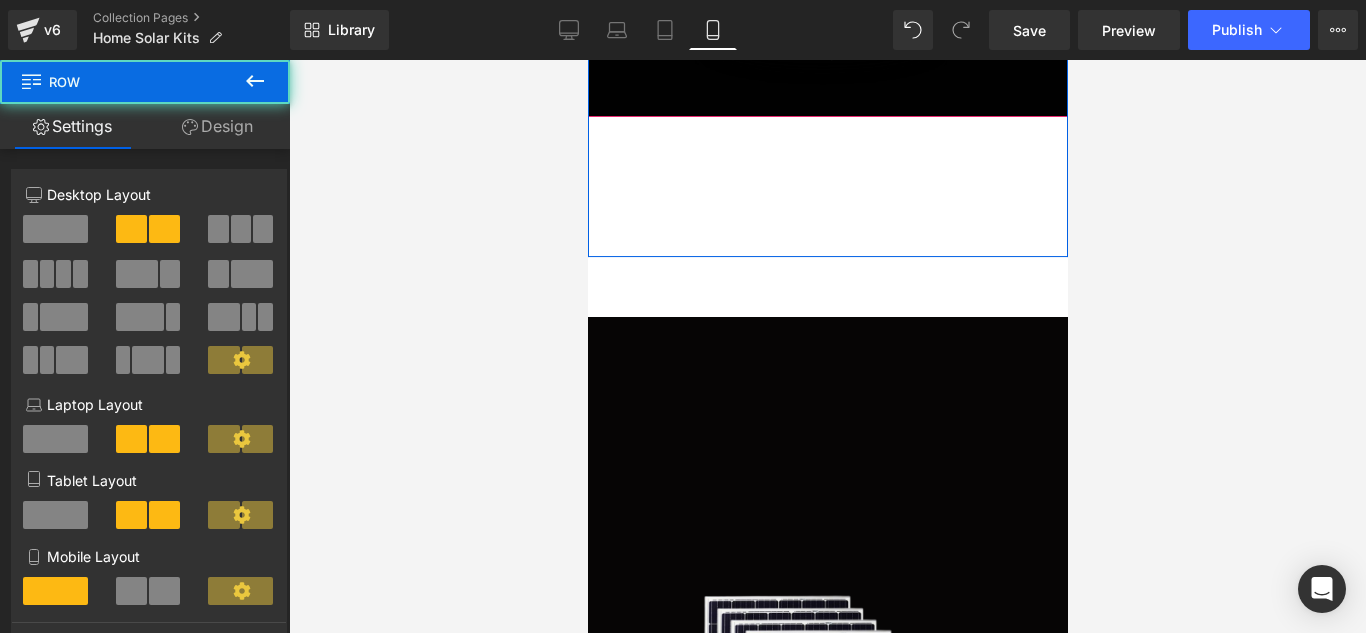 click on "[PERSON_NAME]
Heading         SOLAR  PACK Heading
Lorem ipsum dolor sit amet, consectetur adipiscing elit, sed do eiusmod tempor incididunt ut labore et dolore magna aliqua. Ut enim ad minim veniam, quis nostrud exercitation ullamco laboris nisi ut aliquip ex ea commodo consequat. Duis aute irure dolor in reprehenderit in voluptate velit esse cillum
Text Block" at bounding box center [827, 176] 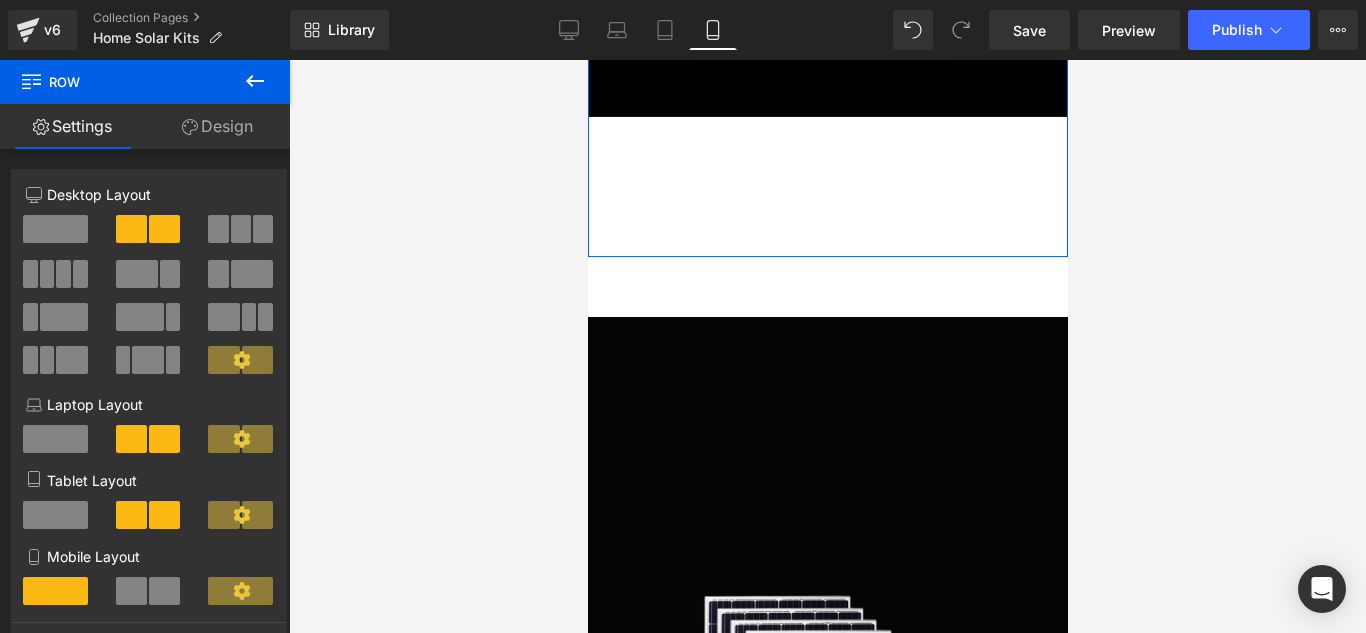 click on "Design" at bounding box center [217, 126] 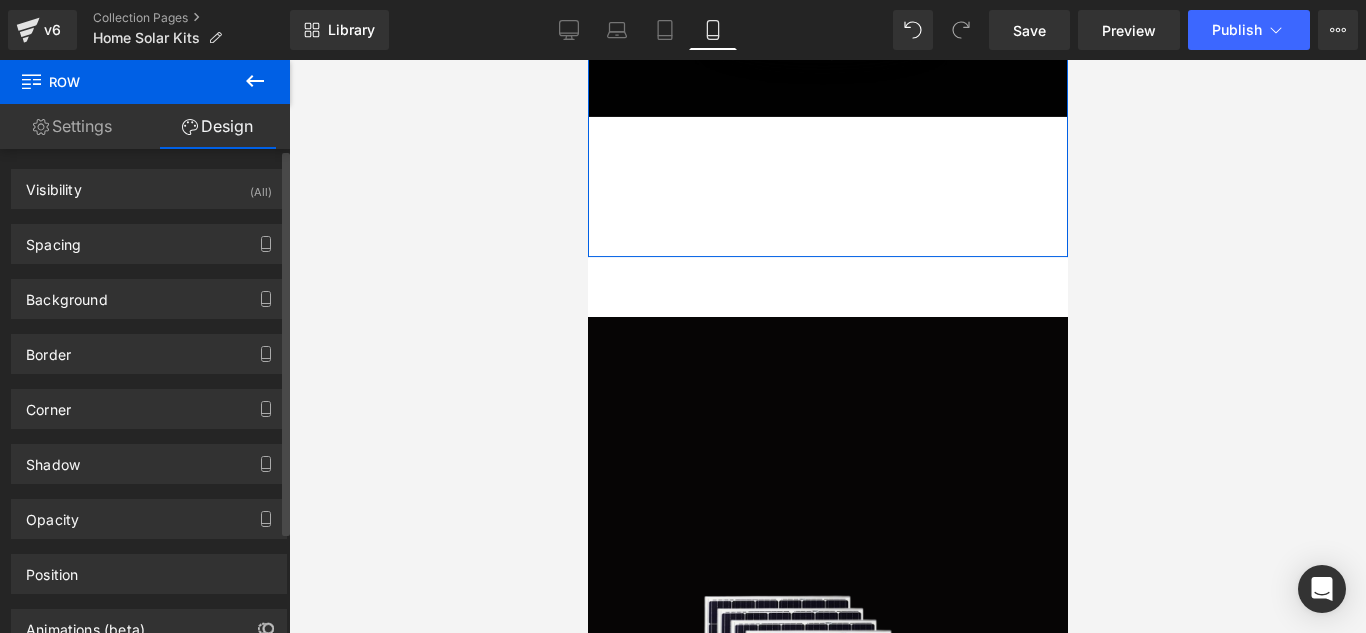 click on "Background
Color & Image color
Color %
Image  Replace Image  Upload image or  Browse gallery Image Src Image Quality Lighter Lightest
Lighter
Lighter Lightest Only support for UCare CDN
More settings" at bounding box center [149, 299] 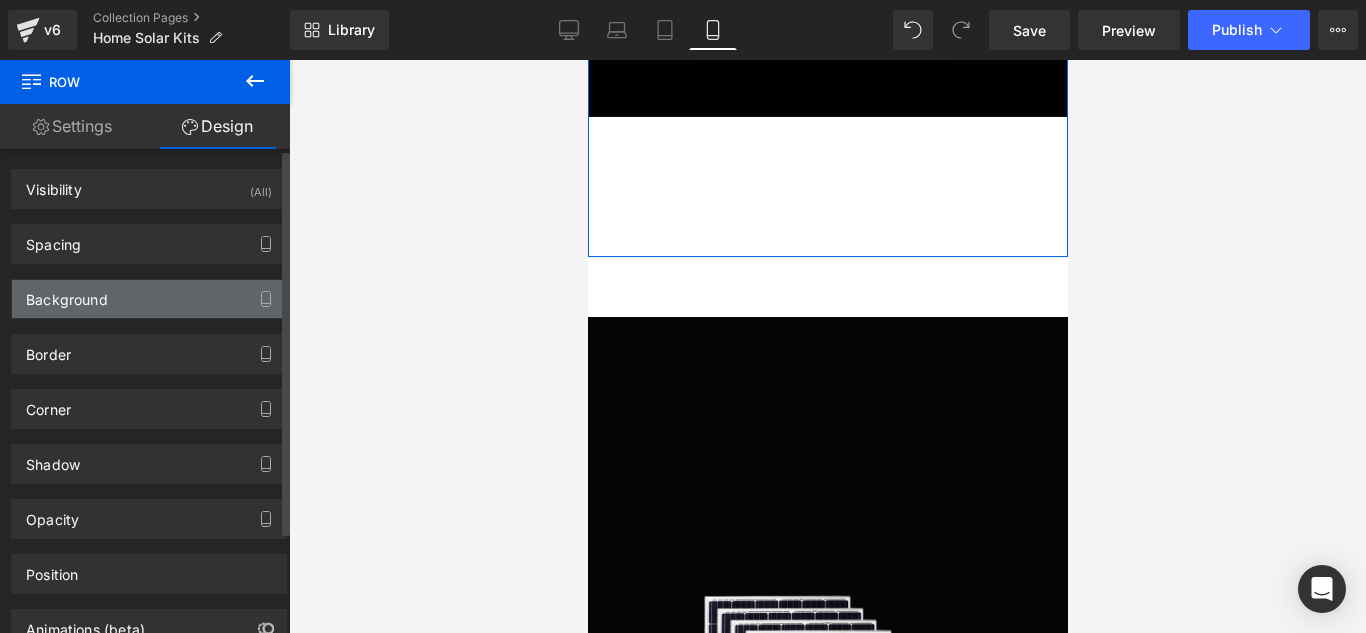 click on "Background" at bounding box center (67, 294) 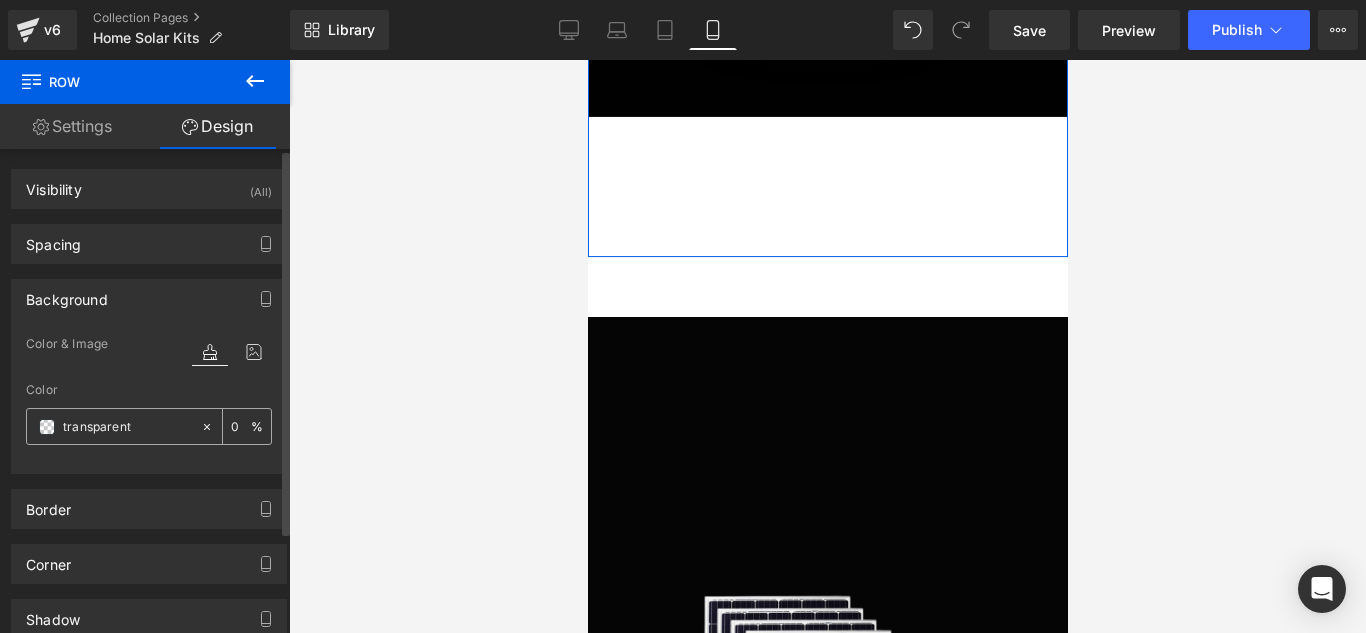 click at bounding box center (47, 427) 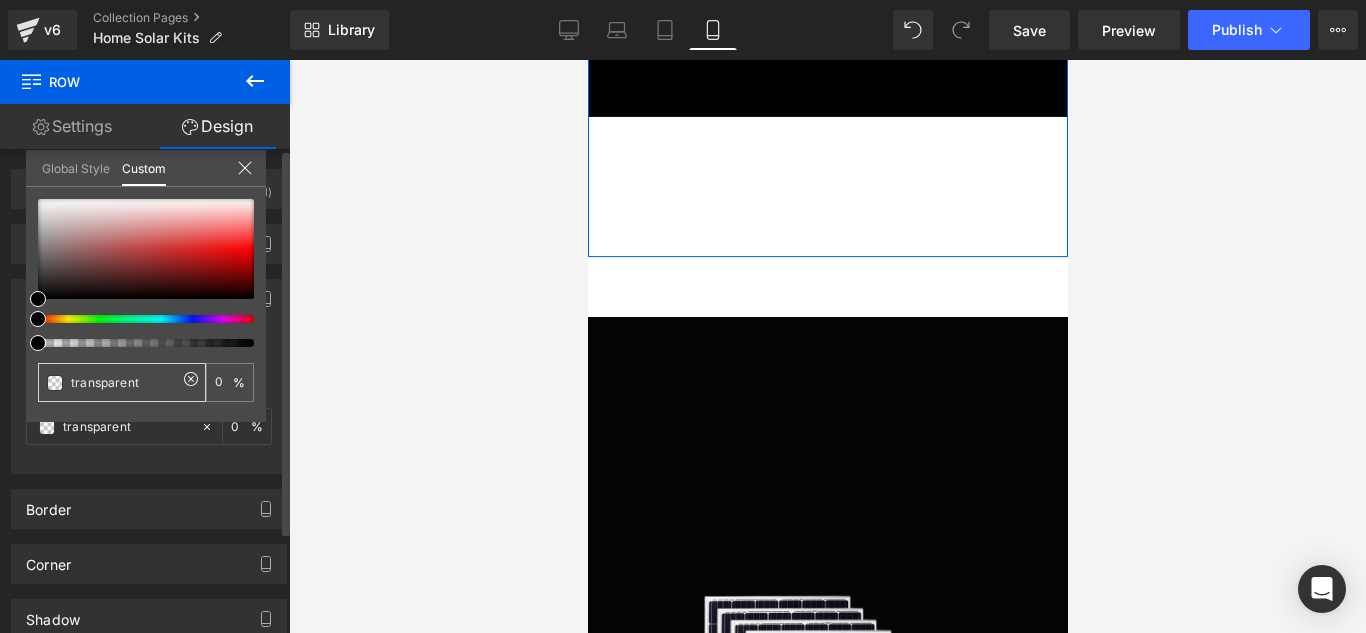 click on "transparent" at bounding box center (124, 382) 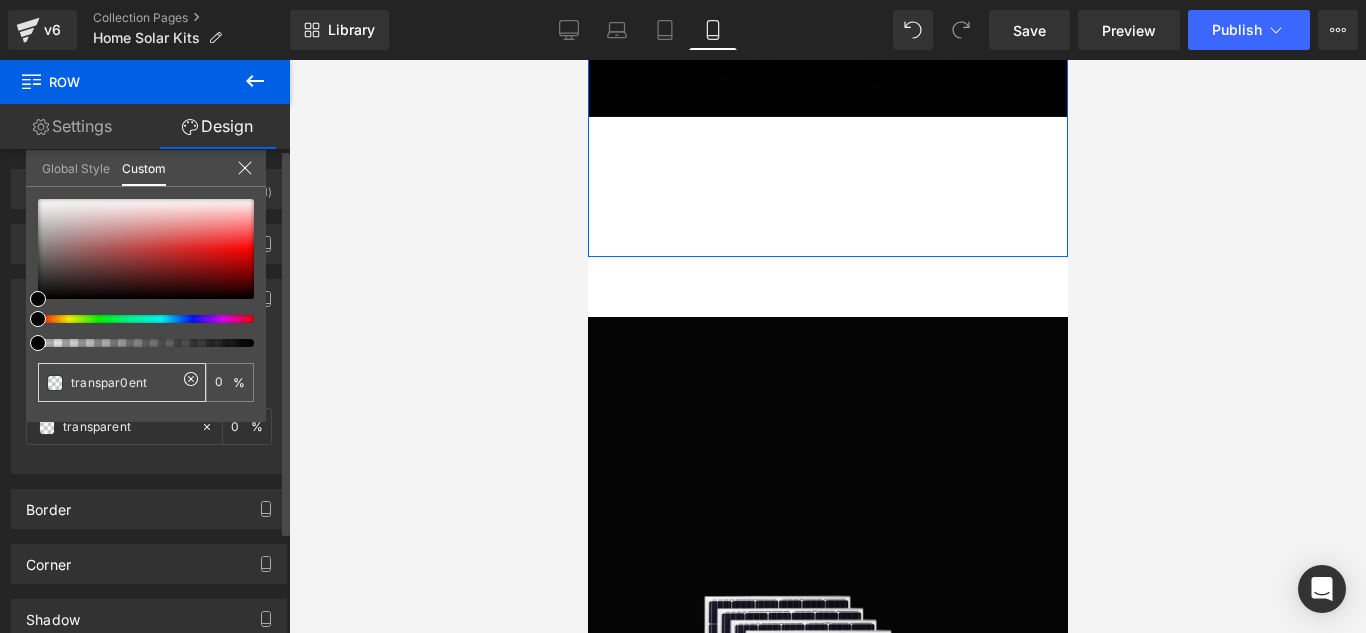 type on "transpar0ent" 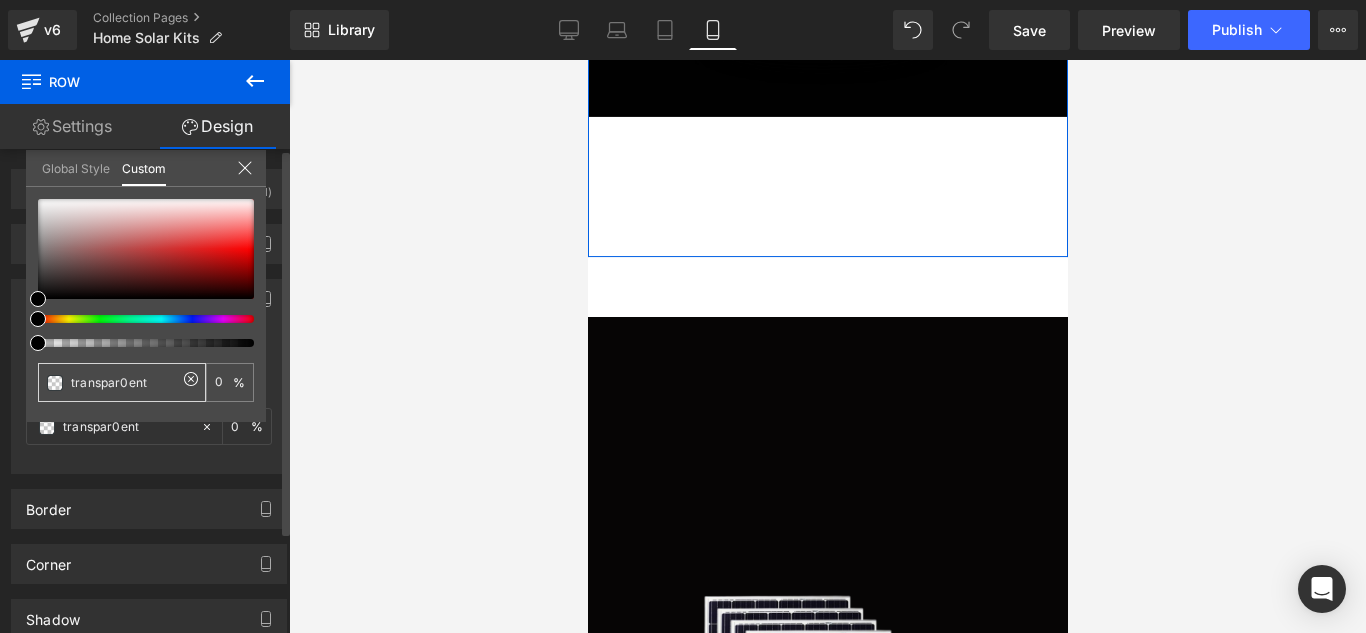 type on "transpar00ent" 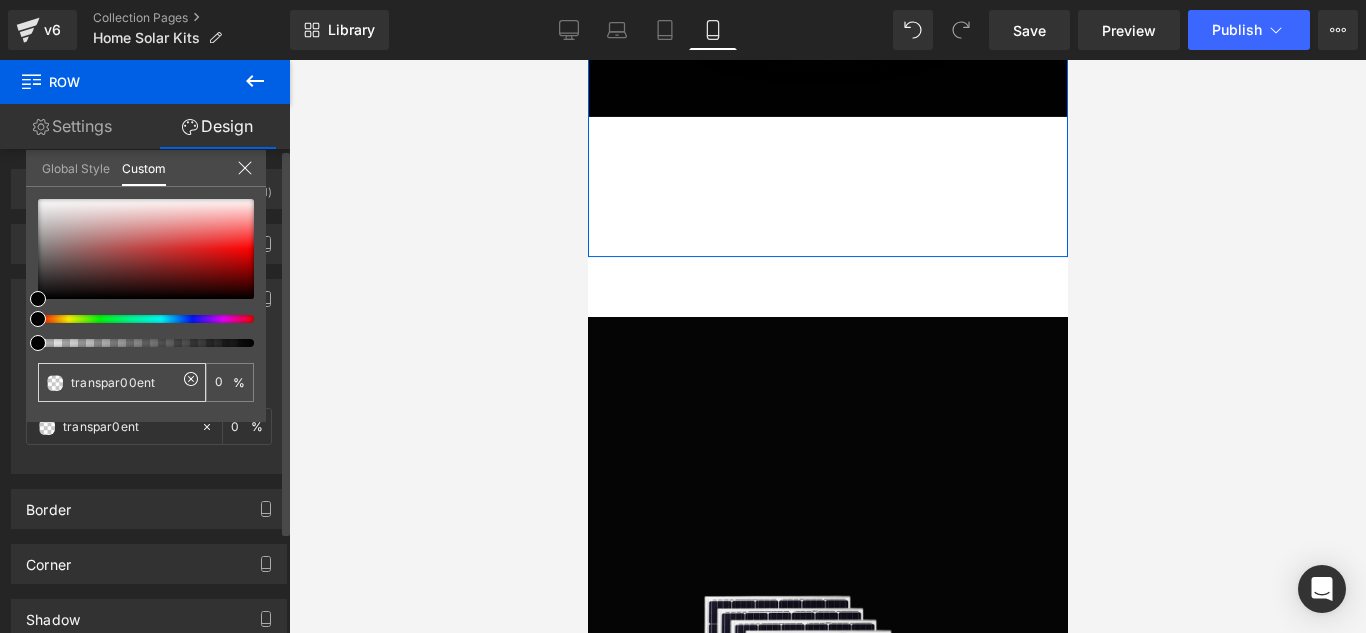 type on "transpar00ent" 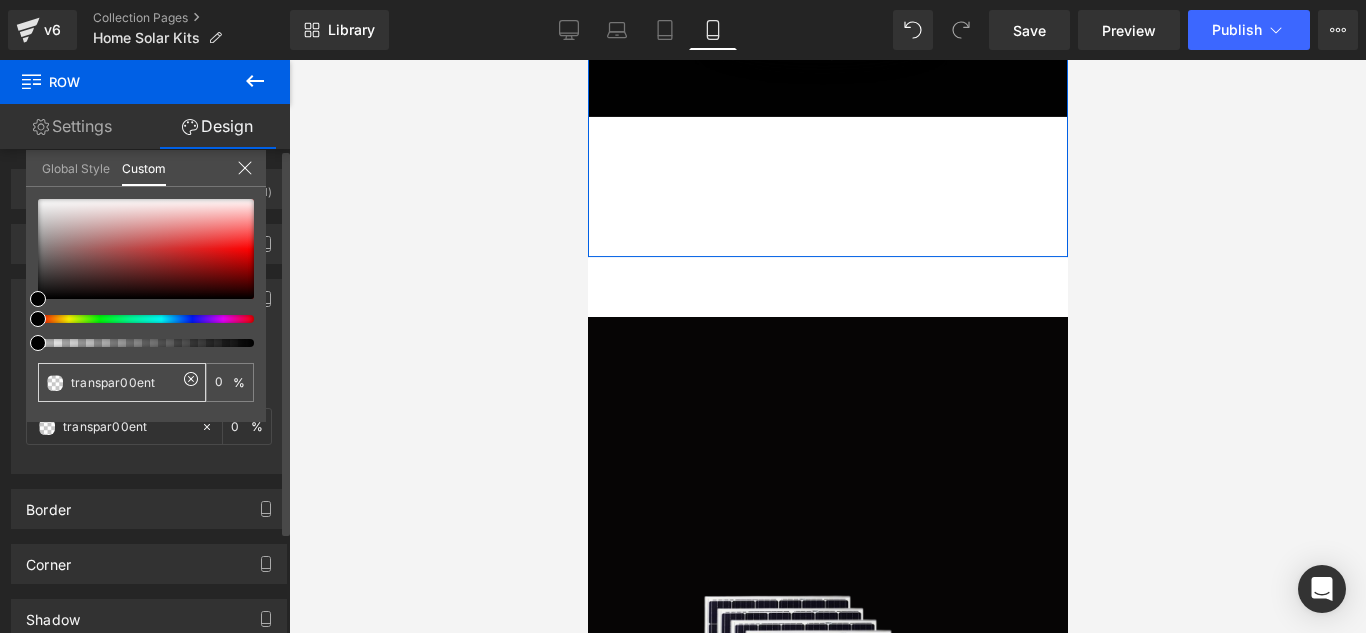 type on "transpar000ent" 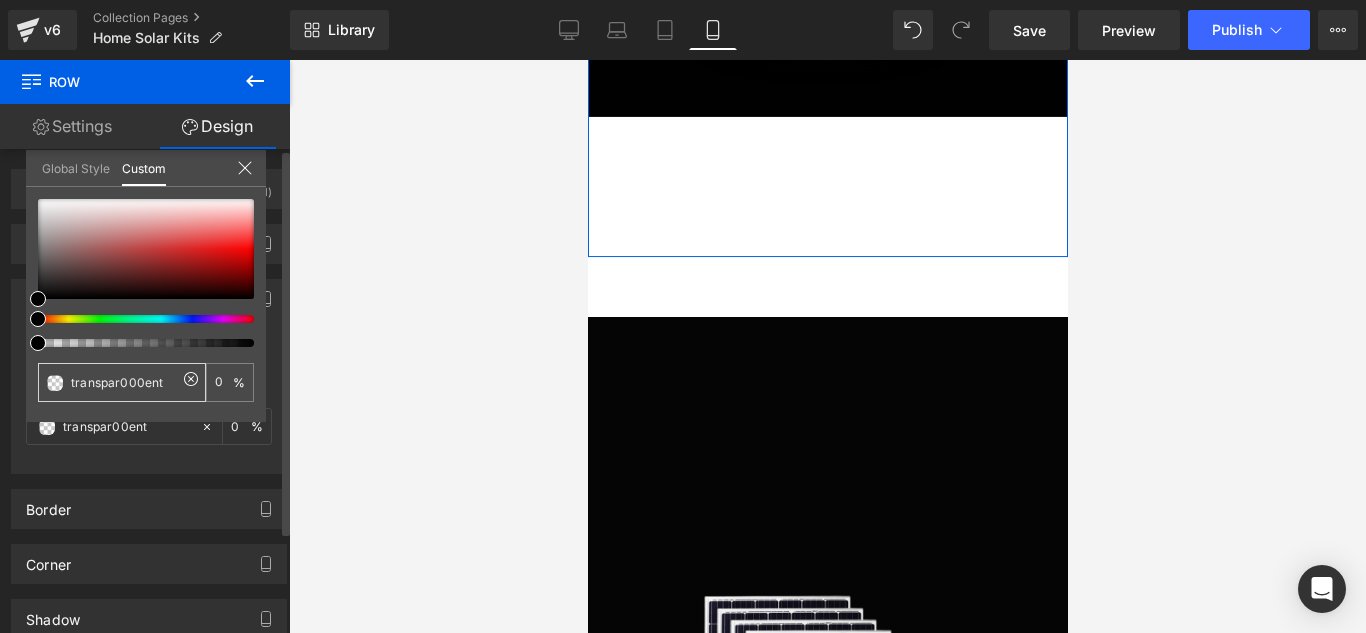 type on "transpar000ent" 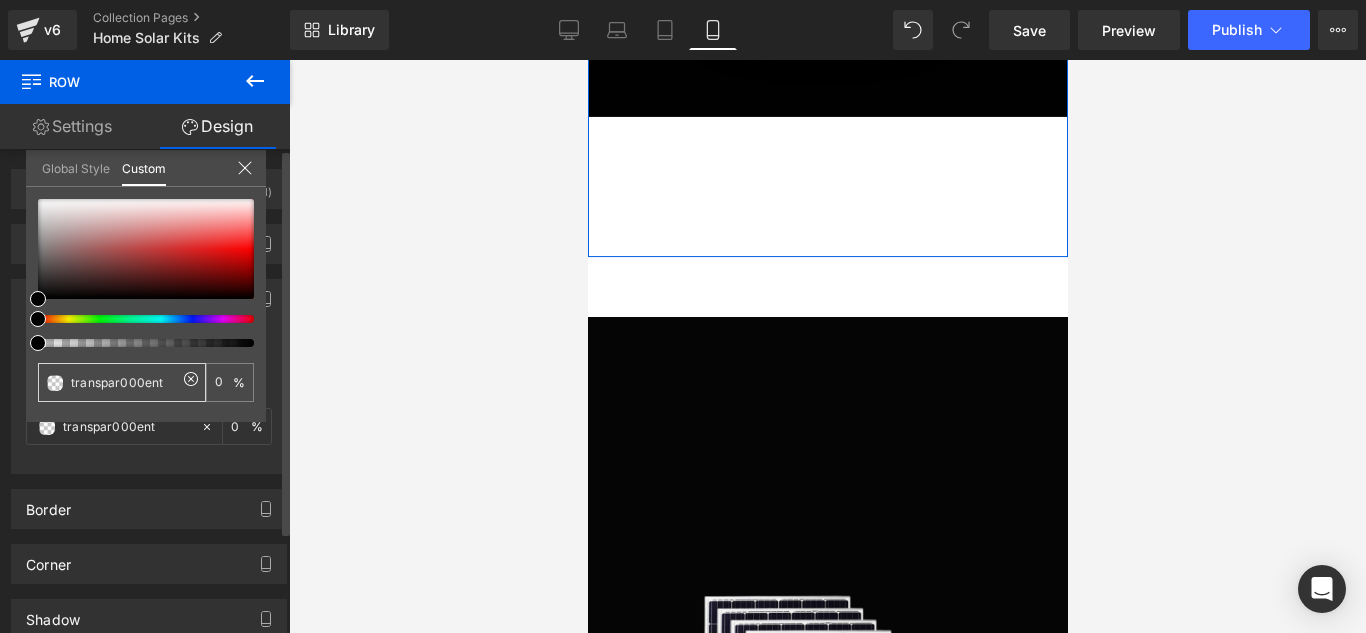 click on "transpar000ent" at bounding box center (124, 382) 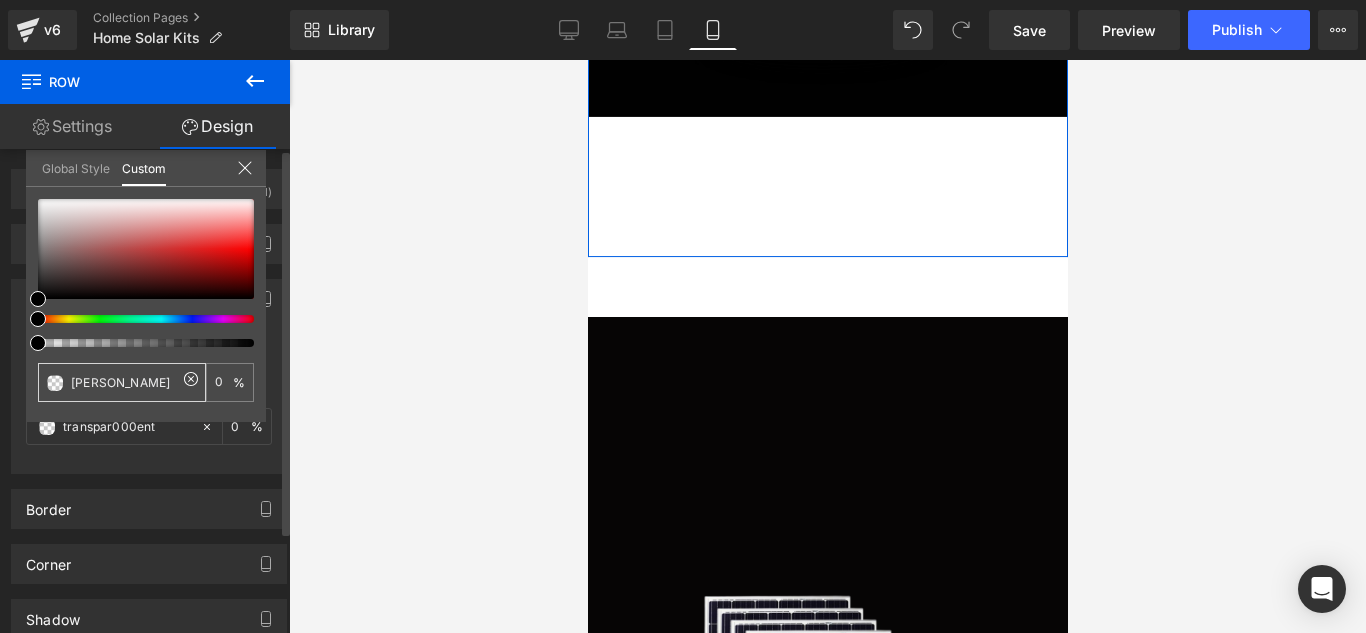 type on "tra" 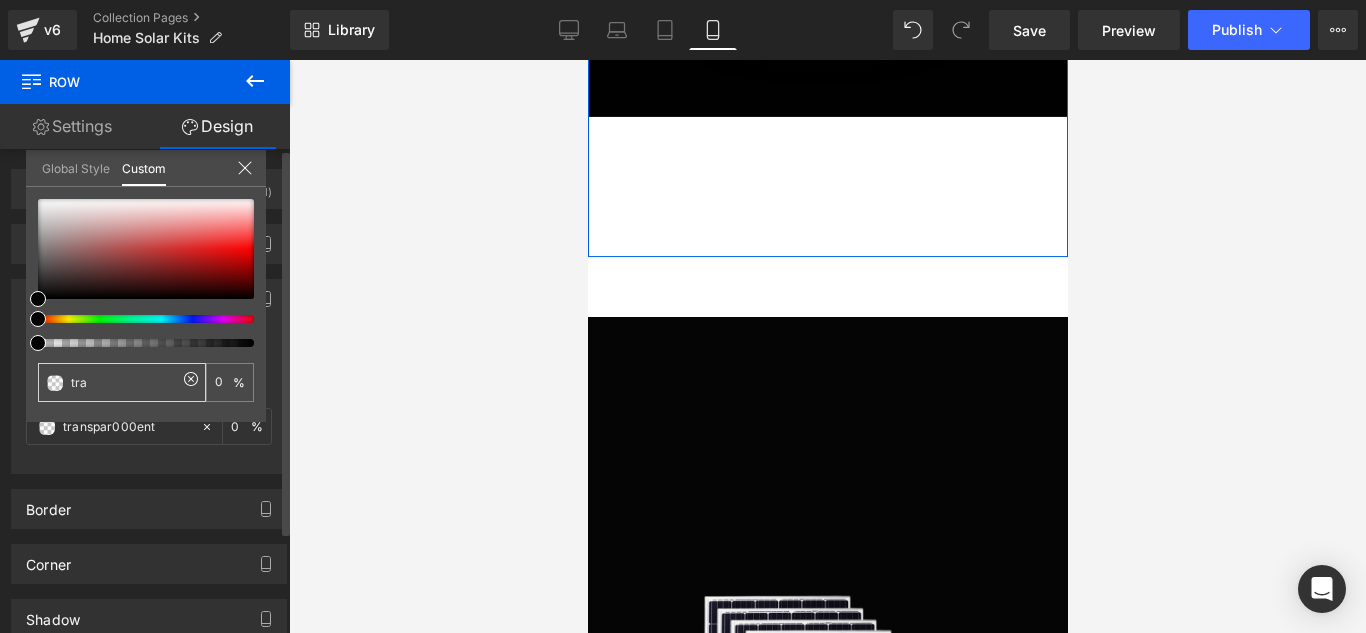 type 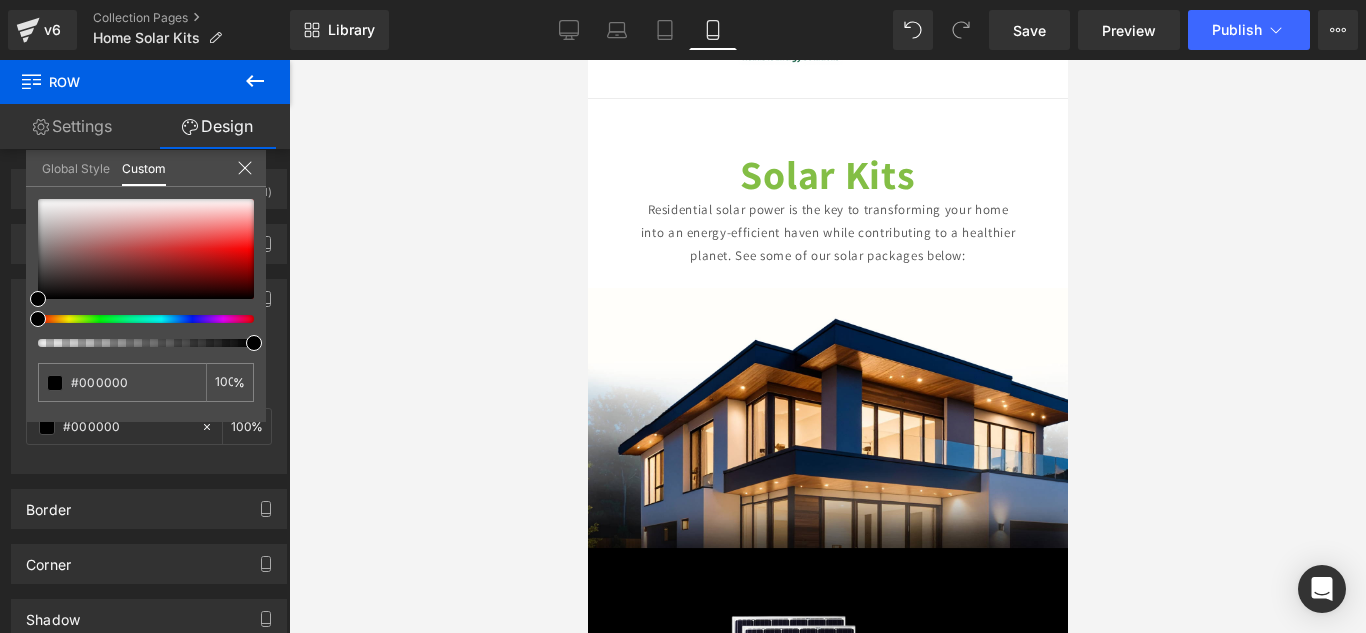 scroll, scrollTop: 128, scrollLeft: 0, axis: vertical 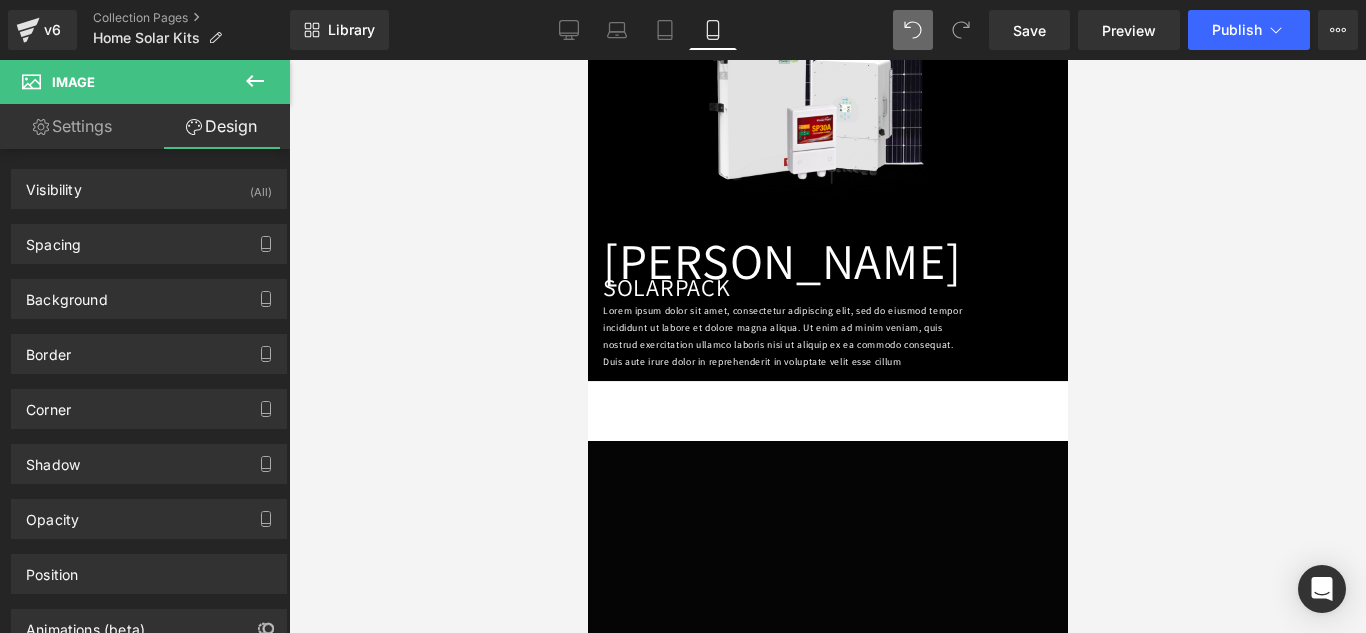 click on "[PERSON_NAME]" at bounding box center (827, 260) 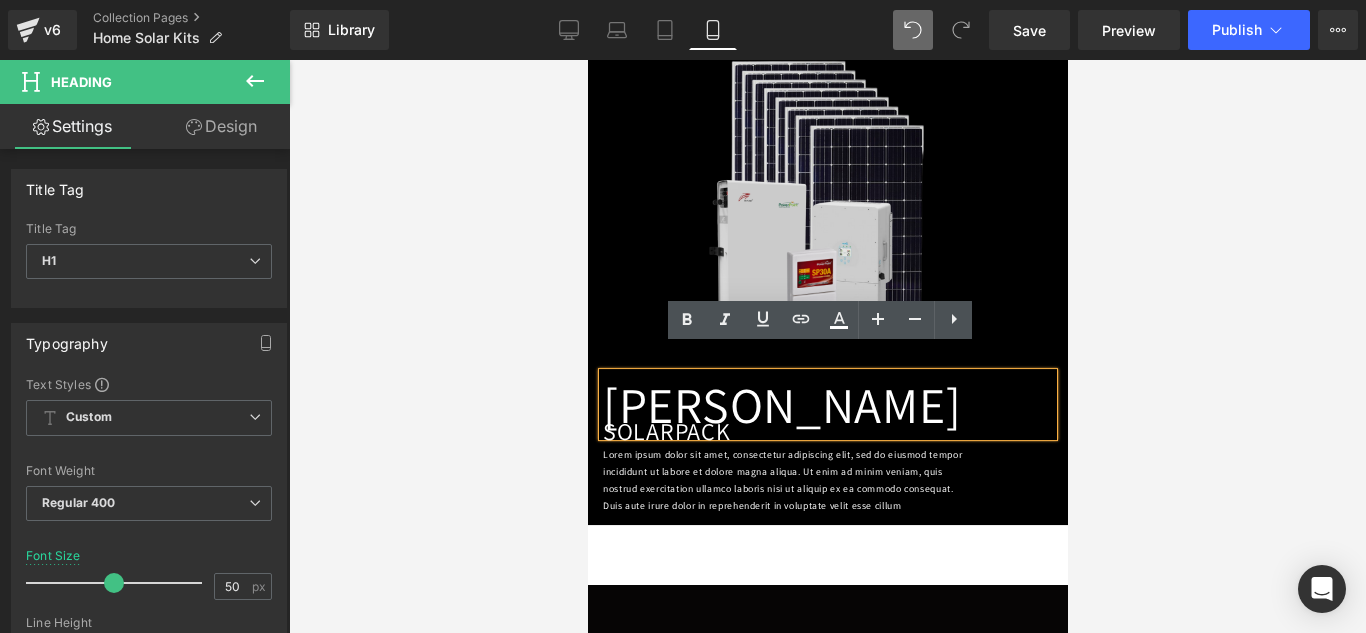 scroll, scrollTop: 687, scrollLeft: 0, axis: vertical 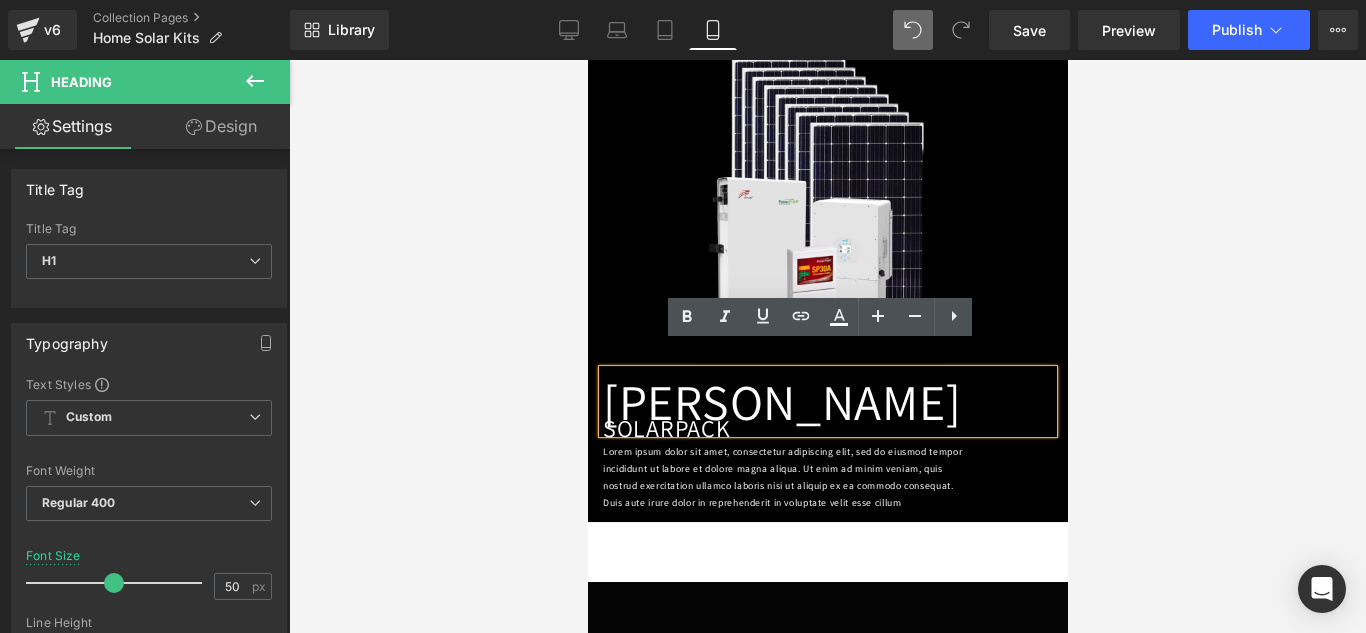 click on "Image" at bounding box center [827, 195] 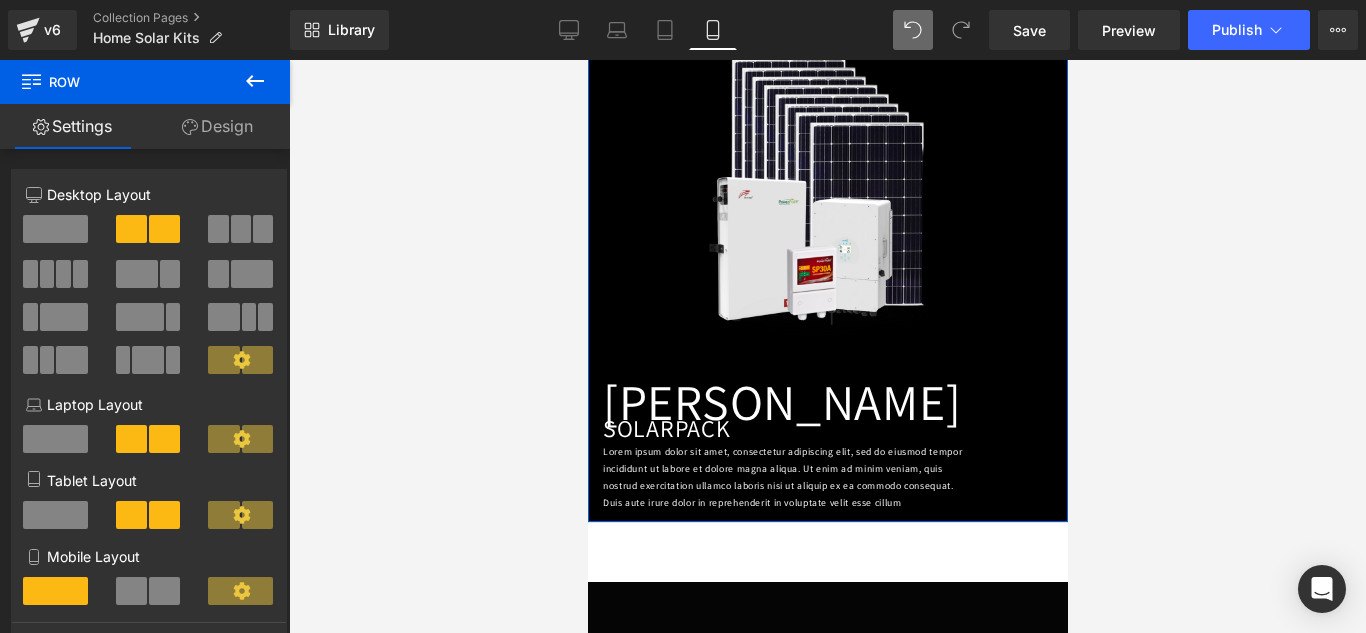 click on "Design" at bounding box center (217, 126) 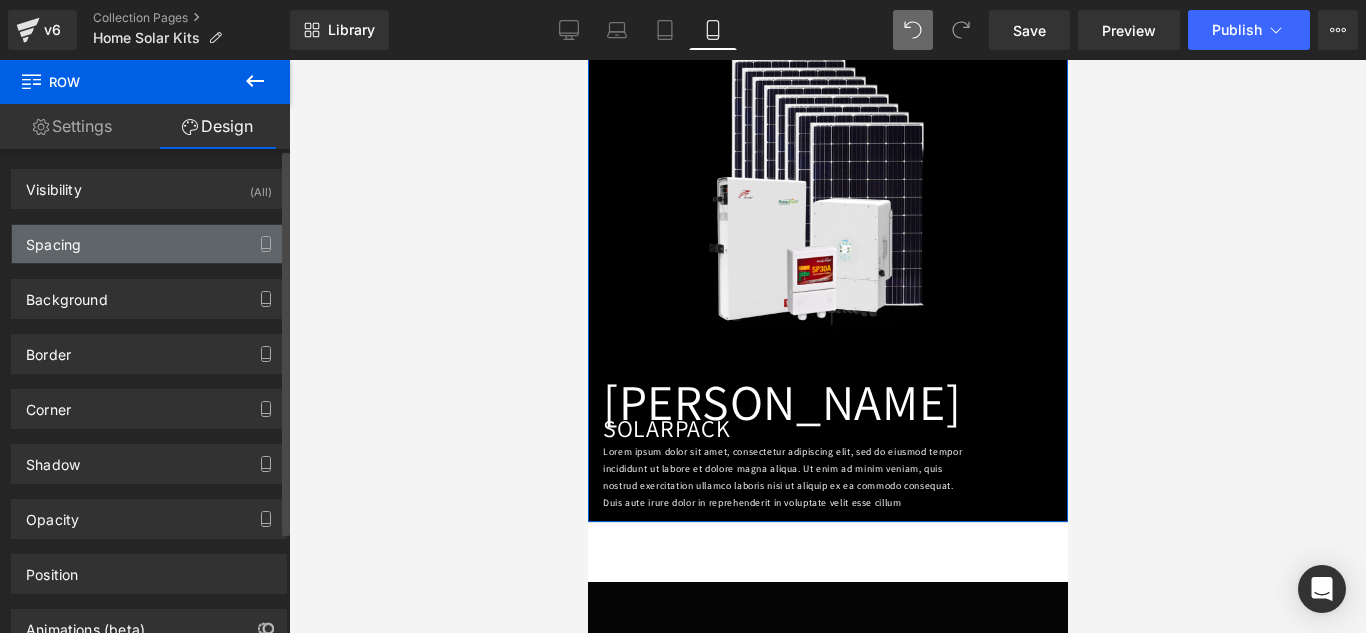click on "Spacing" at bounding box center [53, 239] 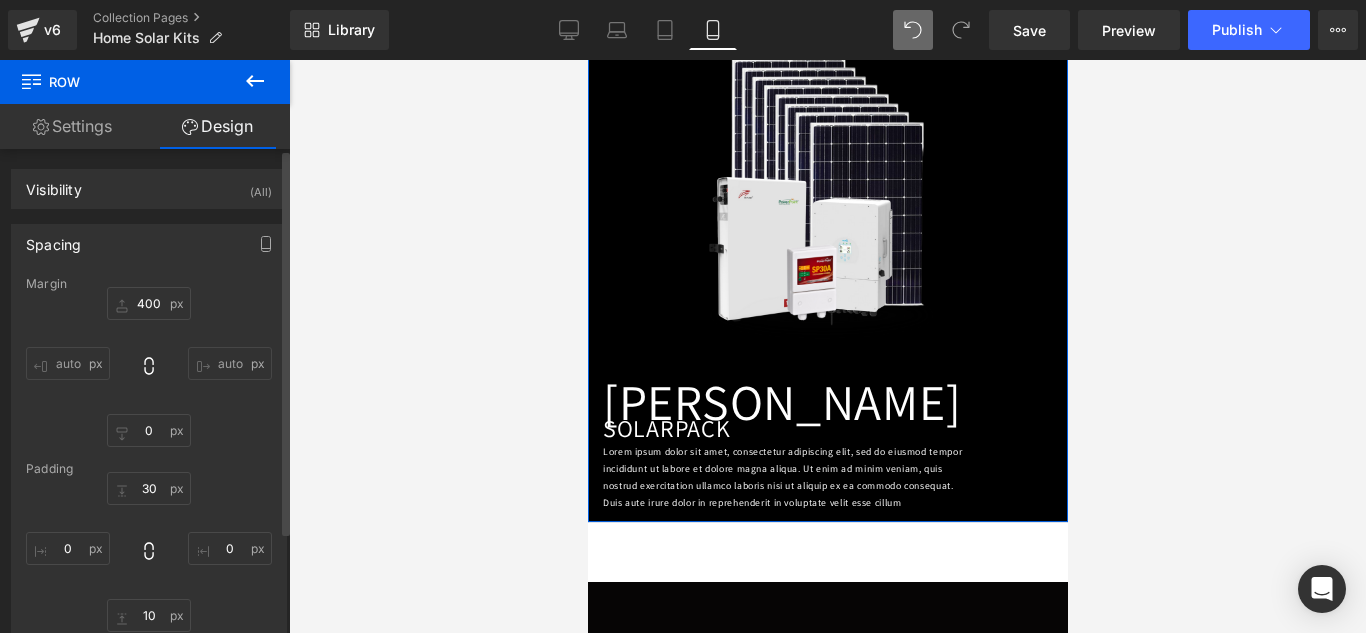click on "Spacing" at bounding box center (53, 239) 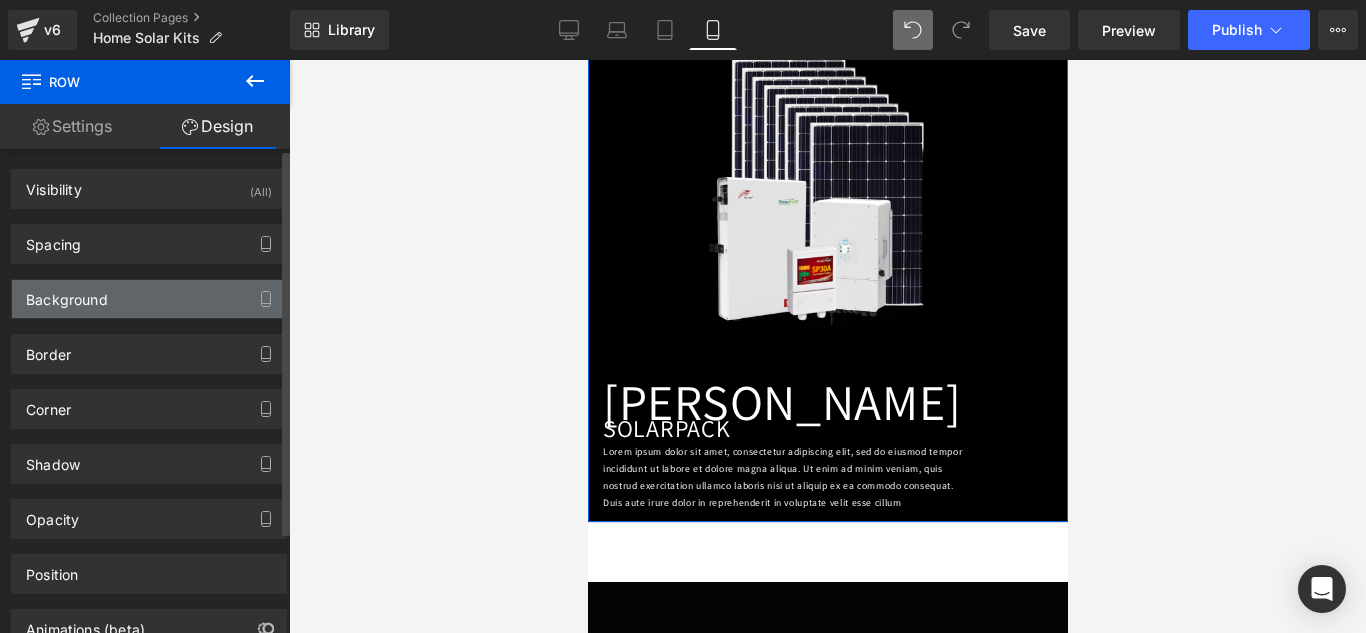 click on "Background" at bounding box center (149, 299) 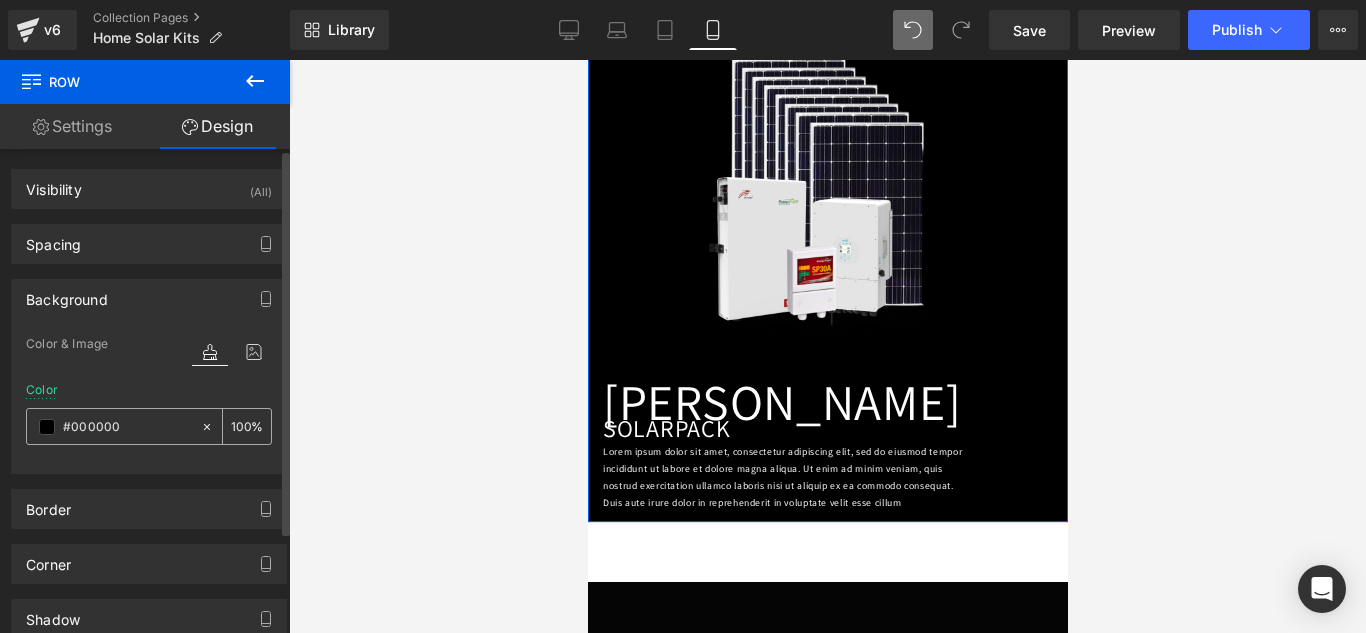 click on "#000000" at bounding box center (127, 427) 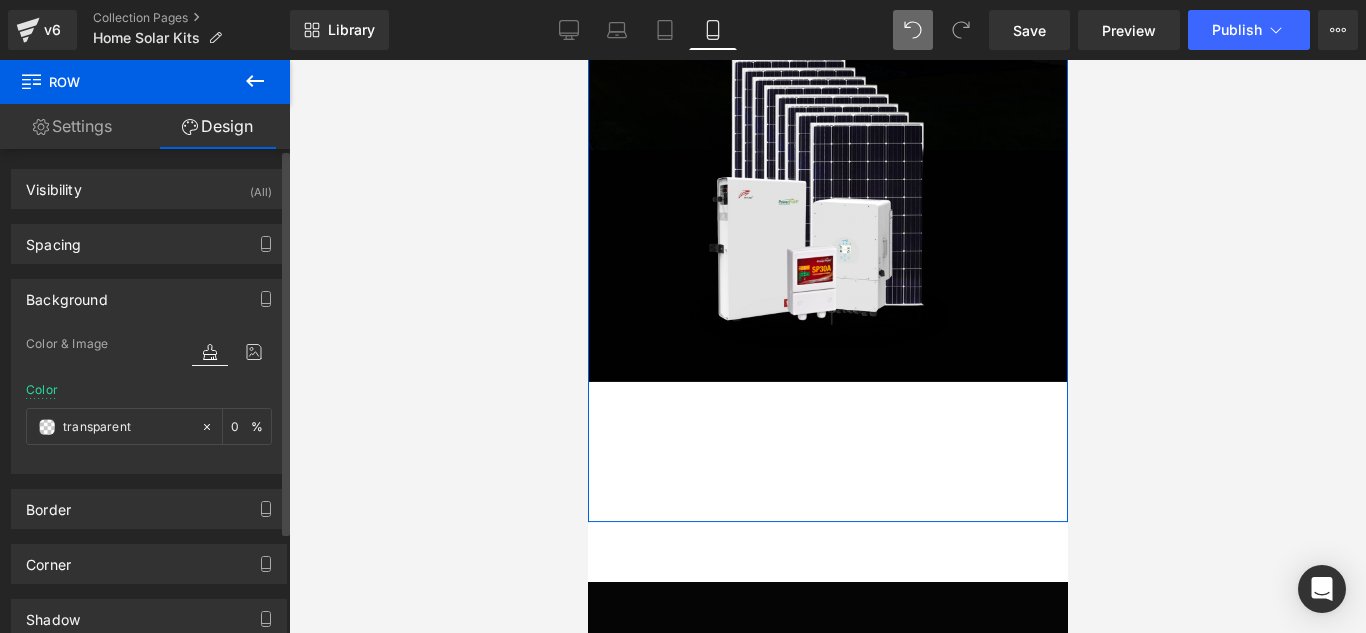click on "Border
Border Style Custom
Custom
Setup Global Style
Custom
Setup Global Style
none Border Design
rgba(18, 18, 18, 0.75) Border Color #121212 75 %
0px Border Thickness 0 px
More settings" at bounding box center (149, 501) 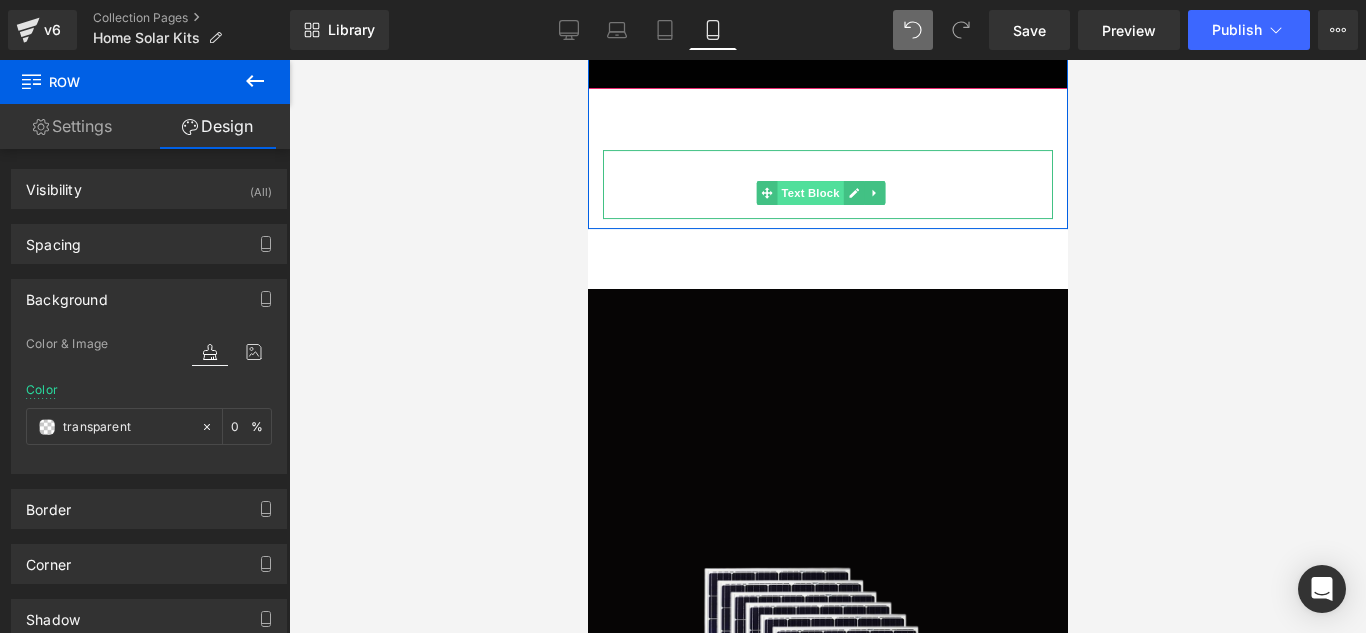 scroll, scrollTop: 1013, scrollLeft: 0, axis: vertical 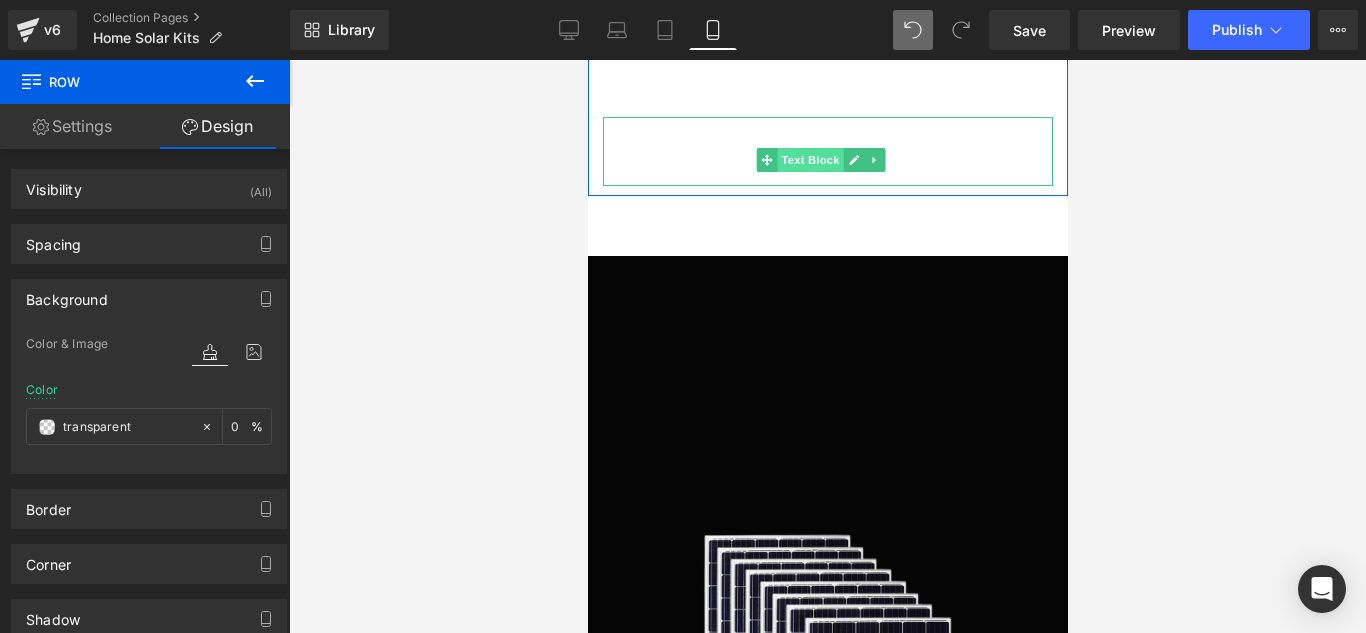click on "Image         [PERSON_NAME]  Heading         SOLAR  PACK Heading         Lorem ipsum dolor sit amet, consectetur adipiscing elit, sed do eiusmod tempor incididunt ut labore et dolore magna aliqua. Ut enim ad minim veniam, quis nostrud exercitation ullamco laboris nisi ut aliquip ex ea commodo consequat. Duis aute irure dolor in reprehenderit in voluptate velit esse cillum  Text Block         Row" at bounding box center [827, 970] 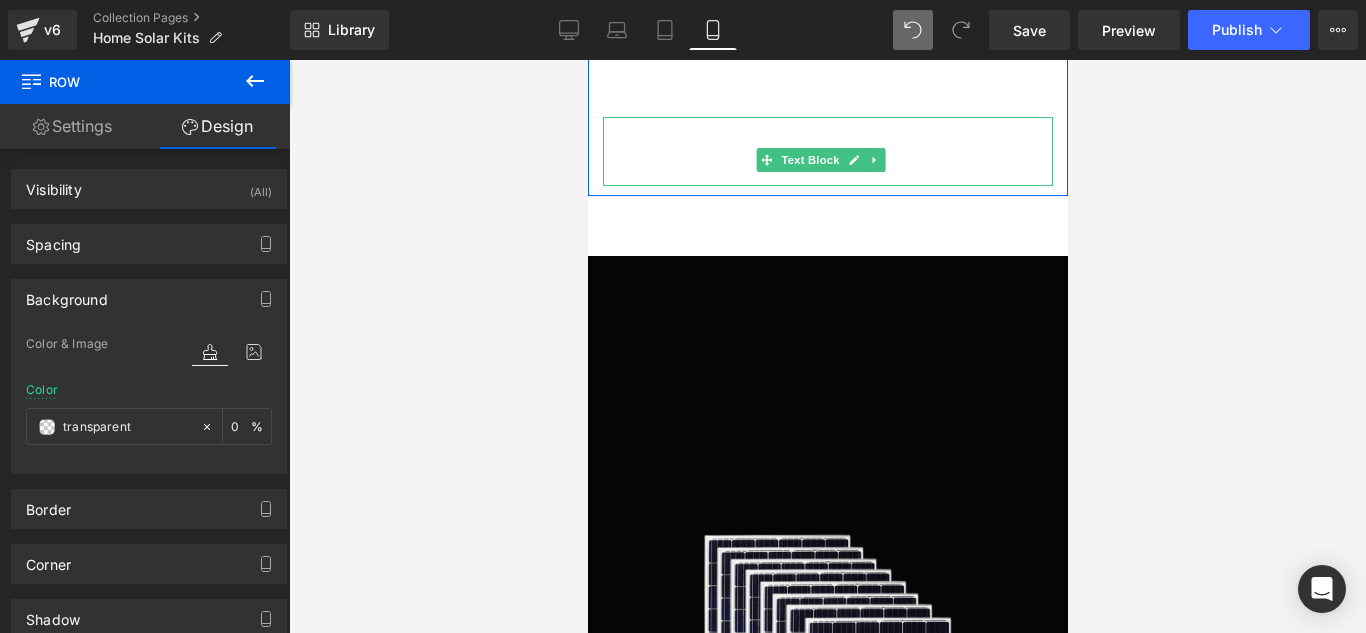 click at bounding box center [587, 60] 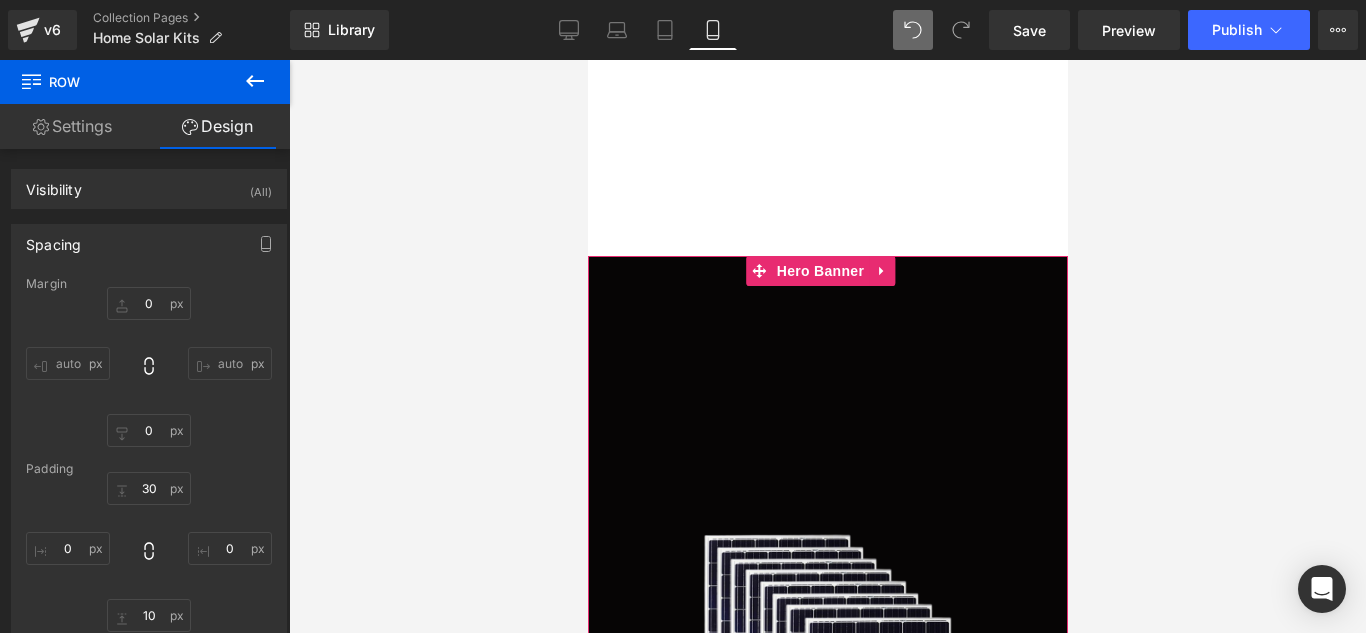 scroll, scrollTop: 2157, scrollLeft: 0, axis: vertical 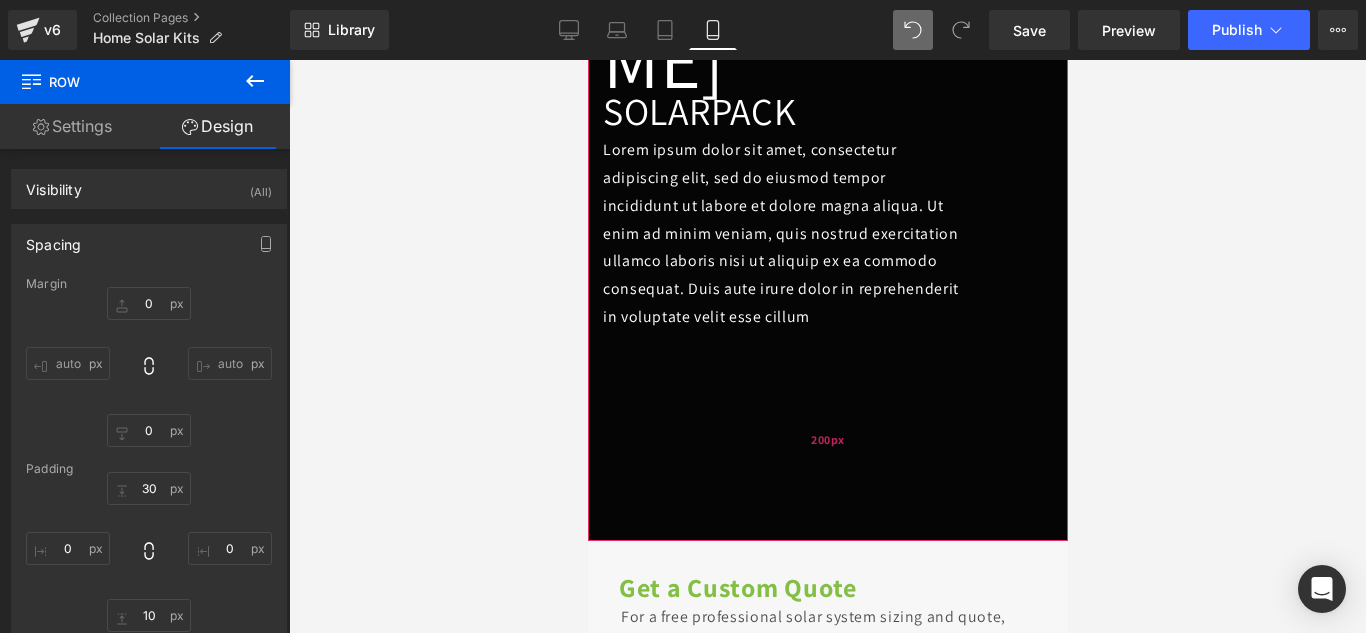 click on "200px" at bounding box center (827, 441) 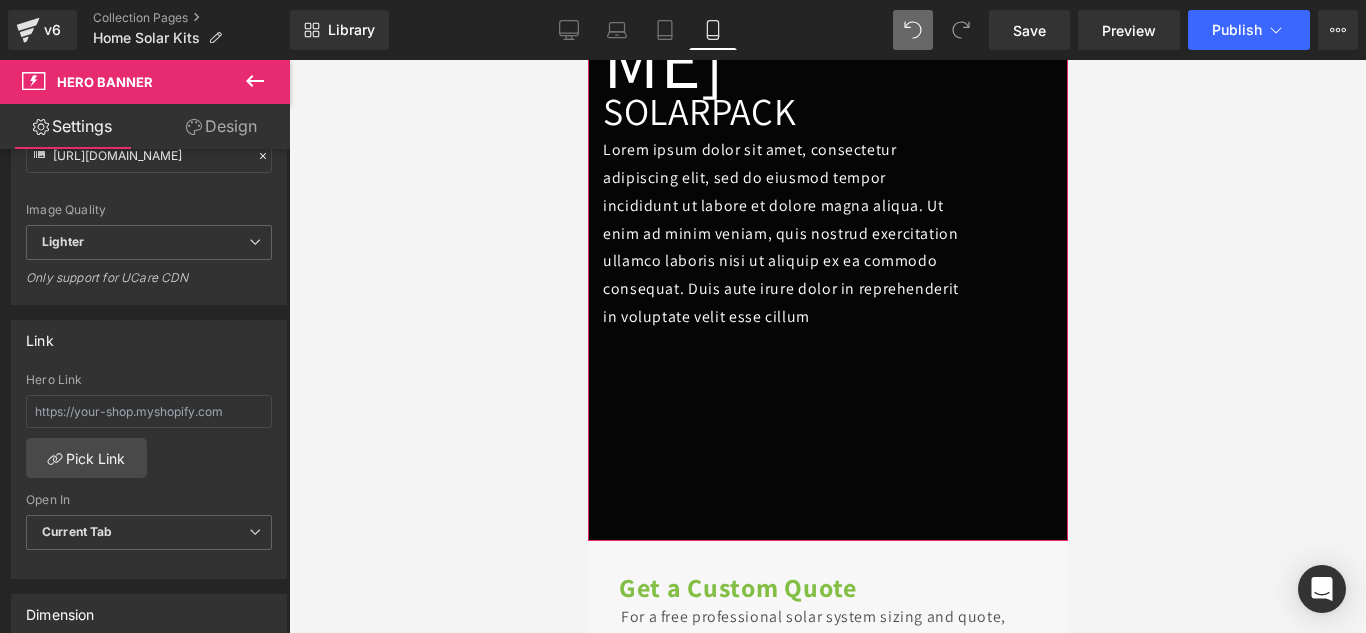 scroll, scrollTop: 788, scrollLeft: 0, axis: vertical 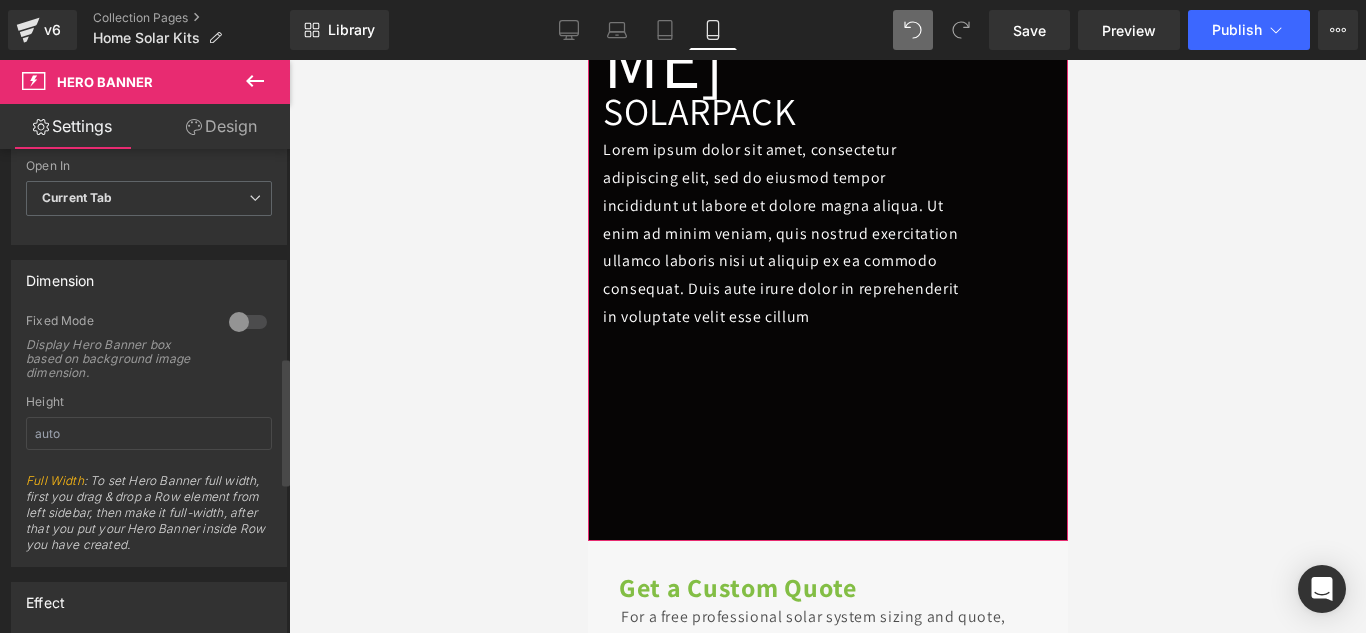 click at bounding box center [248, 322] 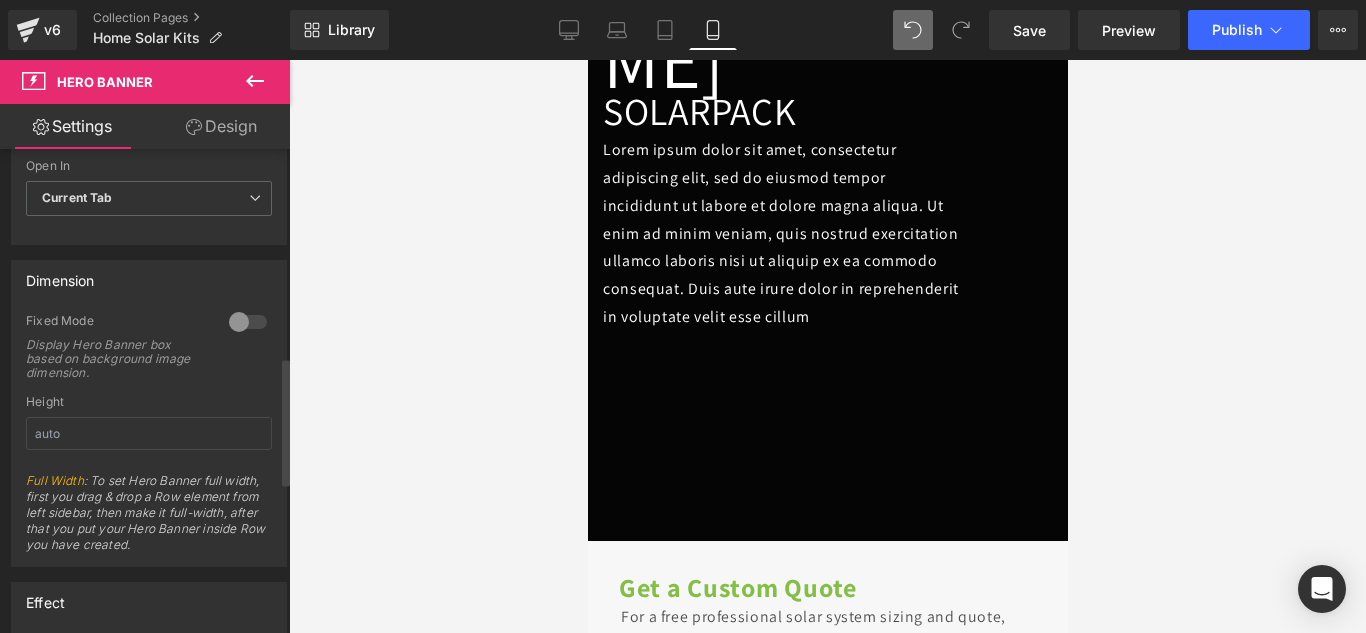 click at bounding box center [248, 322] 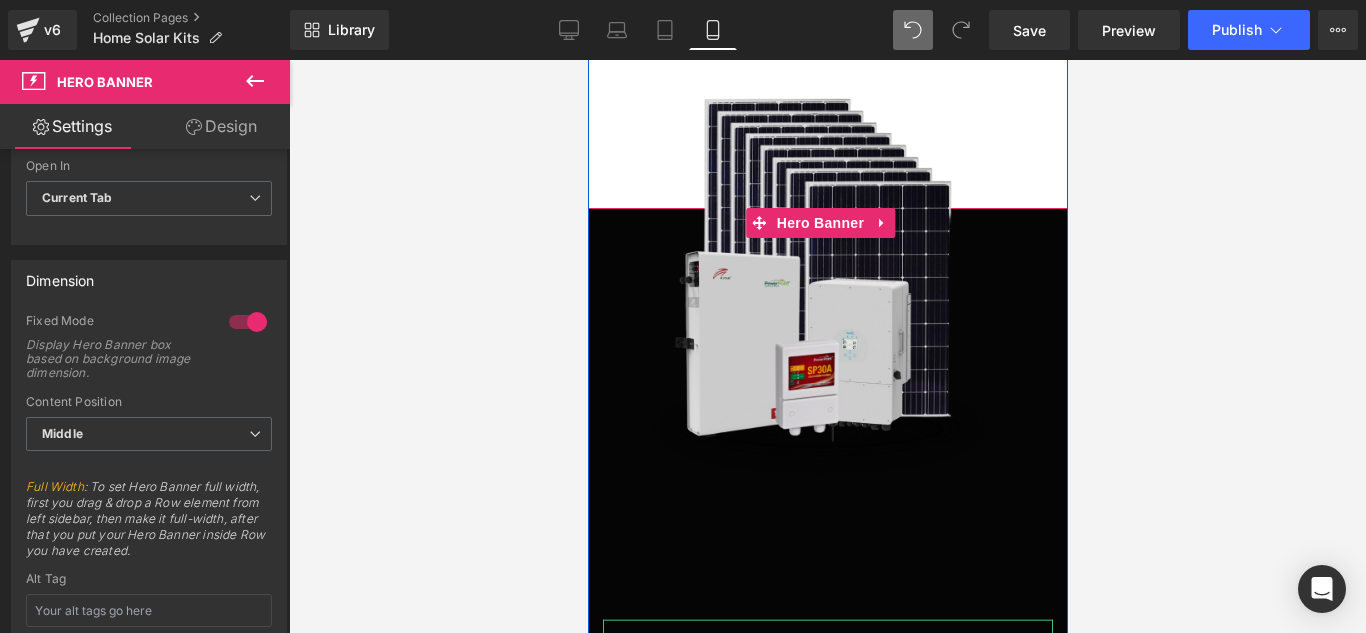 scroll, scrollTop: 1053, scrollLeft: 0, axis: vertical 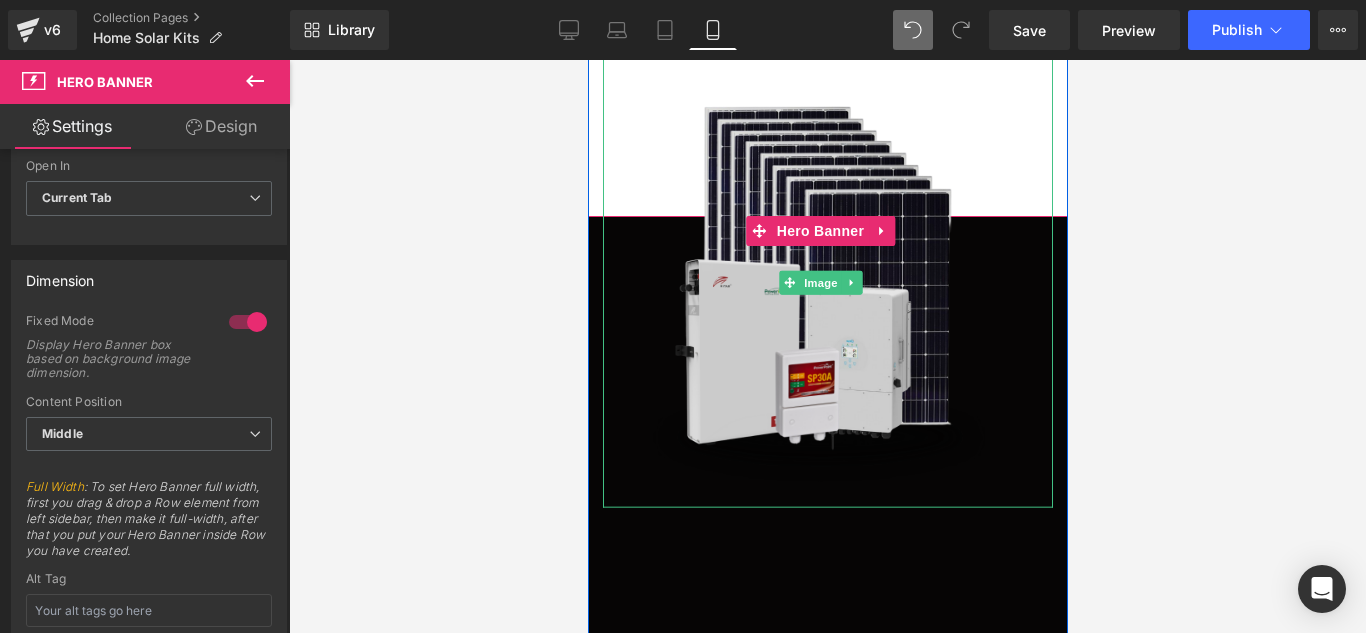 click at bounding box center (827, 283) 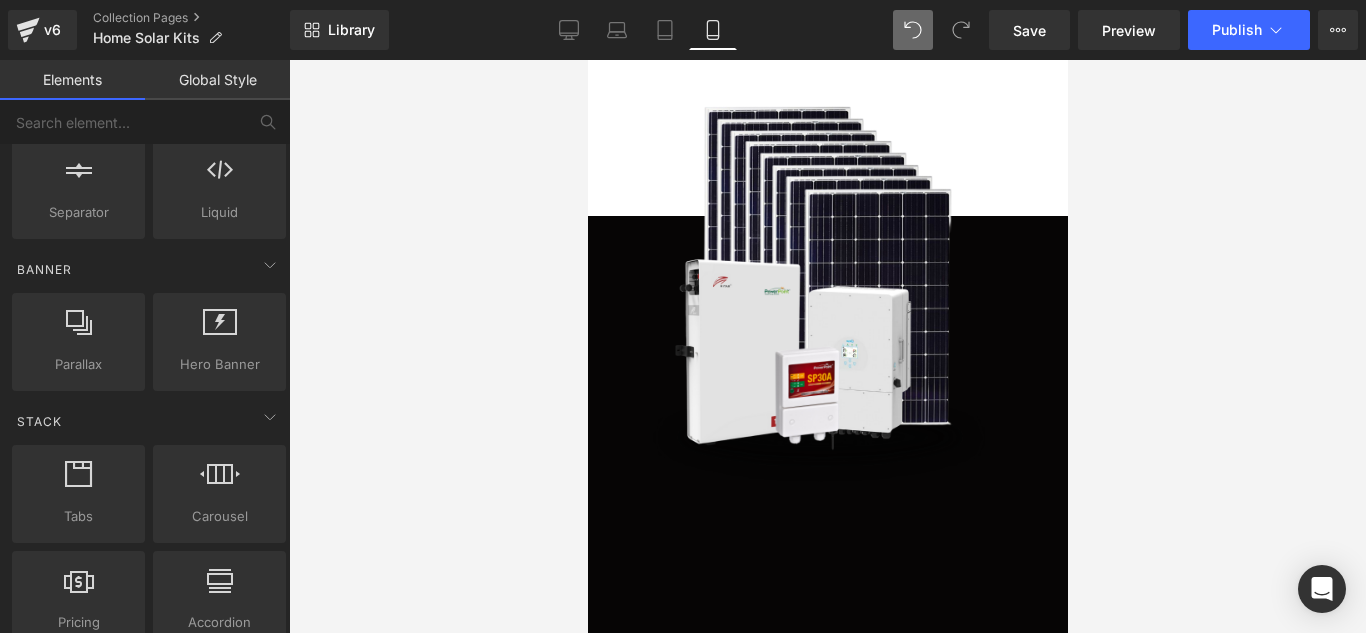 click at bounding box center [827, 346] 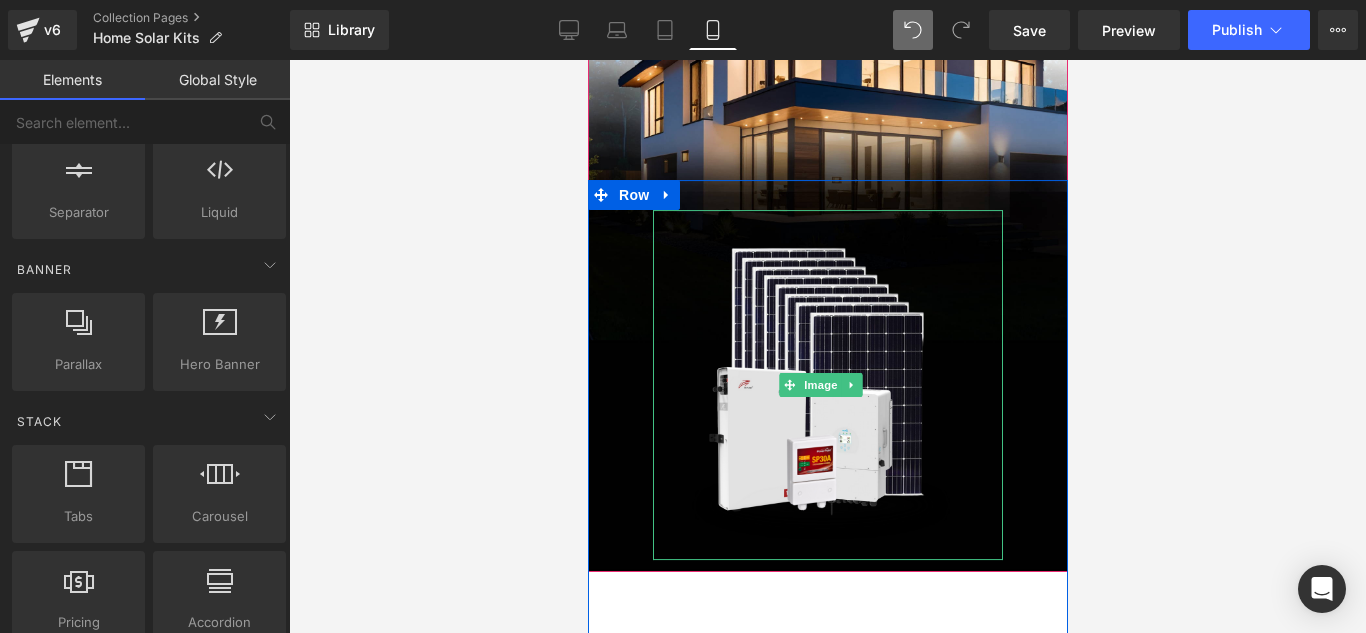 scroll, scrollTop: 496, scrollLeft: 0, axis: vertical 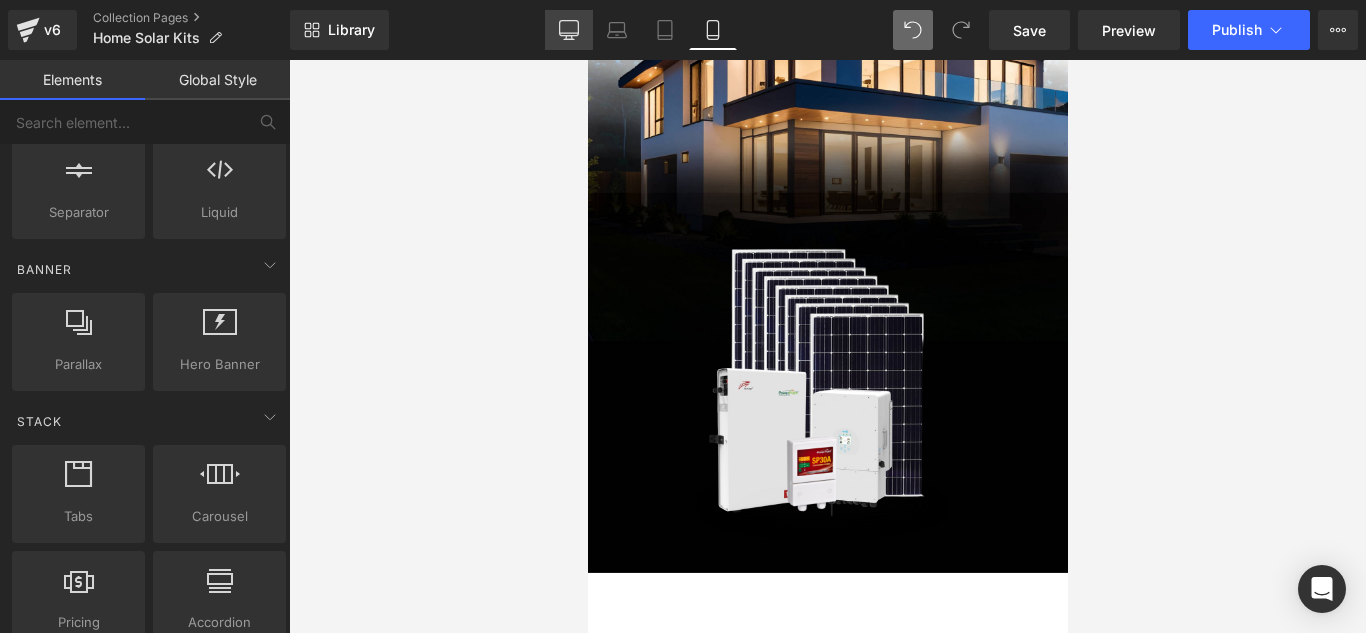 click on "Desktop" at bounding box center (569, 30) 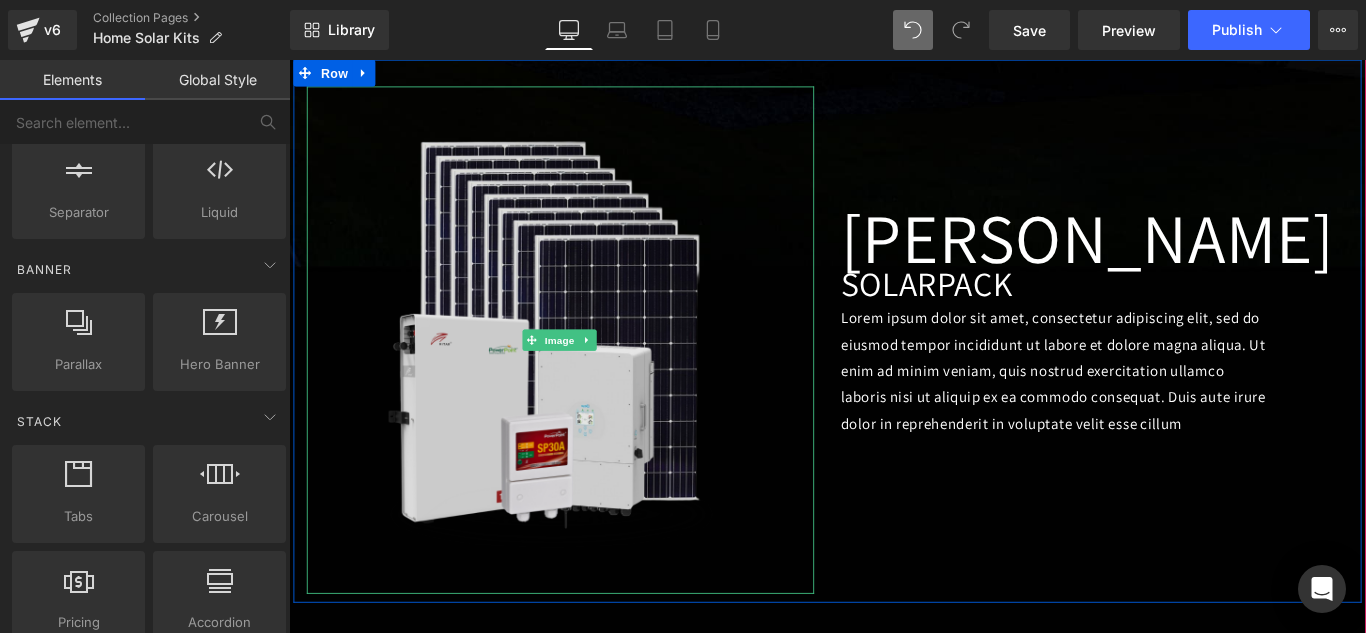scroll, scrollTop: 1186, scrollLeft: 0, axis: vertical 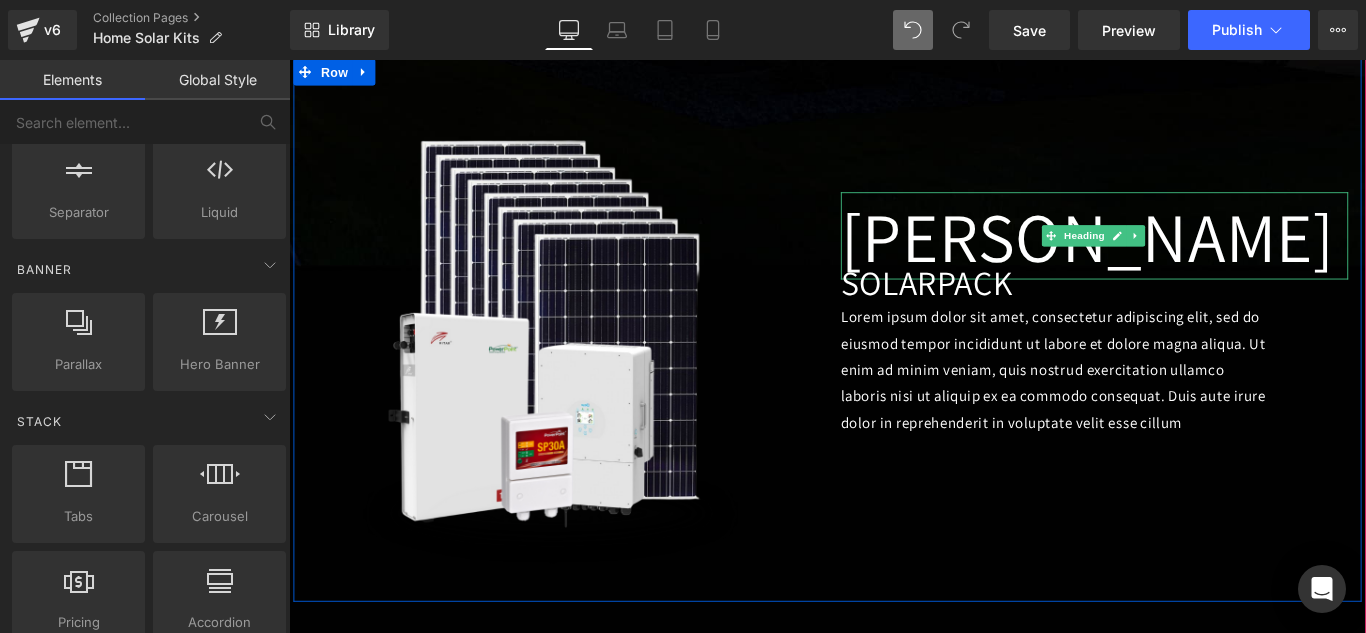 click on "[PERSON_NAME]" at bounding box center [1194, 258] 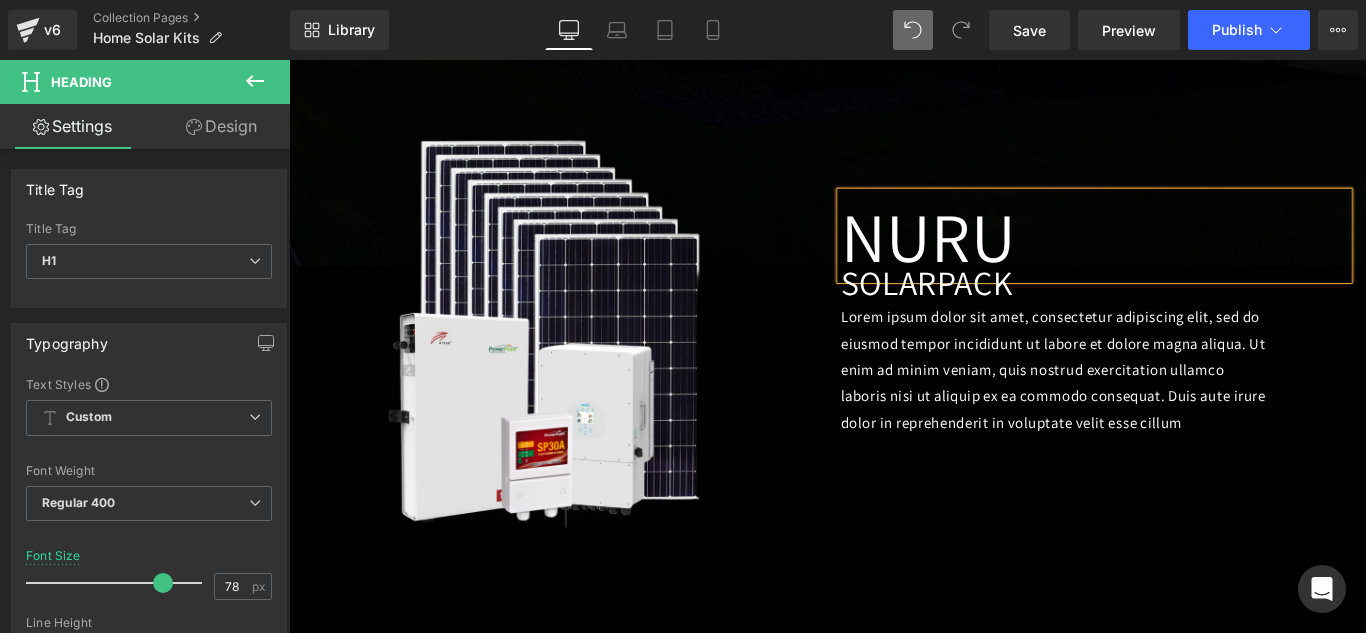 click on "Image
[GEOGRAPHIC_DATA]
Heading         SOLAR  PACK Heading
Lorem ipsum dolor sit amet, consectetur adipiscing elit, sed do eiusmod tempor incididunt ut labore et dolore magna aliqua. Ut enim ad minim veniam, quis nostrud exercitation ullamco laboris nisi ut aliquip ex ea commodo consequat. Duis aute irure dolor in reprehenderit in voluptate velit esse cillum
Text Block
Row" at bounding box center (894, 364) 